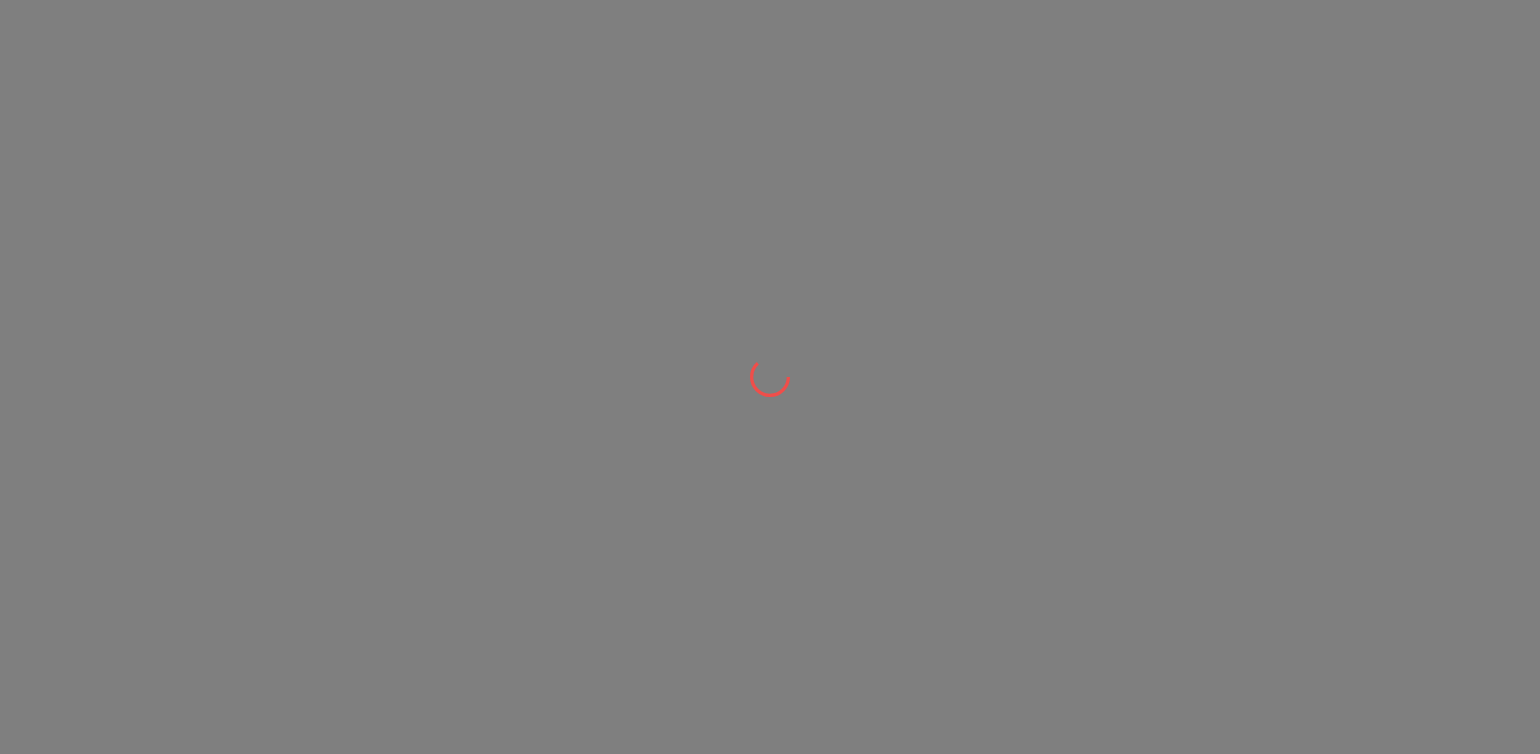 scroll, scrollTop: 0, scrollLeft: 0, axis: both 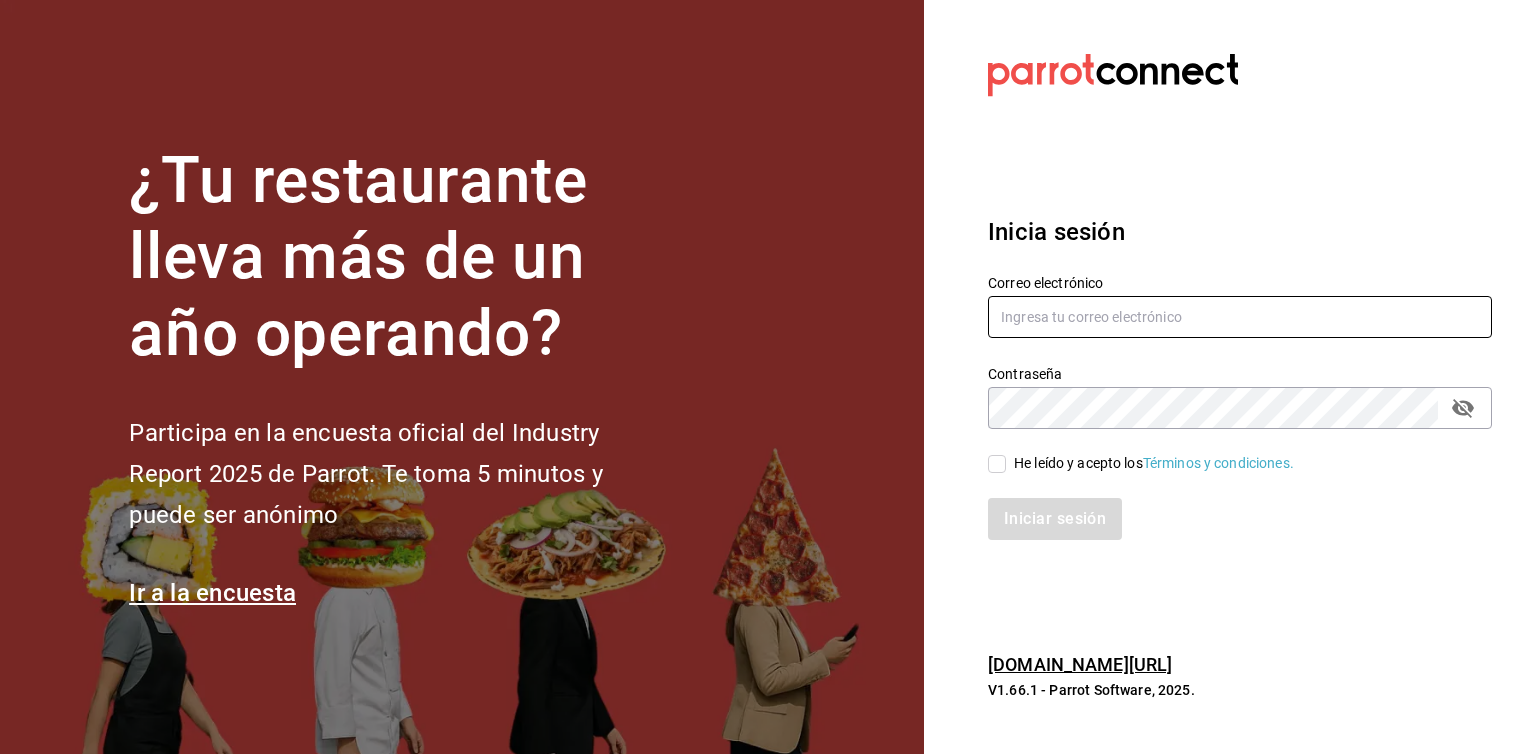 click at bounding box center [1240, 317] 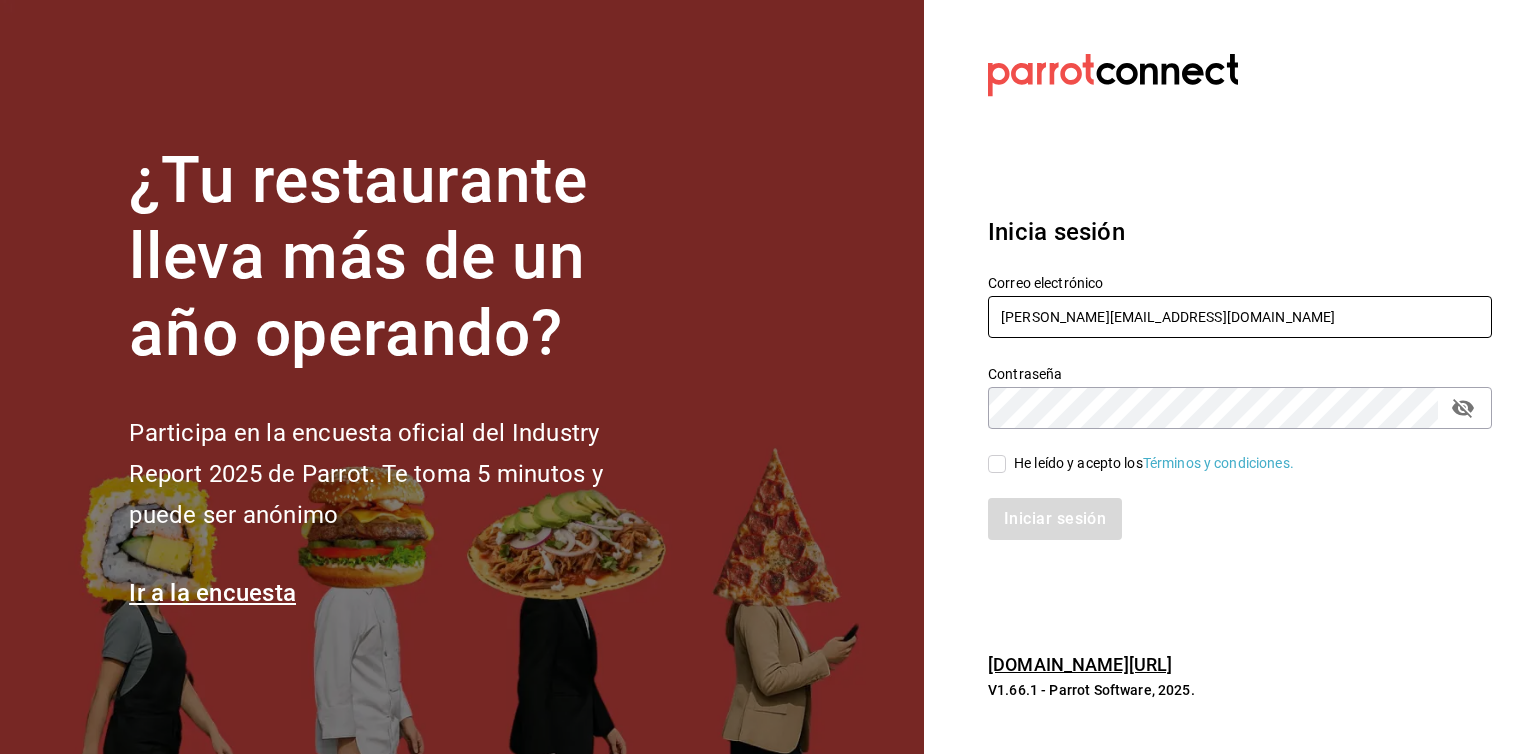 type on "[PERSON_NAME][EMAIL_ADDRESS][DOMAIN_NAME]" 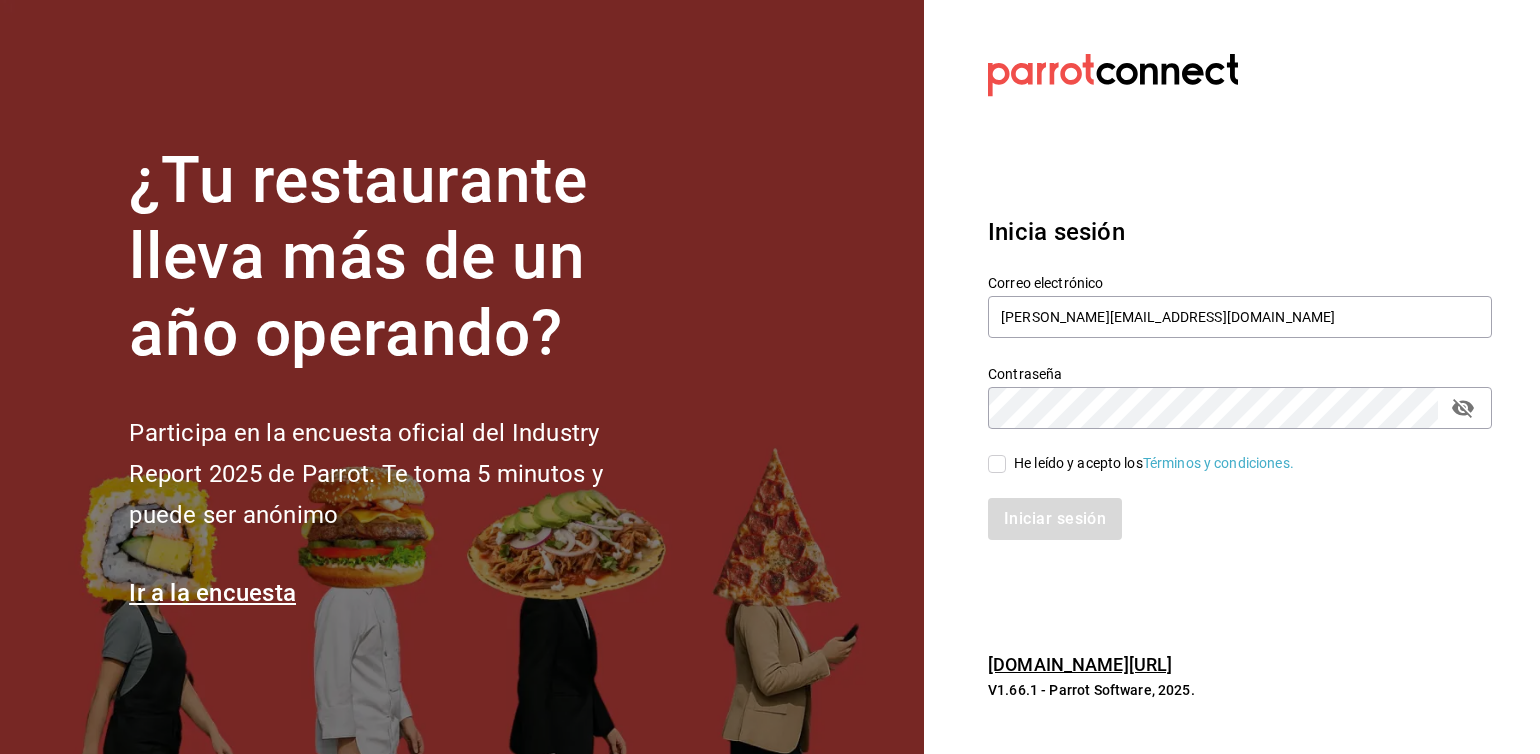 click on "He leído y acepto los  Términos y condiciones." at bounding box center (997, 464) 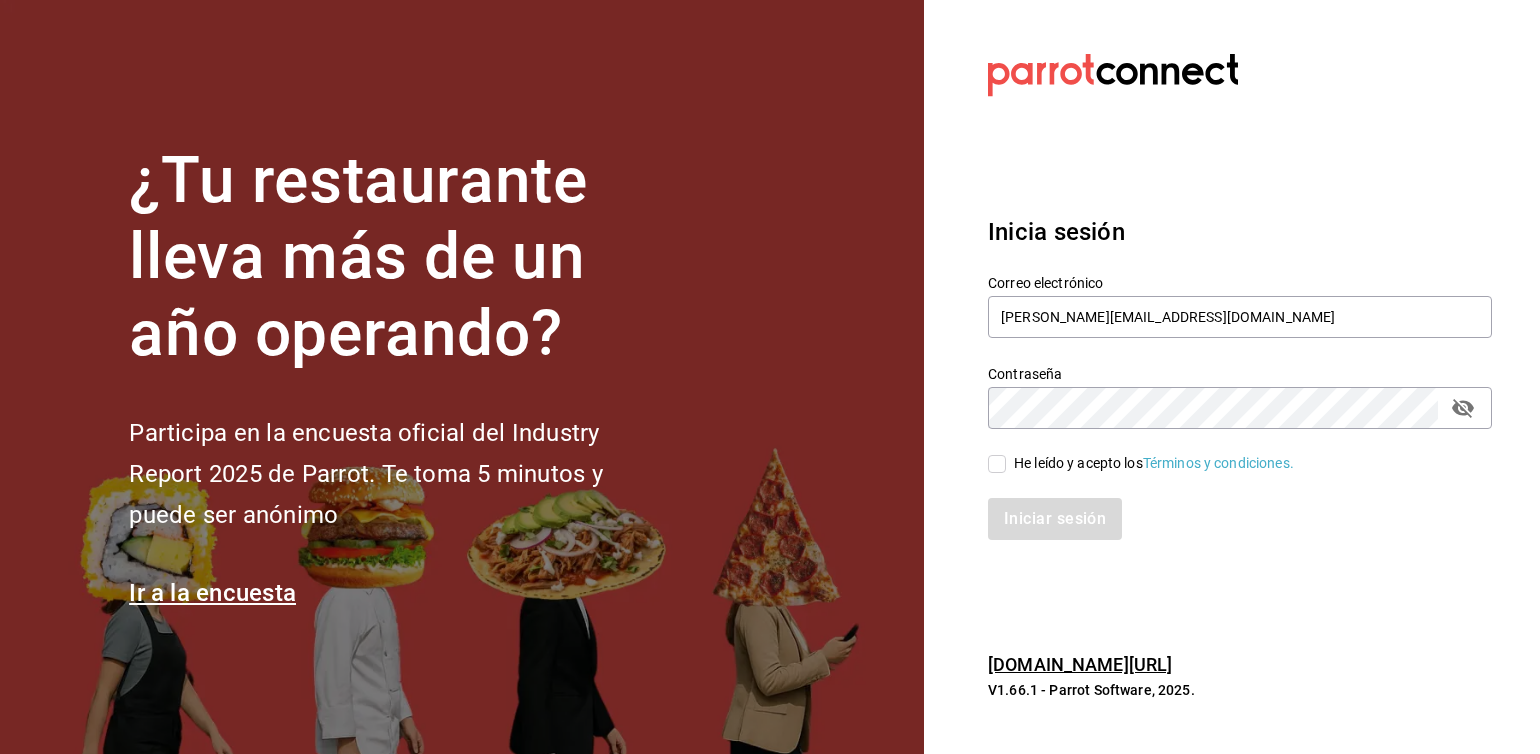 checkbox on "true" 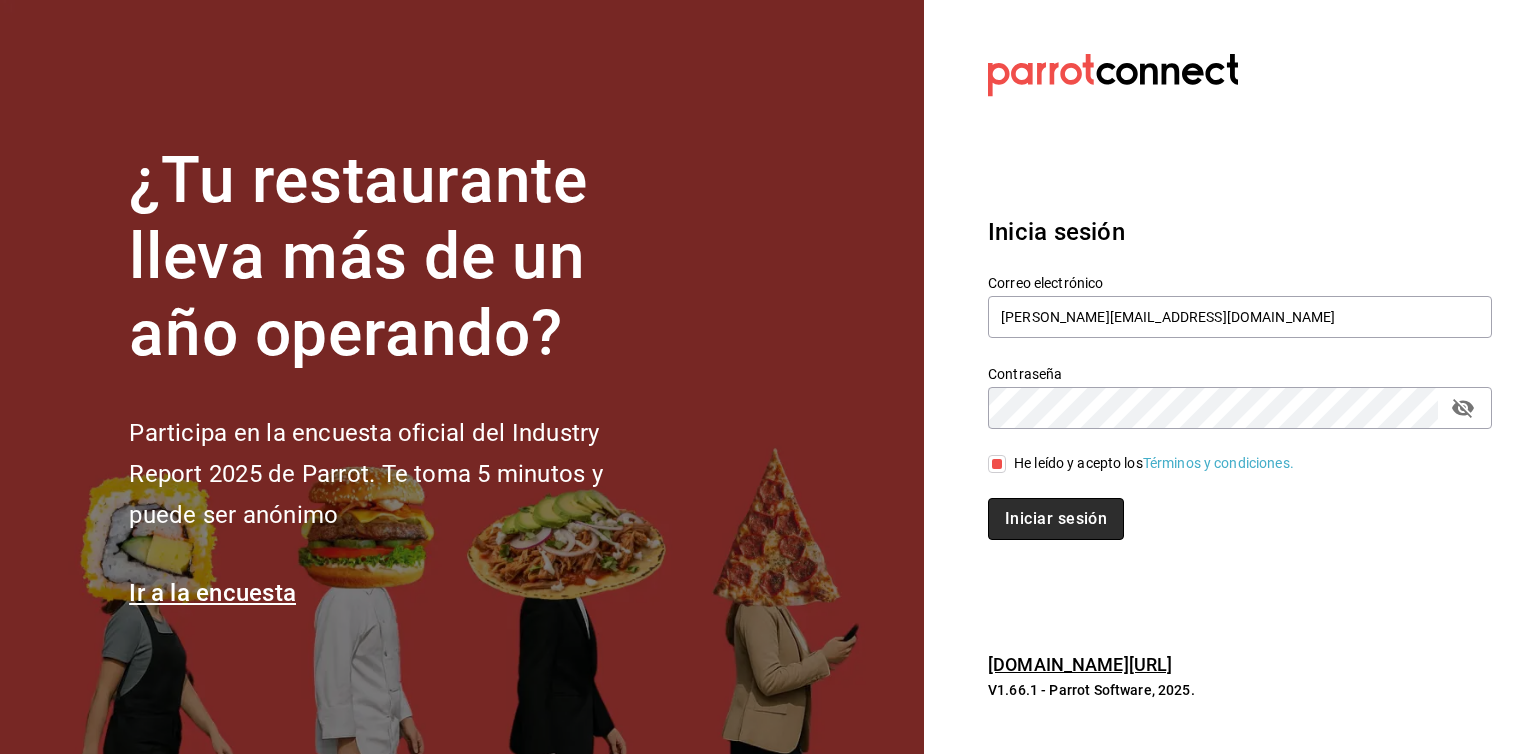 click on "Iniciar sesión" at bounding box center (1056, 519) 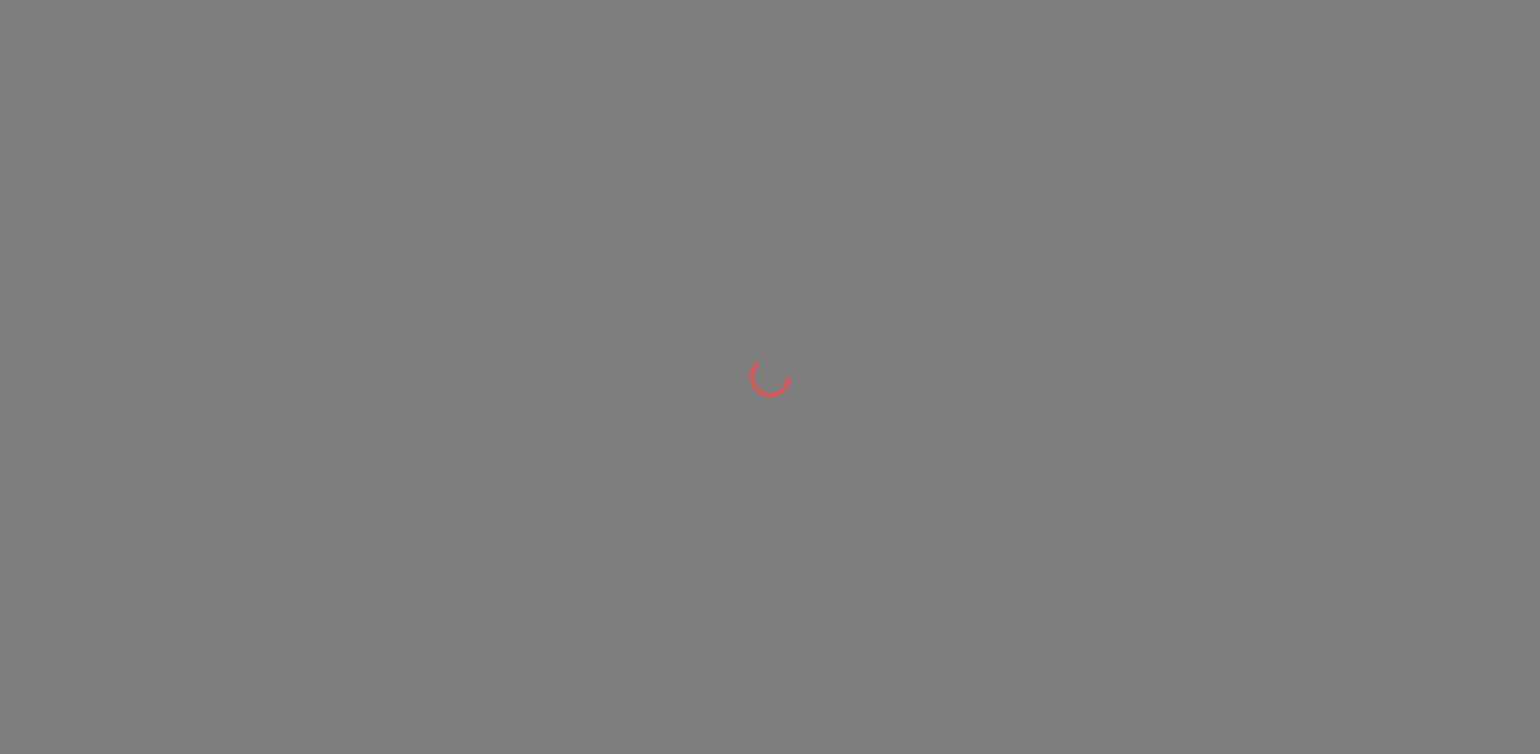 scroll, scrollTop: 0, scrollLeft: 0, axis: both 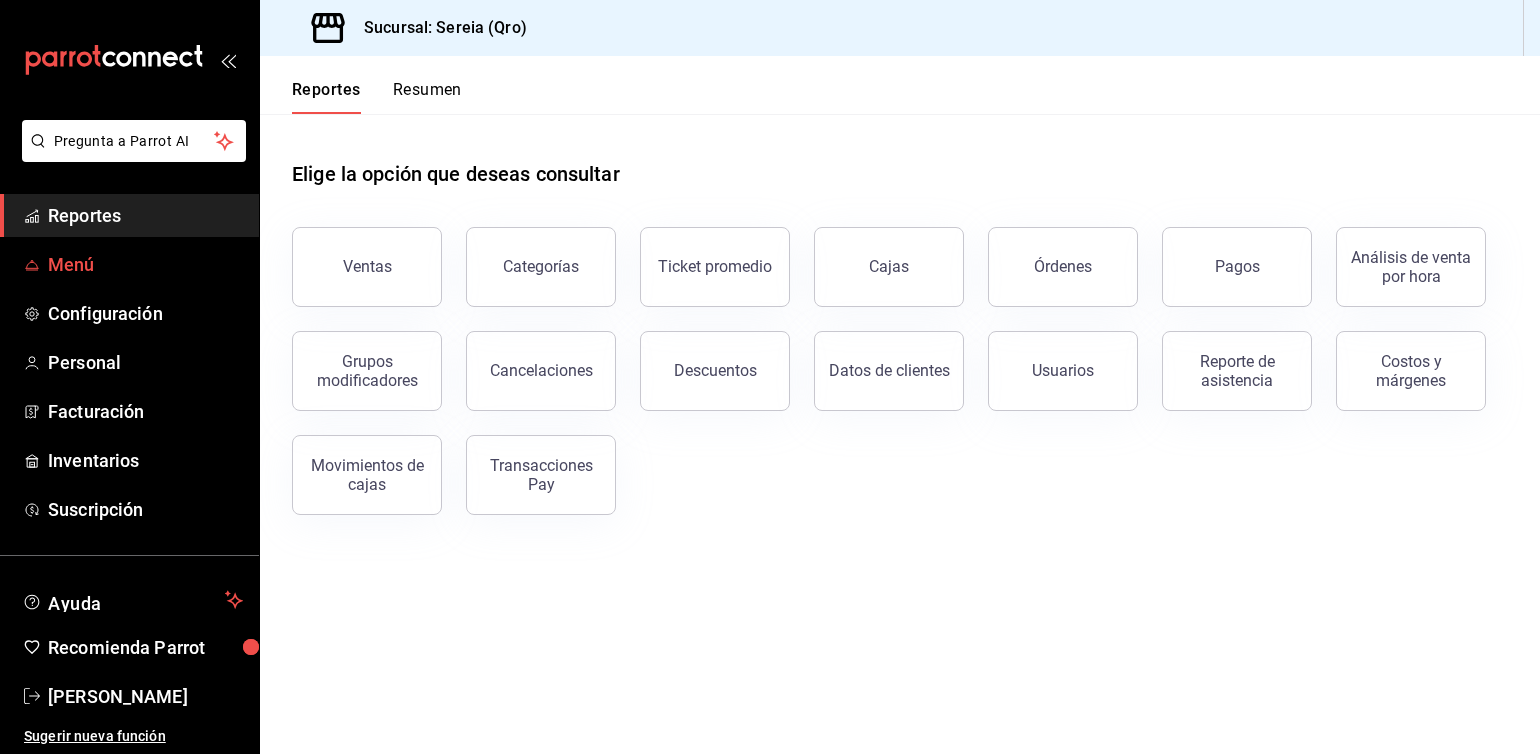 click on "Menú" at bounding box center [145, 264] 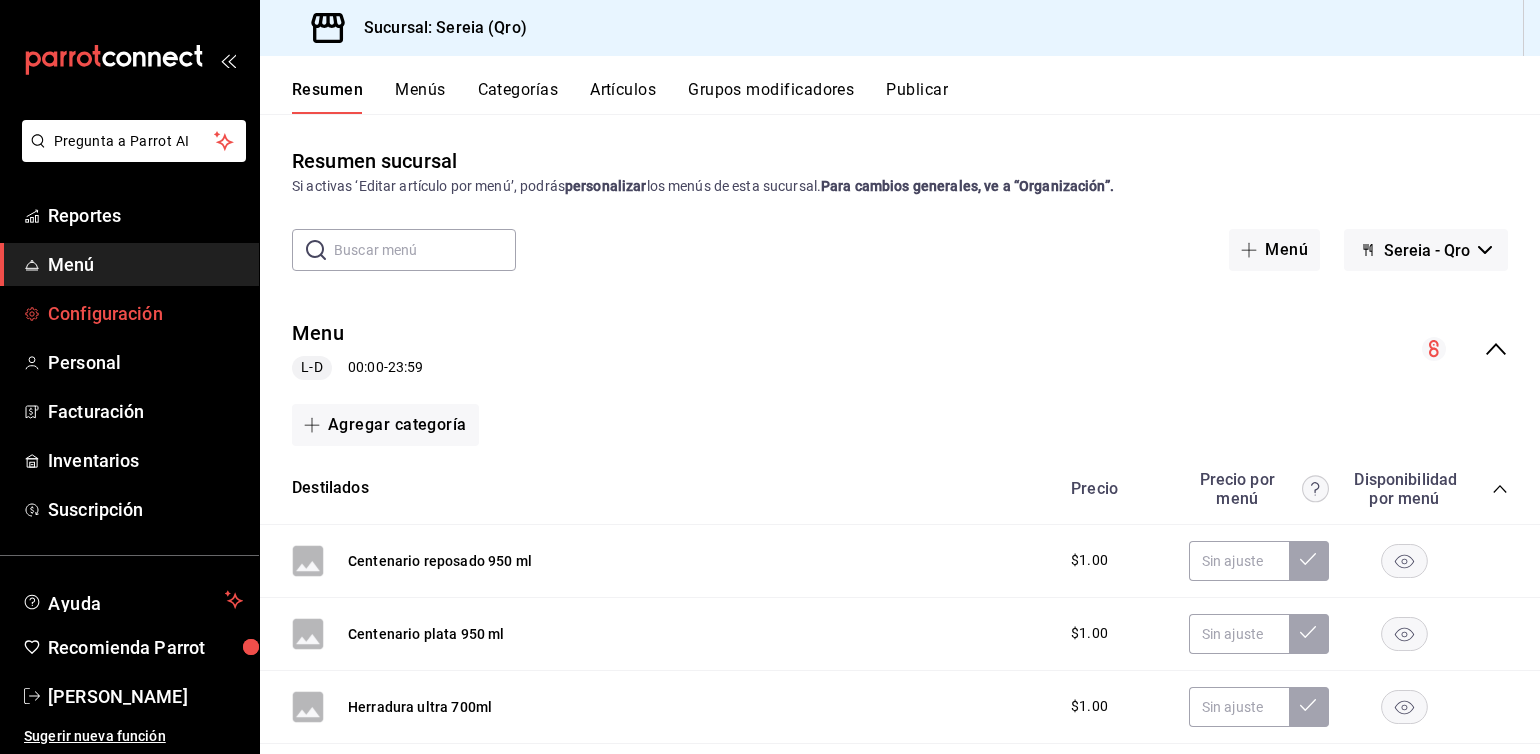 click on "Configuración" at bounding box center [145, 313] 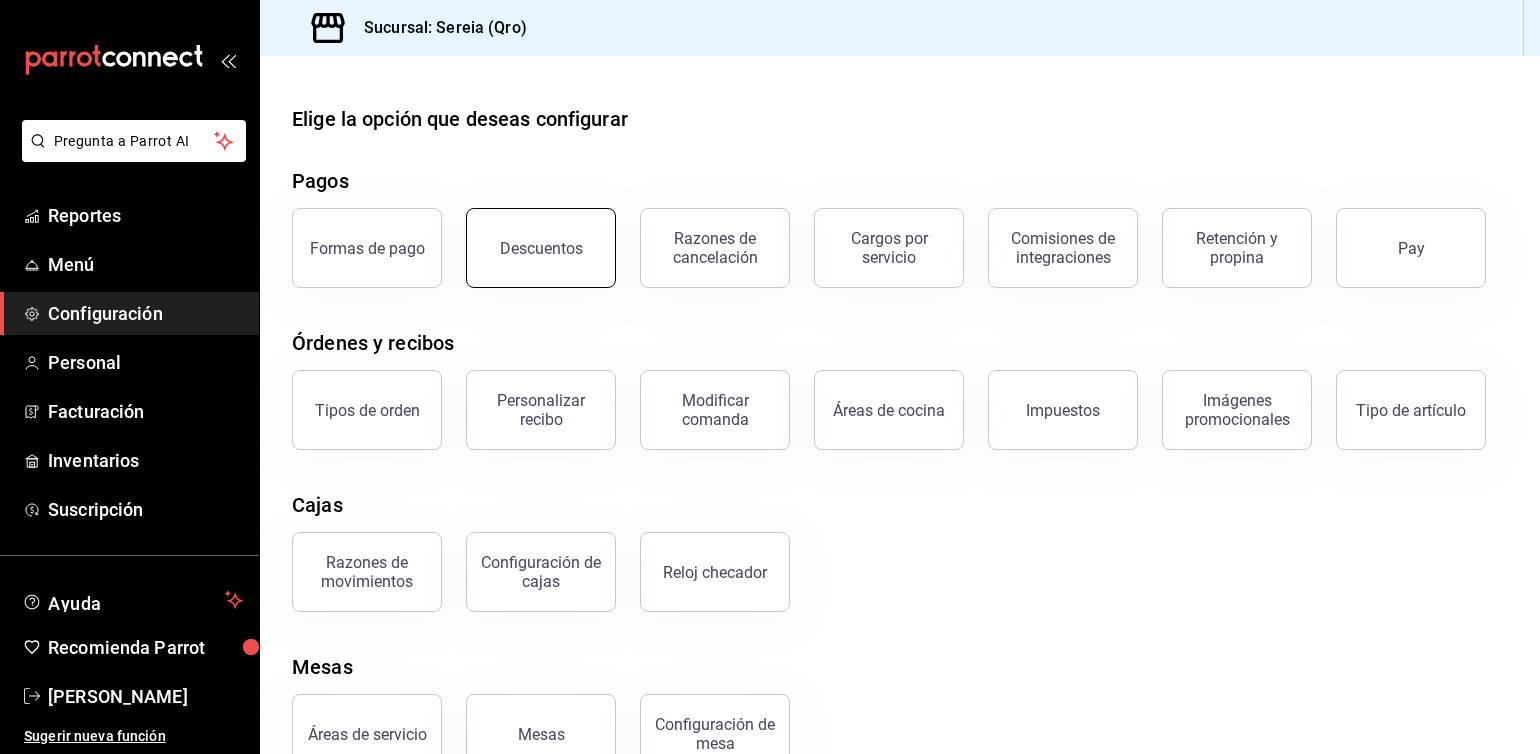 click on "Descuentos" at bounding box center (541, 248) 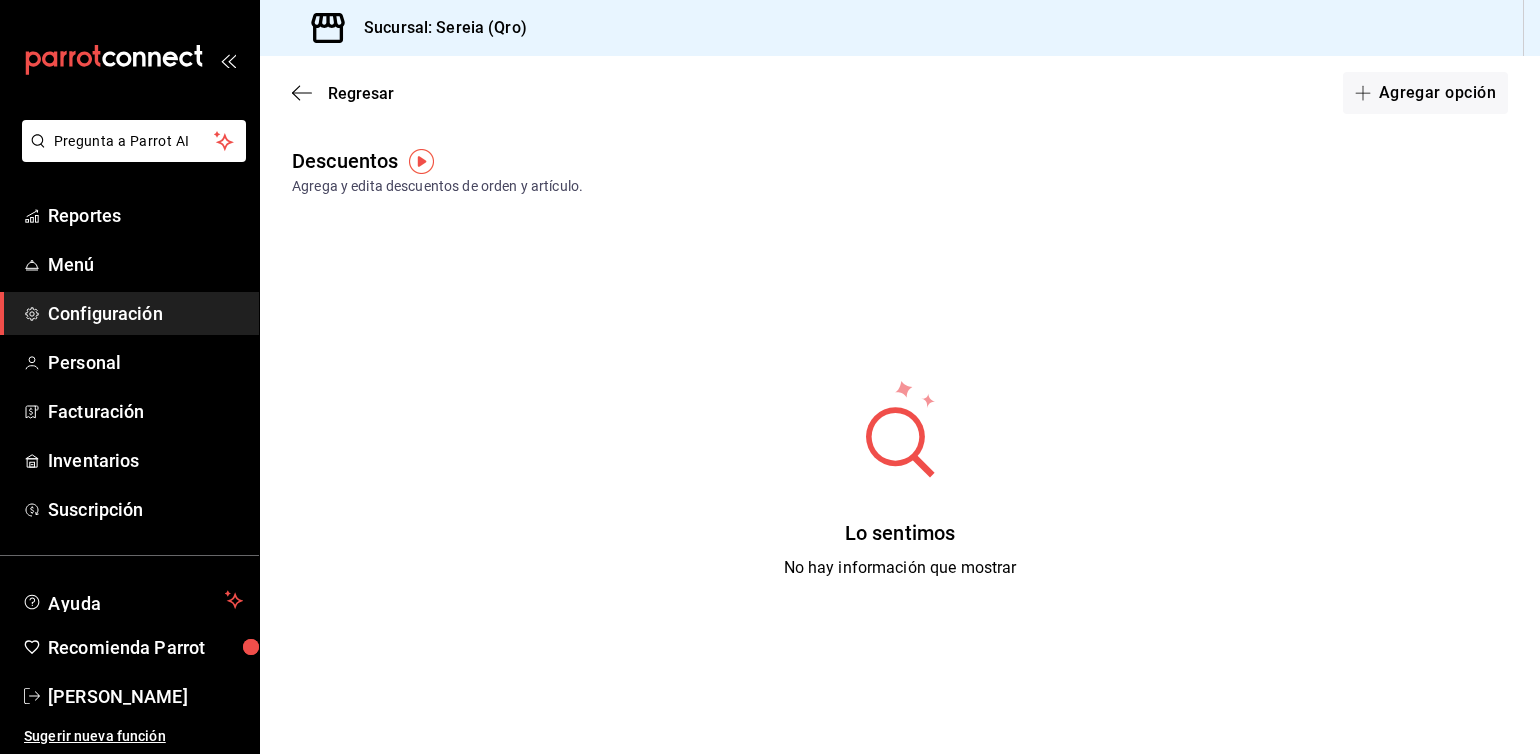 click at bounding box center [421, 161] 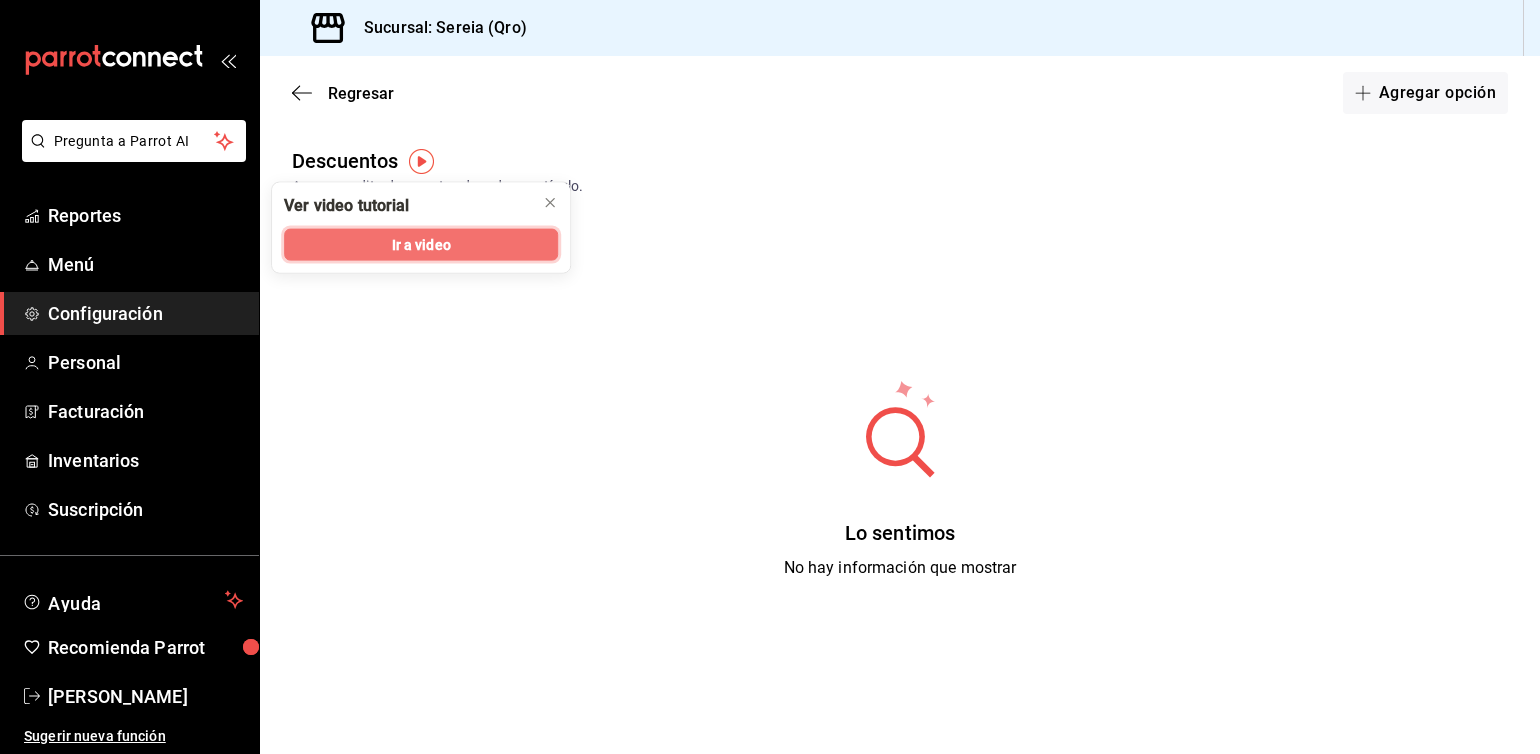 click on "Ir a video" at bounding box center [421, 244] 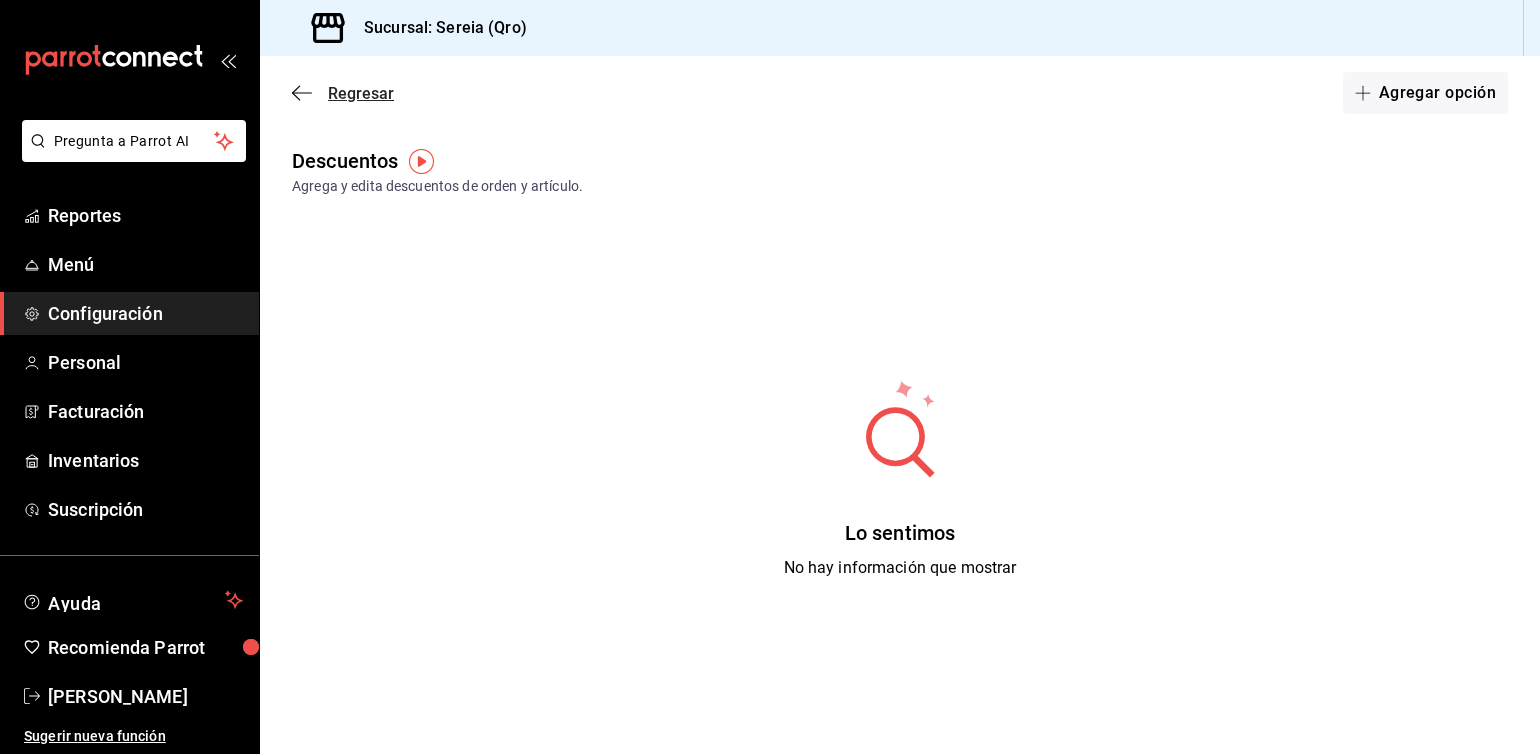click 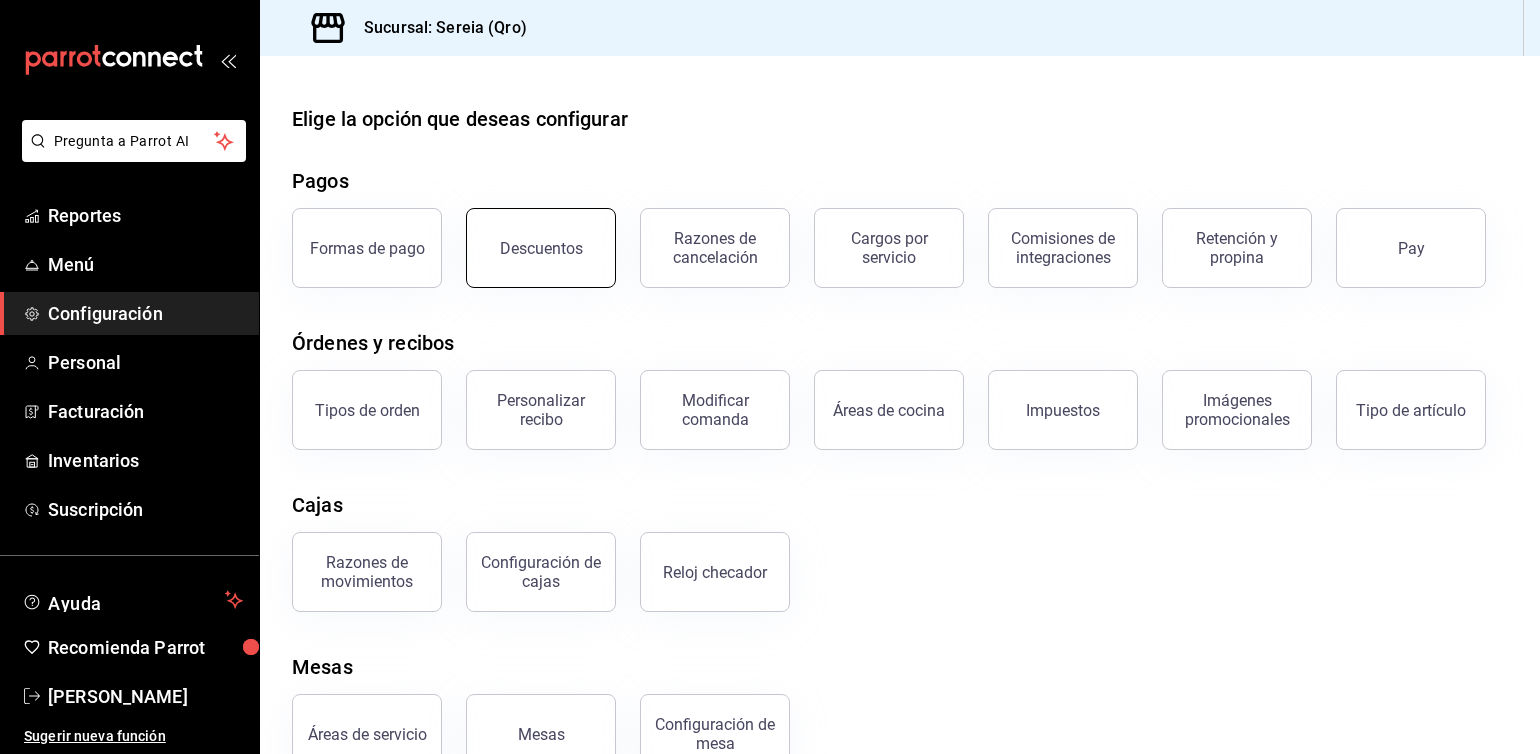click on "Descuentos" at bounding box center [541, 248] 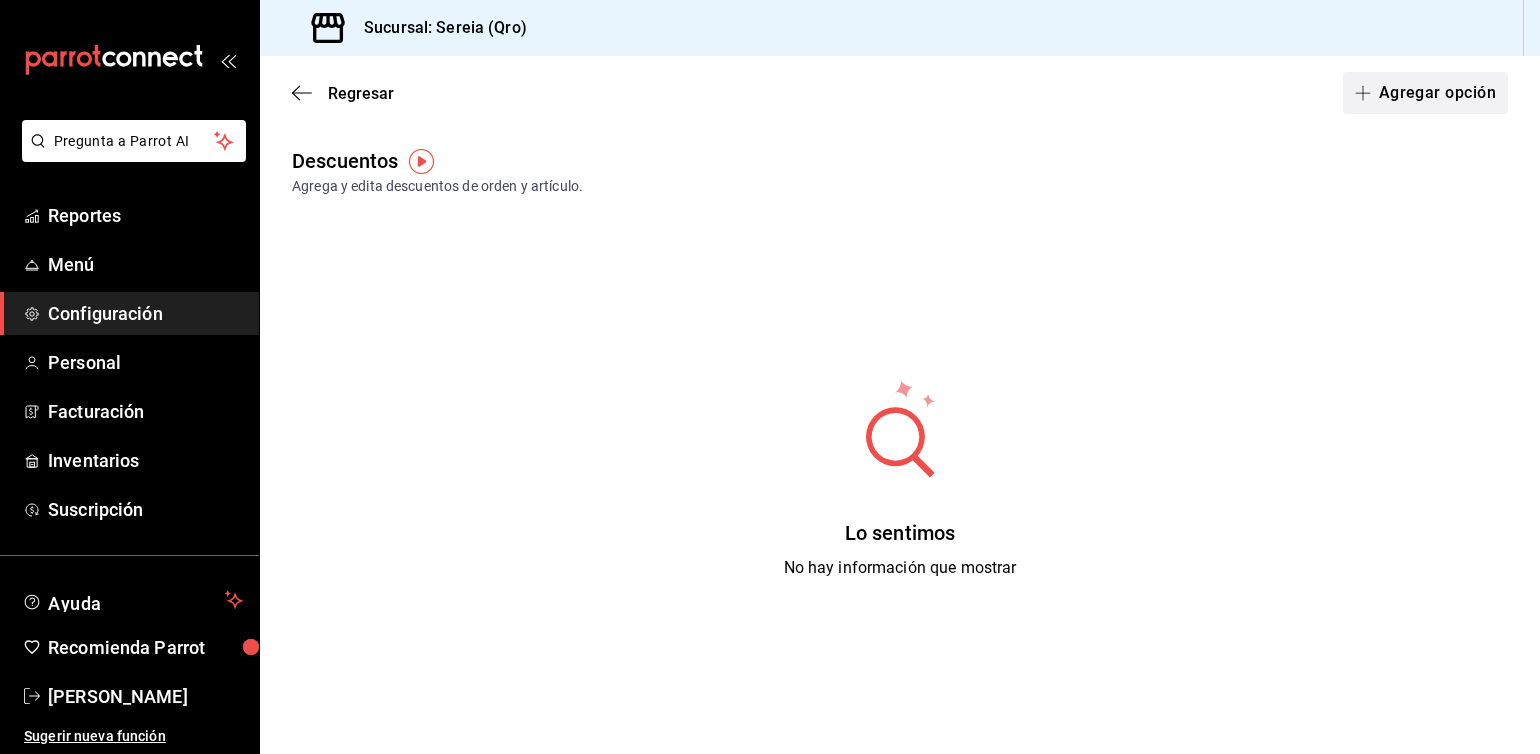 click on "Agregar opción" at bounding box center [1425, 93] 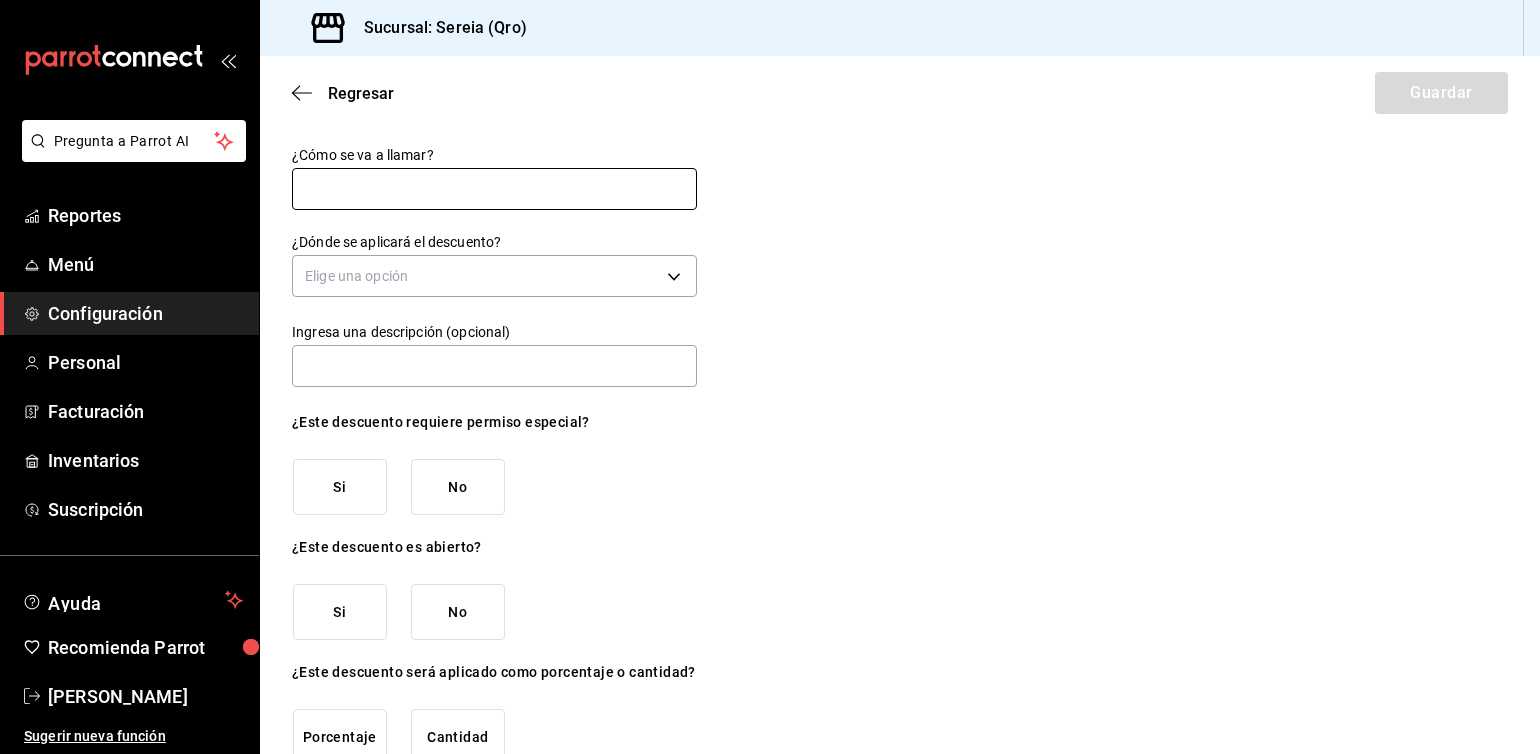 click at bounding box center (494, 189) 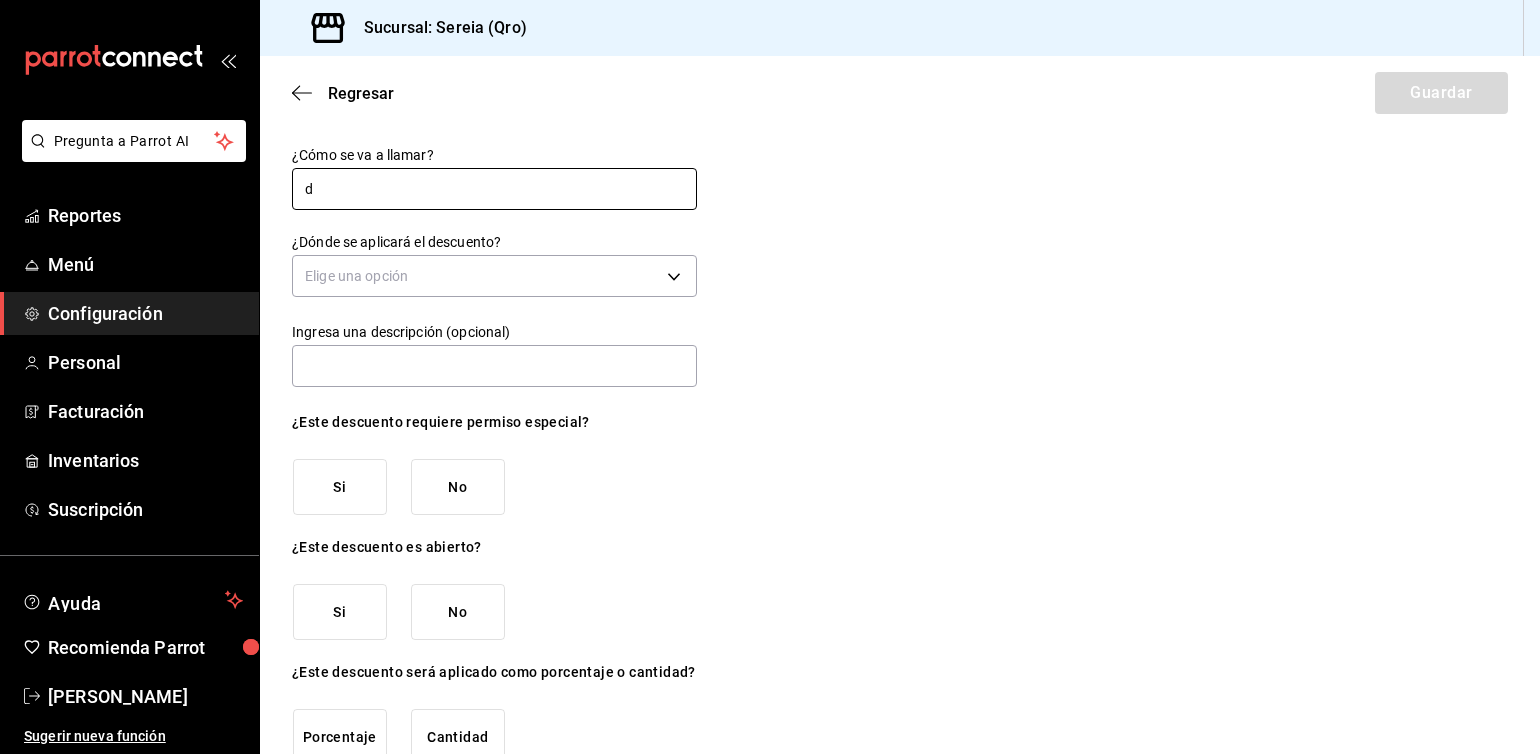 click on "d" at bounding box center (494, 189) 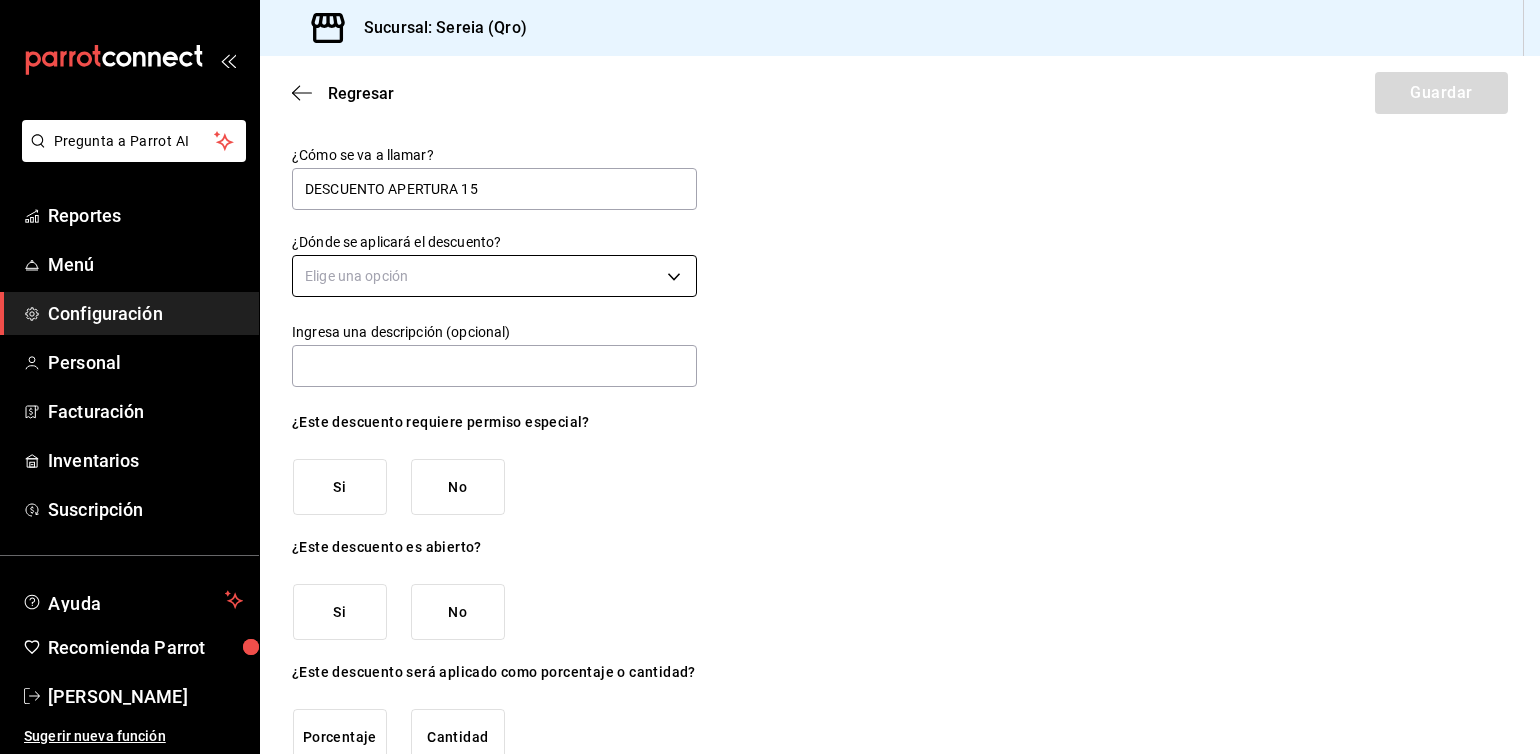 type on "DESCUENTO APERTURA 15" 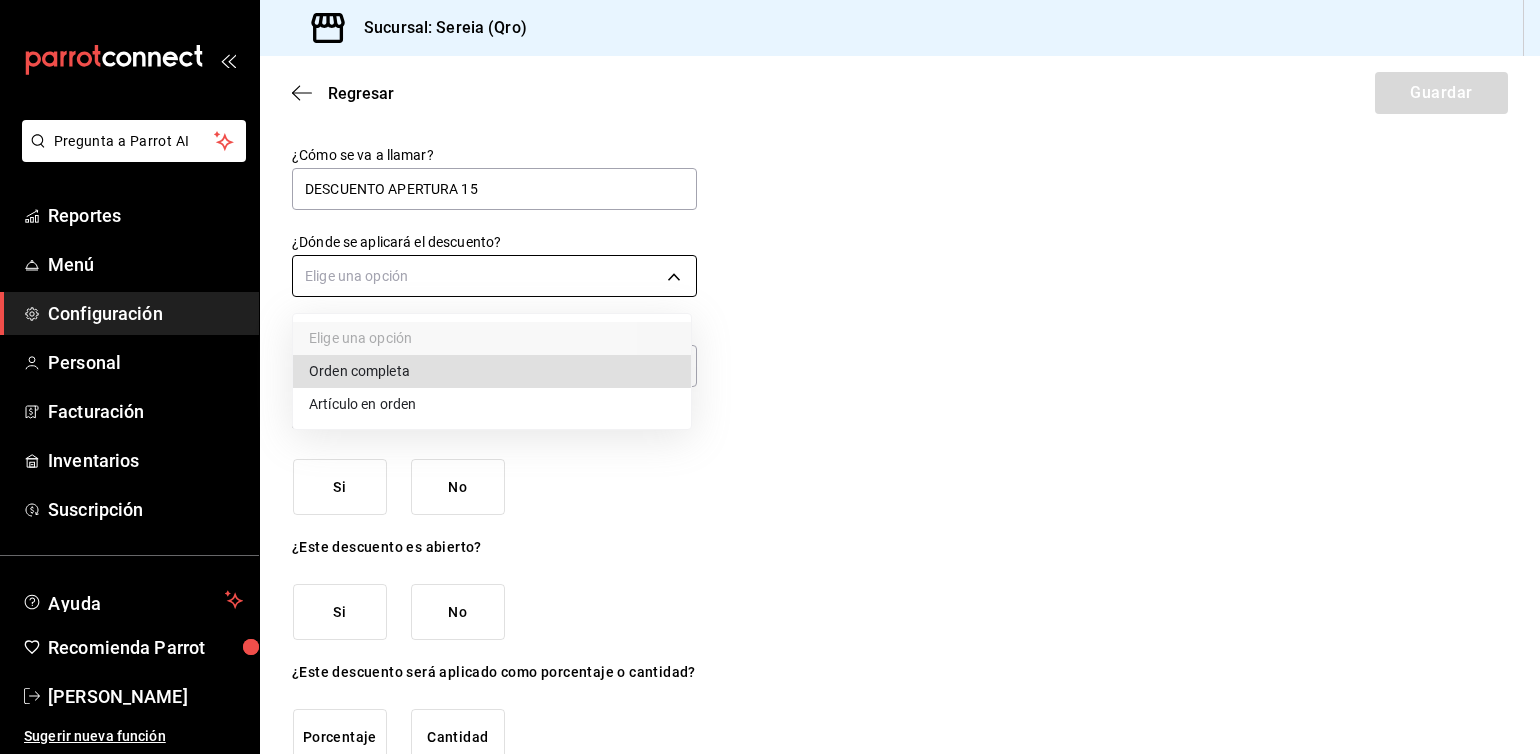 click on "Pregunta a Parrot AI Reportes   Menú   Configuración   Personal   Facturación   Inventarios   Suscripción   Ayuda Recomienda Parrot   [PERSON_NAME] nueva función   Sucursal: Sereia (Qro) Regresar Guardar ¿Cómo se va a llamar? DESCUENTO APERTURA 15 ¿Dónde se aplicará el descuento? Elige una opción Ingresa una descripción (opcional) ¿Este descuento requiere permiso especial? Si No ¿Este descuento es abierto? Si No ¿Este descuento será aplicado como porcentaje o cantidad? Porcentaje Cantidad GANA 1 MES GRATIS EN TU SUSCRIPCIÓN AQUÍ ¿Recuerdas cómo empezó tu restaurante?
[DATE] puedes ayudar a un colega a tener el mismo cambio que tú viviste.
Recomienda Parrot directamente desde tu Portal Administrador.
Es fácil y rápido.
🎁 Por cada restaurante que se una, ganas 1 mes gratis. Ver video tutorial Ir a video Pregunta a Parrot AI Reportes   Menú   Configuración   Personal   Facturación   Inventarios   Suscripción   Ayuda Recomienda Parrot   [PERSON_NAME]     [PHONE_NUMBER]" at bounding box center (770, 377) 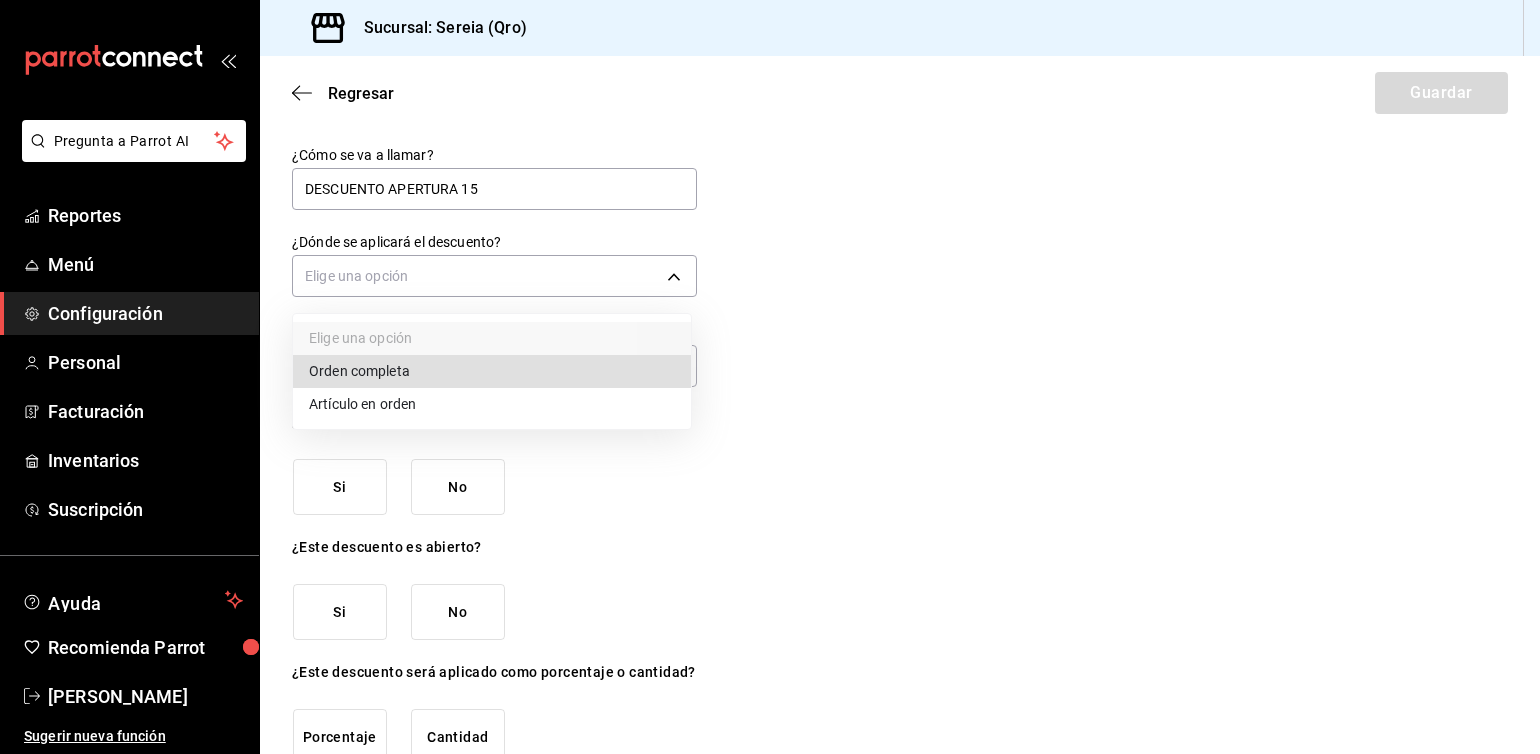 click on "Orden completa" at bounding box center (492, 371) 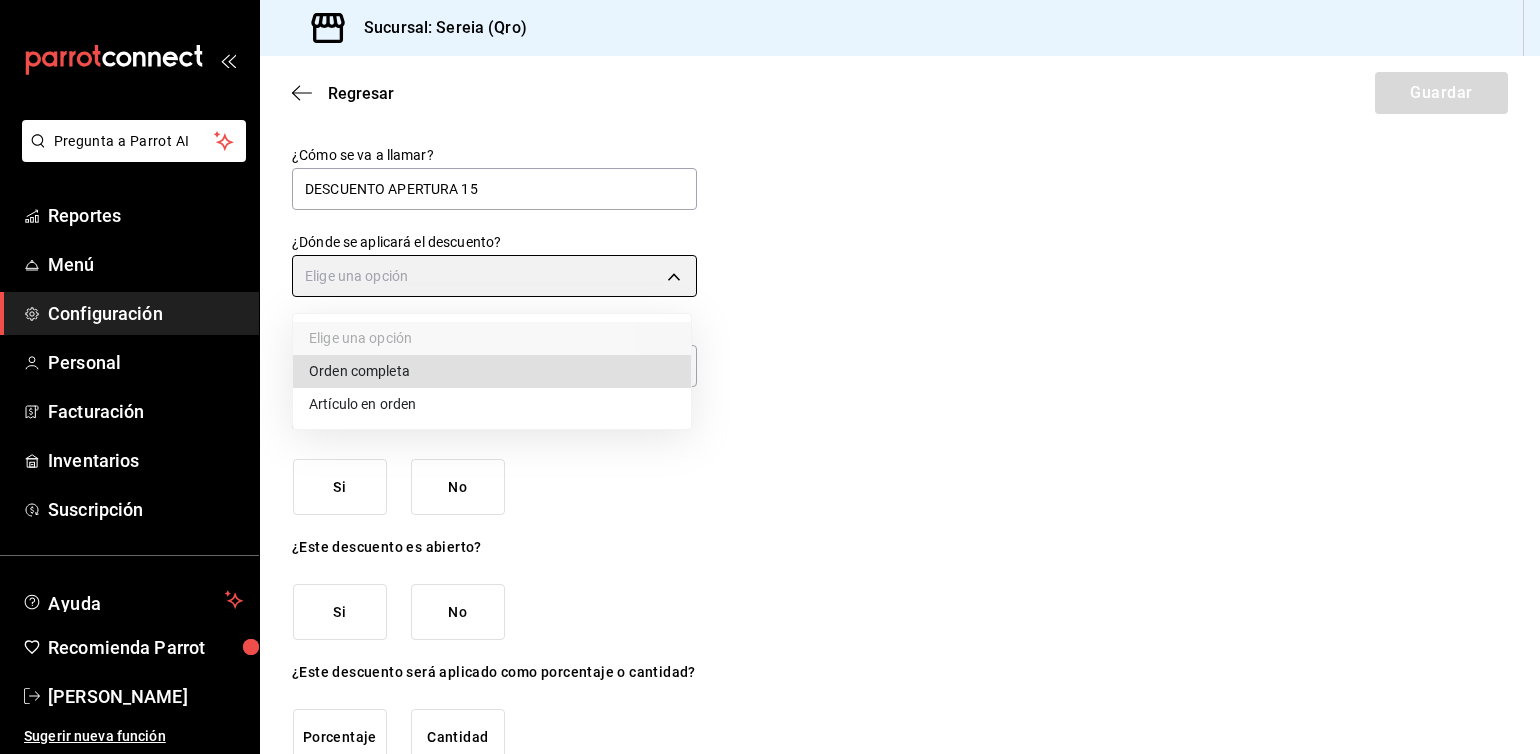 type on "ORDER" 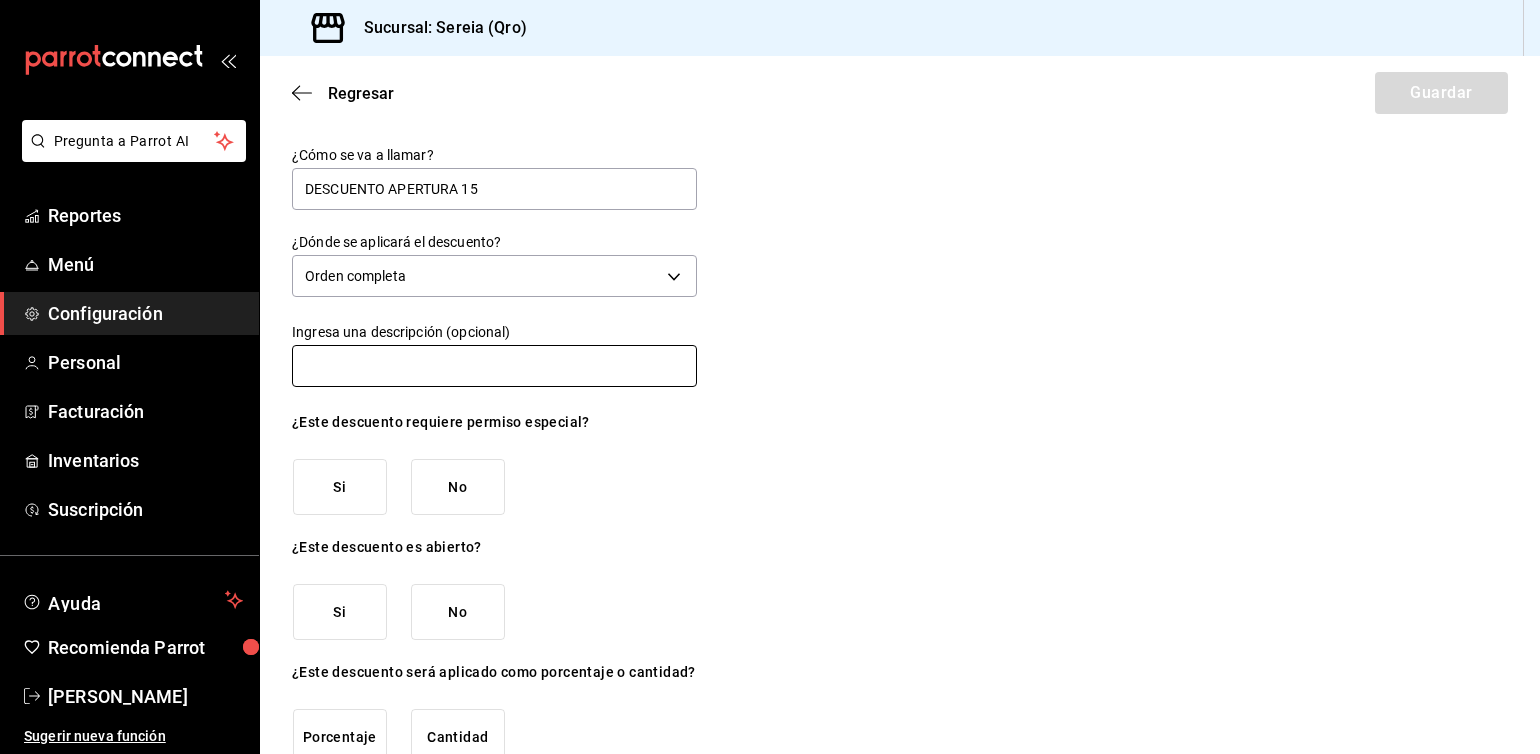 click at bounding box center [494, 366] 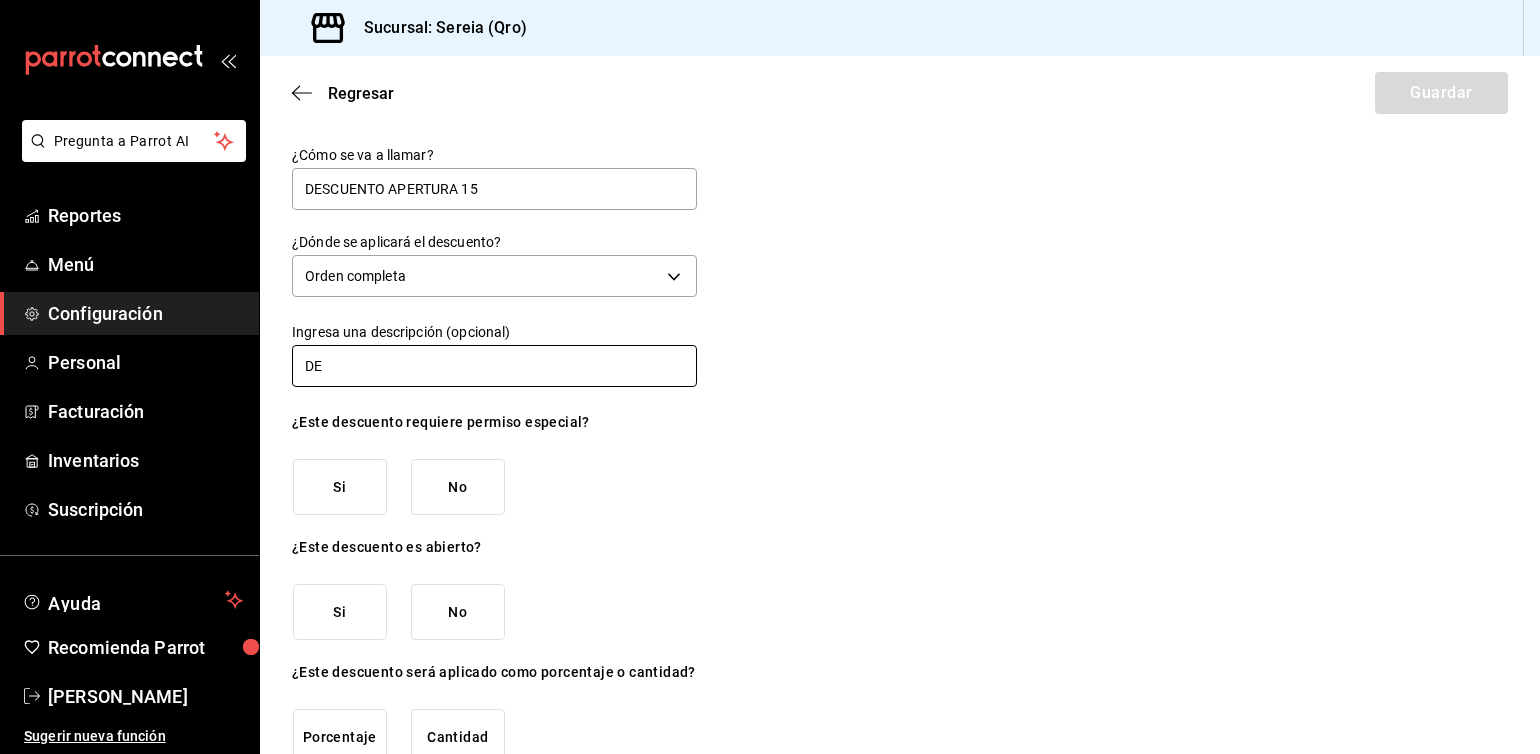 type on "D" 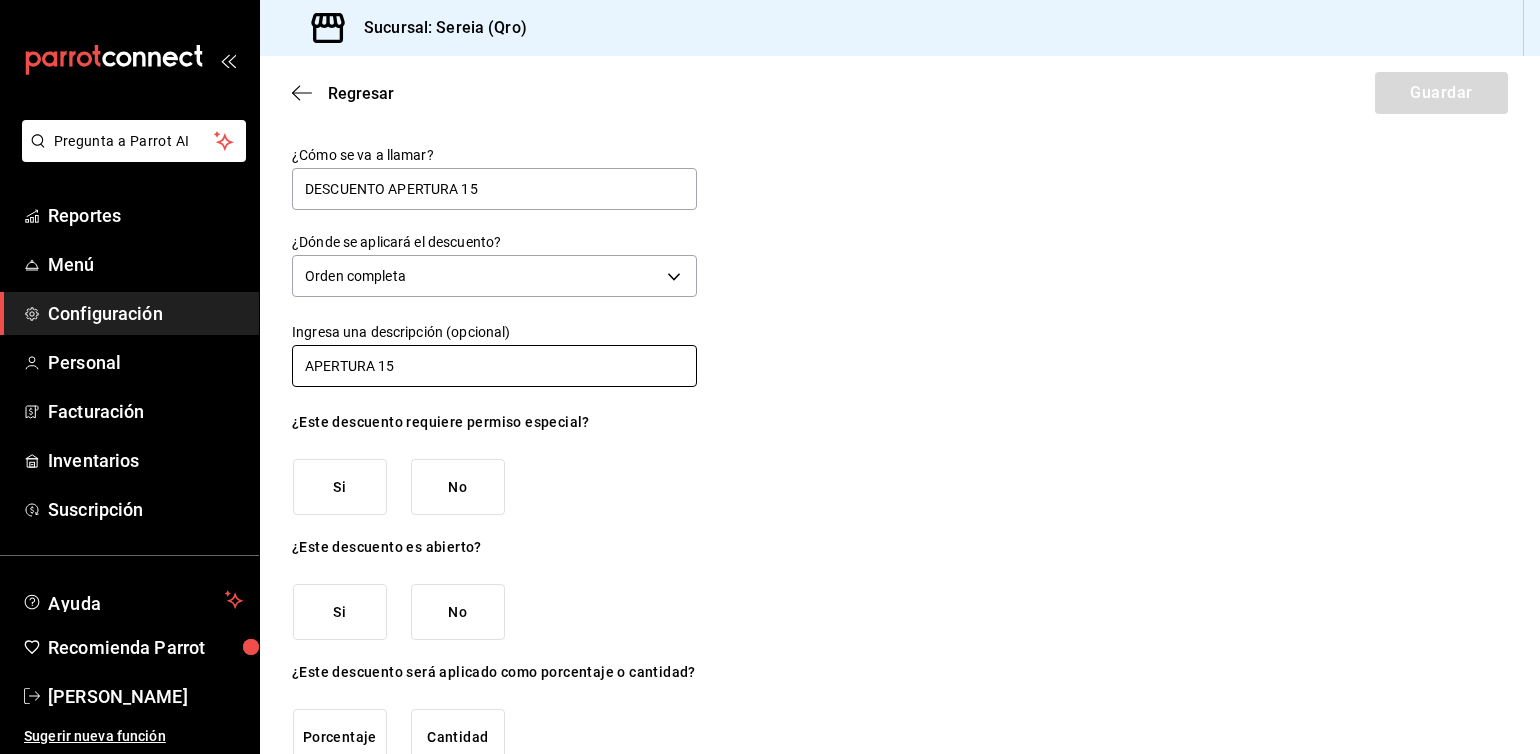 type on "APERTURA 15" 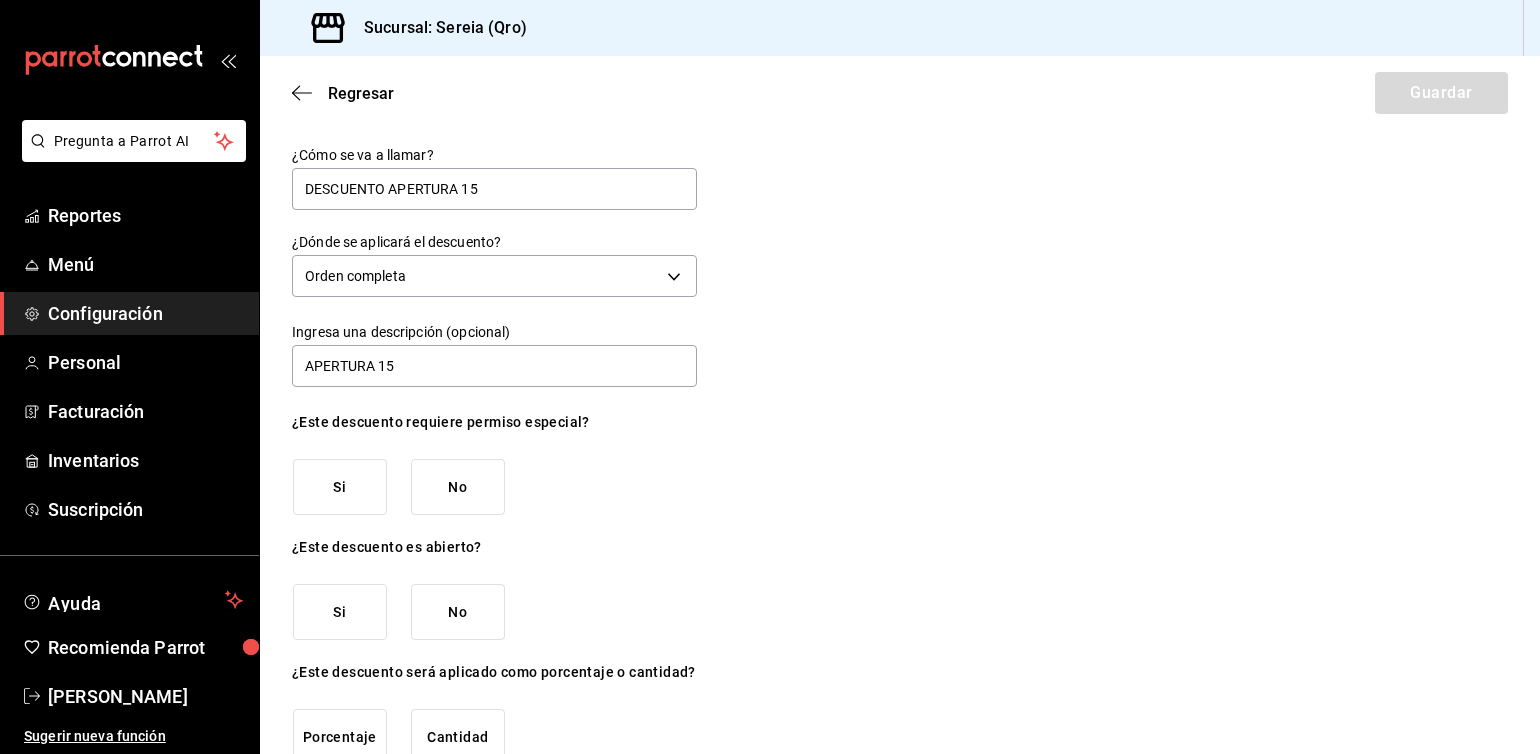 click on "Si" at bounding box center (340, 487) 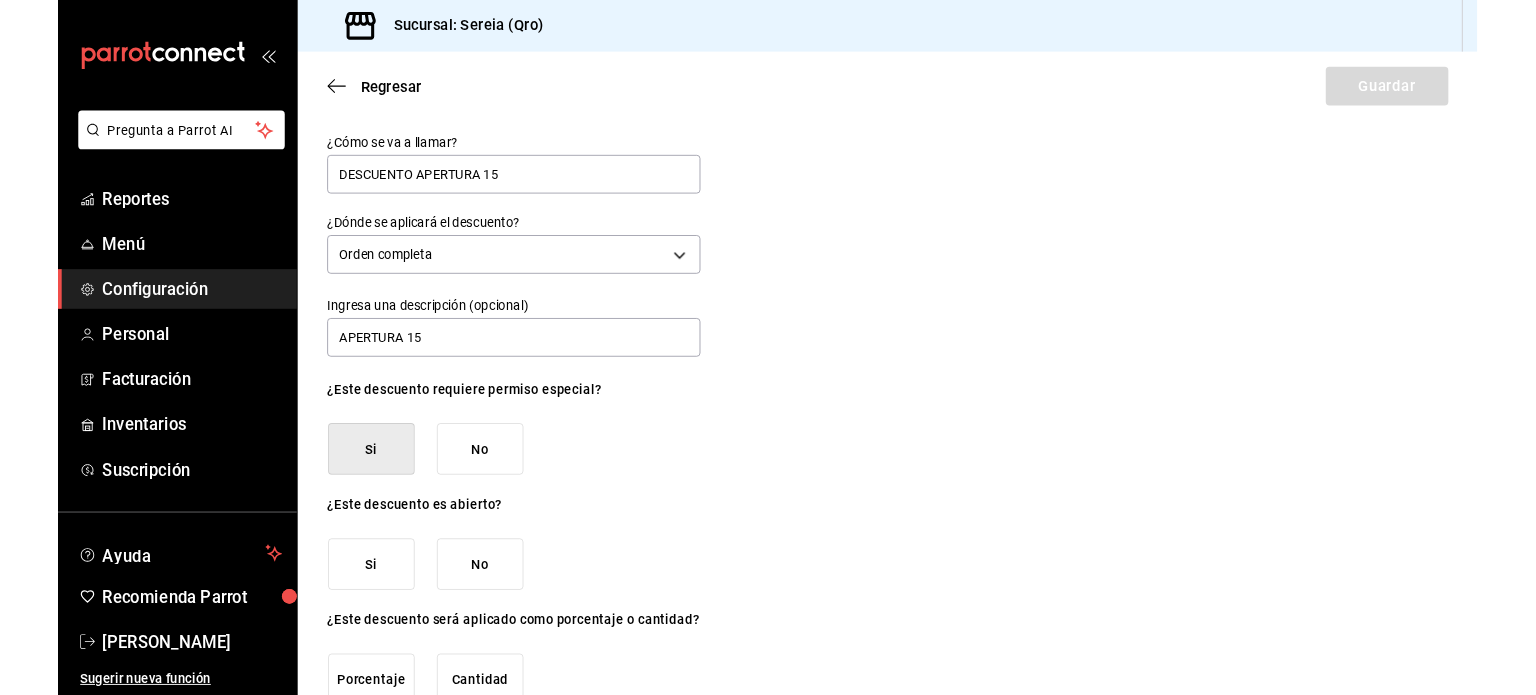 scroll, scrollTop: 41, scrollLeft: 0, axis: vertical 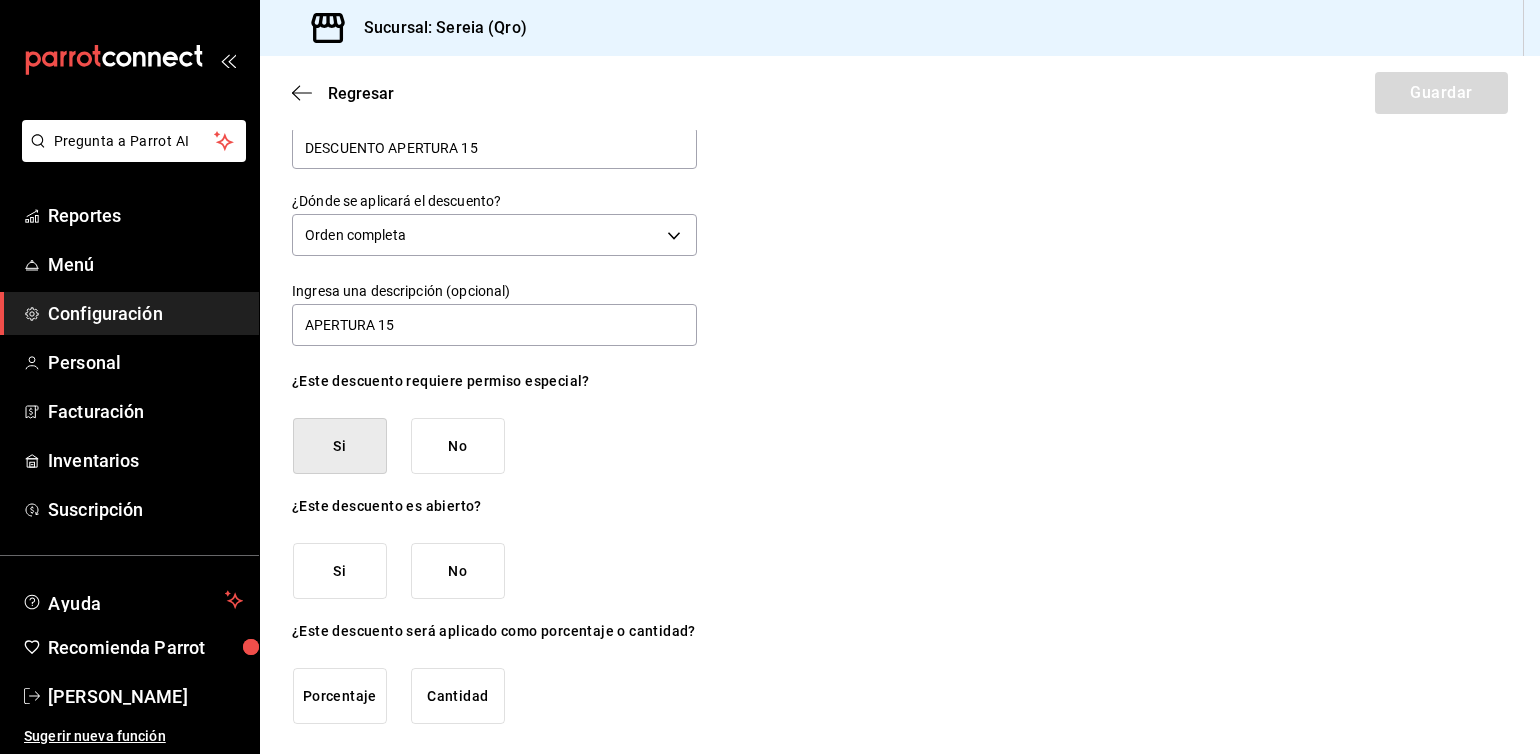 click on "No" at bounding box center (458, 571) 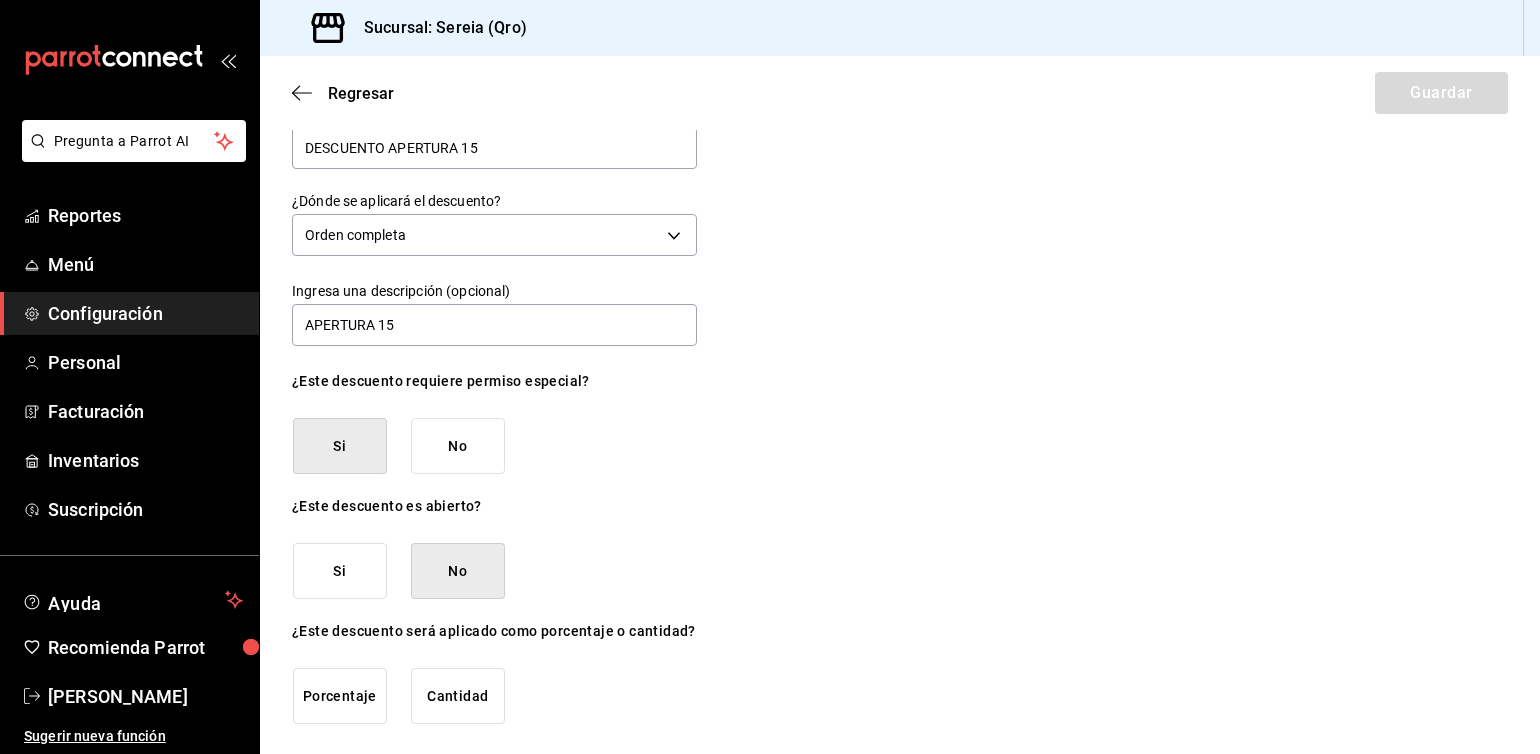 click on "¿Cómo se va a llamar? DESCUENTO APERTURA 15 ¿Dónde se aplicará el descuento? Orden completa ORDER Ingresa una descripción (opcional) APERTURA 15 ¿Este descuento requiere permiso especial? Si No ¿Este descuento es abierto? Si No ¿Este descuento será aplicado como porcentaje o cantidad? Porcentaje Cantidad" at bounding box center (900, 414) 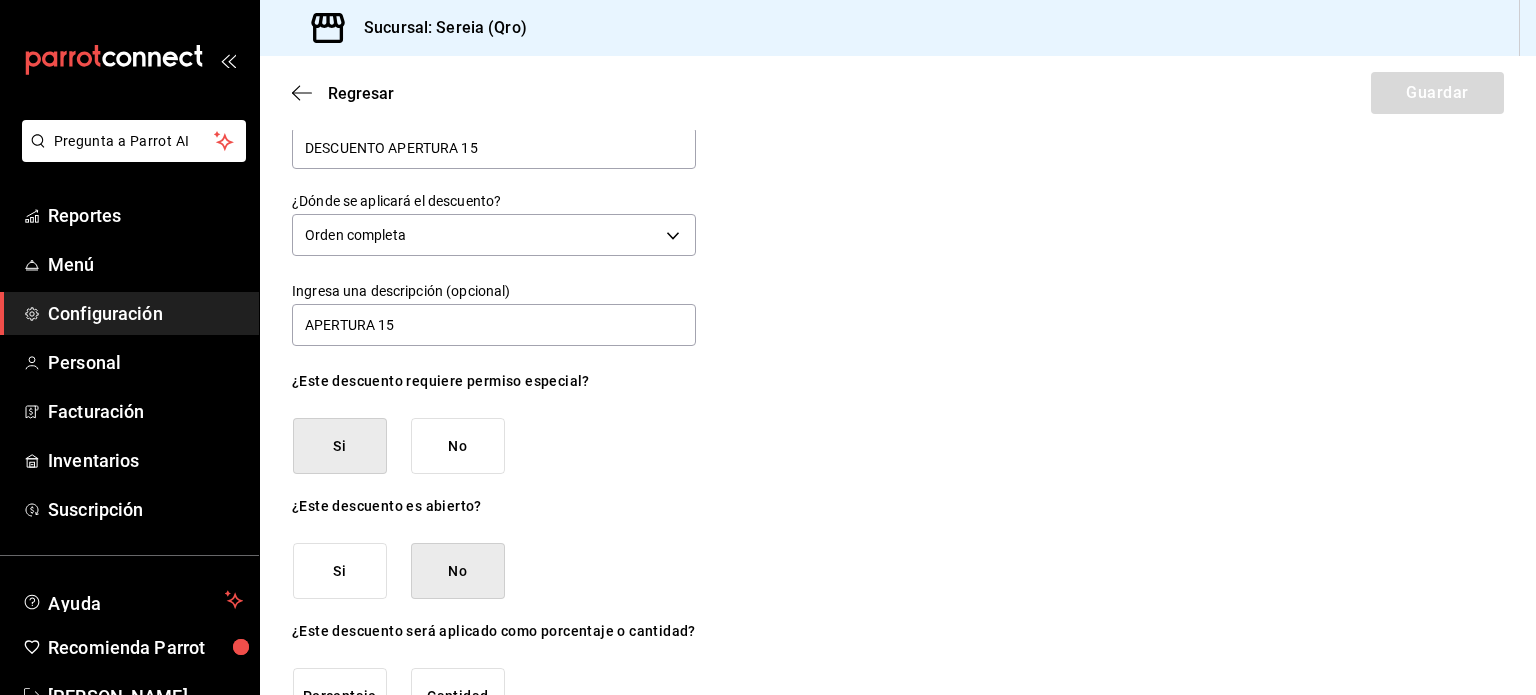 scroll, scrollTop: 100, scrollLeft: 0, axis: vertical 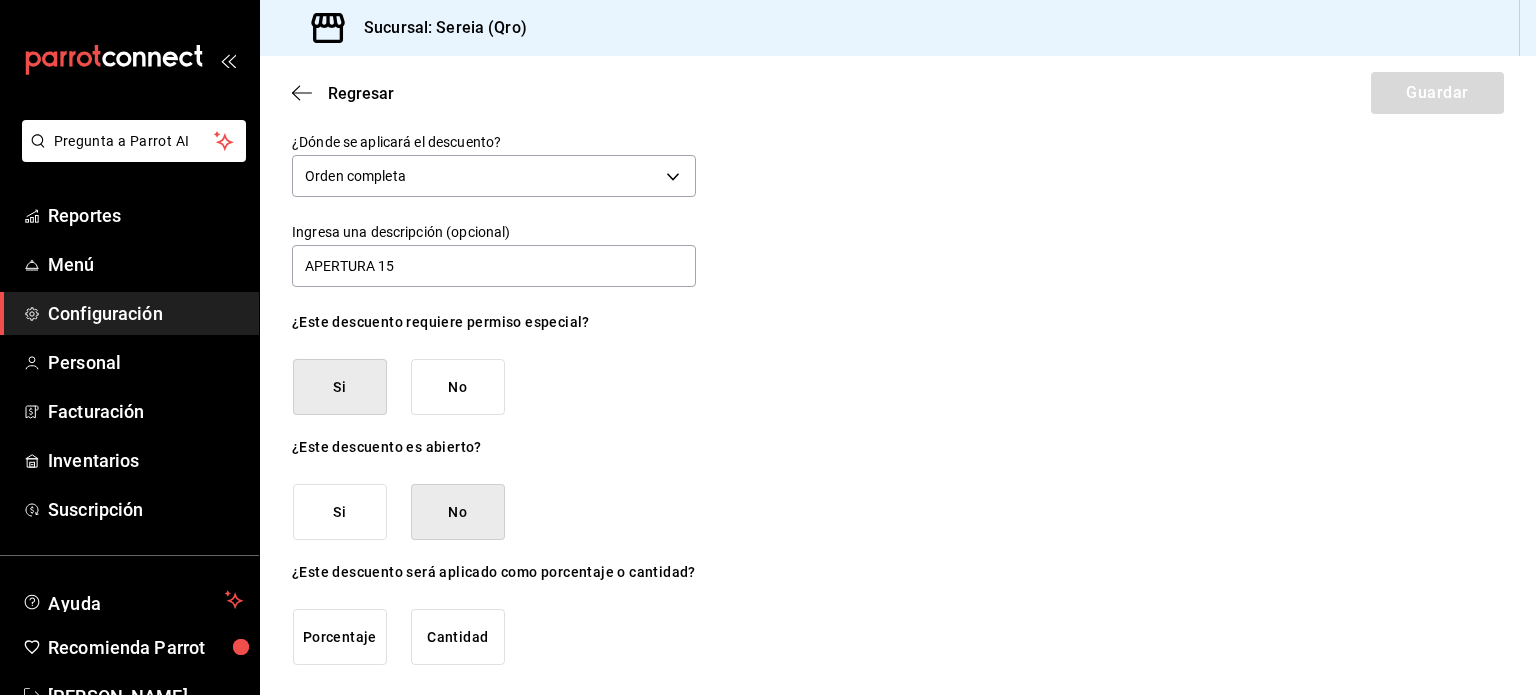 click on "Porcentaje" at bounding box center [340, 637] 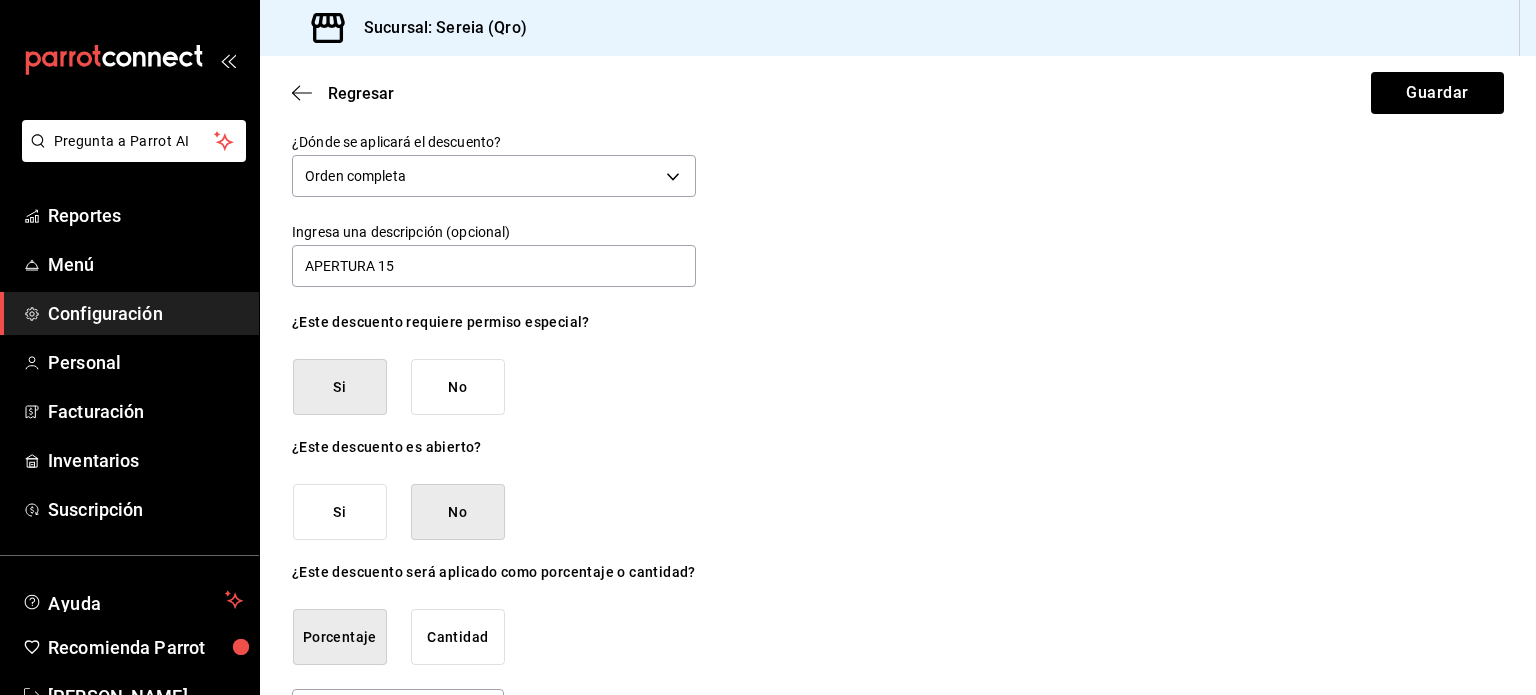 scroll, scrollTop: 166, scrollLeft: 0, axis: vertical 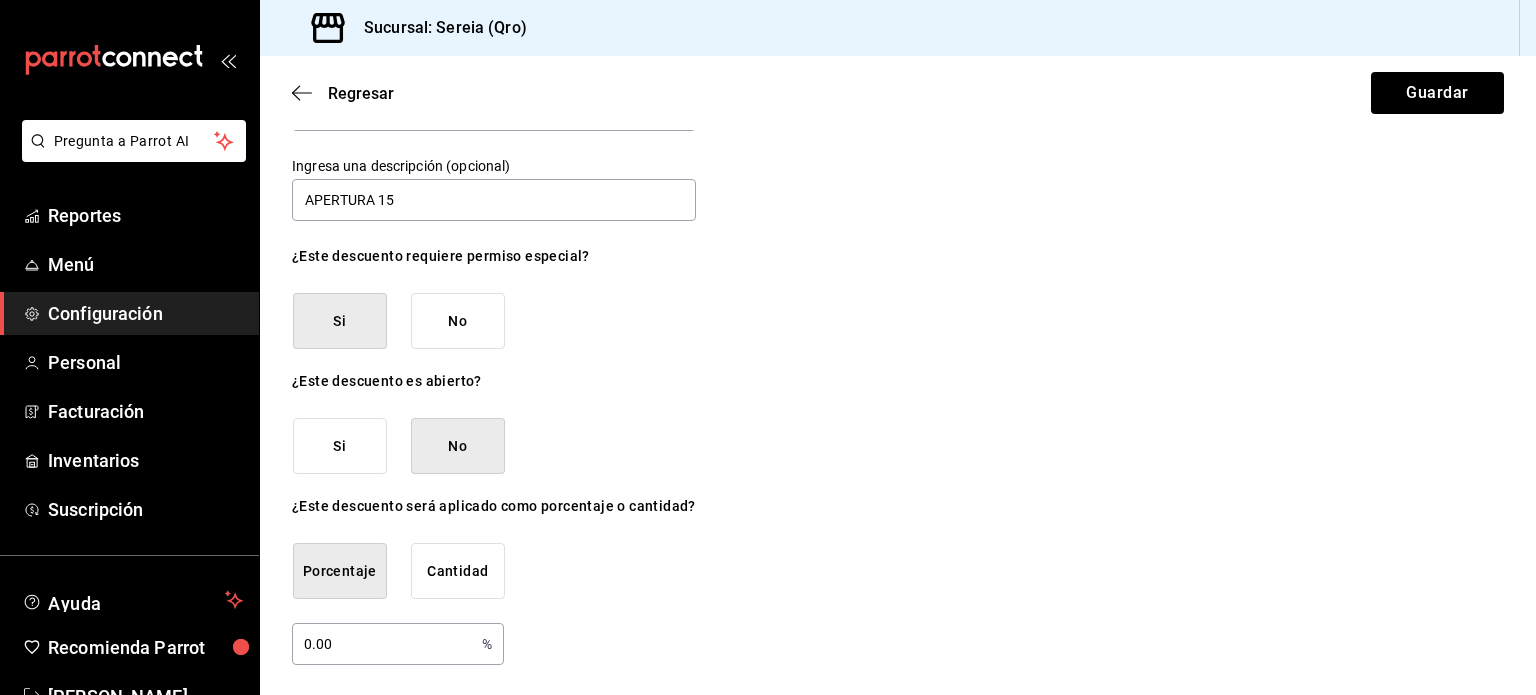 click on "0.00" at bounding box center [383, 644] 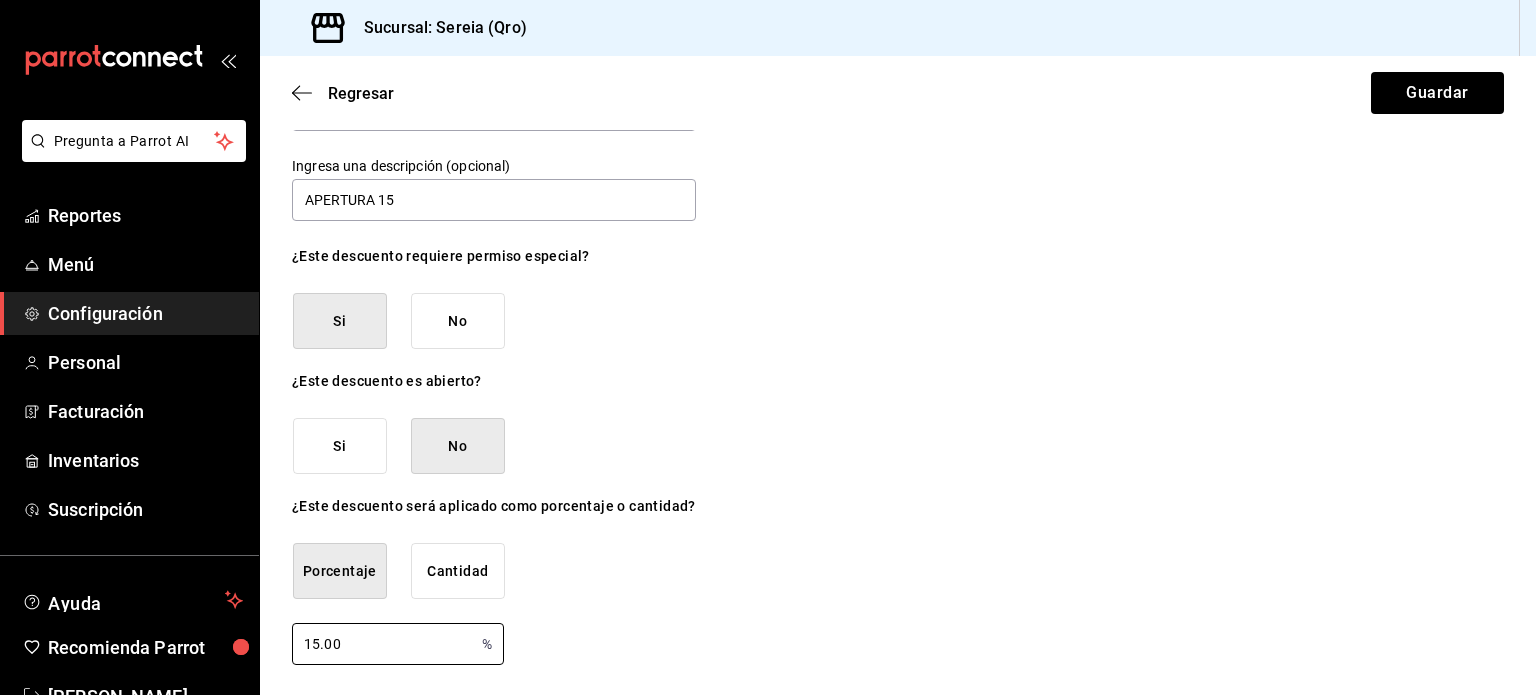 type on "15.00" 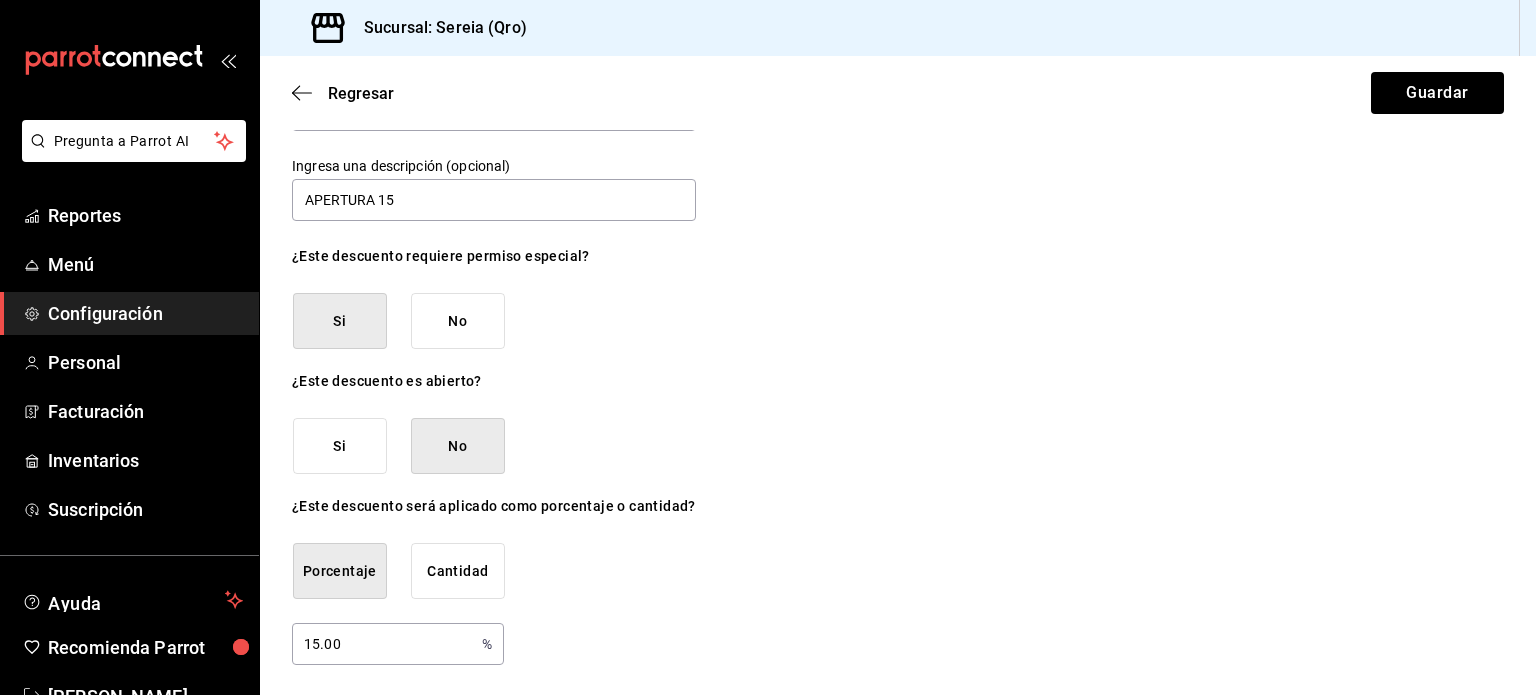 click on "¿Cómo se va a llamar? DESCUENTO APERTURA 15 ¿Dónde se aplicará el descuento? Orden completa ORDER Ingresa una descripción (opcional) APERTURA 15 ¿Este descuento requiere permiso especial? Si No ¿Este descuento es abierto? Si No ¿Este descuento será aplicado como porcentaje o cantidad? Porcentaje Cantidad 15.00 % ​" at bounding box center (898, 322) 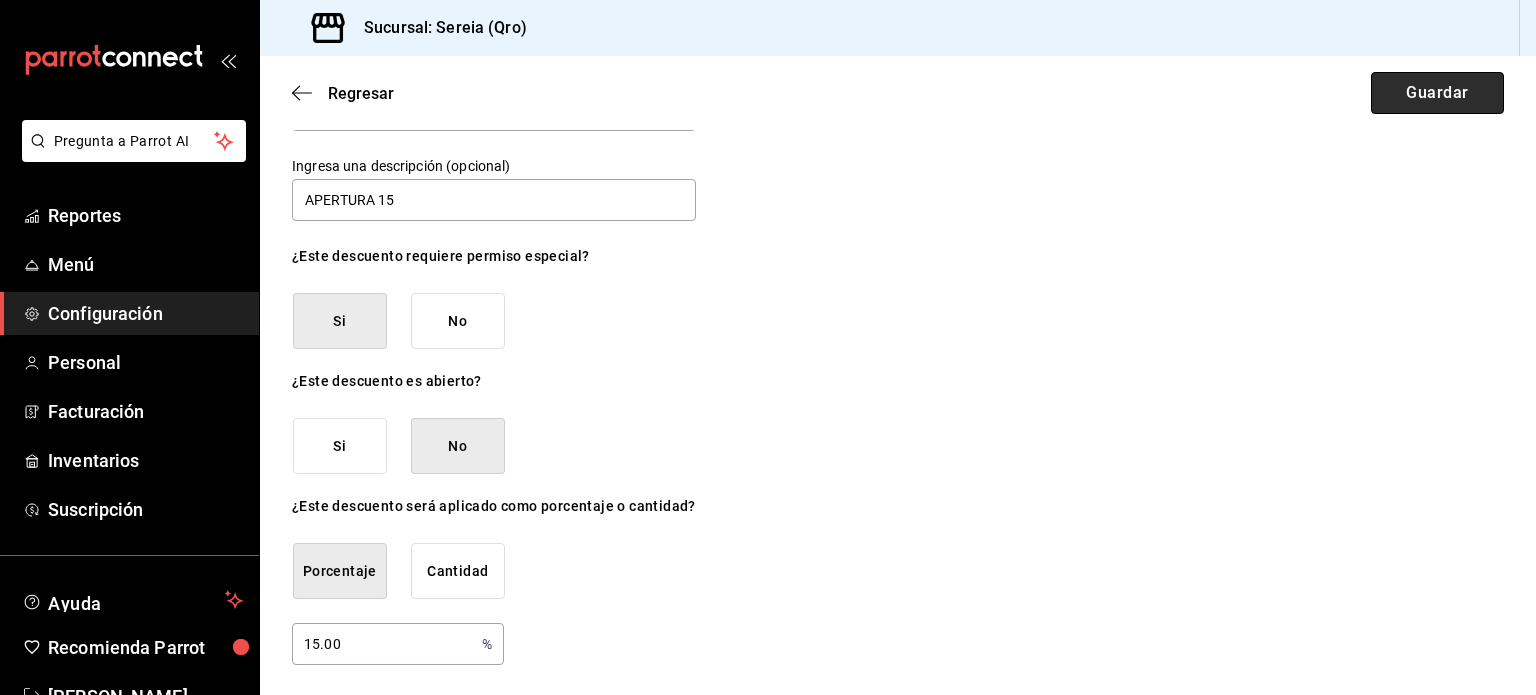 click on "Guardar" at bounding box center [1437, 93] 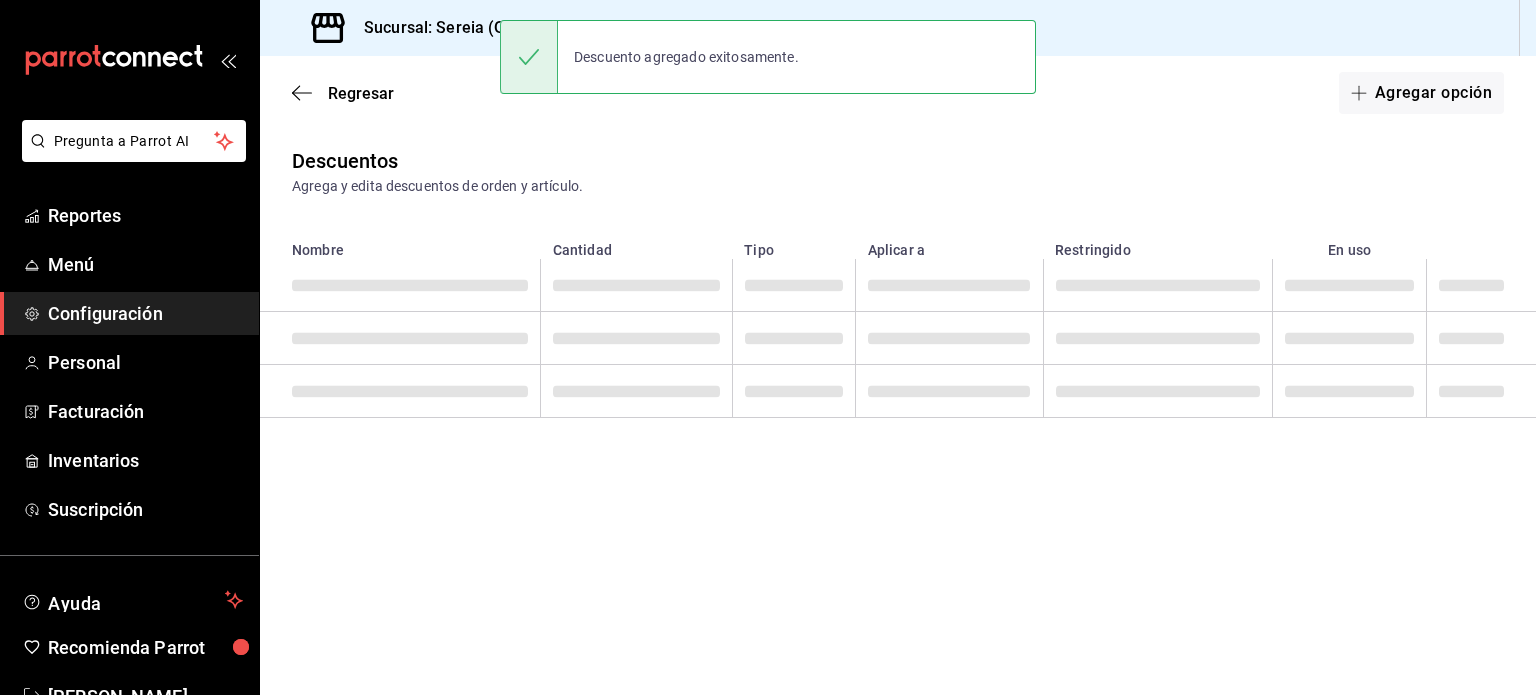 scroll, scrollTop: 0, scrollLeft: 0, axis: both 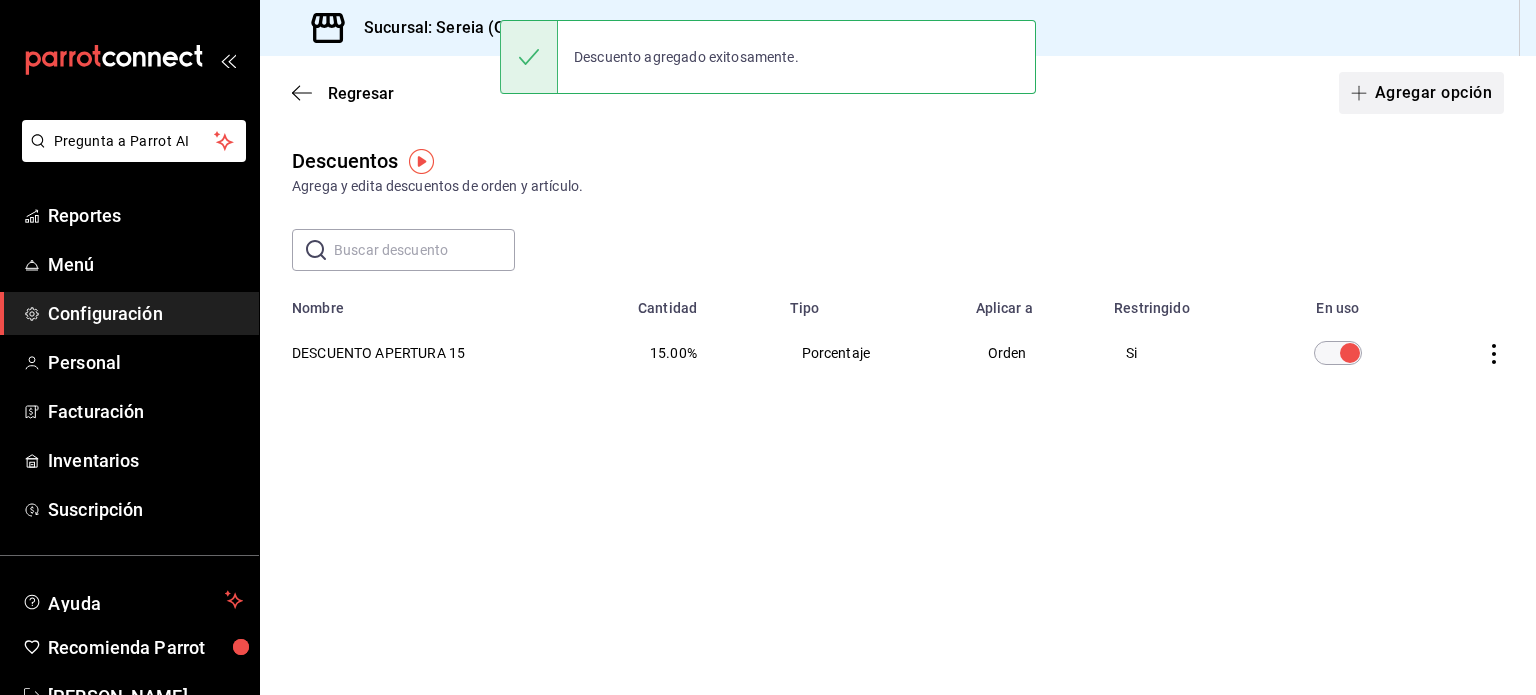 click on "Agregar opción" at bounding box center [1421, 93] 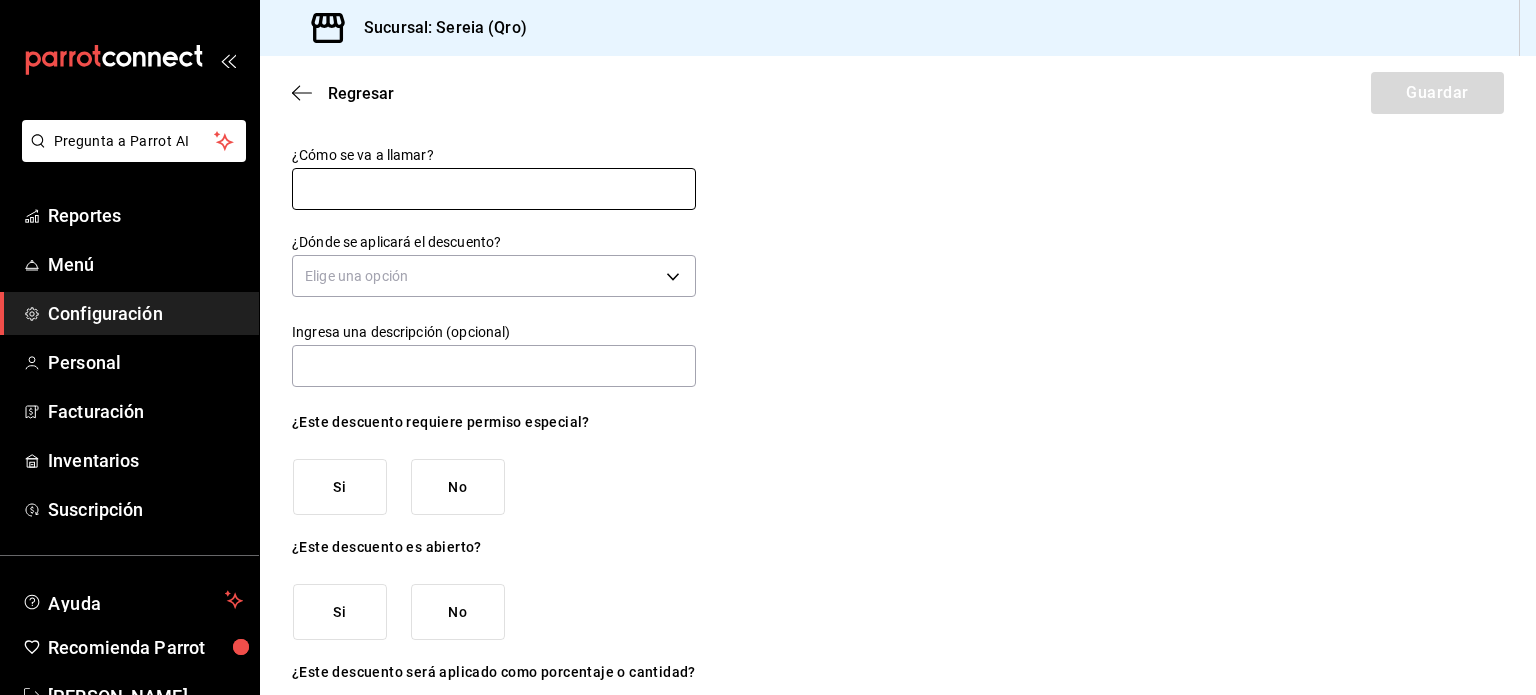 click at bounding box center (494, 189) 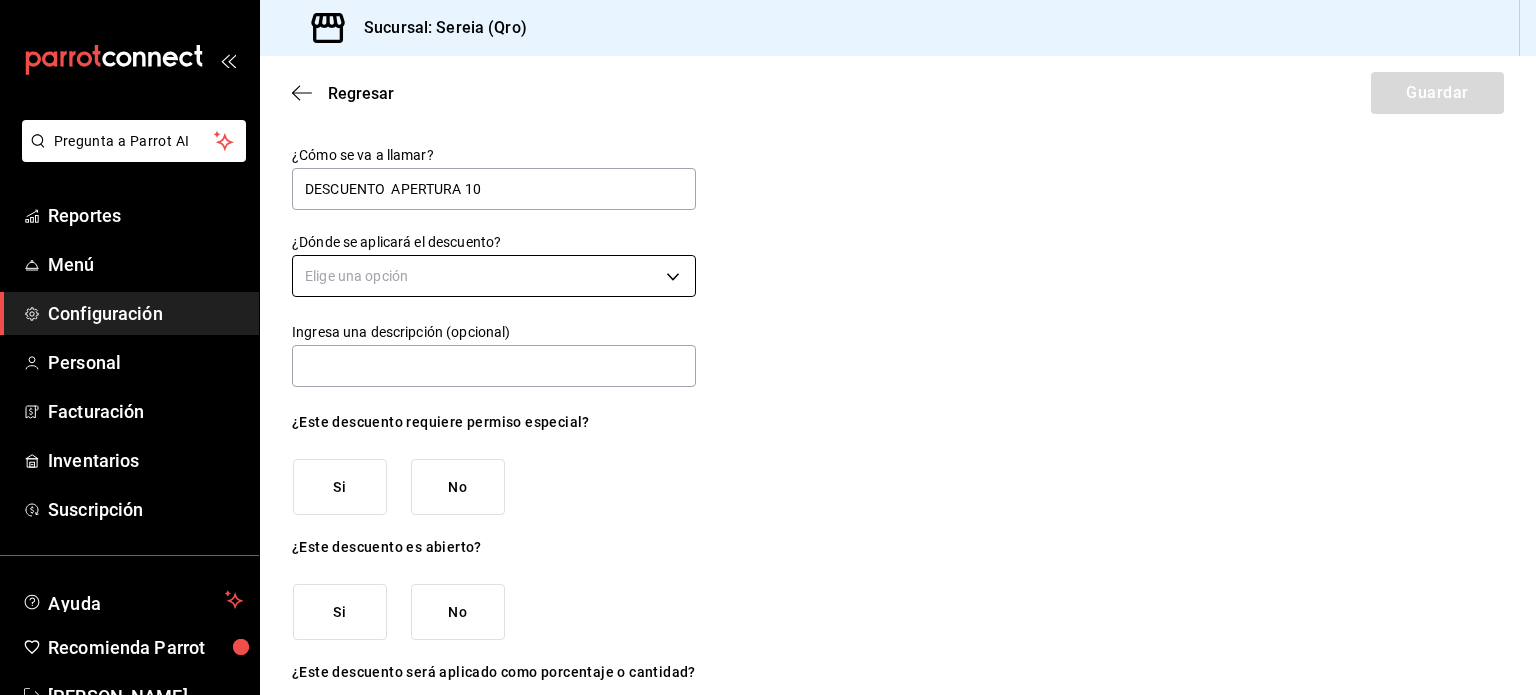 type on "DESCUENTO  APERTURA 10" 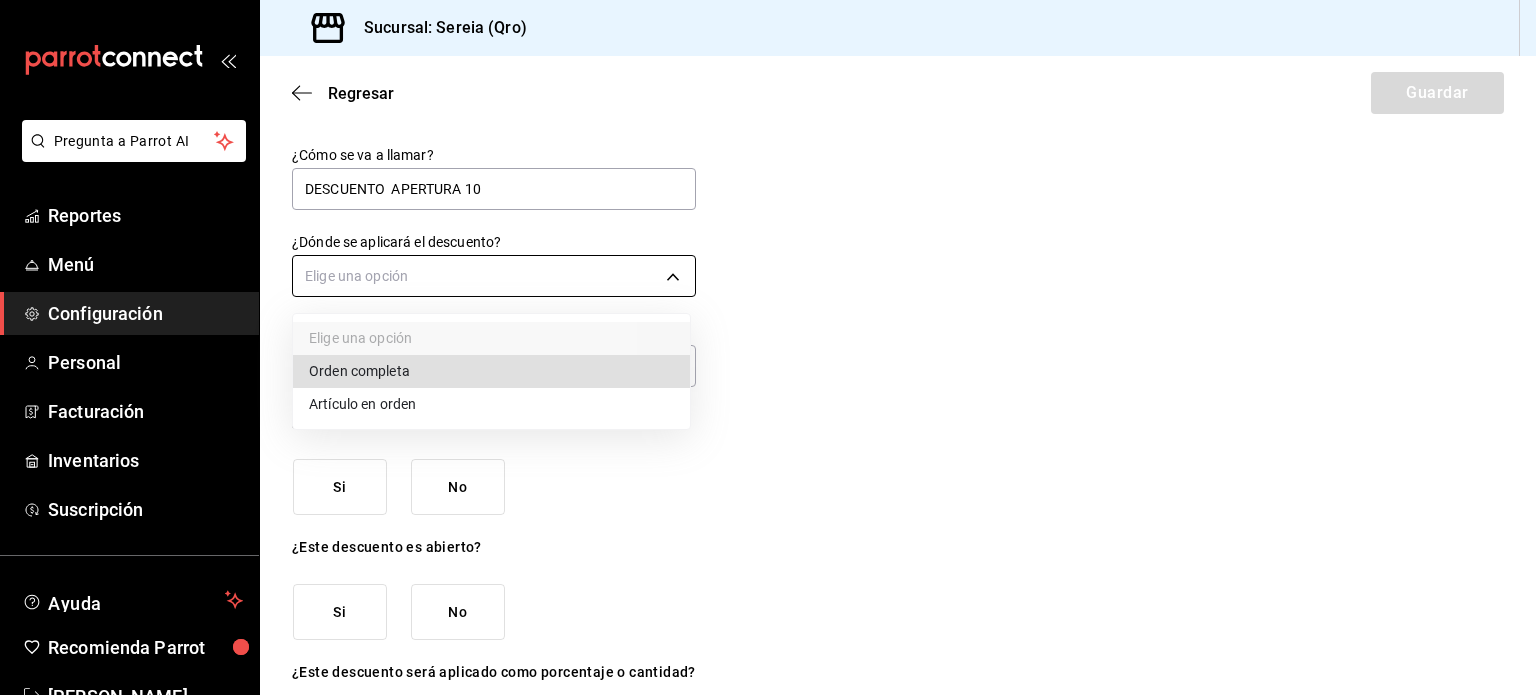 click on "Pregunta a Parrot AI Reportes   Menú   Configuración   Personal   Facturación   Inventarios   Suscripción   Ayuda Recomienda Parrot   [PERSON_NAME] nueva función   Sucursal: Sereia (Qro) Regresar Guardar ¿Cómo se va a llamar? DESCUENTO  APERTURA 10 ¿Dónde se aplicará el descuento? Elige una opción Ingresa una descripción (opcional) ¿Este descuento requiere permiso especial? Si No ¿Este descuento es abierto? Si No ¿Este descuento será aplicado como porcentaje o cantidad? Porcentaje Cantidad GANA 1 MES GRATIS EN TU SUSCRIPCIÓN AQUÍ ¿Recuerdas cómo empezó tu restaurante?
[DATE] puedes ayudar a un colega a tener el mismo cambio que tú viviste.
Recomienda Parrot directamente desde tu Portal Administrador.
Es fácil y rápido.
🎁 Por cada restaurante que se una, ganas 1 mes gratis. Pregunta a Parrot AI Reportes   Menú   Configuración   Personal   Facturación   Inventarios   Suscripción   Ayuda Recomienda Parrot   [PERSON_NAME] nueva función   [PHONE_NUMBER]" at bounding box center (768, 347) 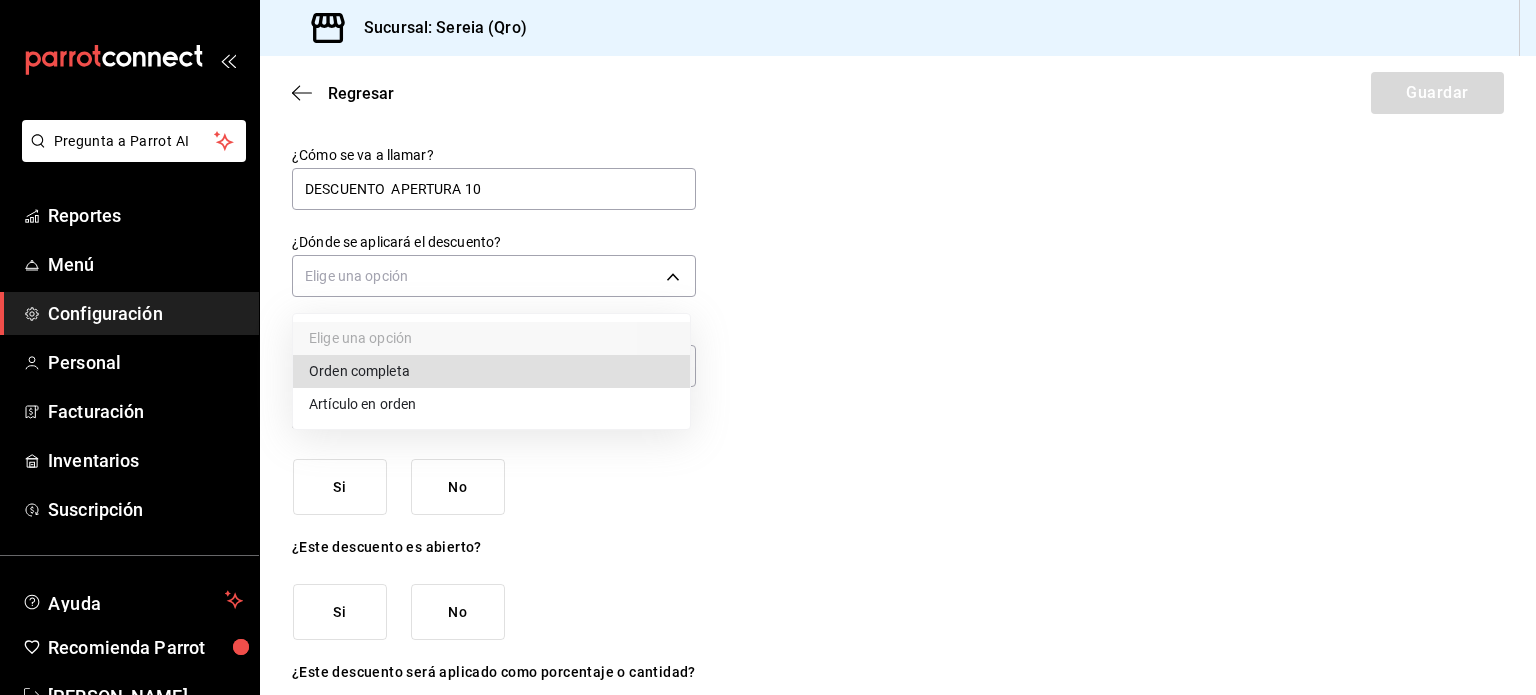 click on "Orden completa" at bounding box center (491, 371) 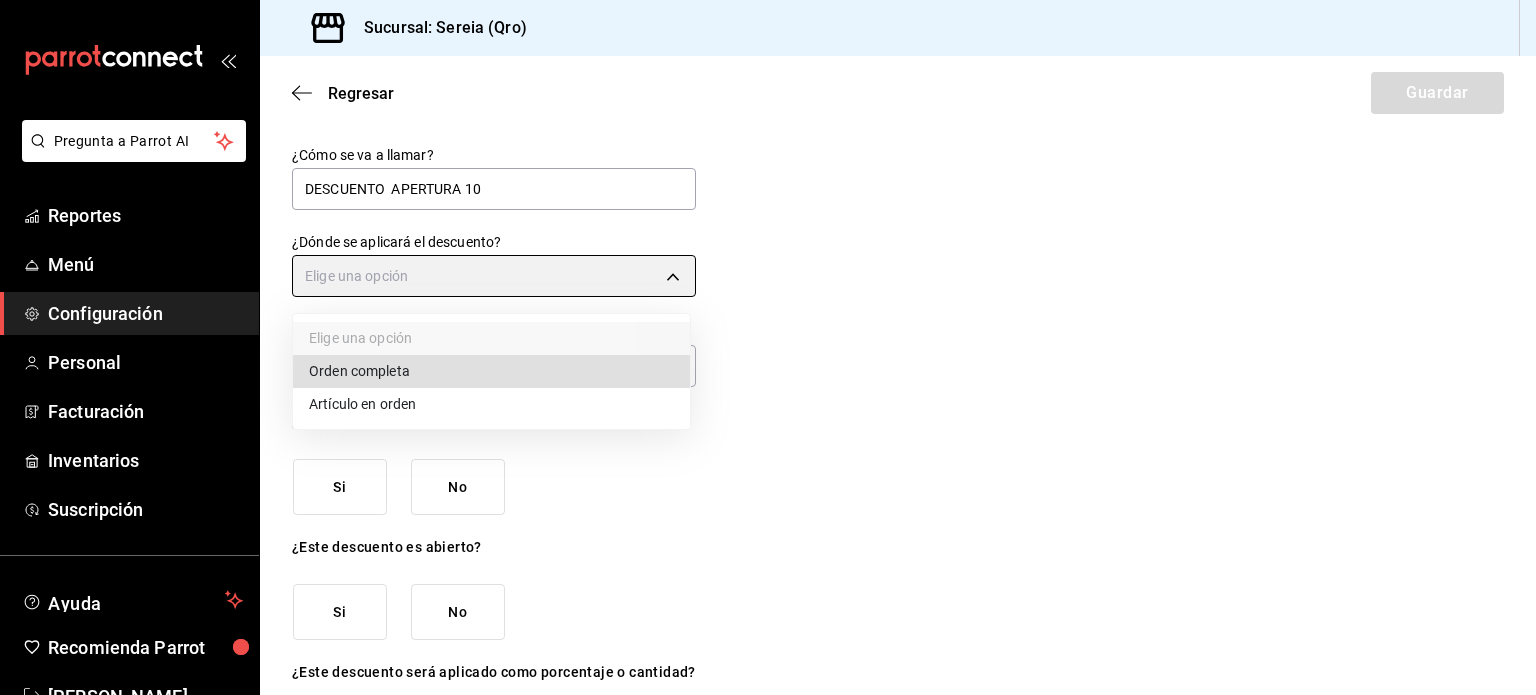 type on "ORDER" 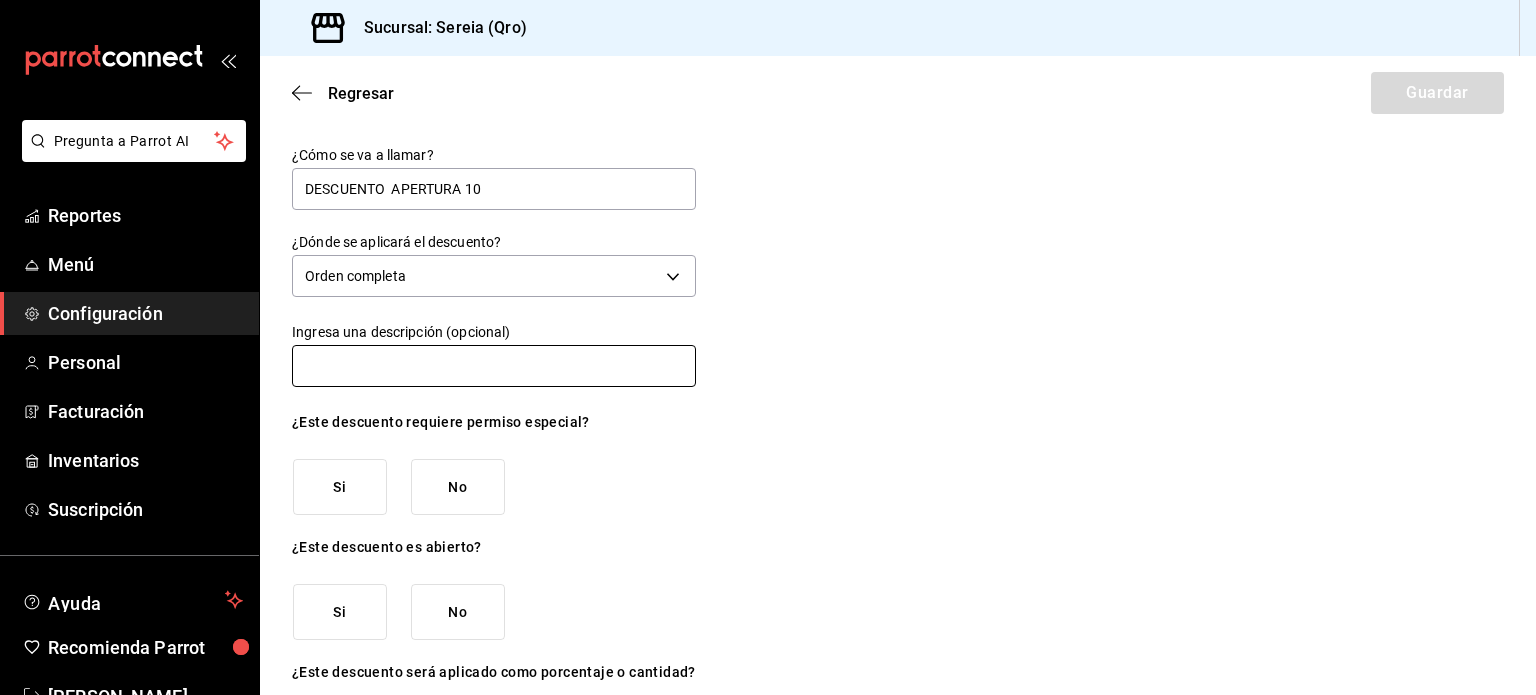 click at bounding box center (494, 366) 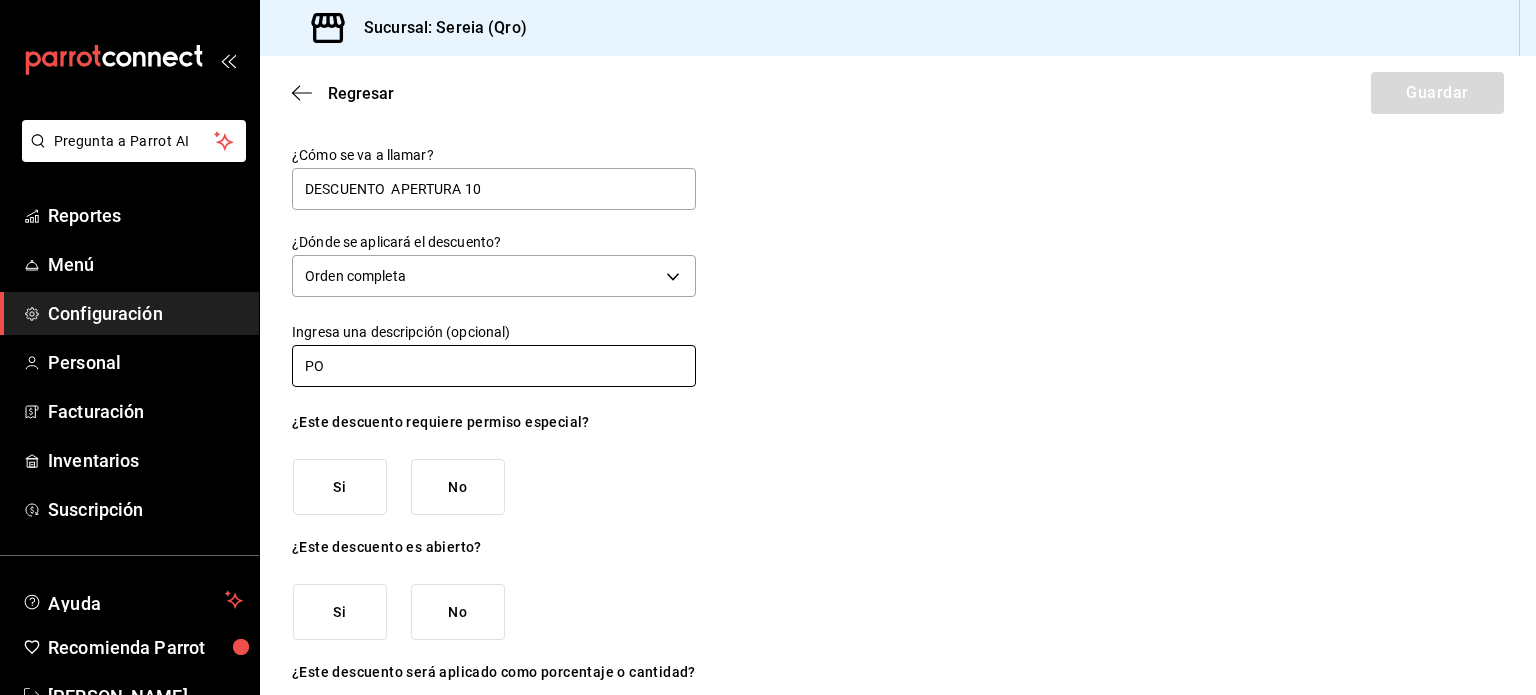 type on "P" 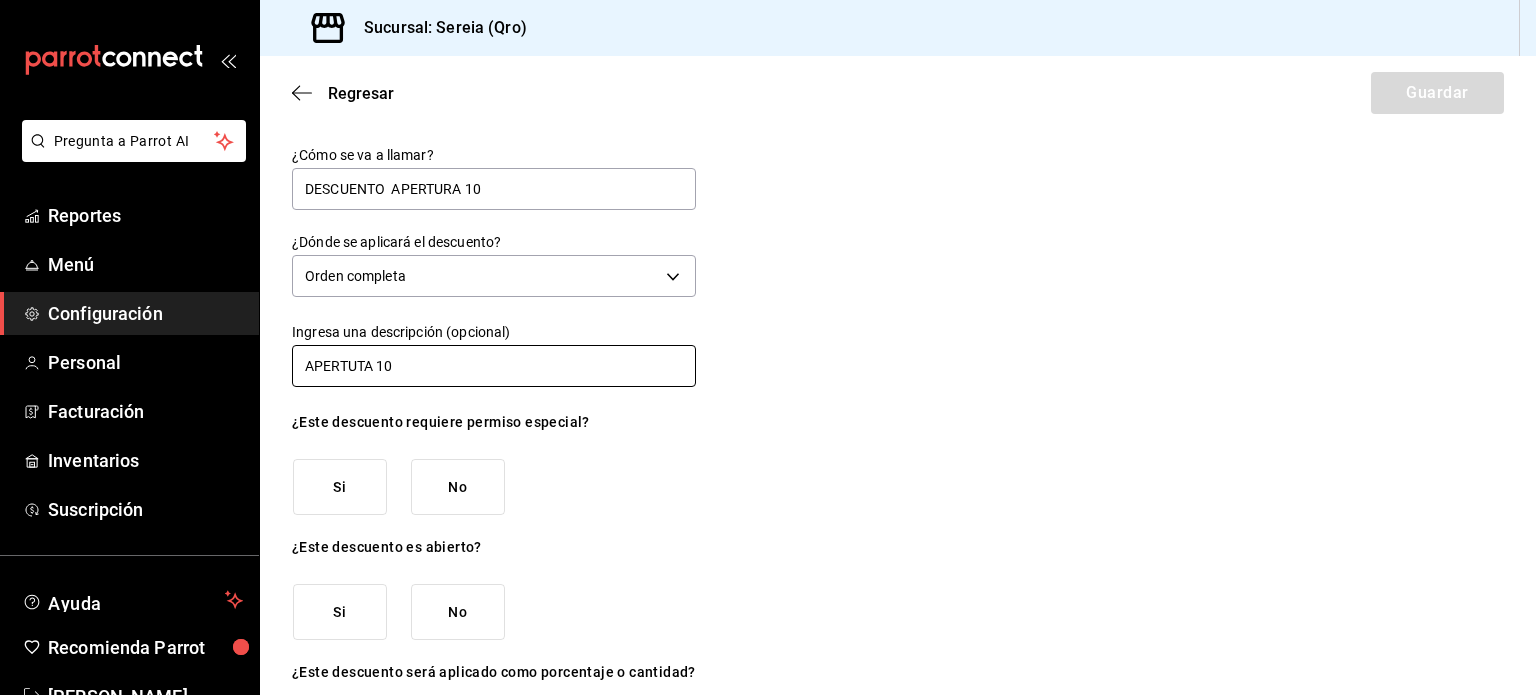 type on "APERTUTA 10" 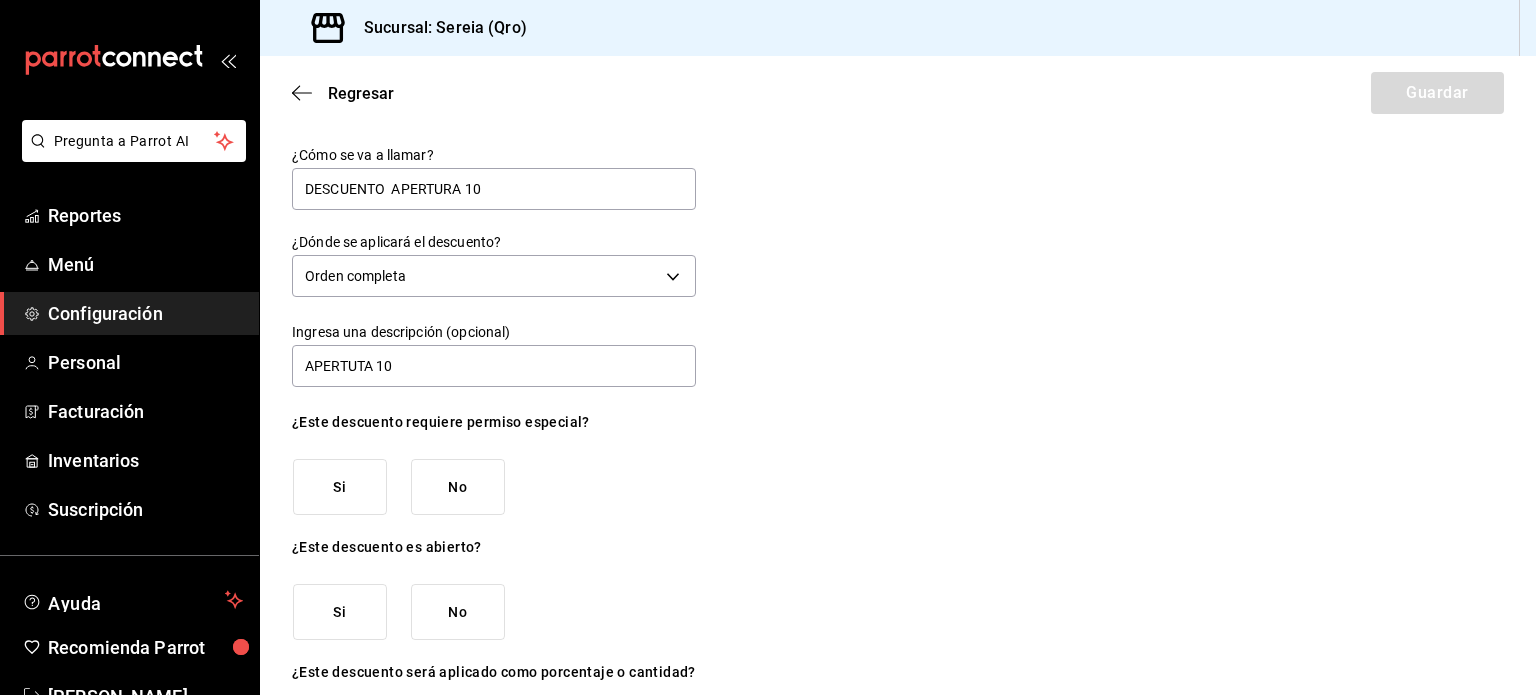 click on "Si" at bounding box center (340, 487) 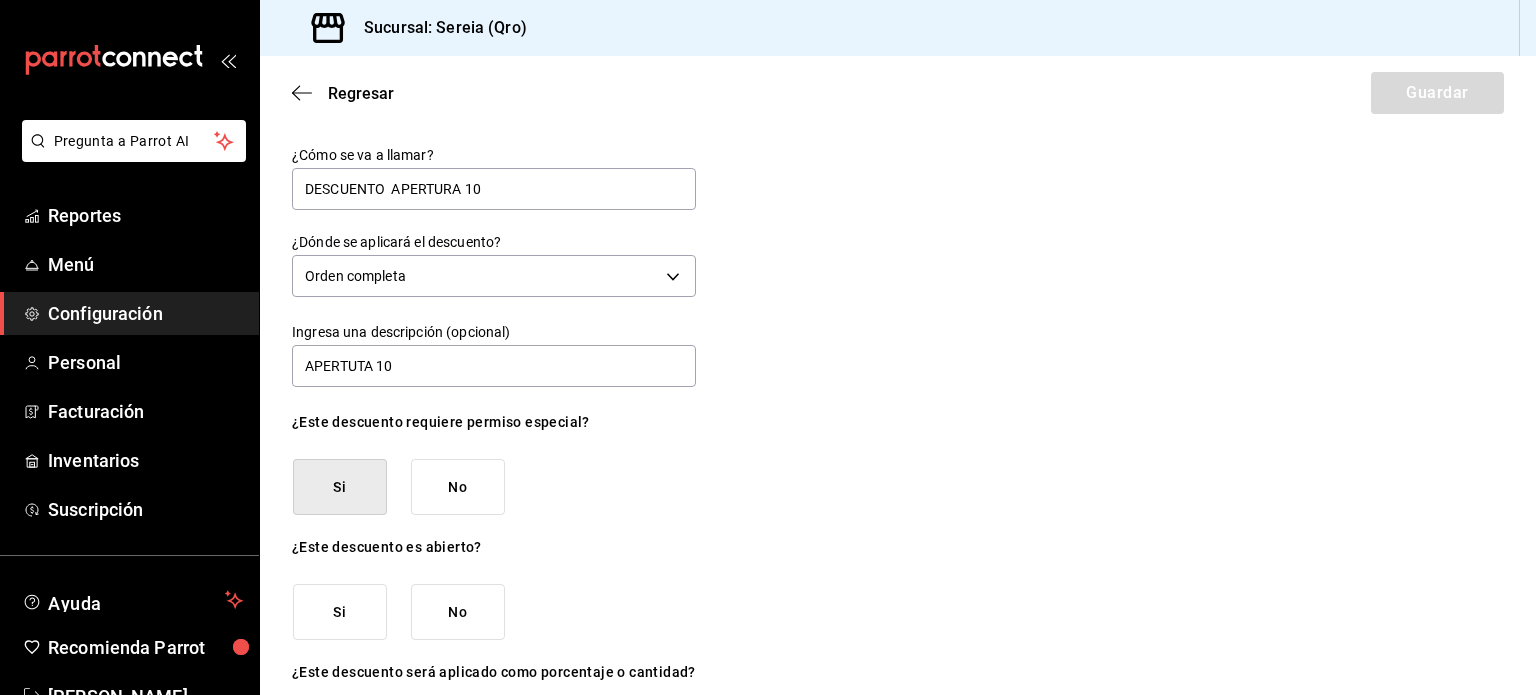 click on "No" at bounding box center (458, 612) 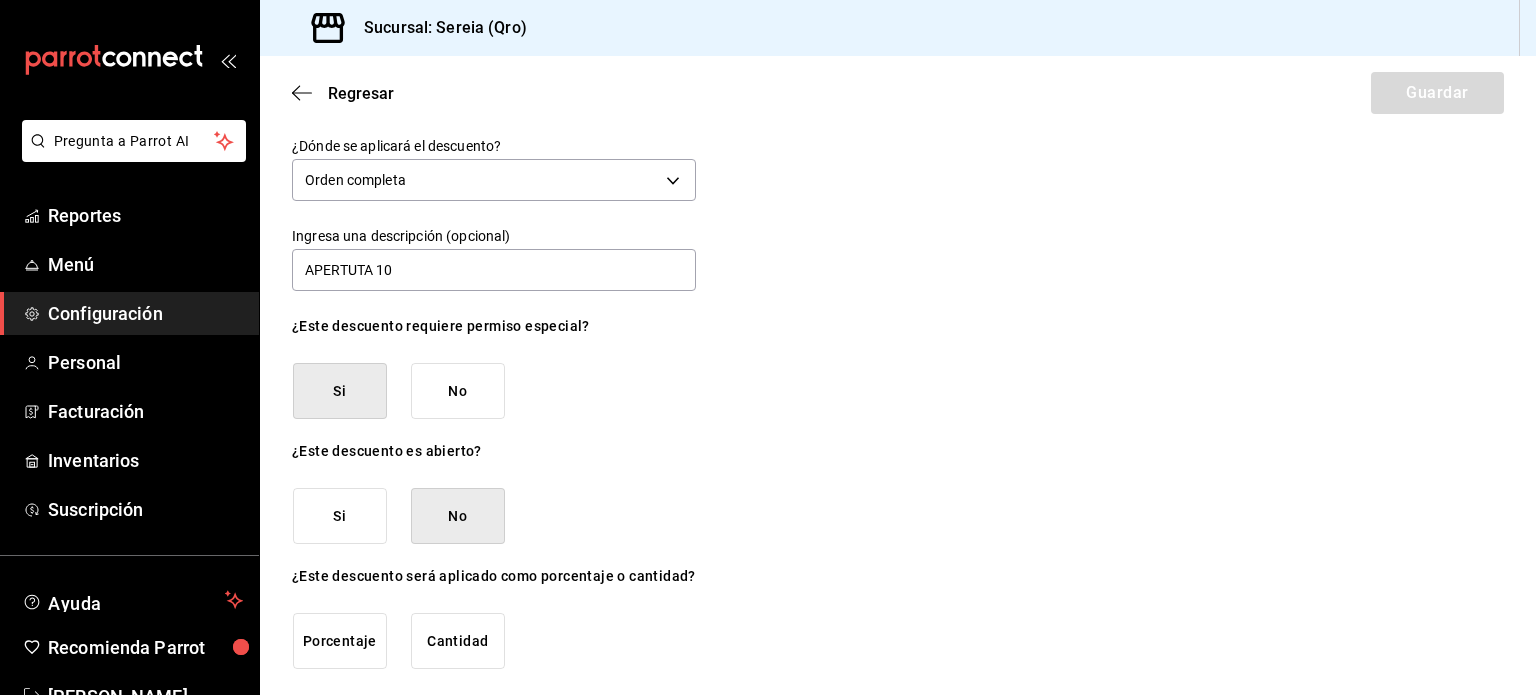 scroll, scrollTop: 100, scrollLeft: 0, axis: vertical 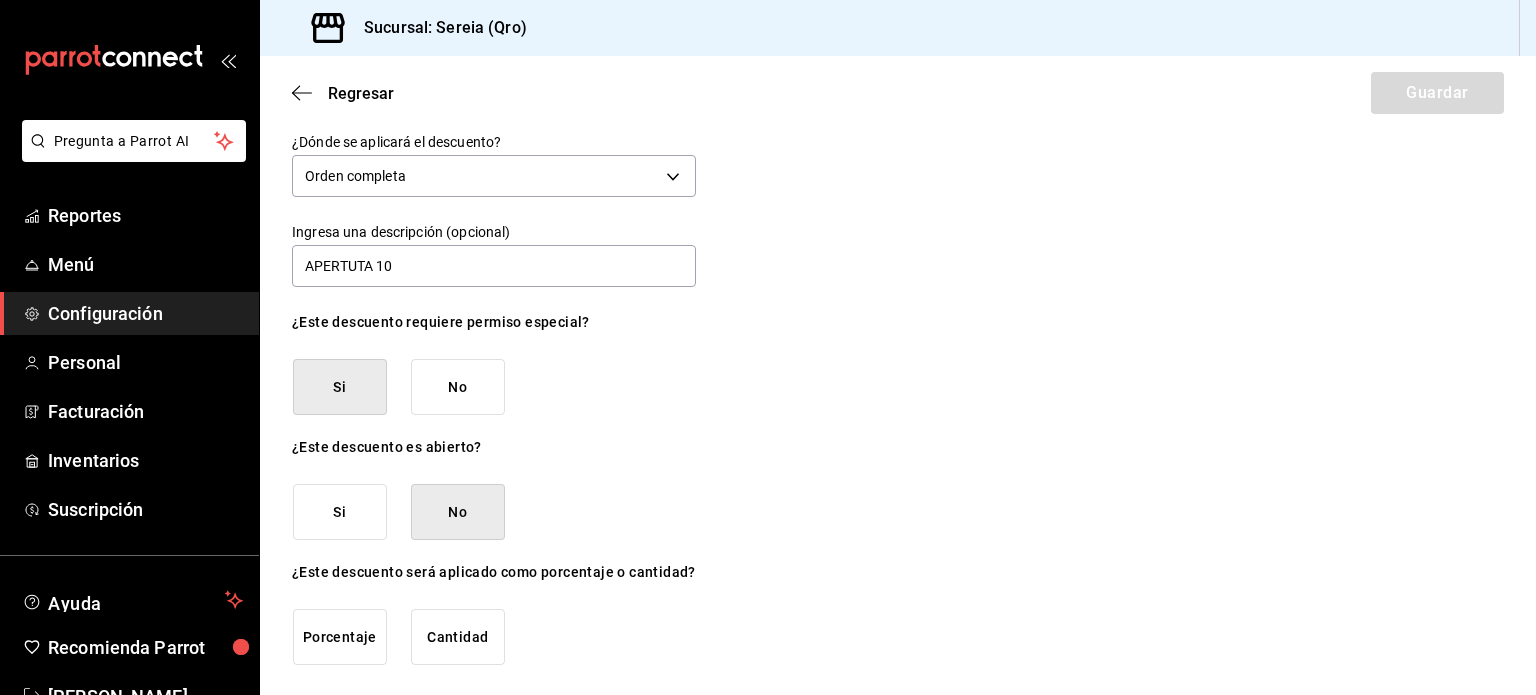 click on "Porcentaje" at bounding box center (340, 637) 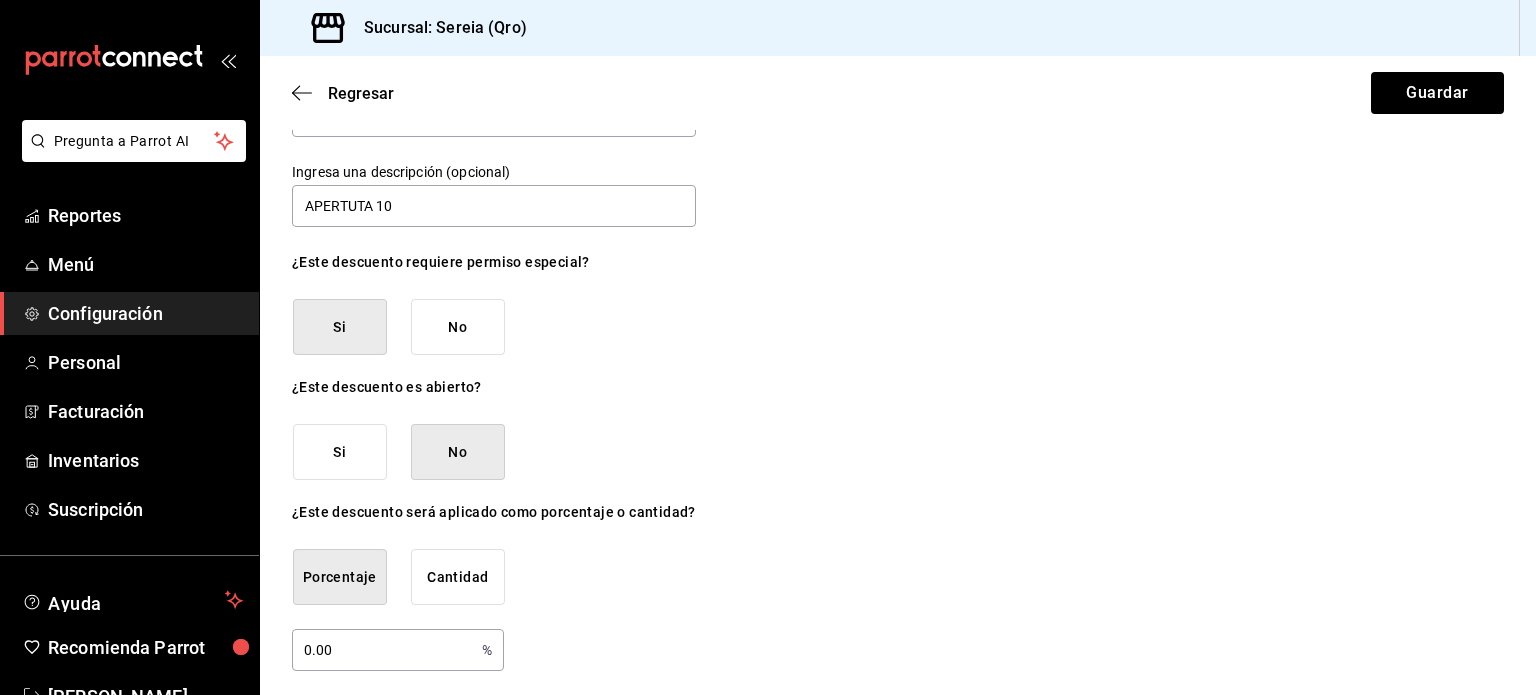 scroll, scrollTop: 166, scrollLeft: 0, axis: vertical 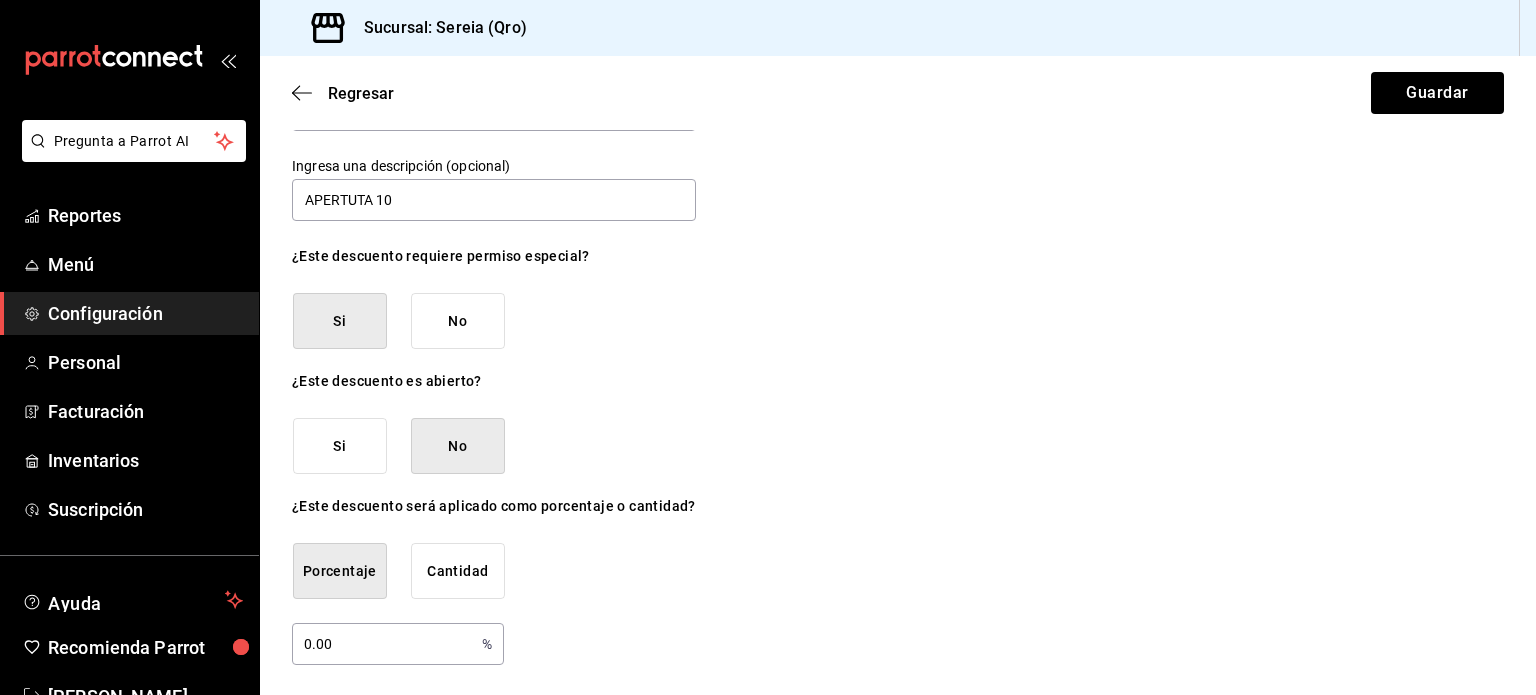 click on "0.00" at bounding box center [383, 644] 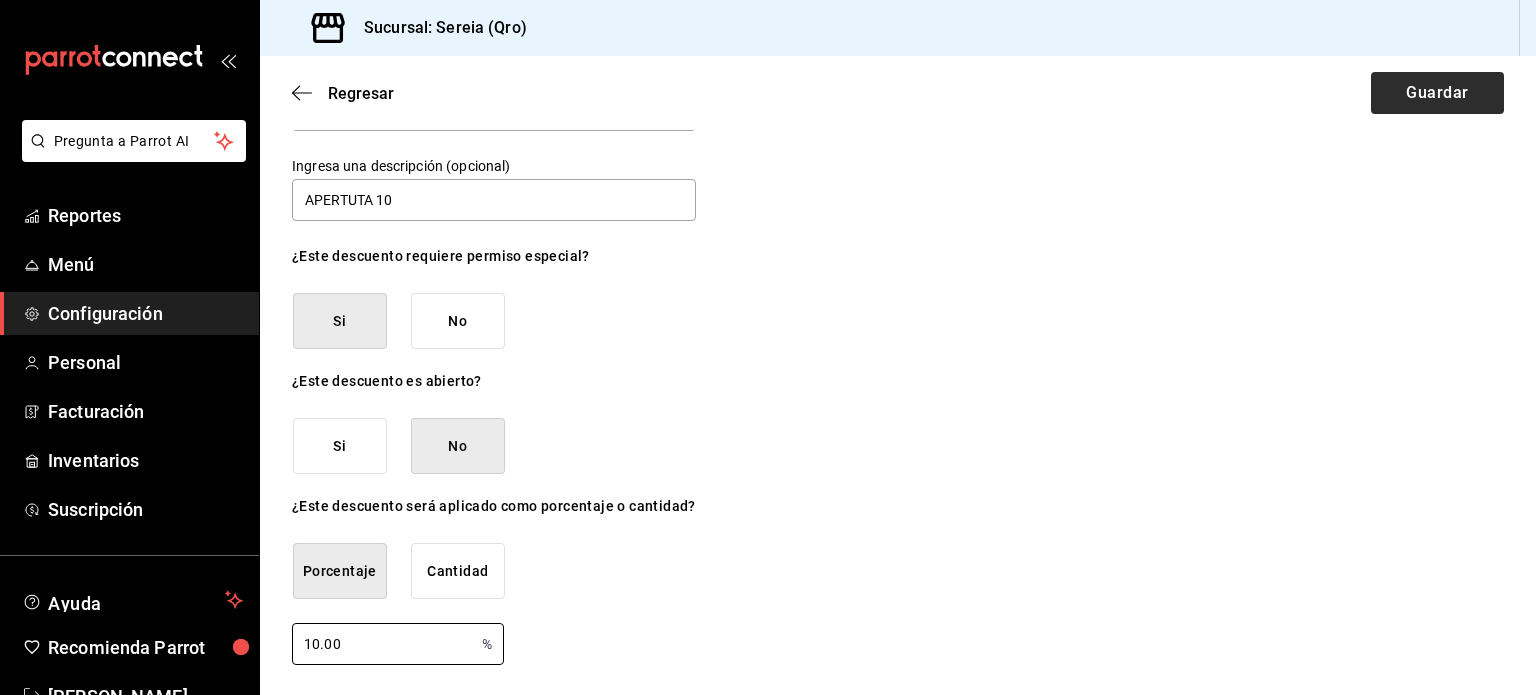 type on "10.00" 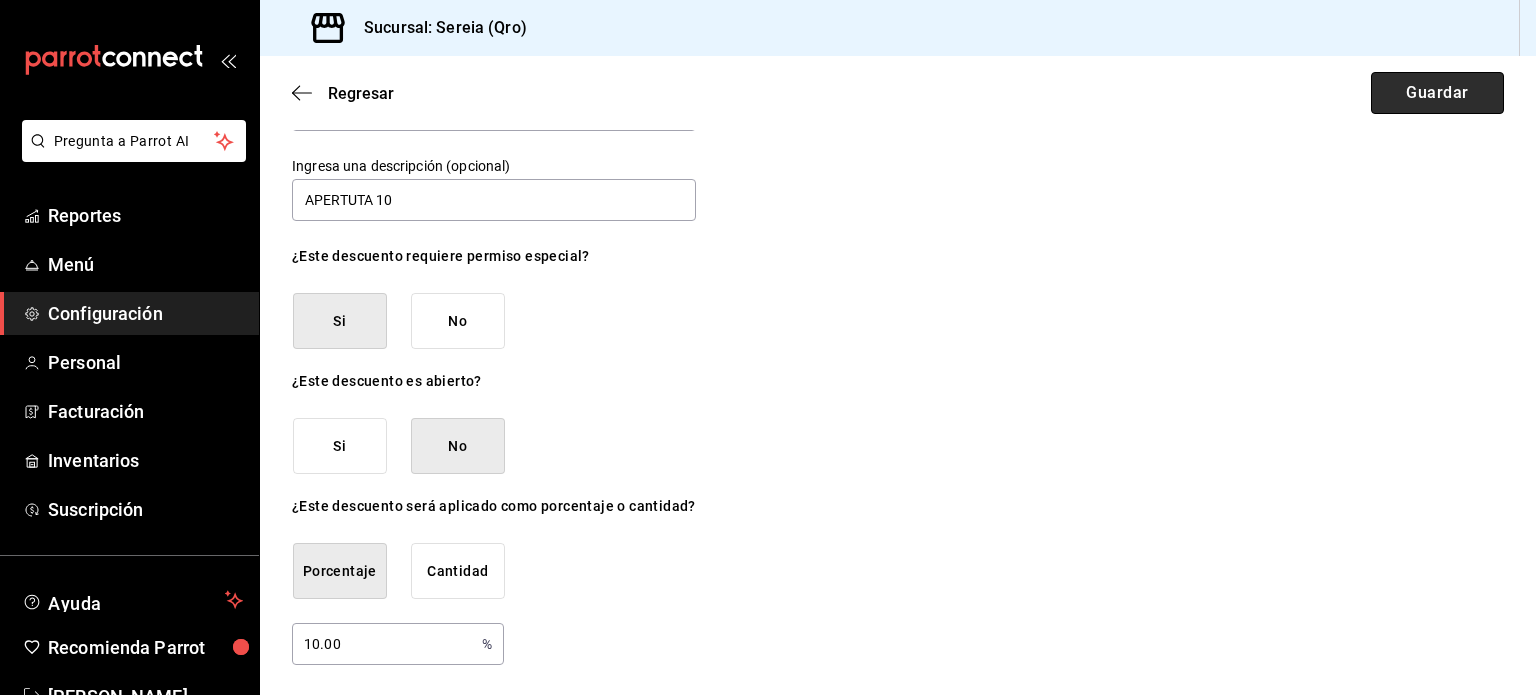click on "Guardar" at bounding box center (1437, 93) 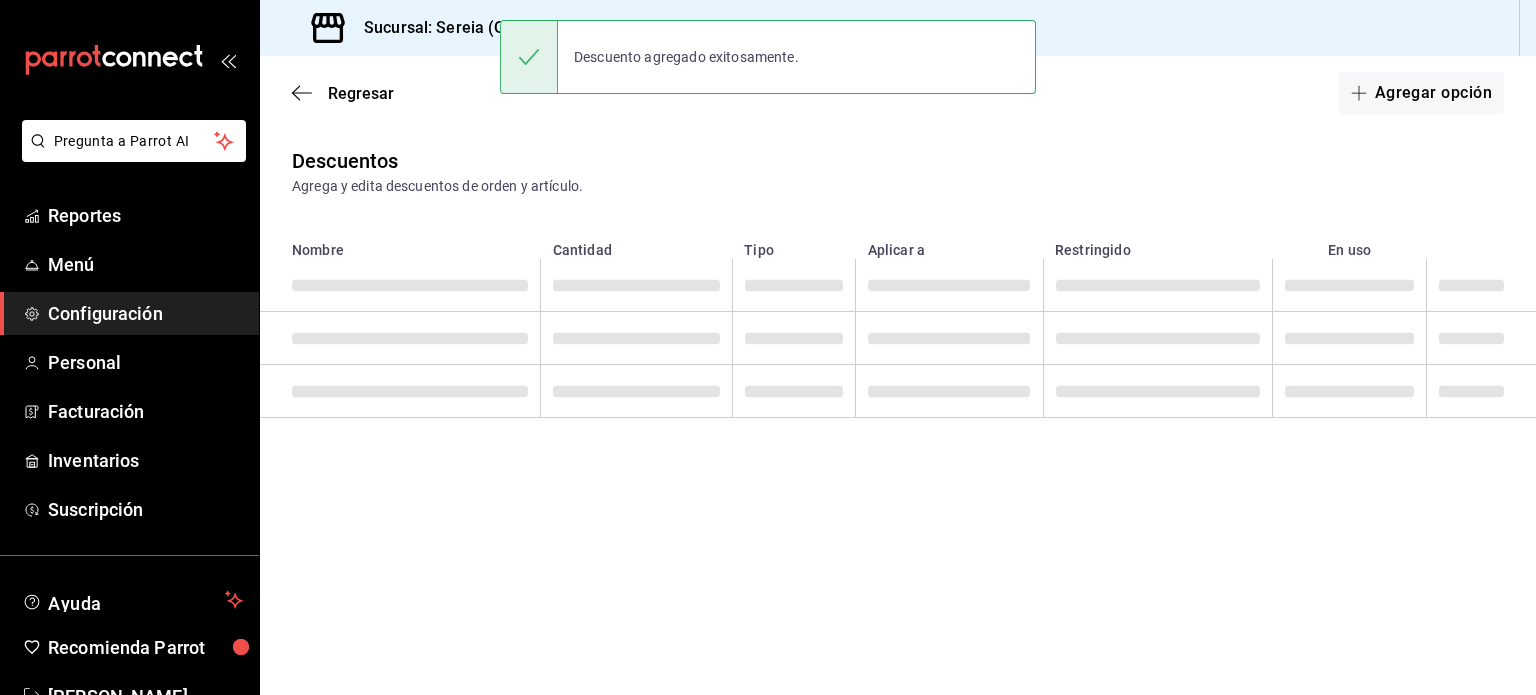 scroll, scrollTop: 0, scrollLeft: 0, axis: both 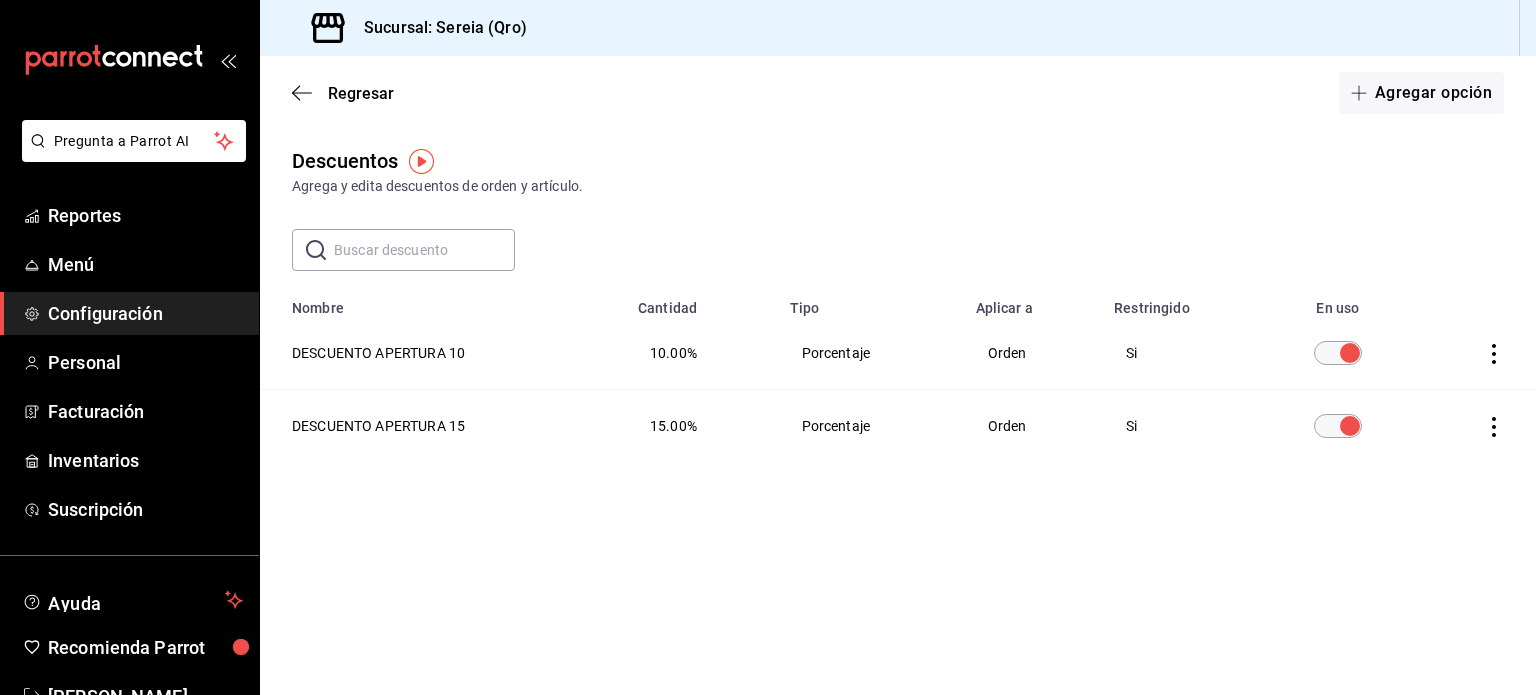 click on "Configuración" at bounding box center (145, 313) 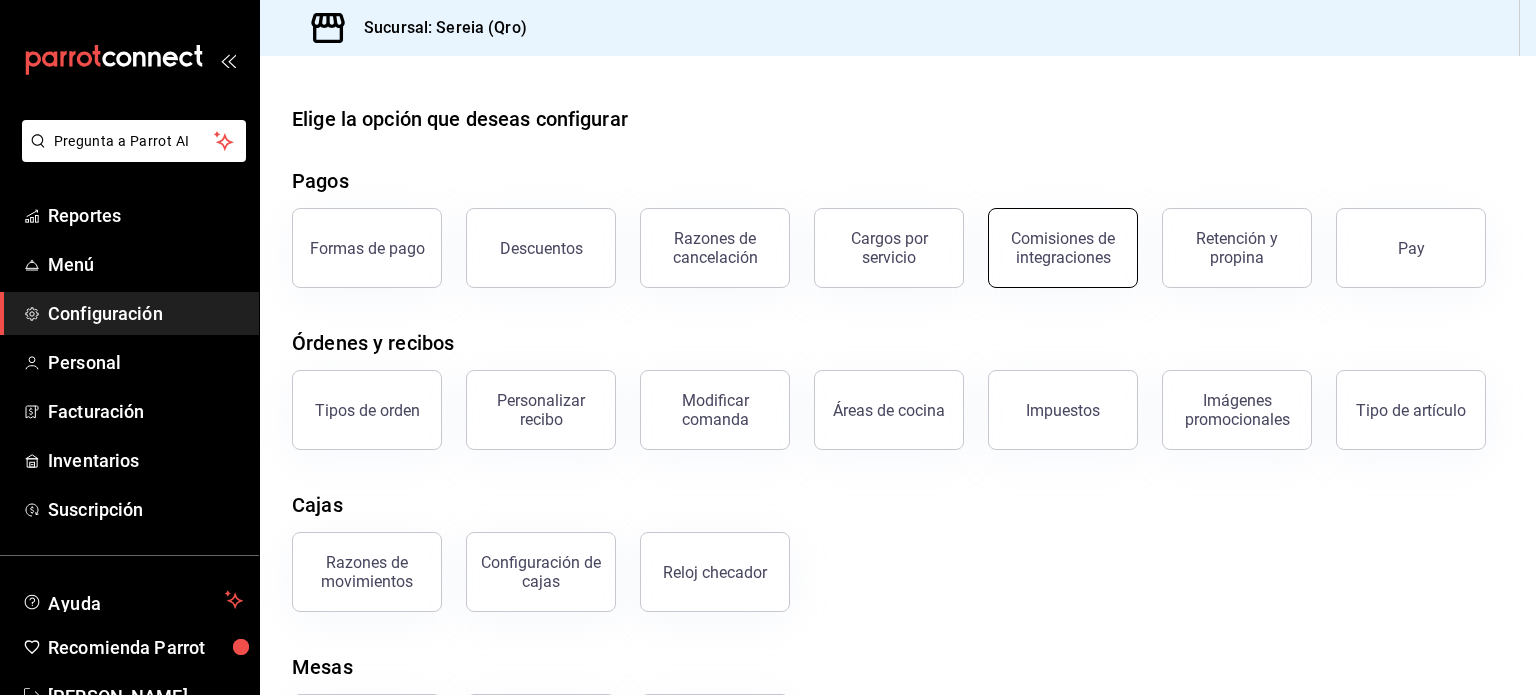 click on "Comisiones de integraciones" at bounding box center (1063, 248) 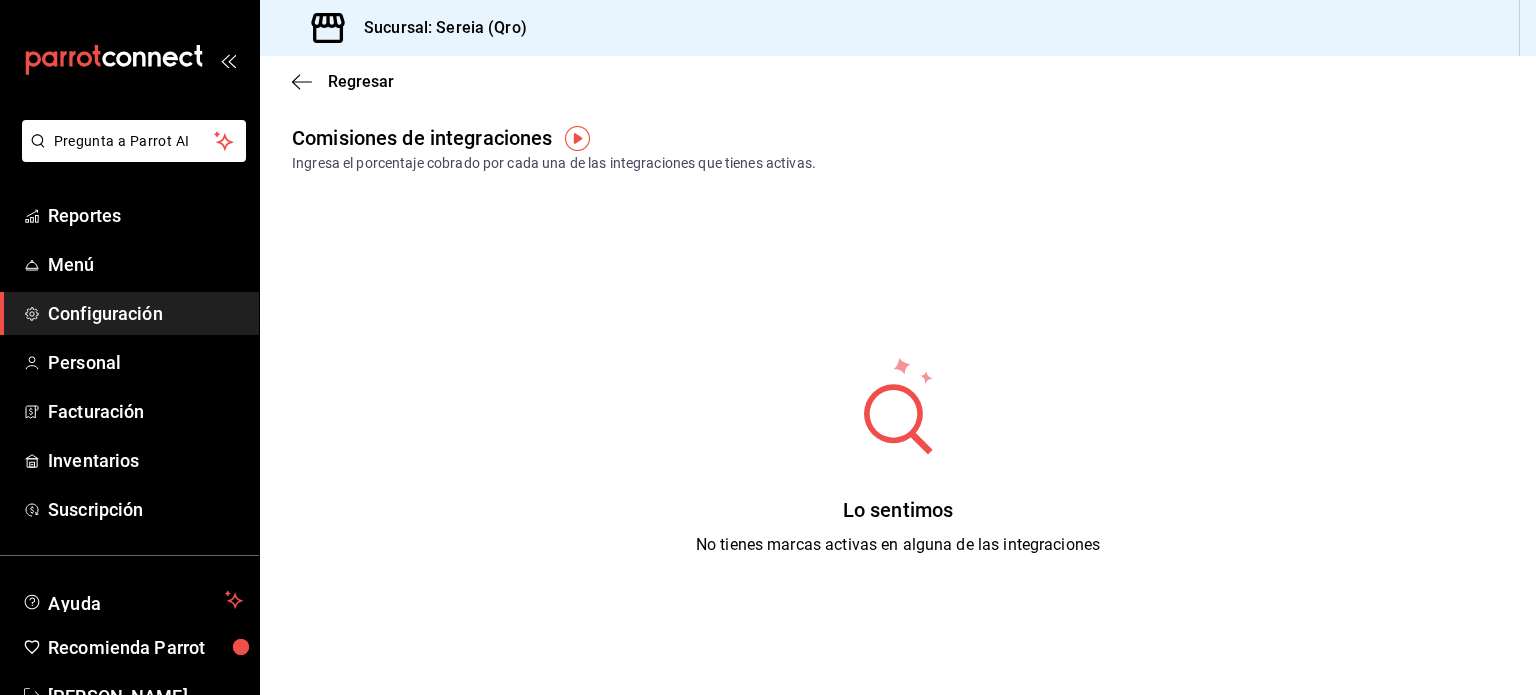 click at bounding box center (577, 138) 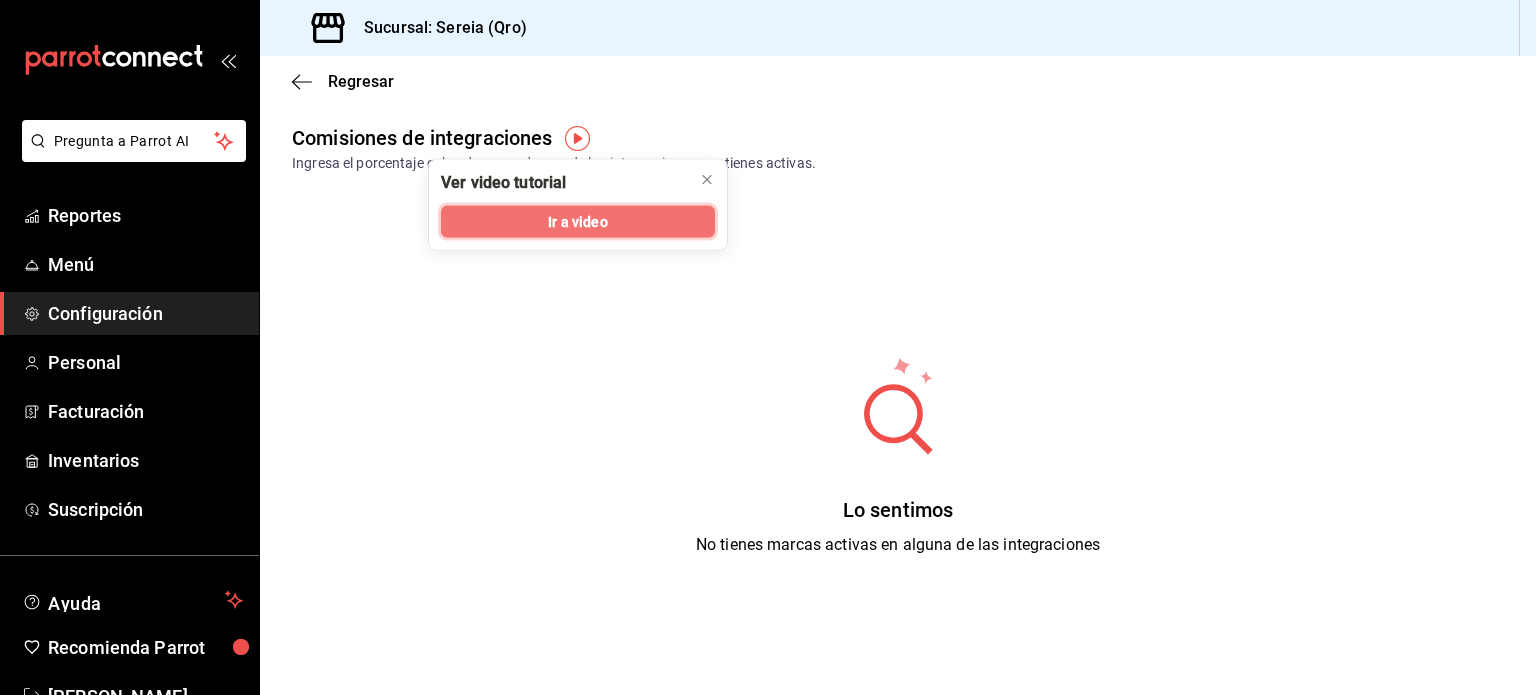 click on "Ir a video" at bounding box center (577, 221) 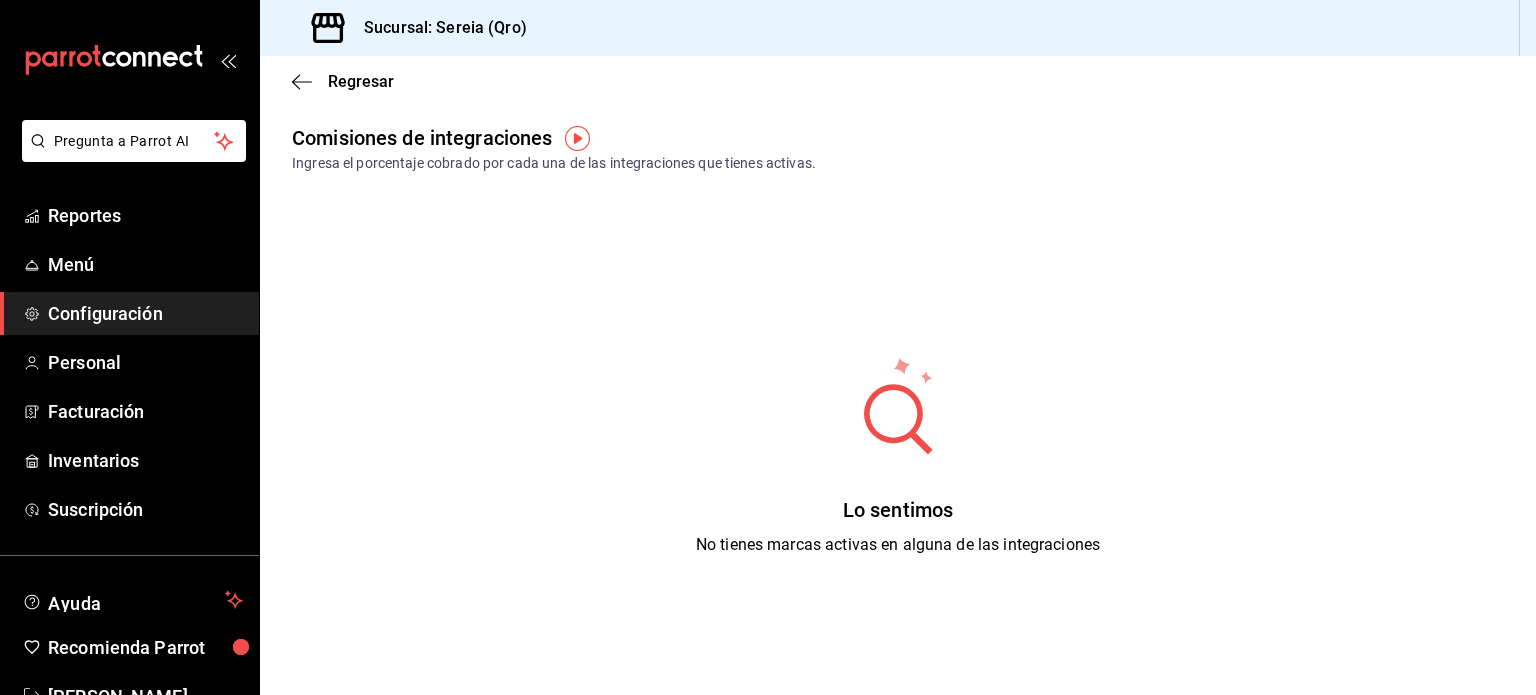scroll, scrollTop: 43, scrollLeft: 0, axis: vertical 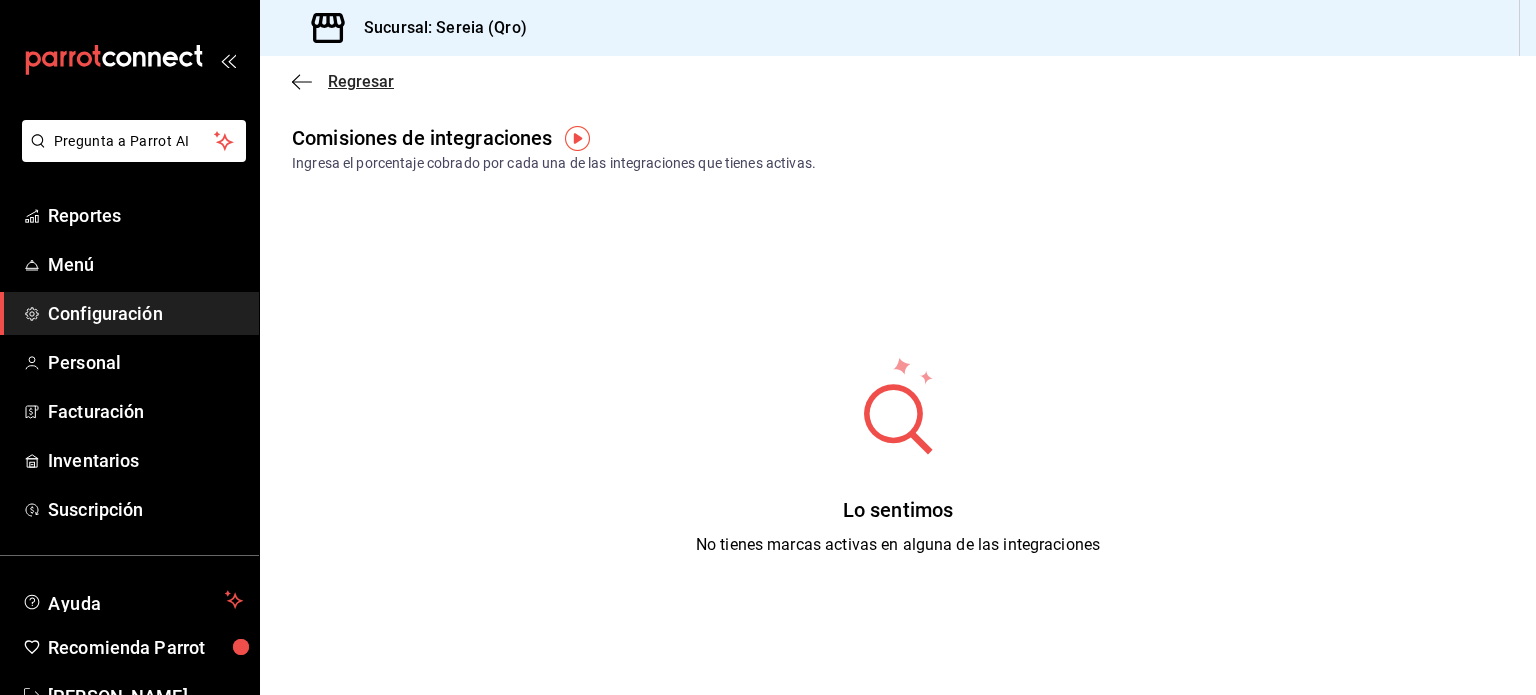 click on "Regresar" at bounding box center [361, 81] 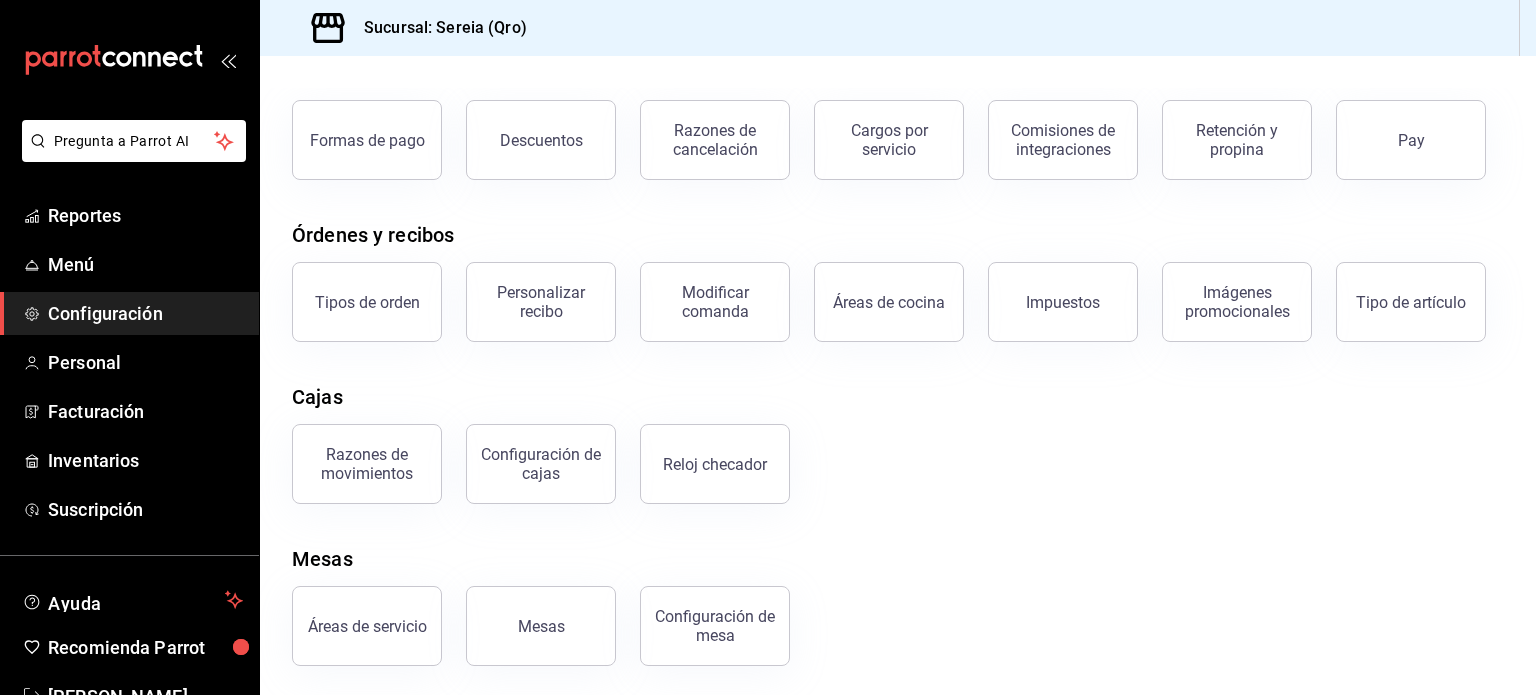 scroll, scrollTop: 111, scrollLeft: 0, axis: vertical 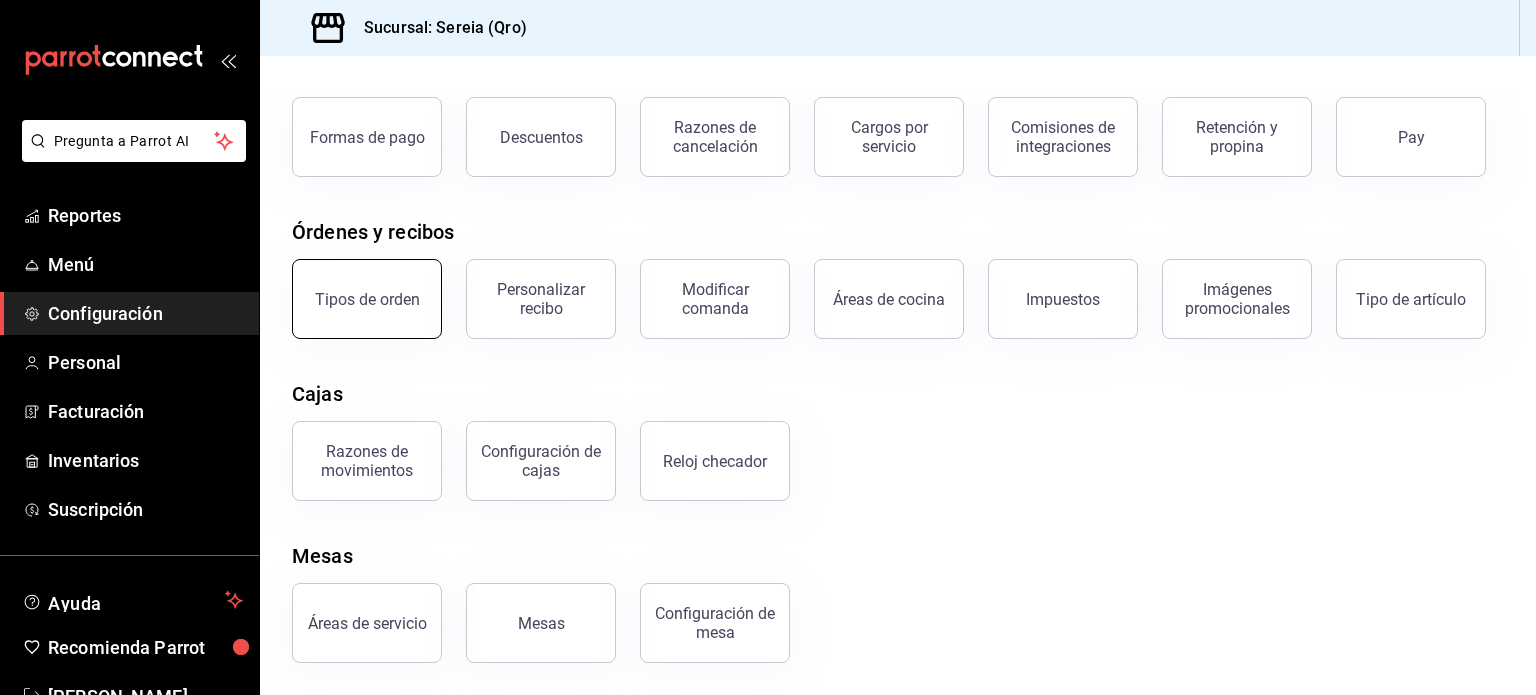 click on "Tipos de orden" at bounding box center [367, 299] 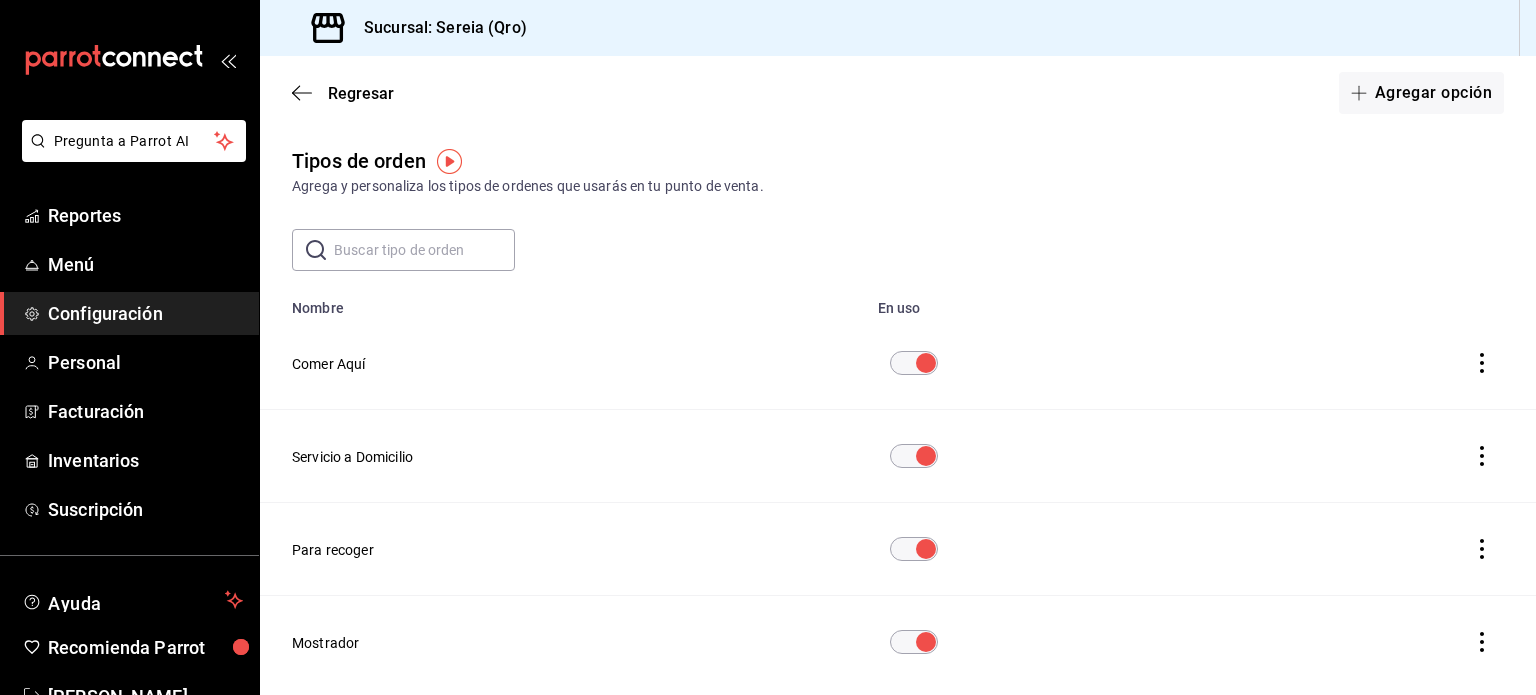 scroll, scrollTop: 80, scrollLeft: 0, axis: vertical 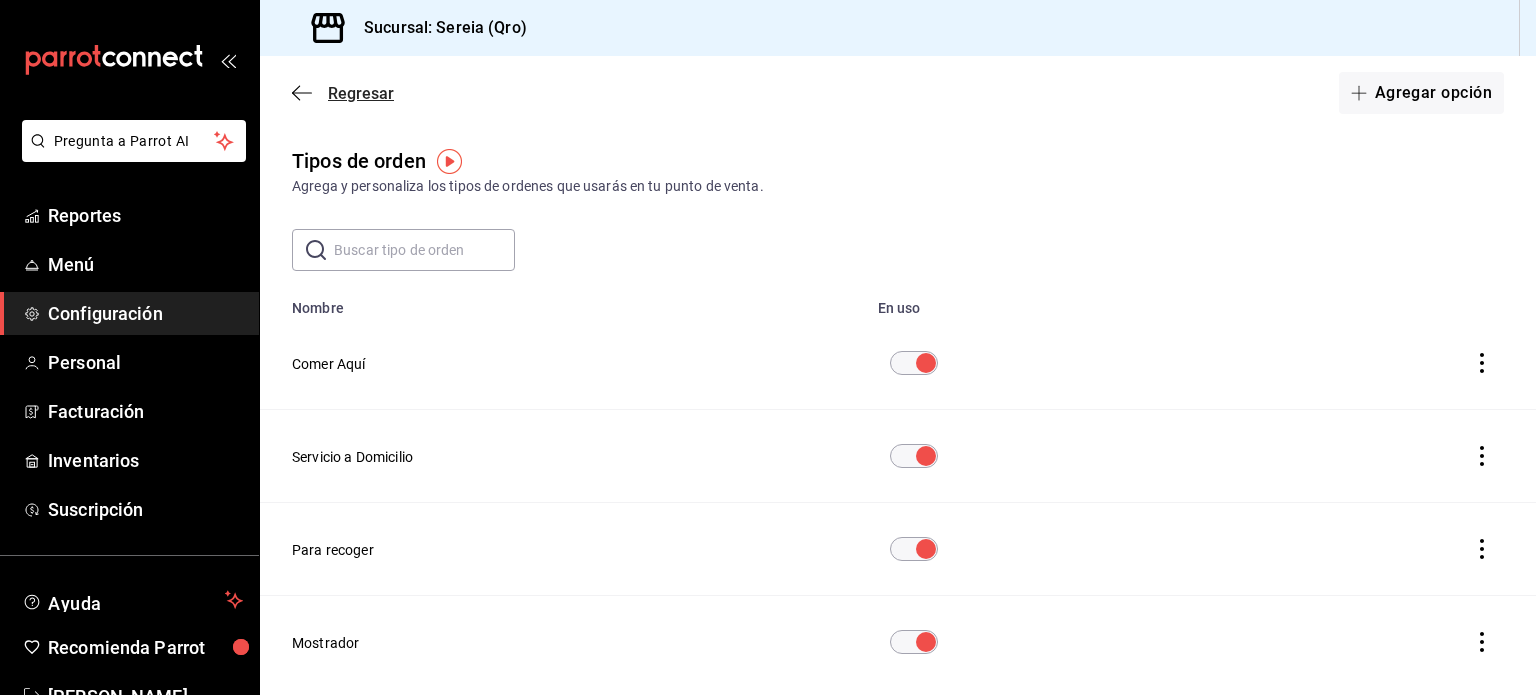 click on "Regresar" at bounding box center [343, 93] 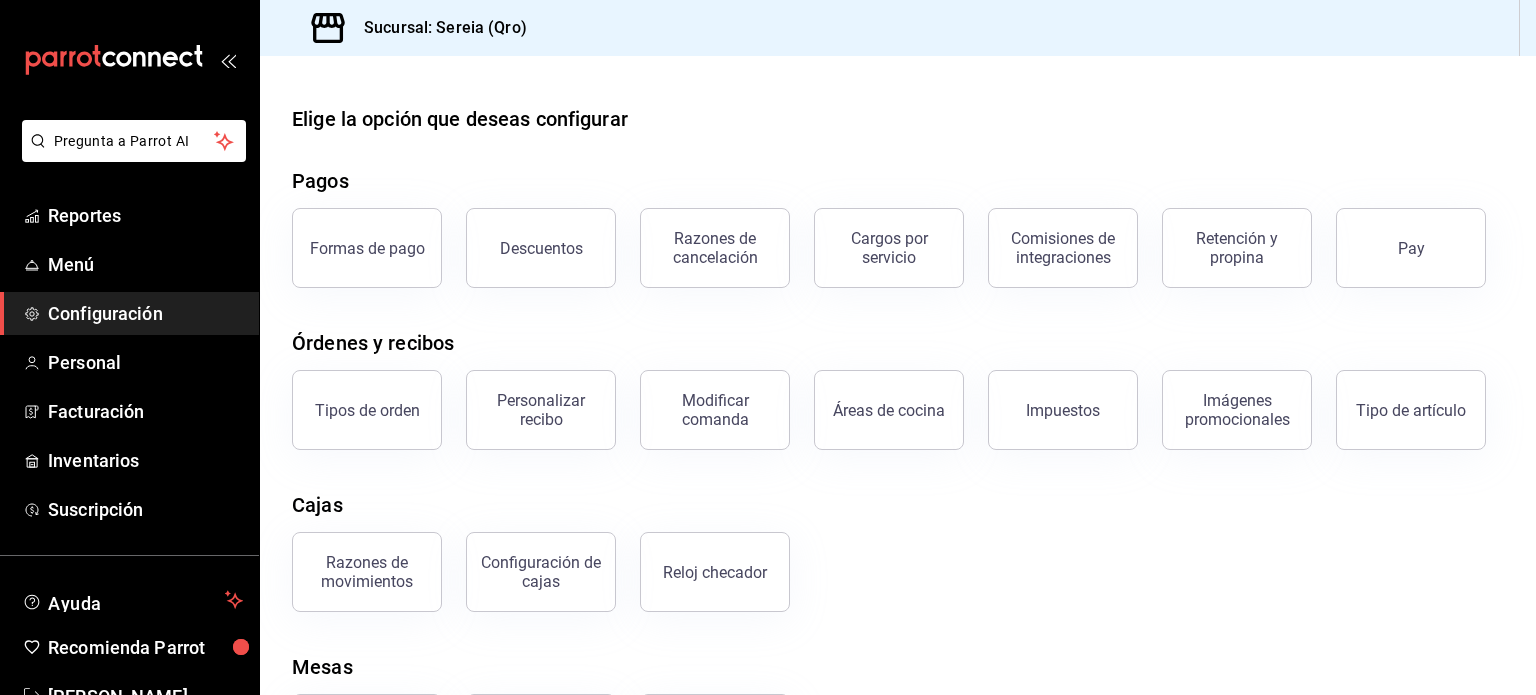 click on "Mesas" at bounding box center (898, 667) 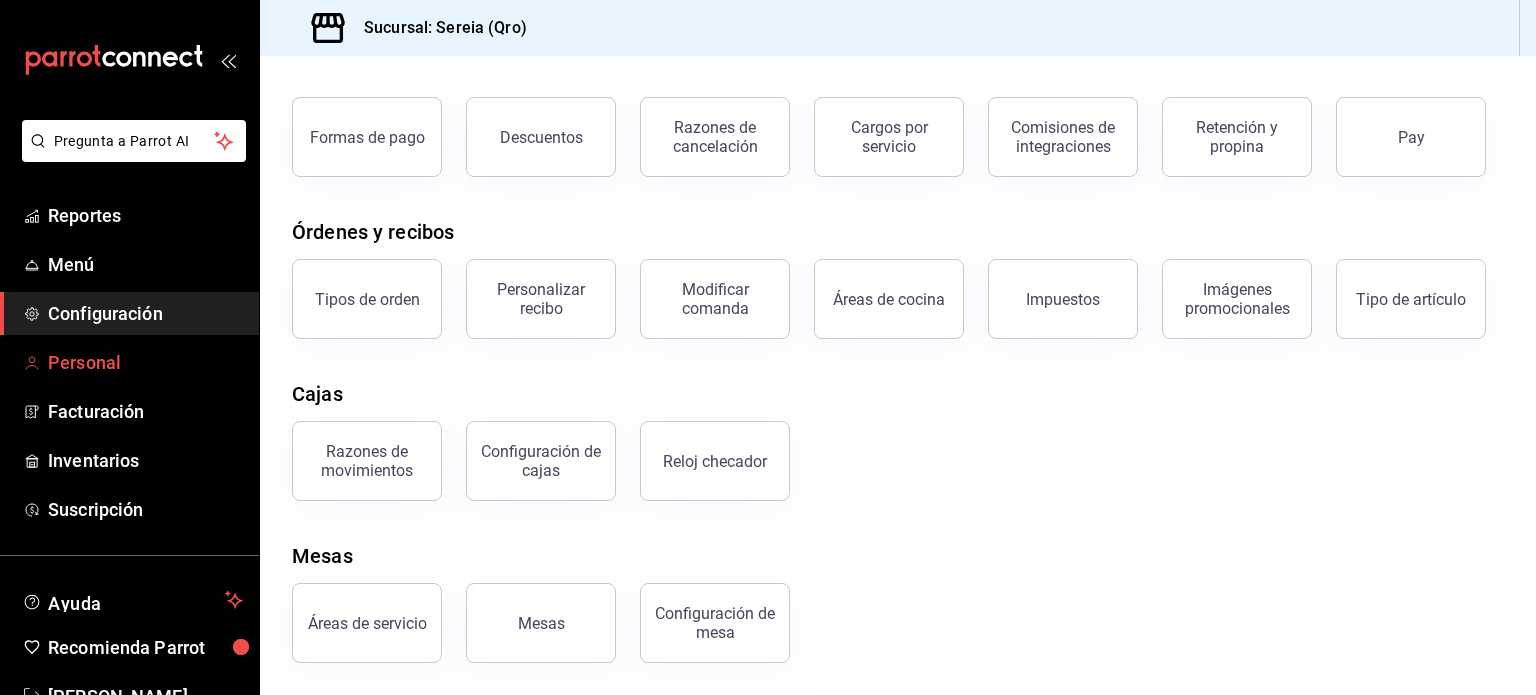 click on "Personal" at bounding box center (145, 362) 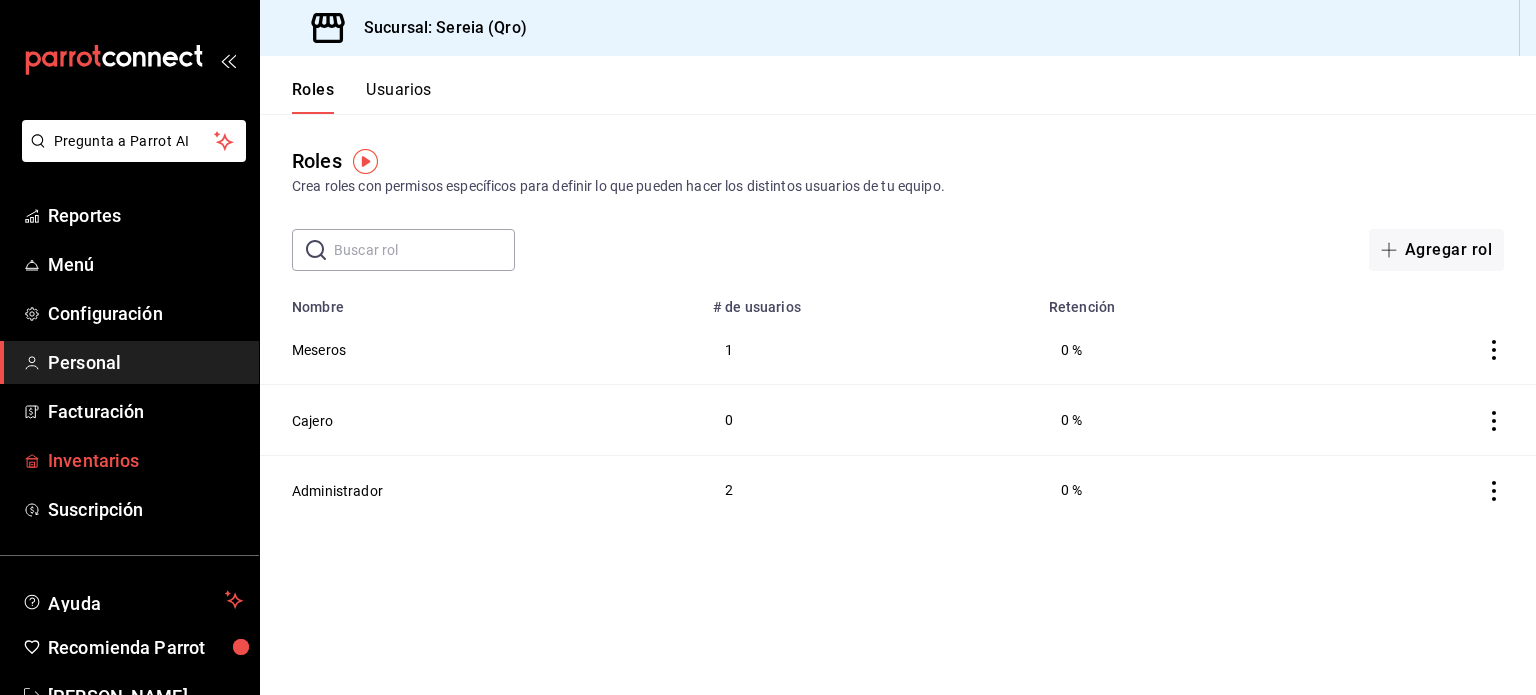 click on "Inventarios" at bounding box center (145, 460) 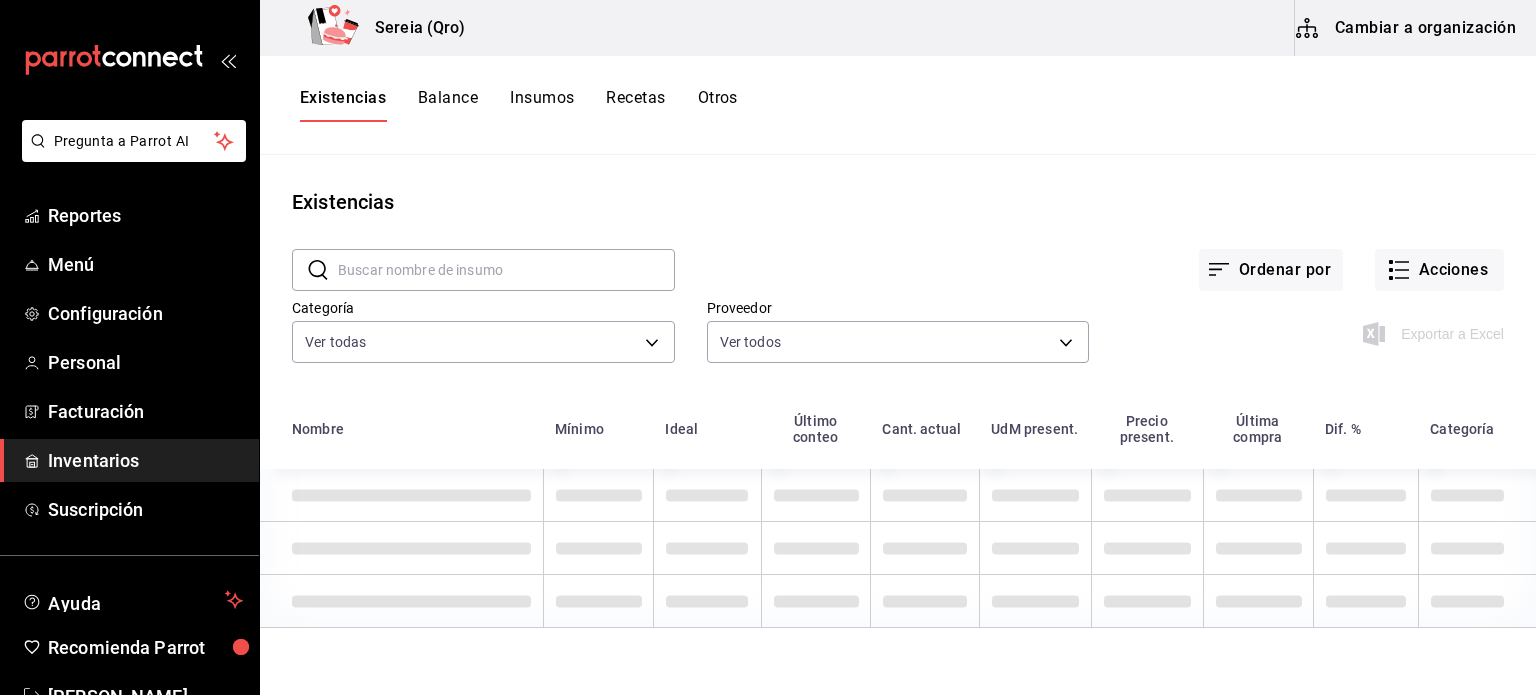 click on "Balance" at bounding box center (448, 105) 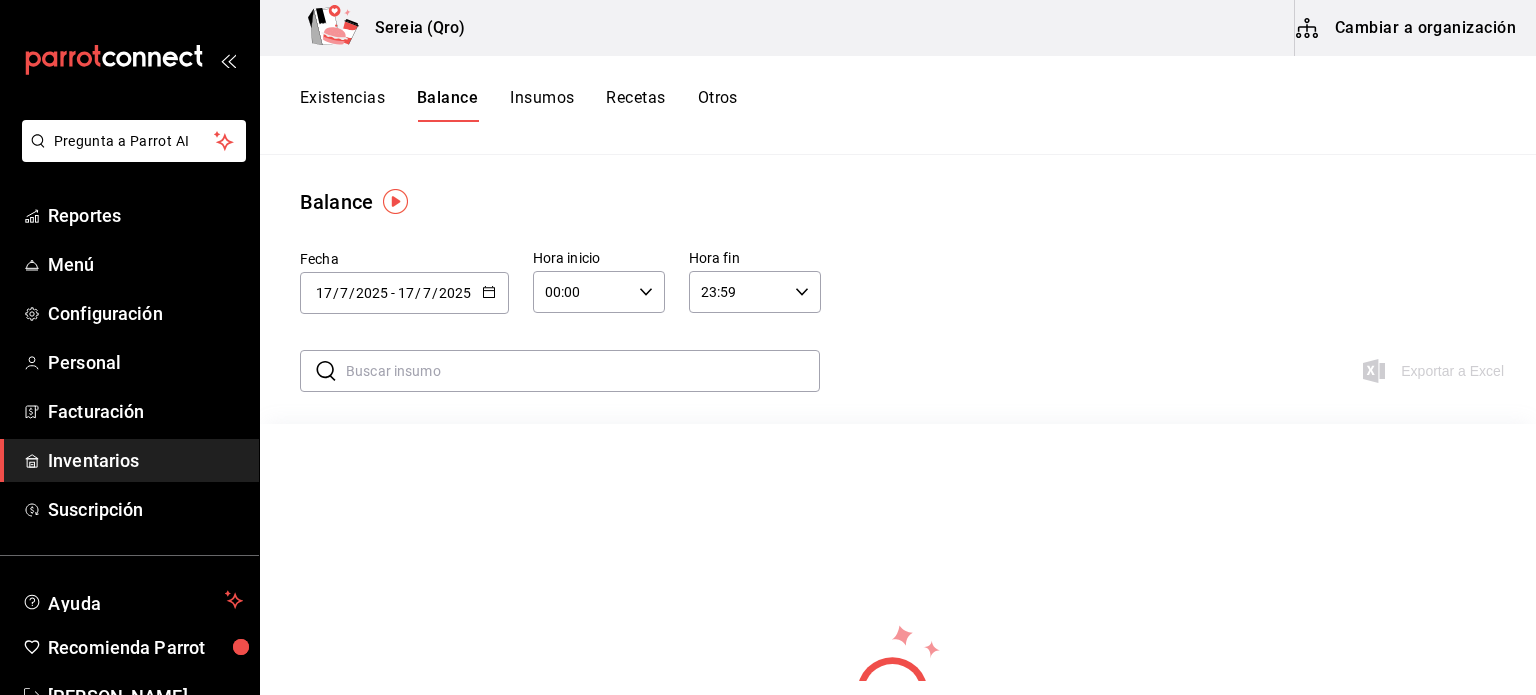 click on "Insumos" at bounding box center (542, 105) 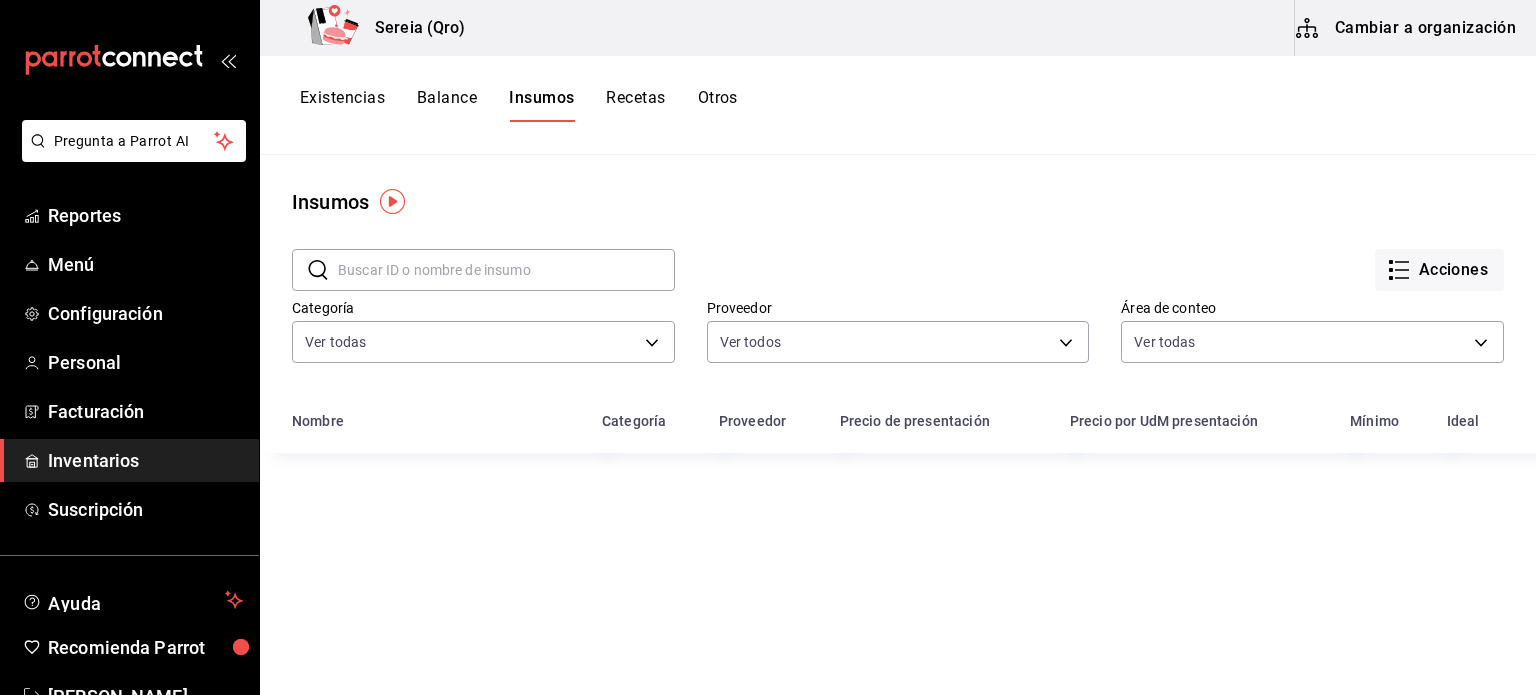 click on "Recetas" at bounding box center [635, 105] 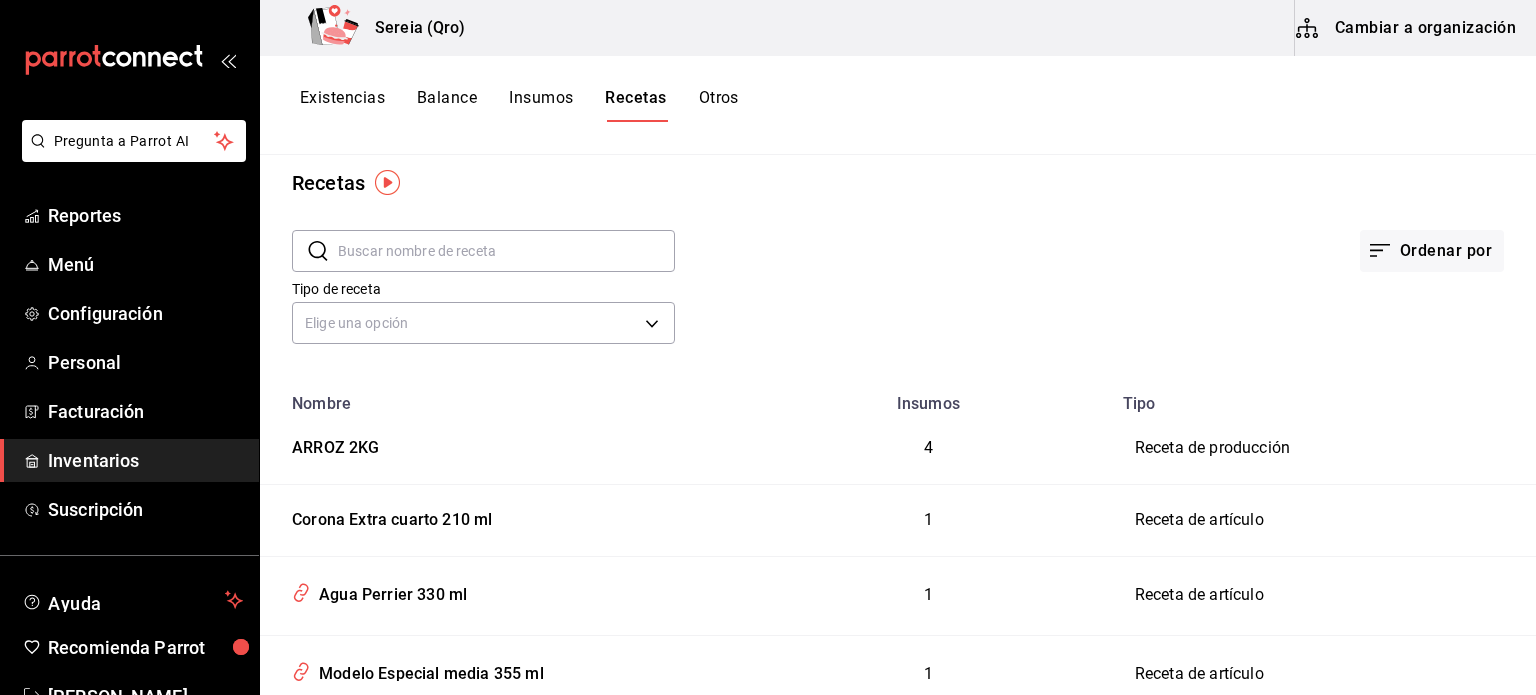 scroll, scrollTop: 0, scrollLeft: 0, axis: both 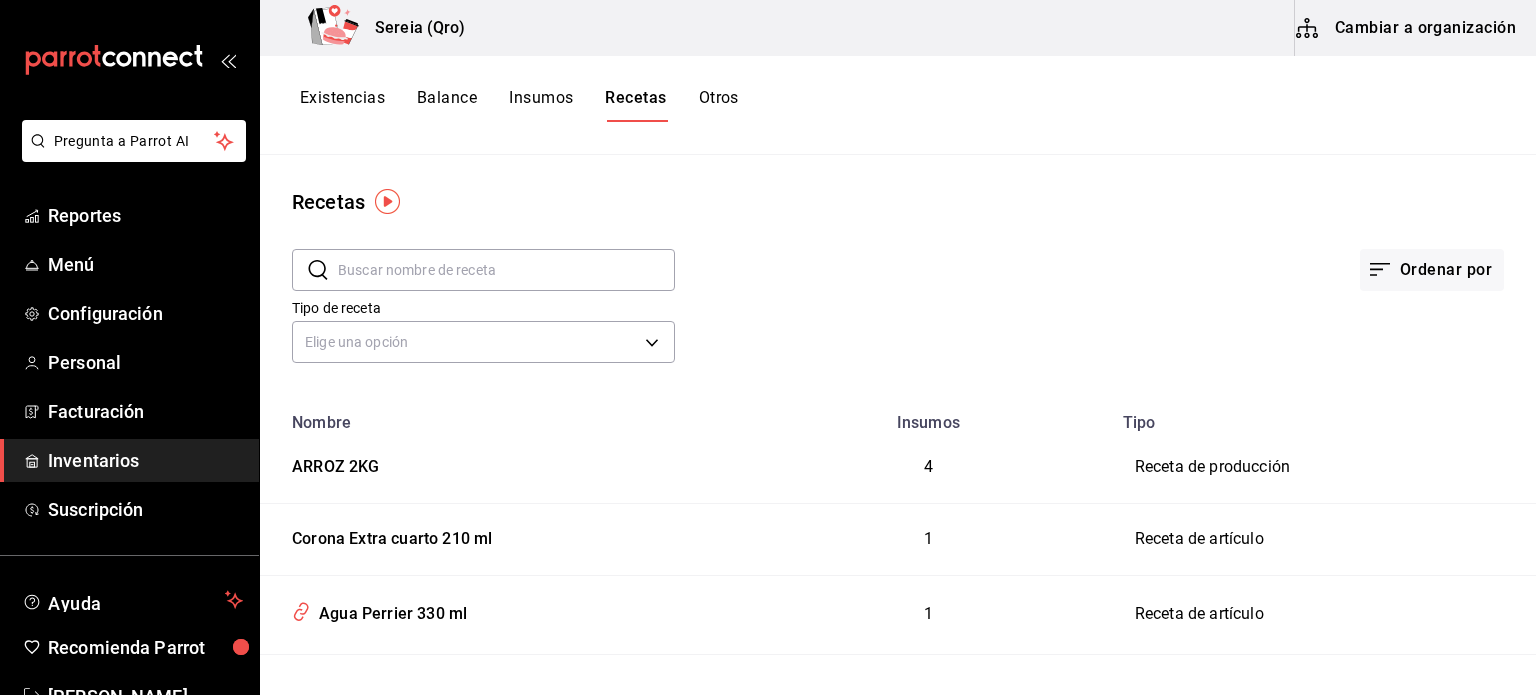 click on "Otros" at bounding box center [719, 105] 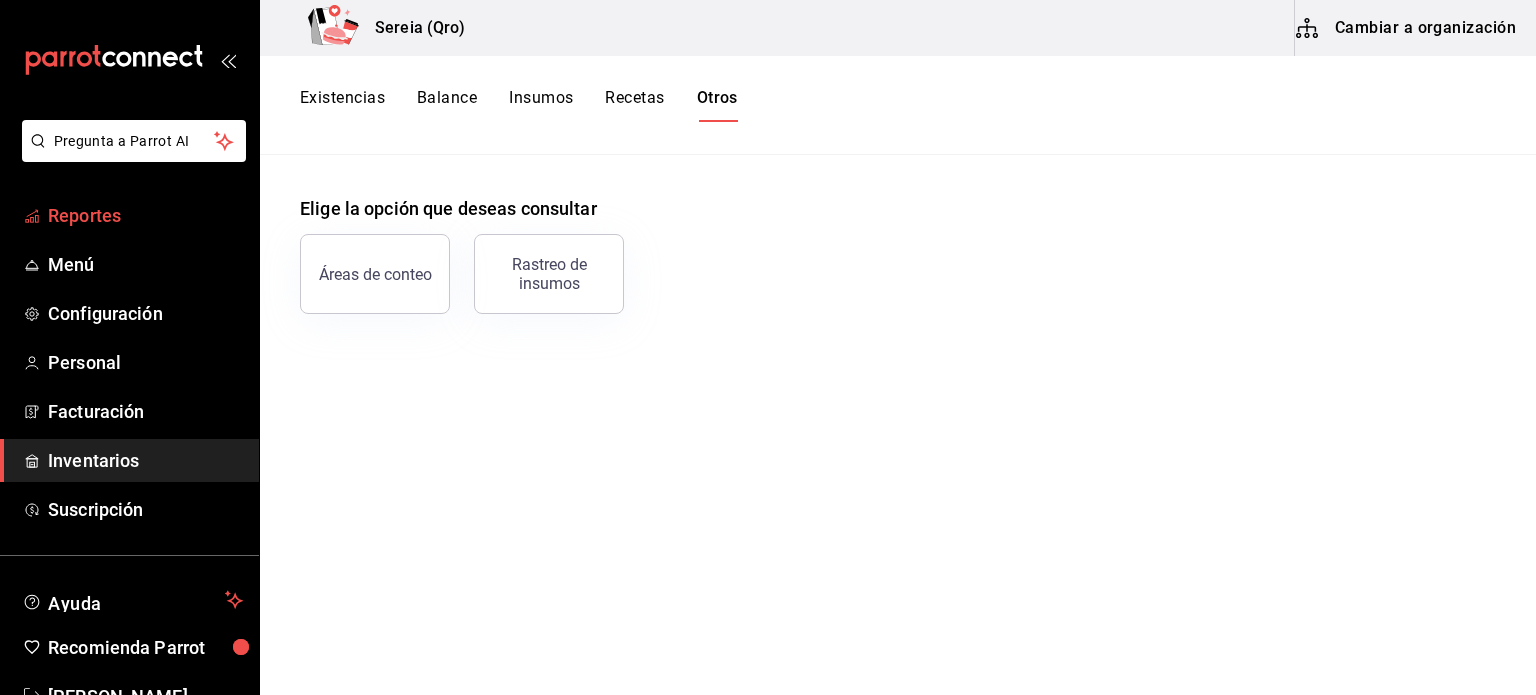 click on "Reportes" at bounding box center [145, 215] 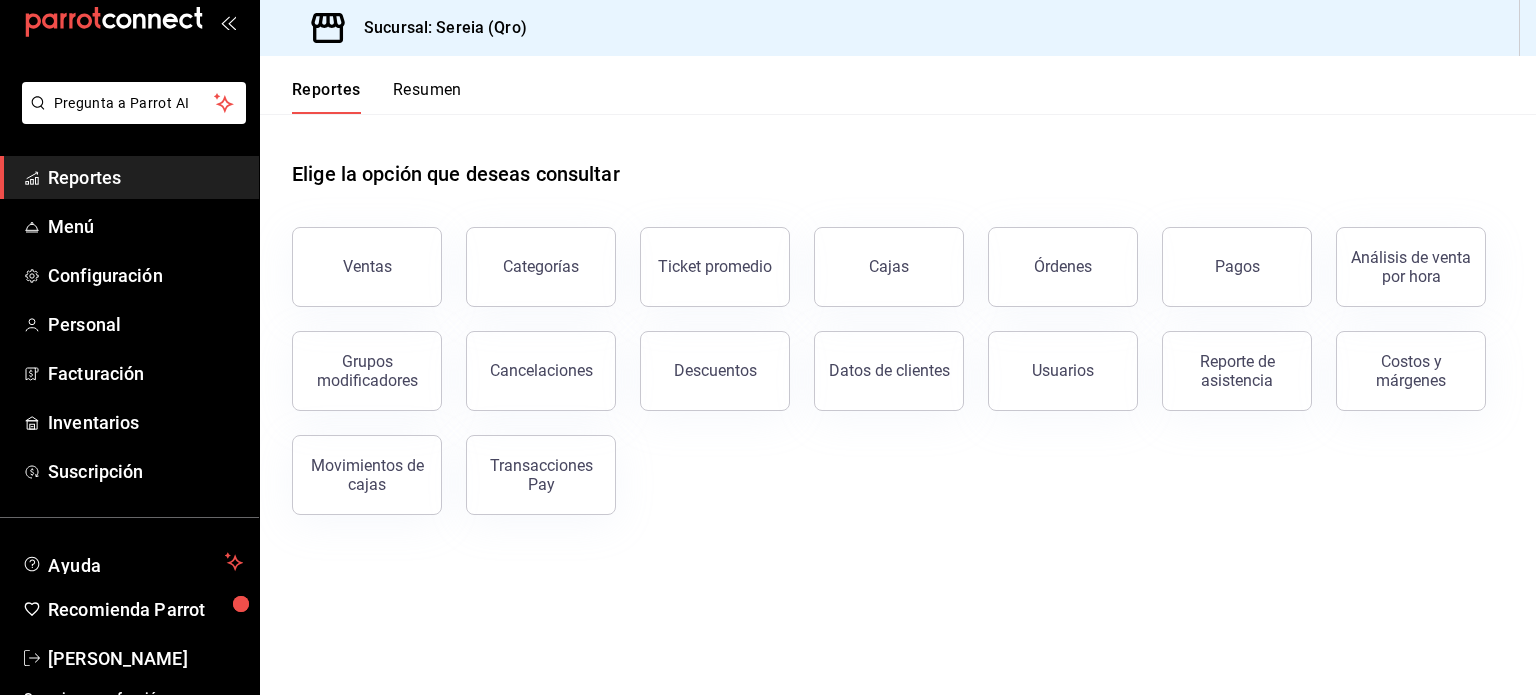 scroll, scrollTop: 59, scrollLeft: 0, axis: vertical 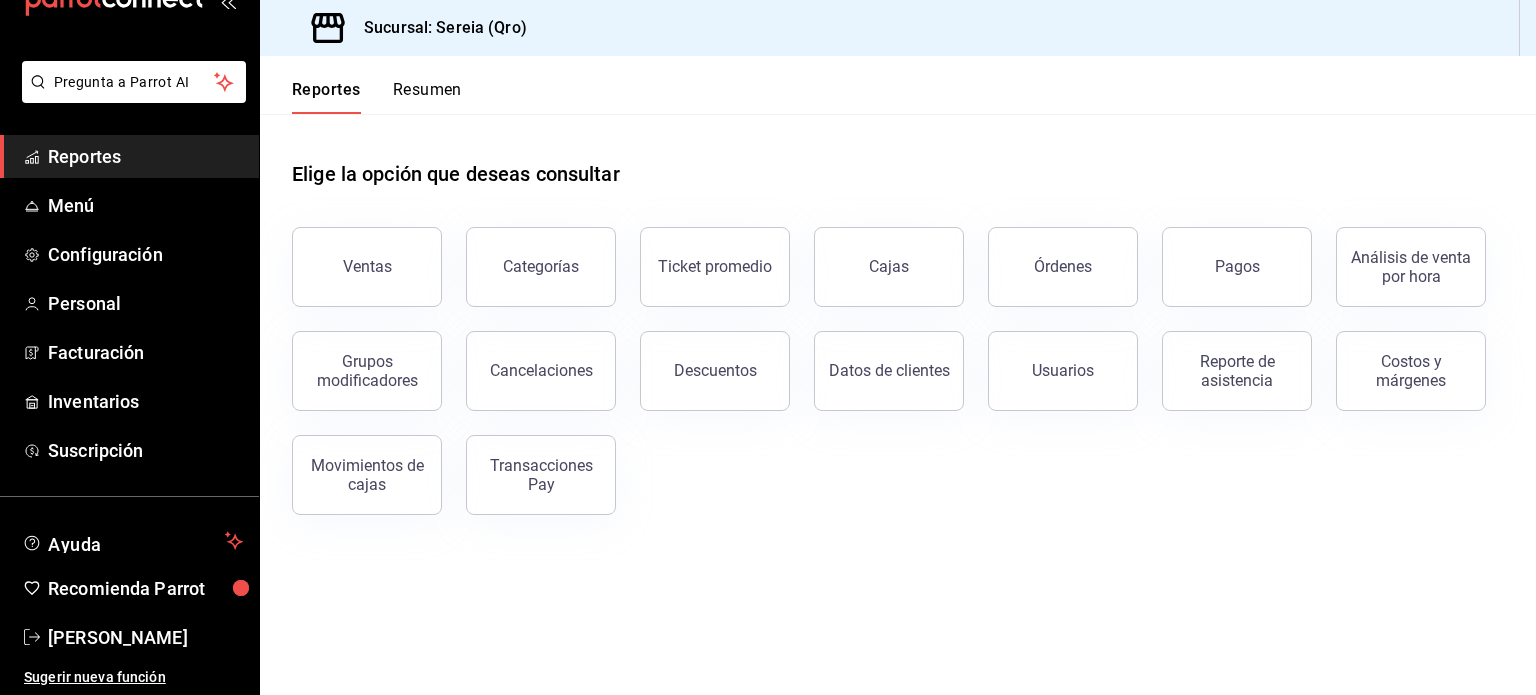 click on "Resumen" at bounding box center (427, 97) 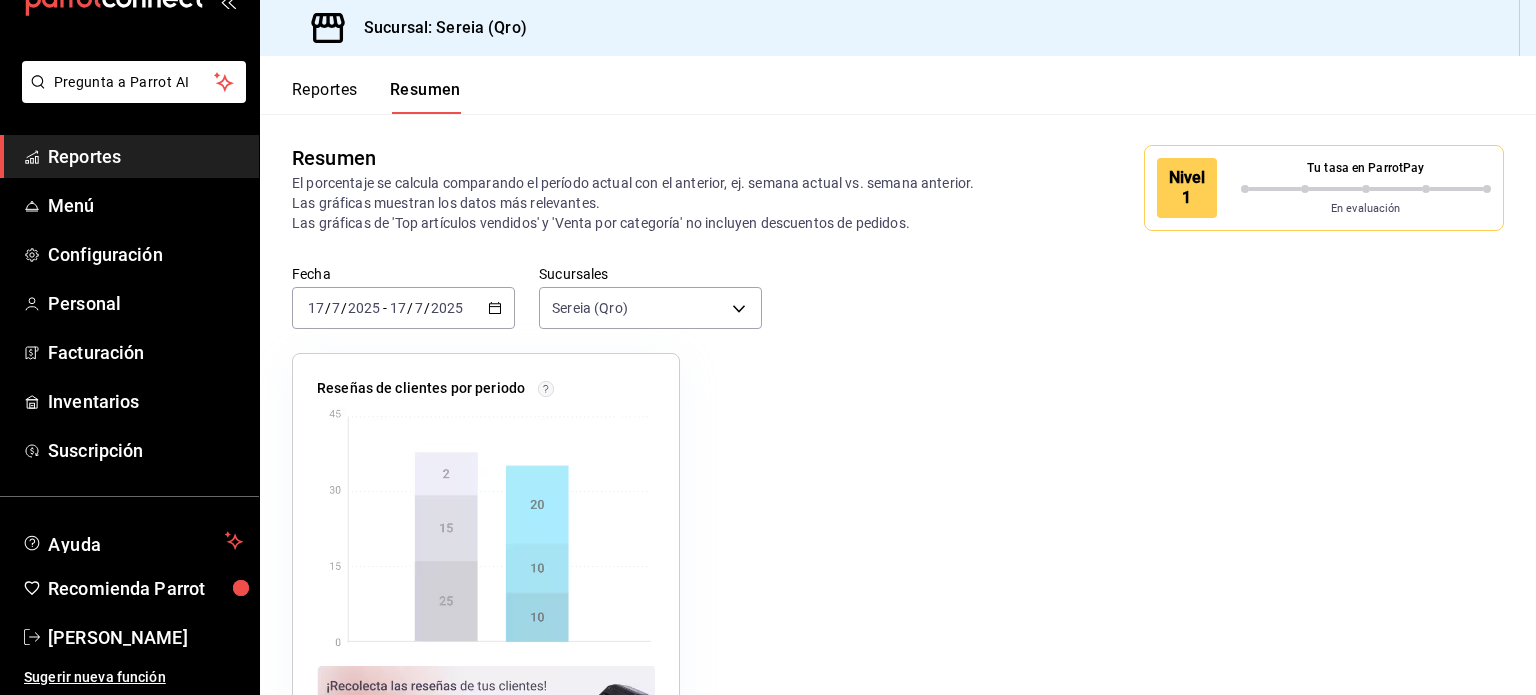 scroll, scrollTop: 0, scrollLeft: 0, axis: both 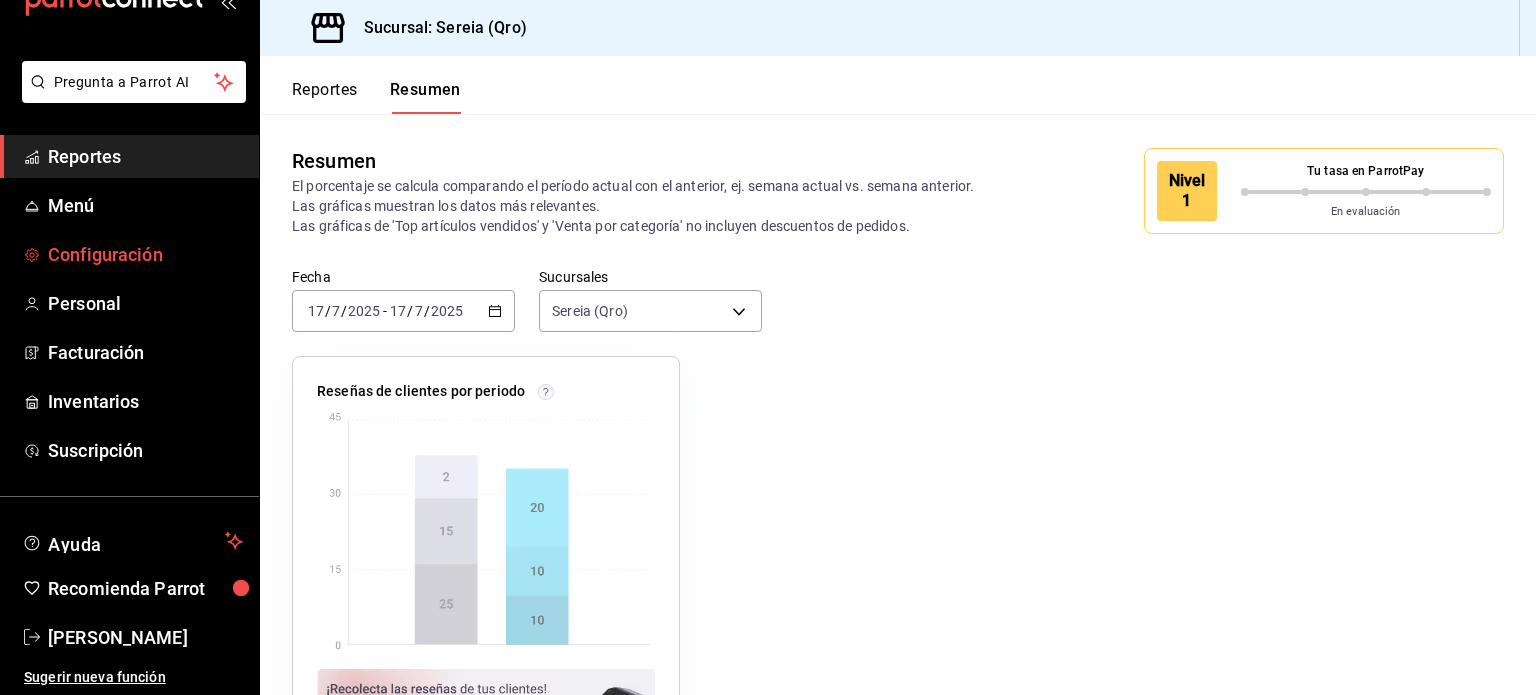 click on "Configuración" at bounding box center (145, 254) 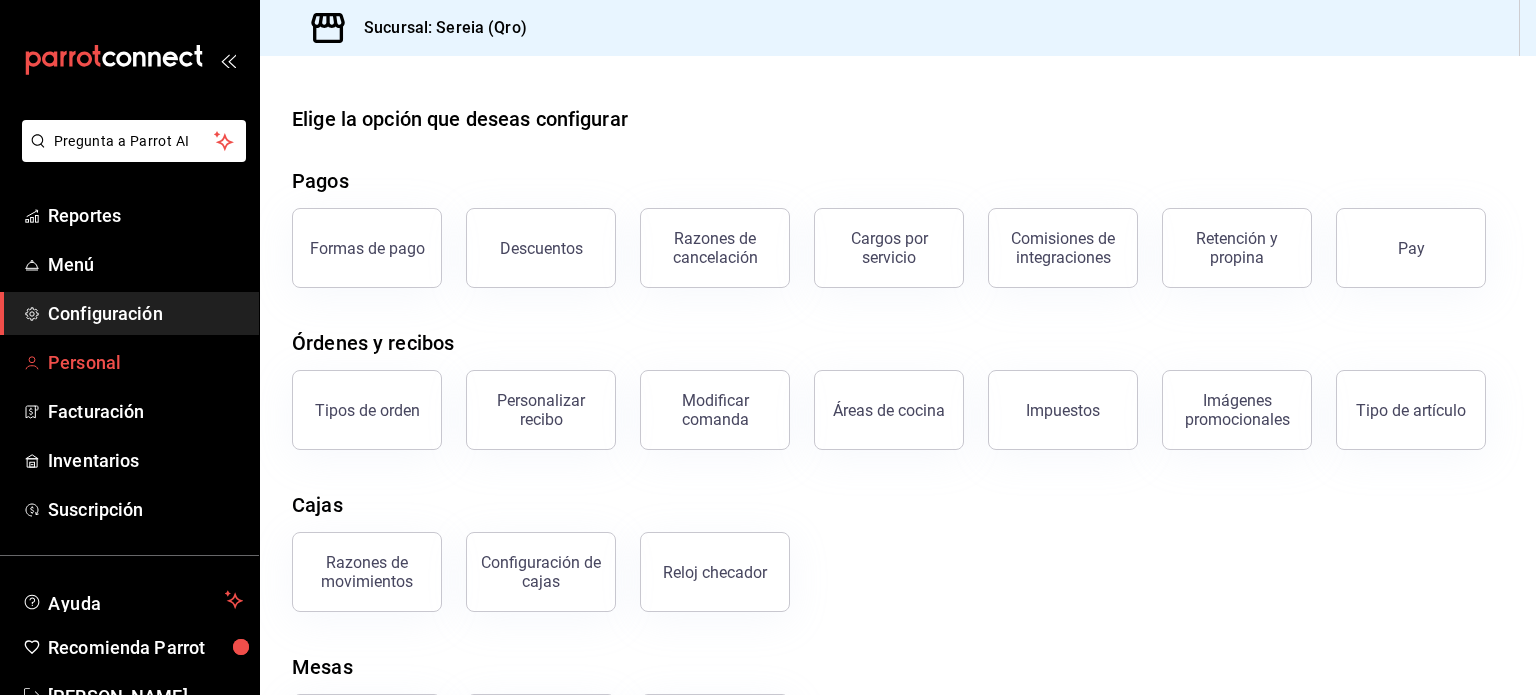 click on "Personal" at bounding box center [145, 362] 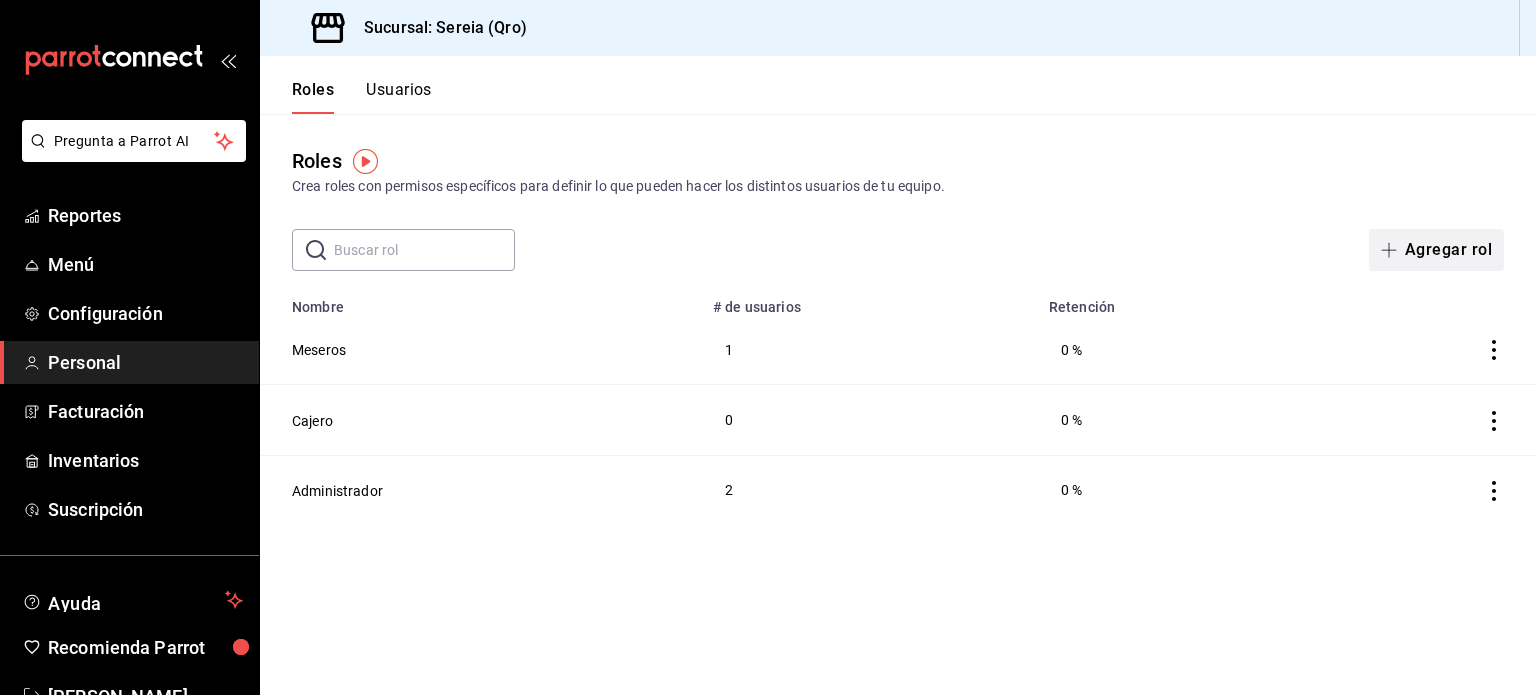 click on "Agregar rol" at bounding box center [1436, 250] 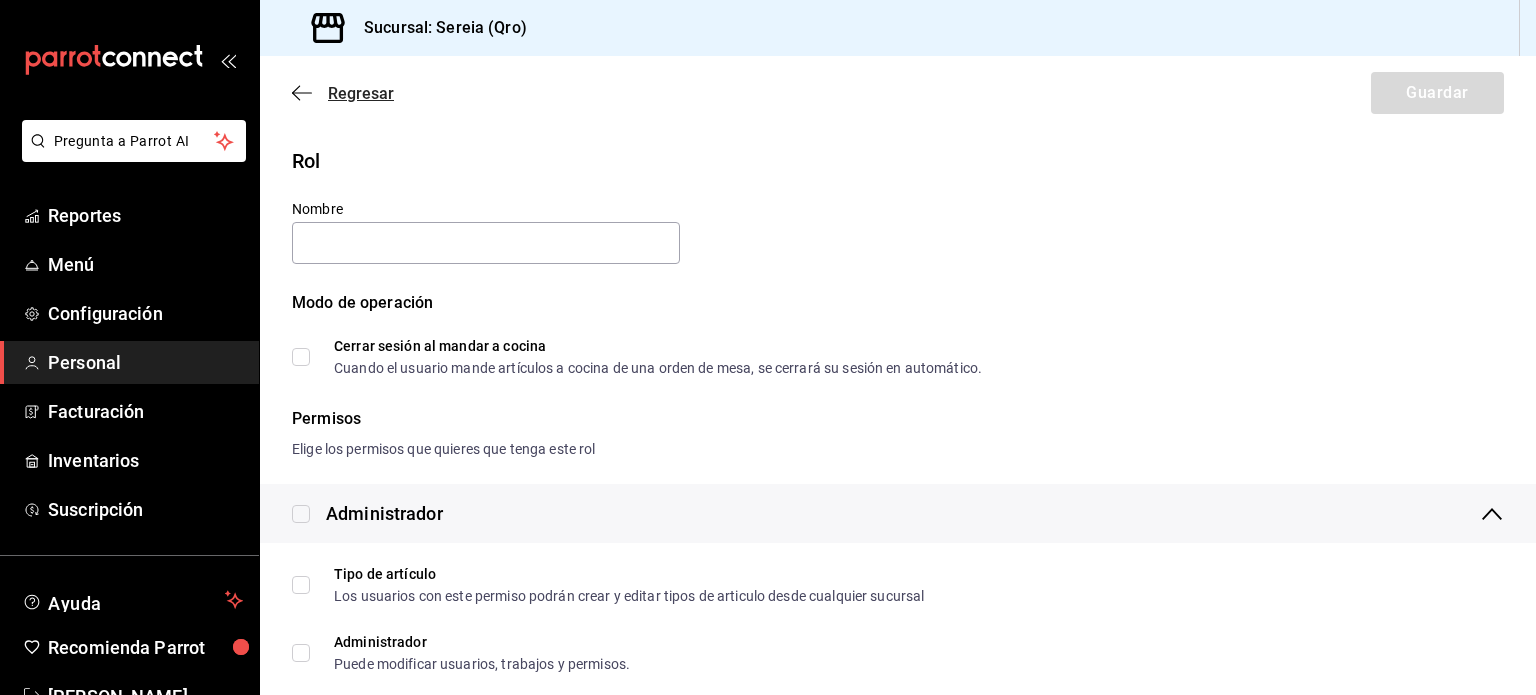 click on "Regresar" at bounding box center [343, 93] 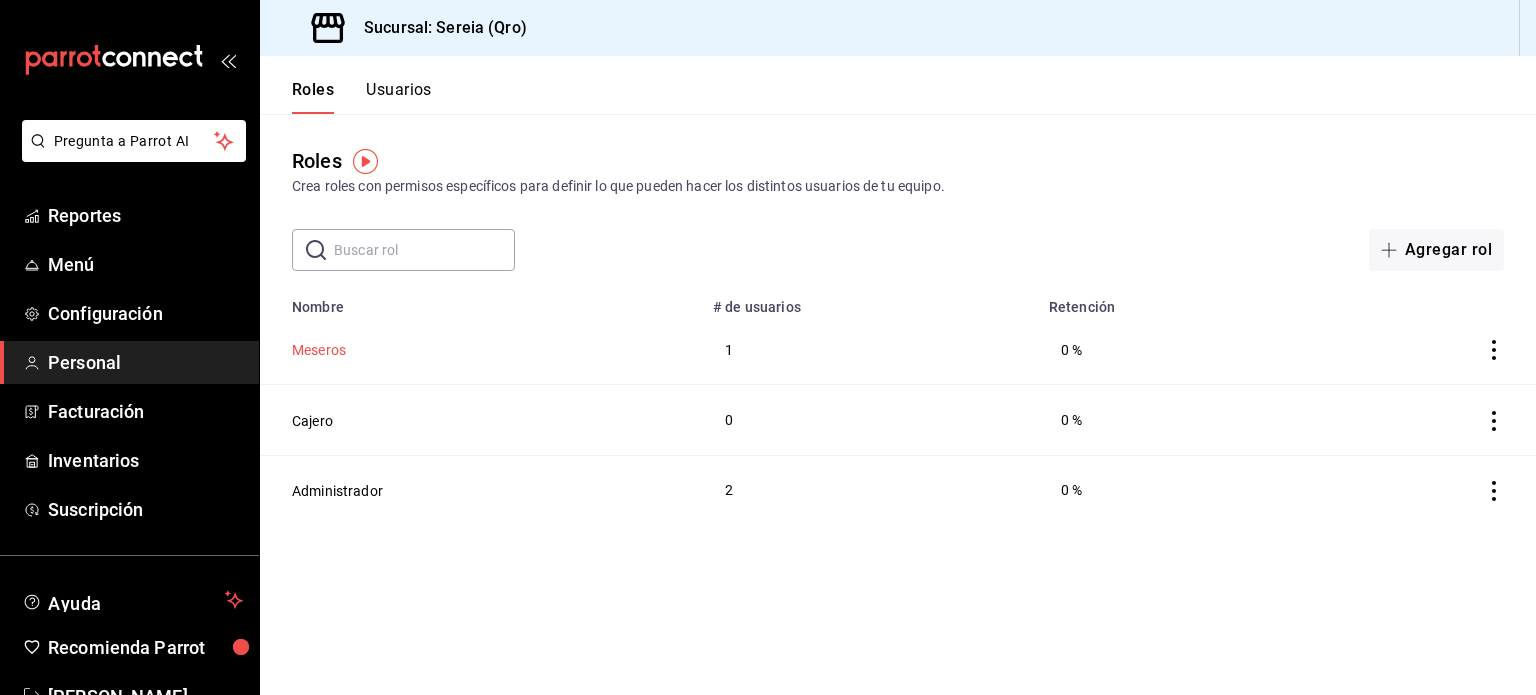 click on "Meseros" at bounding box center (319, 350) 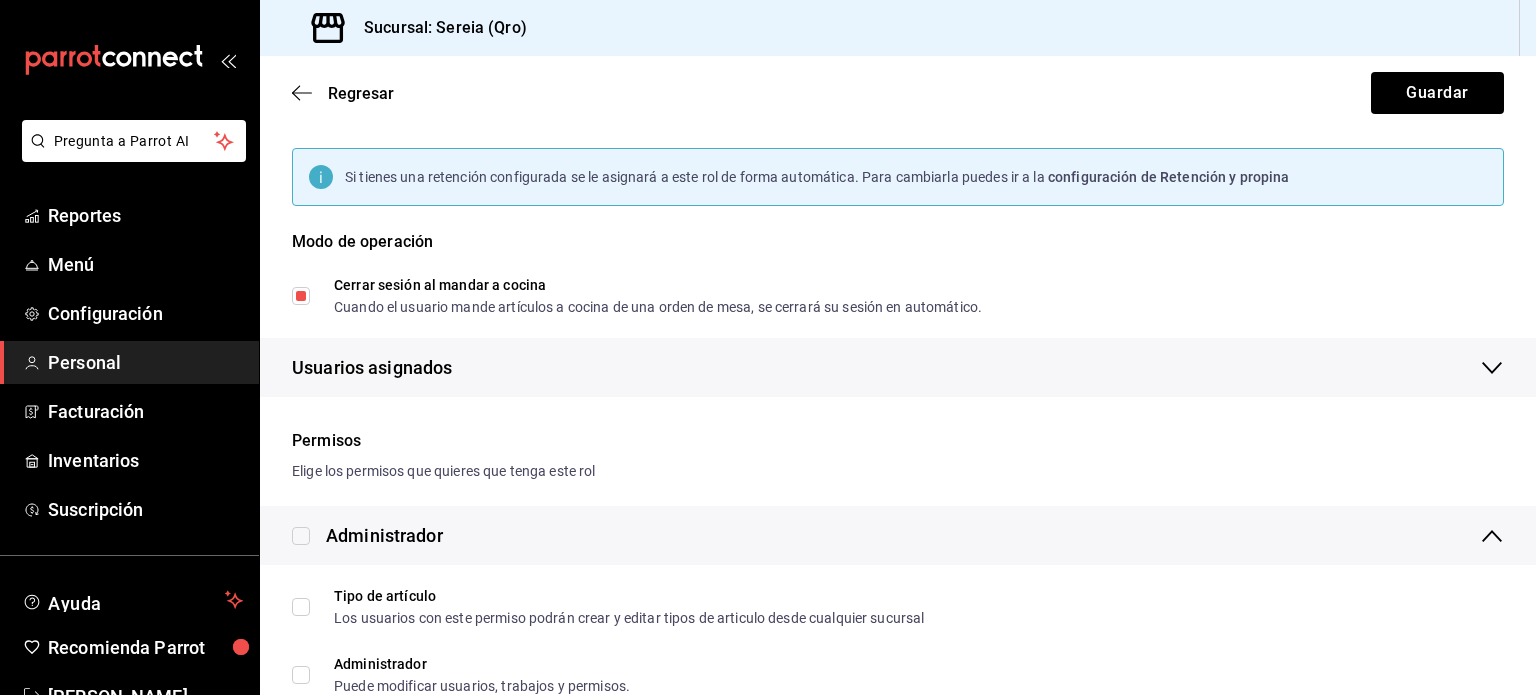 scroll, scrollTop: 154, scrollLeft: 0, axis: vertical 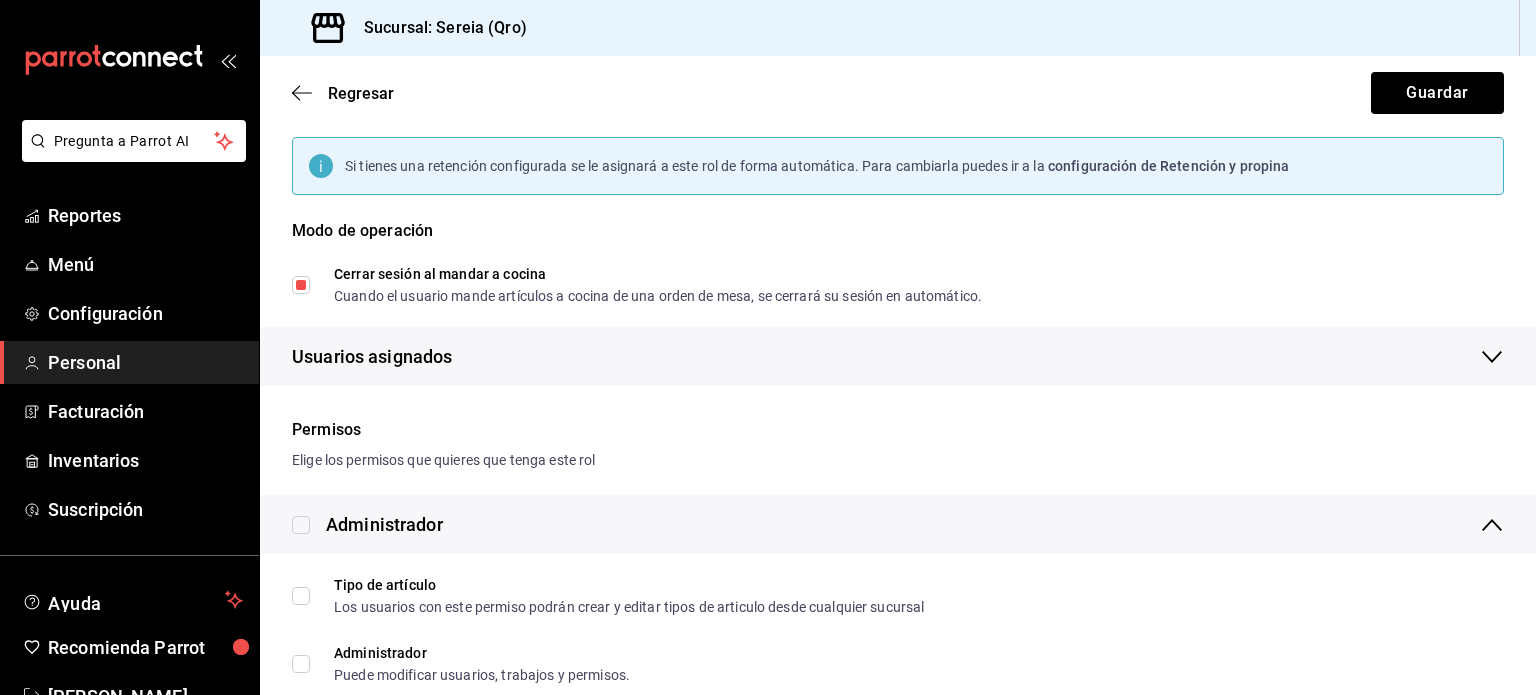 click on "Cerrar sesión al mandar a cocina Cuando el usuario mande artículos a cocina de una orden [PERSON_NAME], se cerrará su sesión en automático." at bounding box center [301, 285] 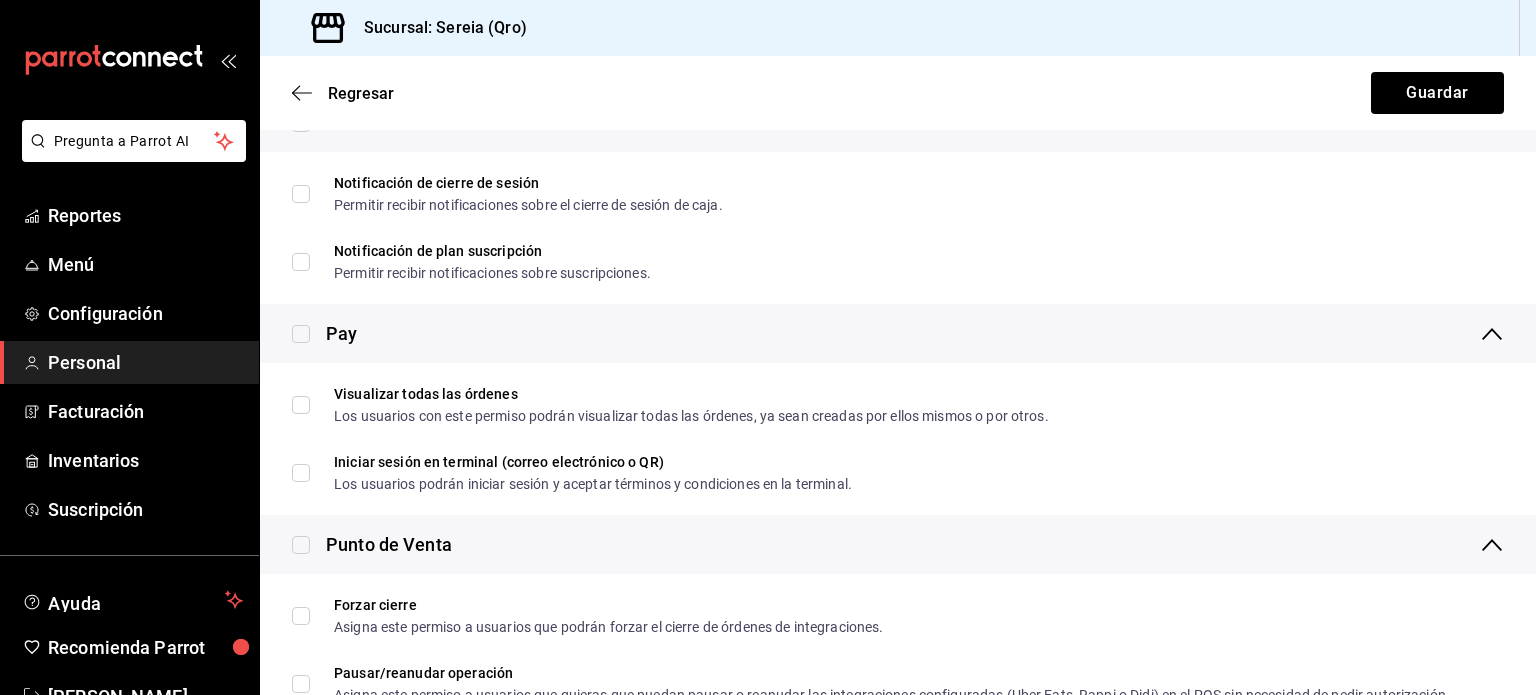 scroll, scrollTop: 1977, scrollLeft: 0, axis: vertical 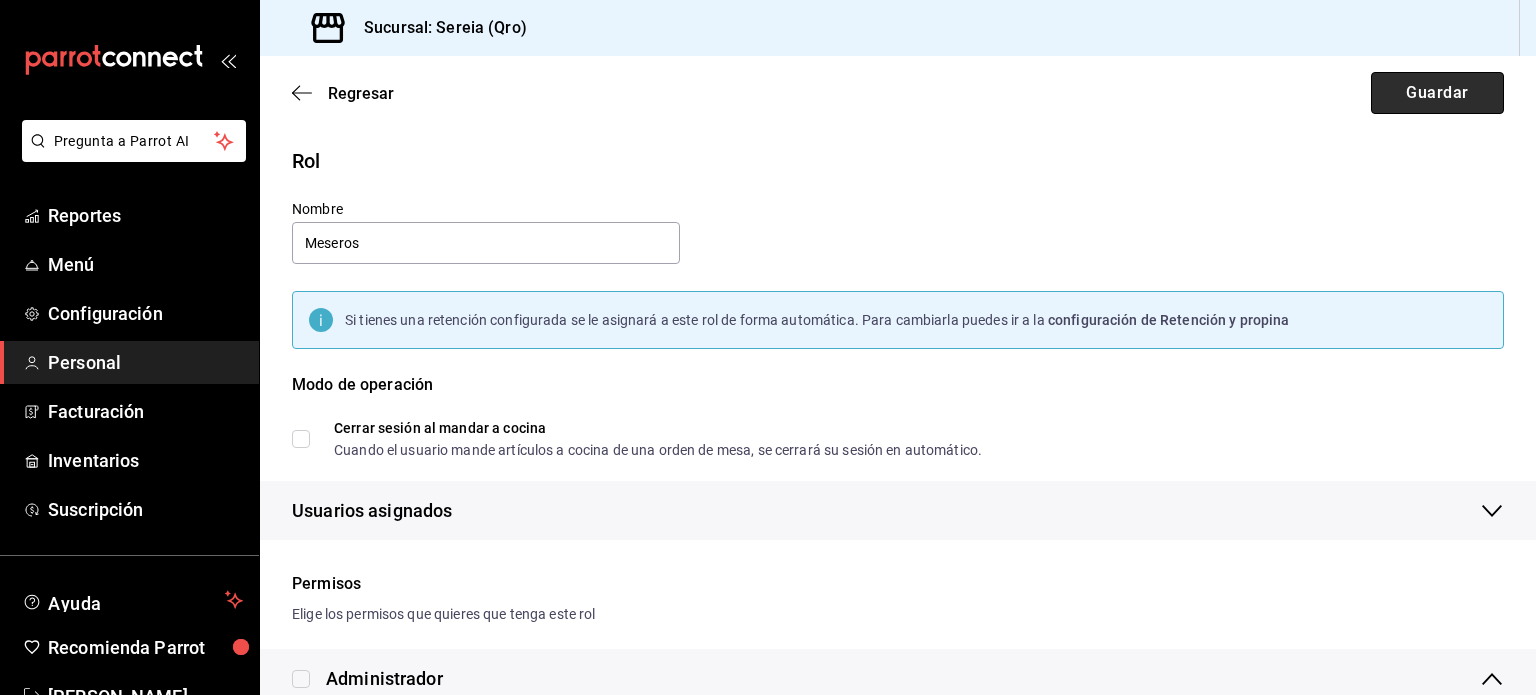 click on "Guardar" at bounding box center (1437, 93) 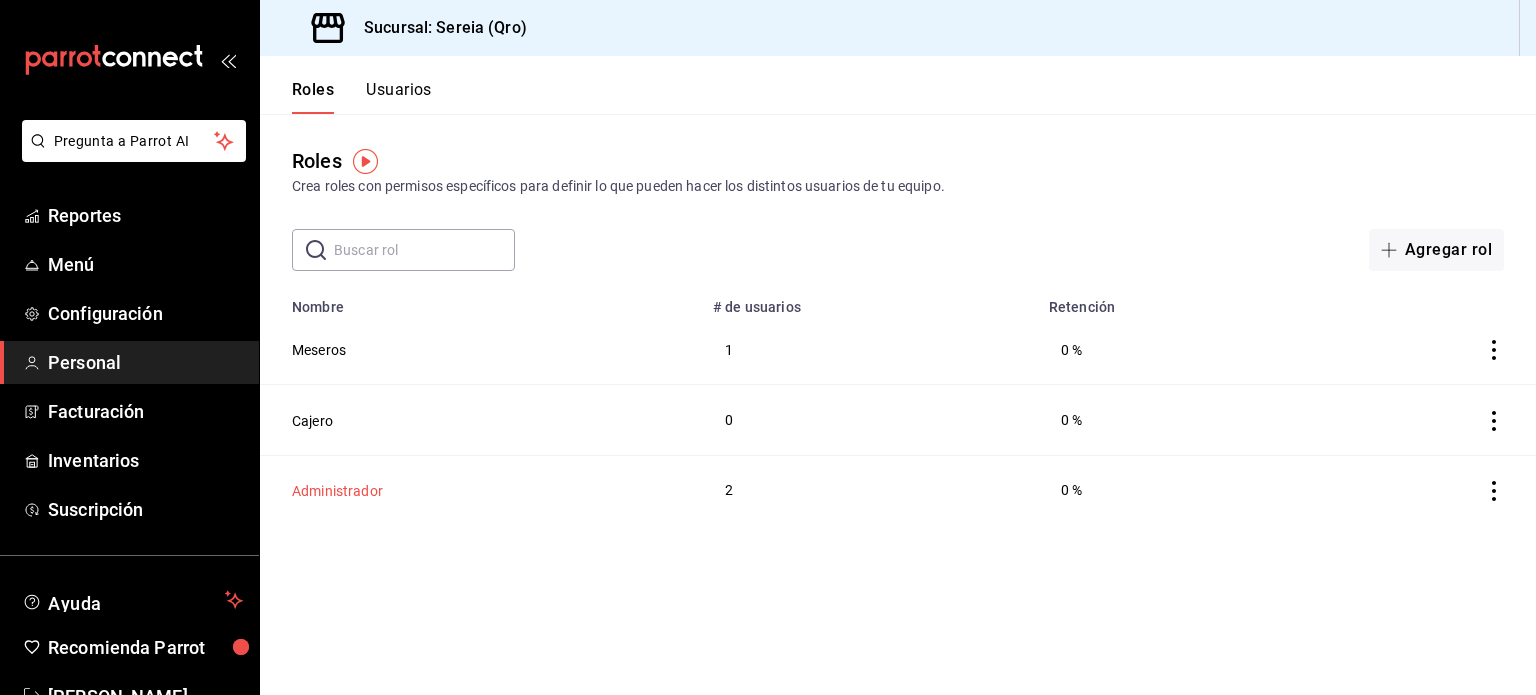 click on "Administrador" at bounding box center (337, 491) 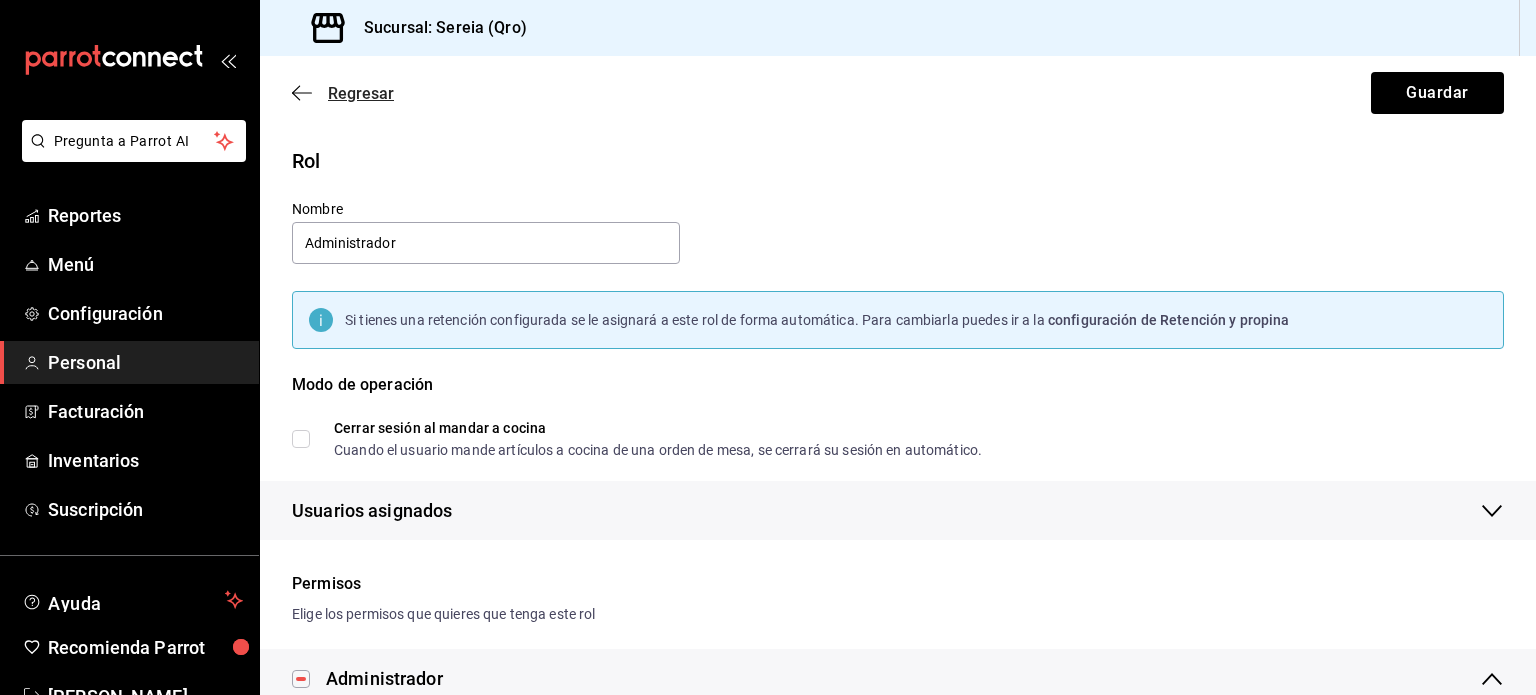 click 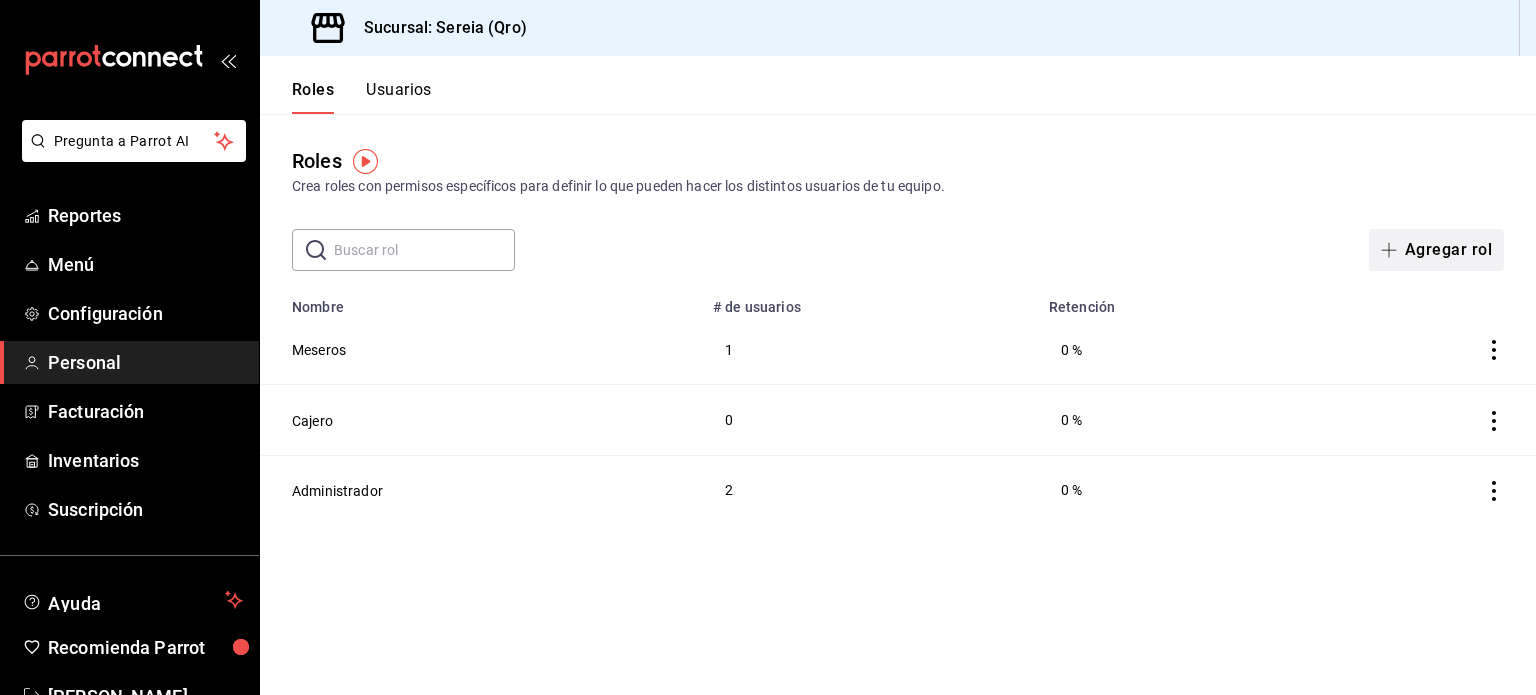 click on "Agregar rol" at bounding box center [1436, 250] 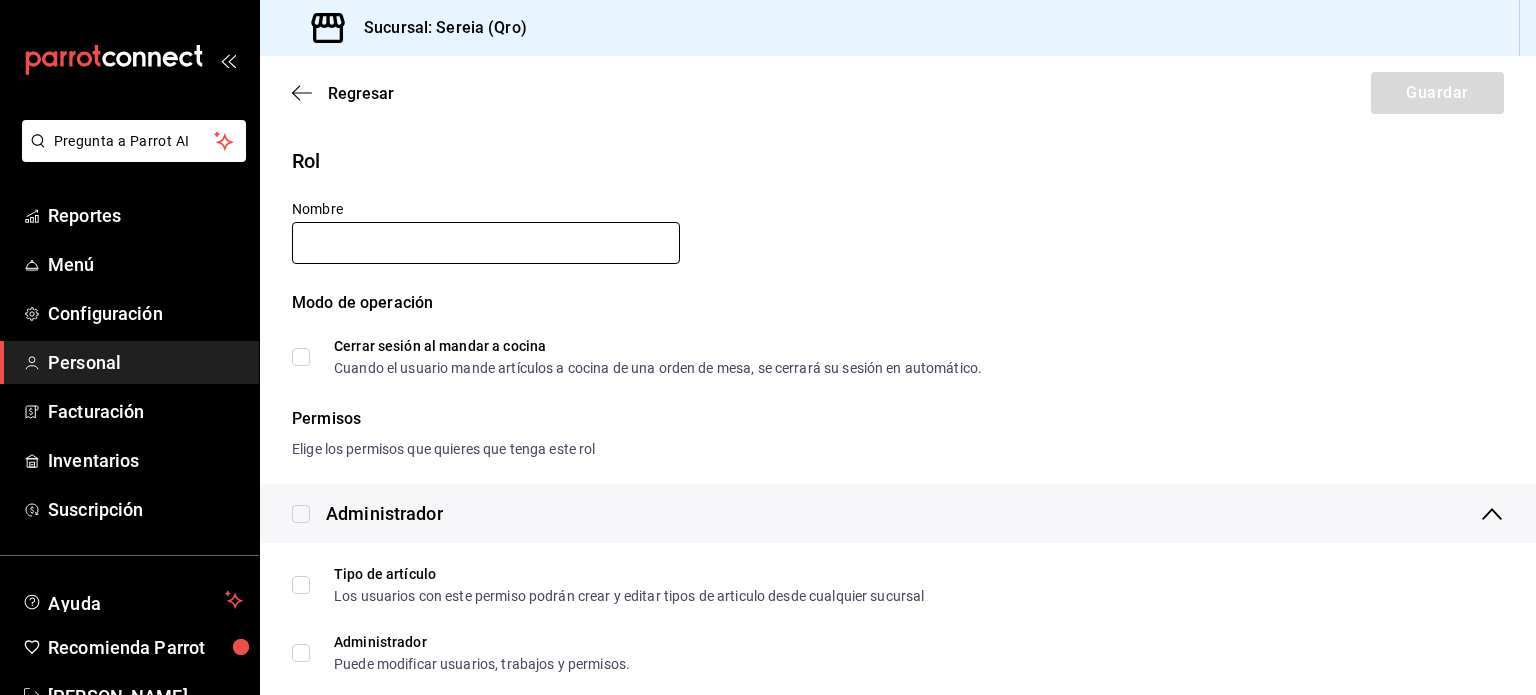 click at bounding box center (486, 243) 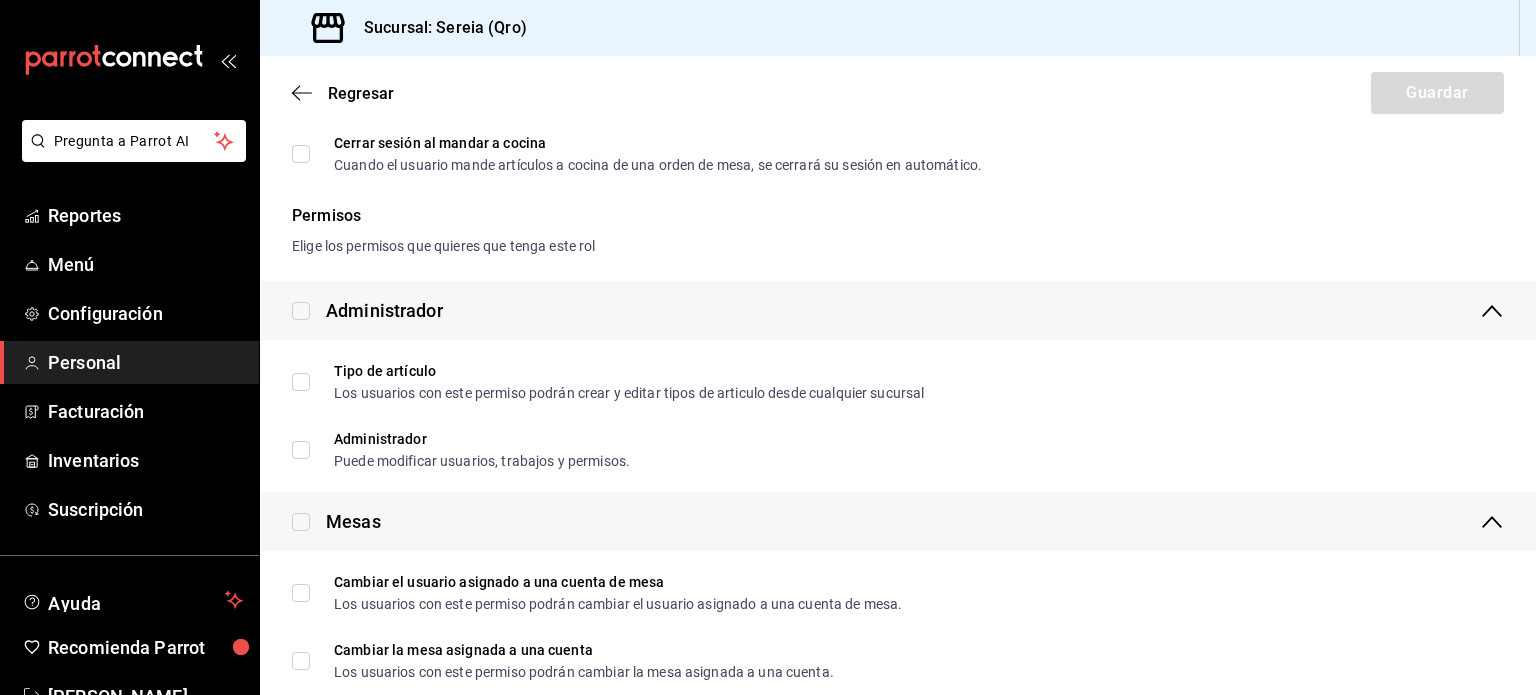 scroll, scrollTop: 99, scrollLeft: 0, axis: vertical 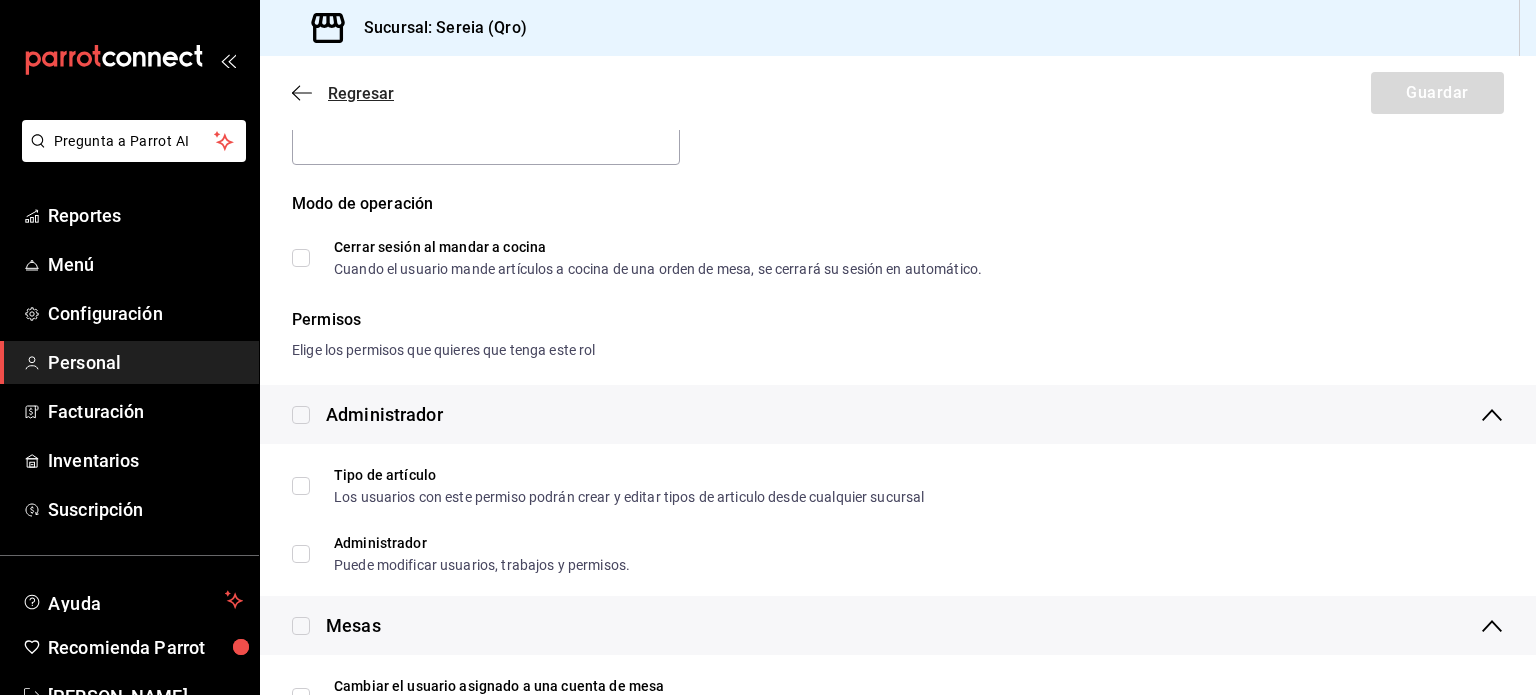 click 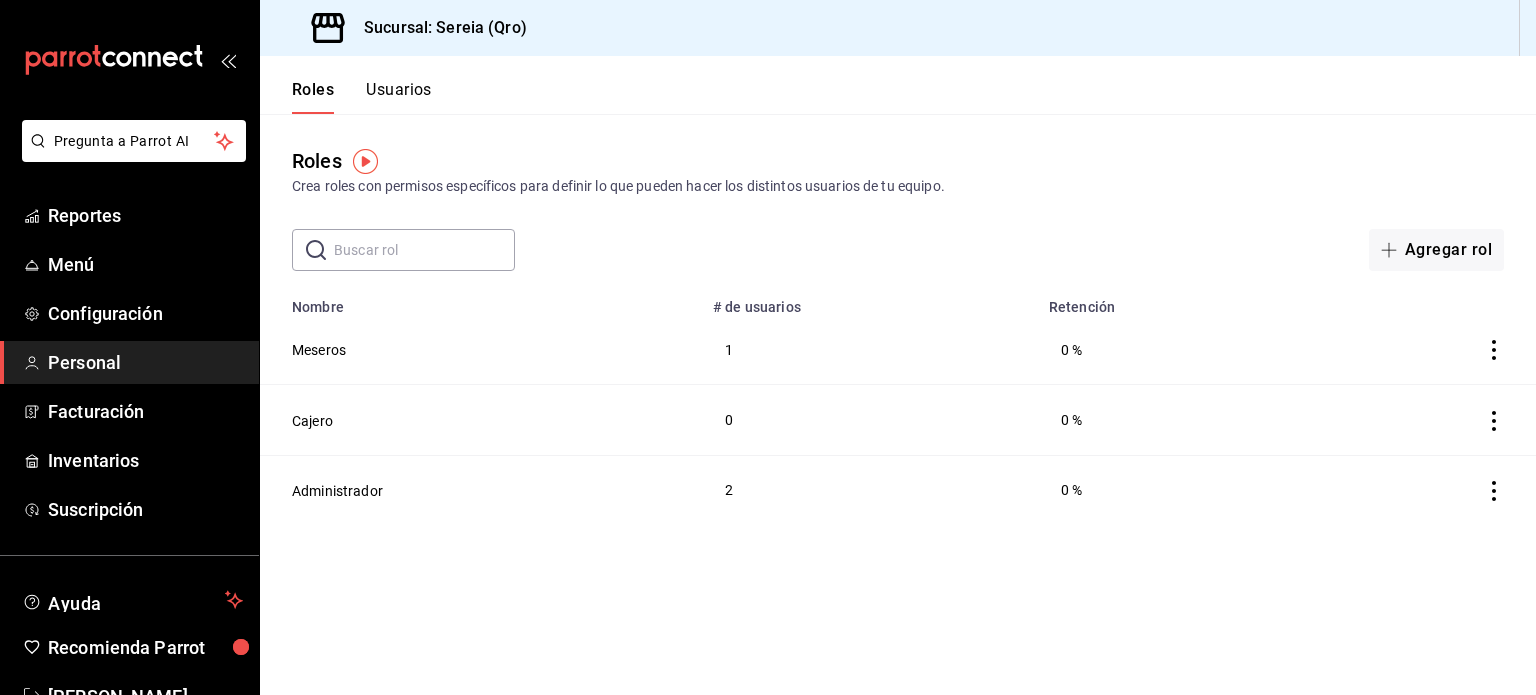 click at bounding box center [365, 161] 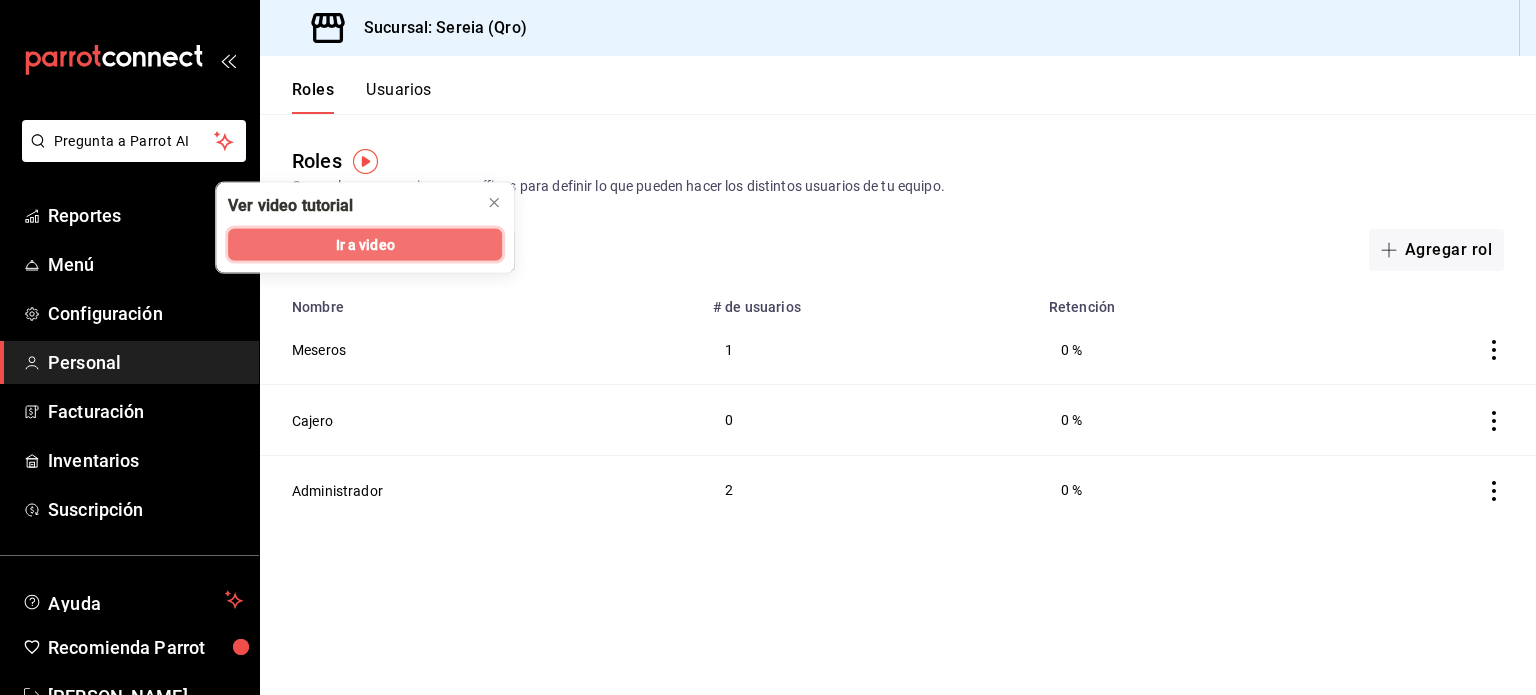 click on "Ir a video" at bounding box center (365, 244) 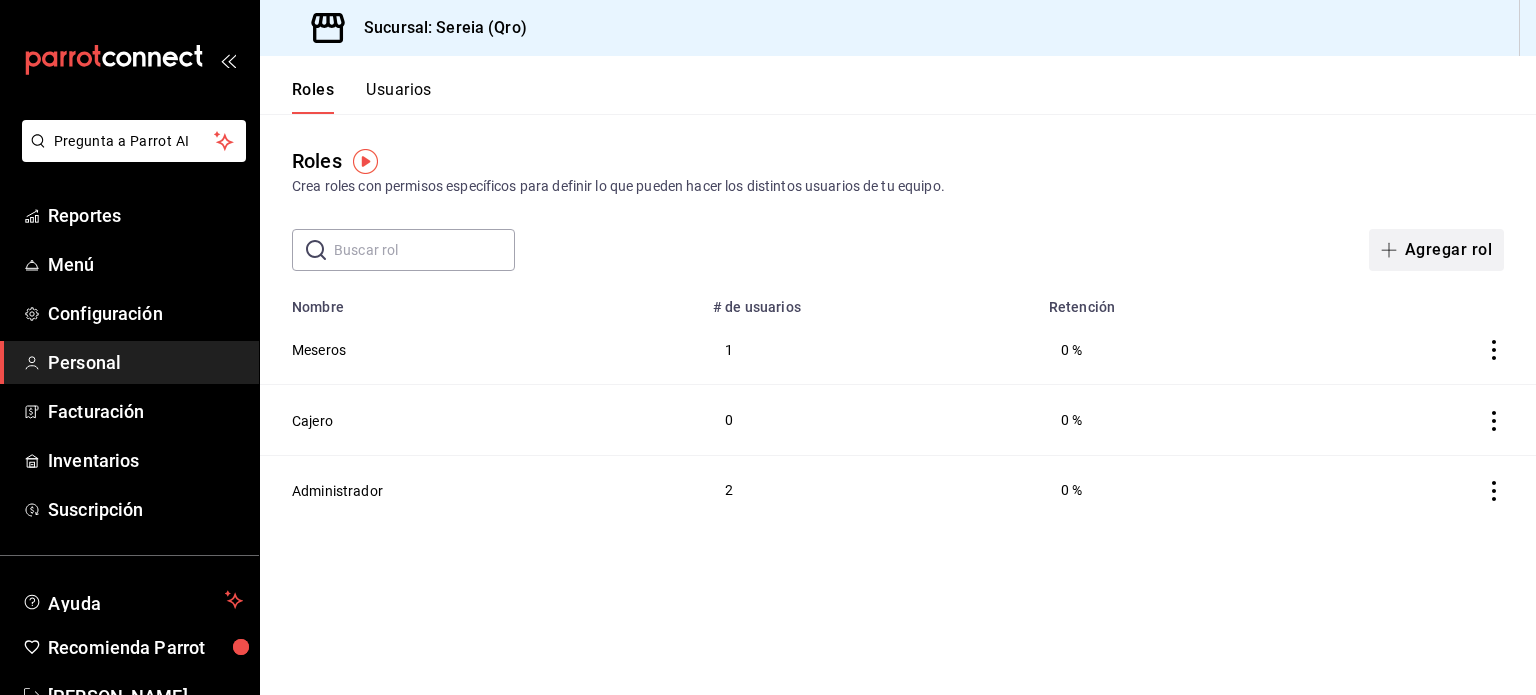 click on "Agregar rol" at bounding box center [1436, 250] 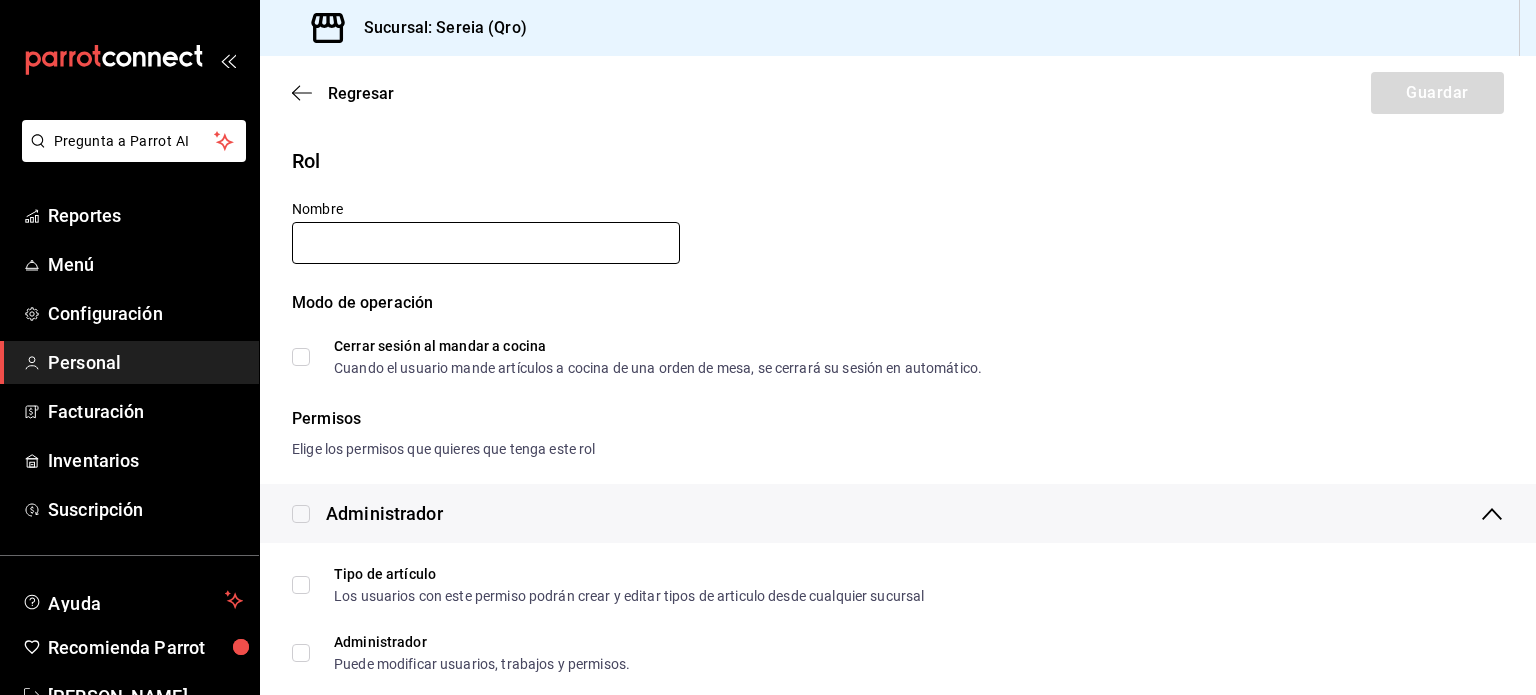 click at bounding box center [486, 243] 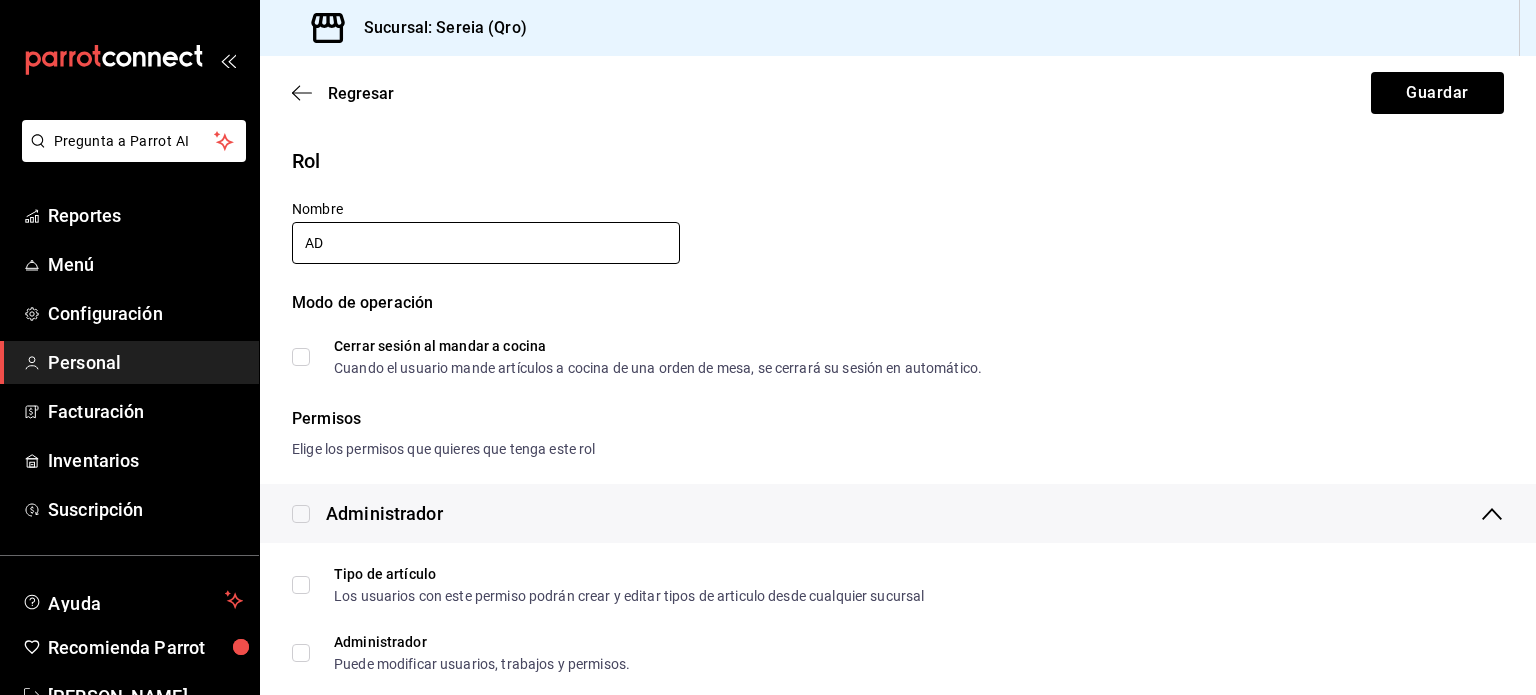 type on "A" 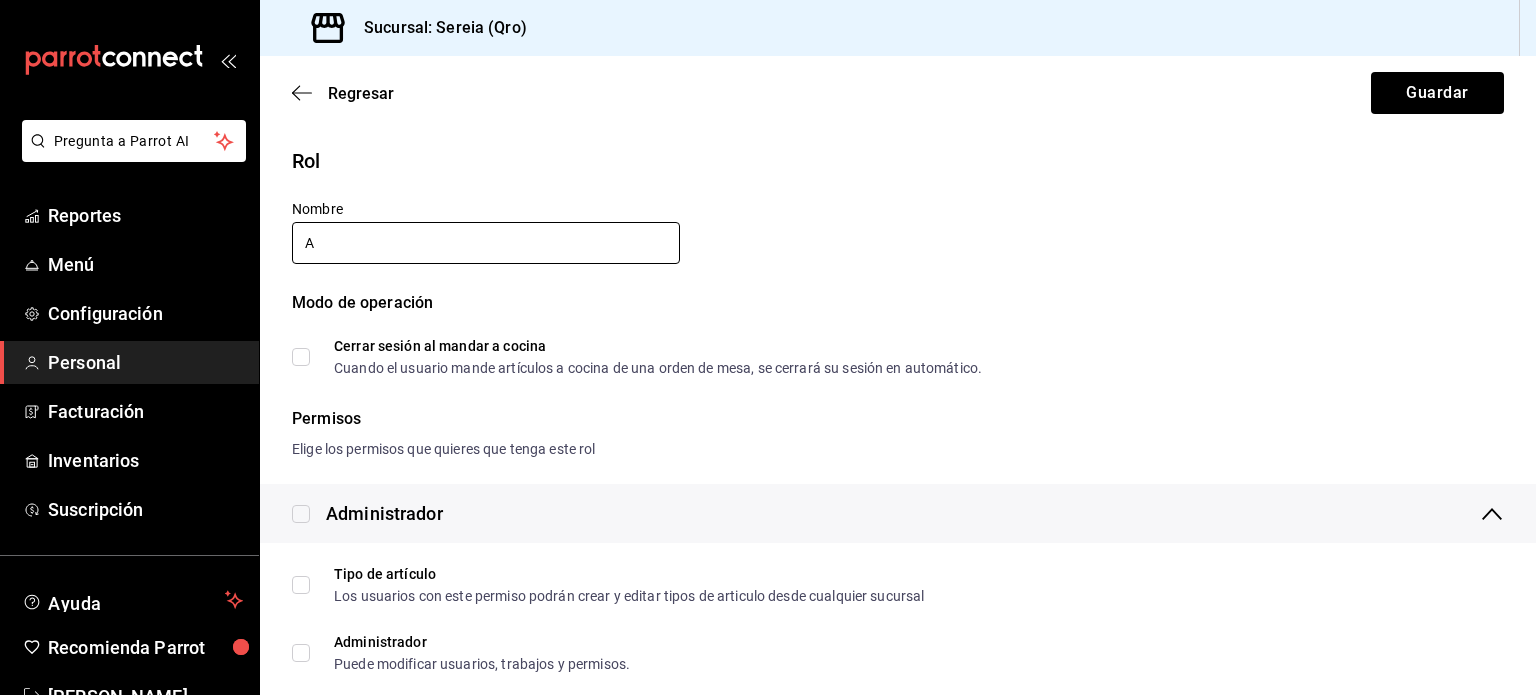 type 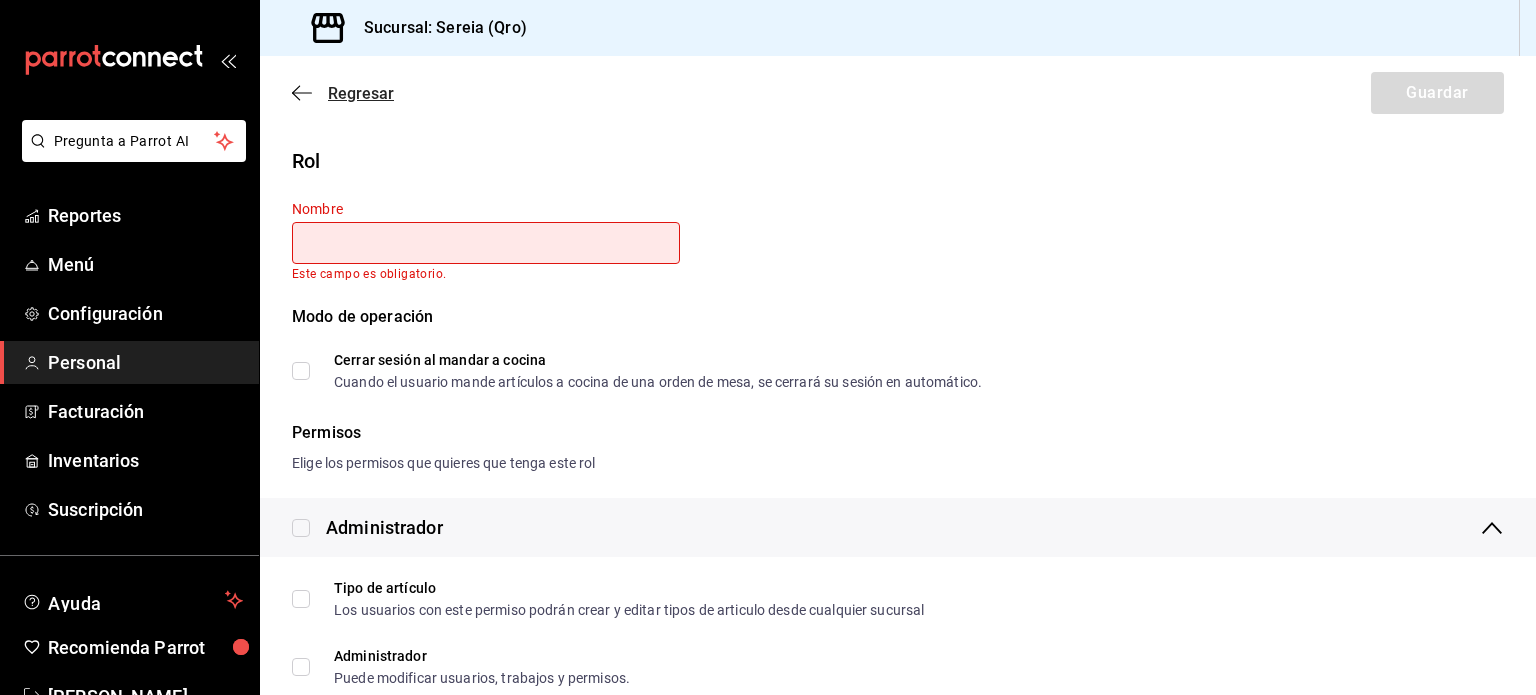 click 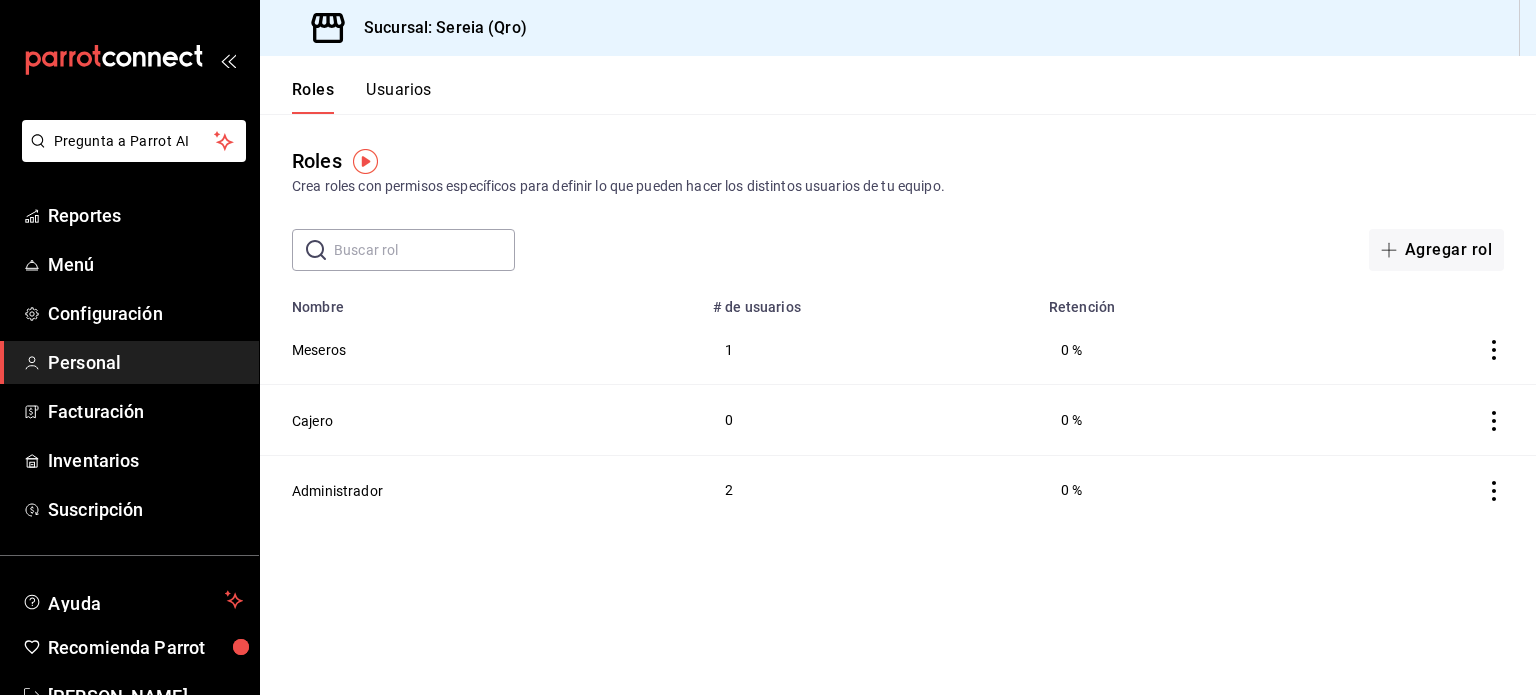 click 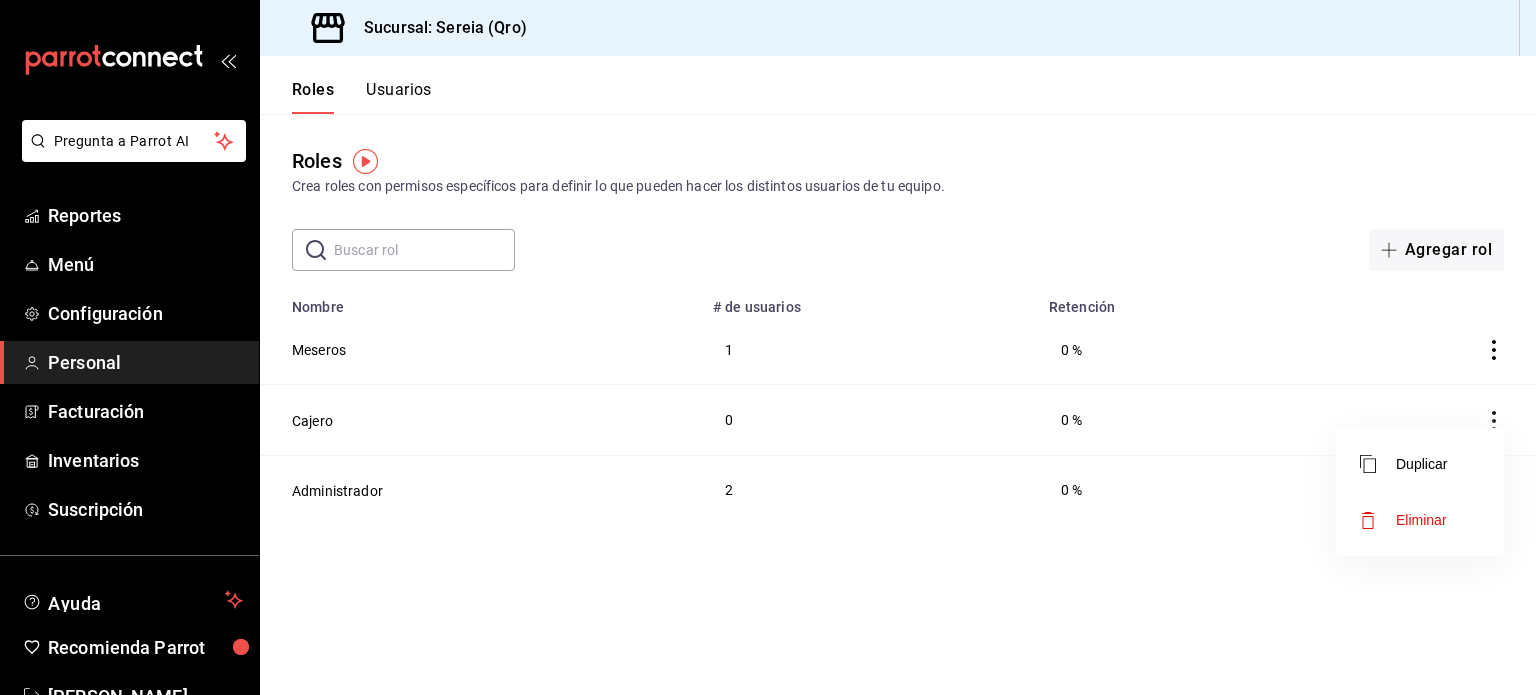click at bounding box center (768, 347) 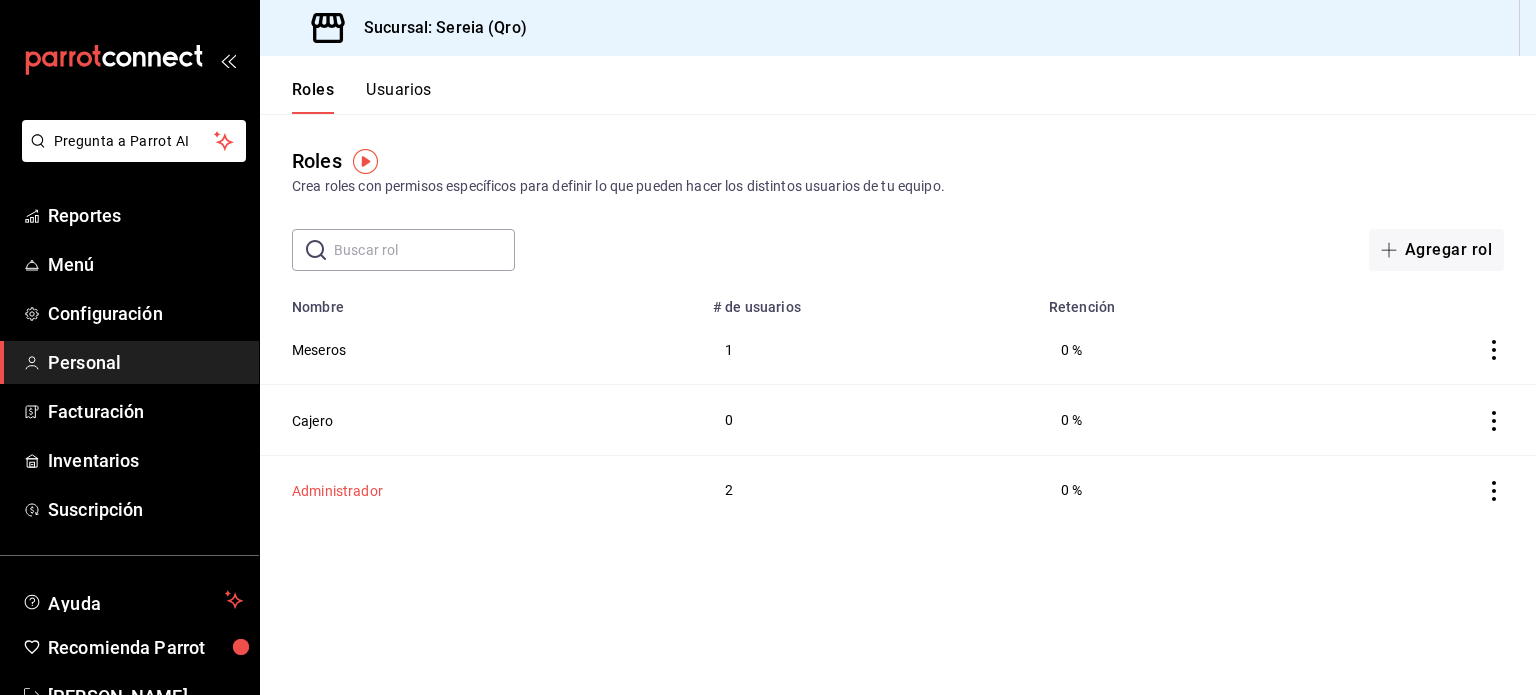 click on "Administrador" at bounding box center [337, 491] 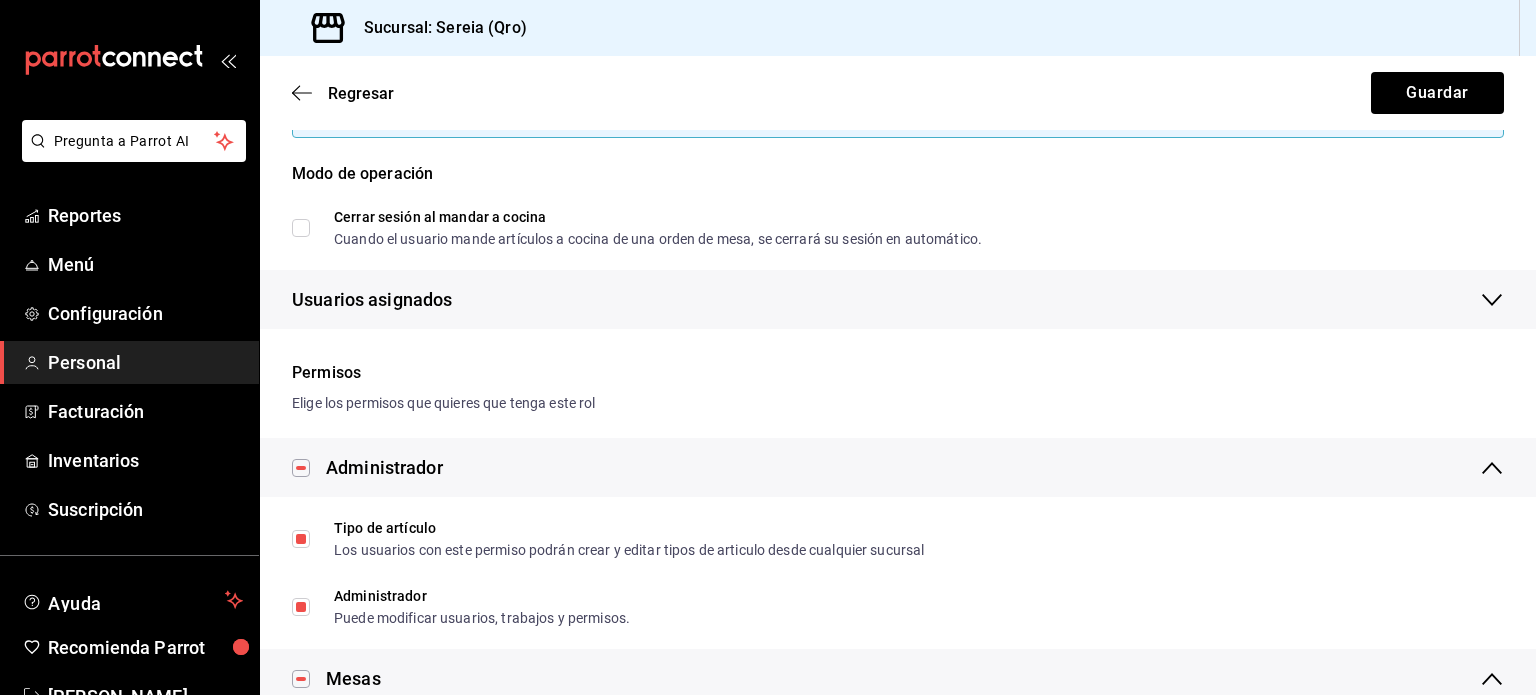 scroll, scrollTop: 0, scrollLeft: 0, axis: both 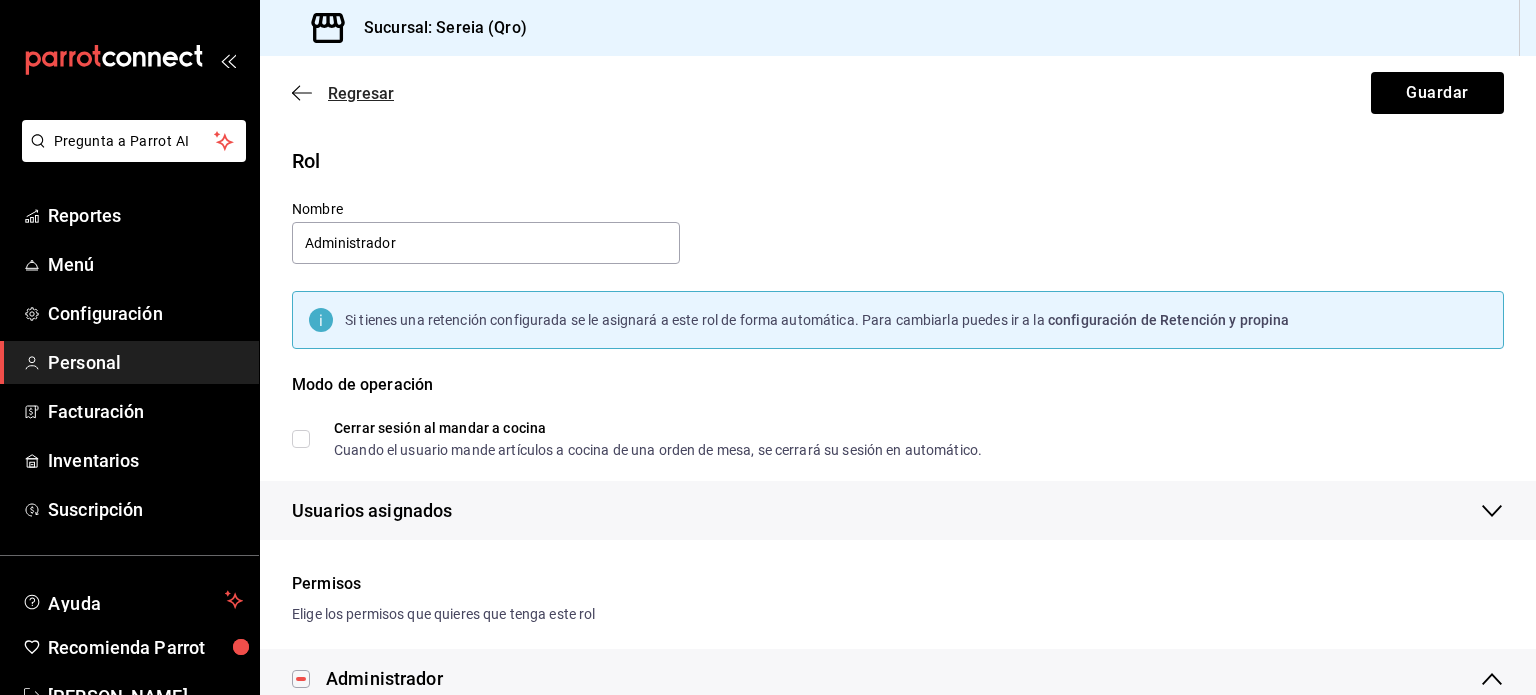 click 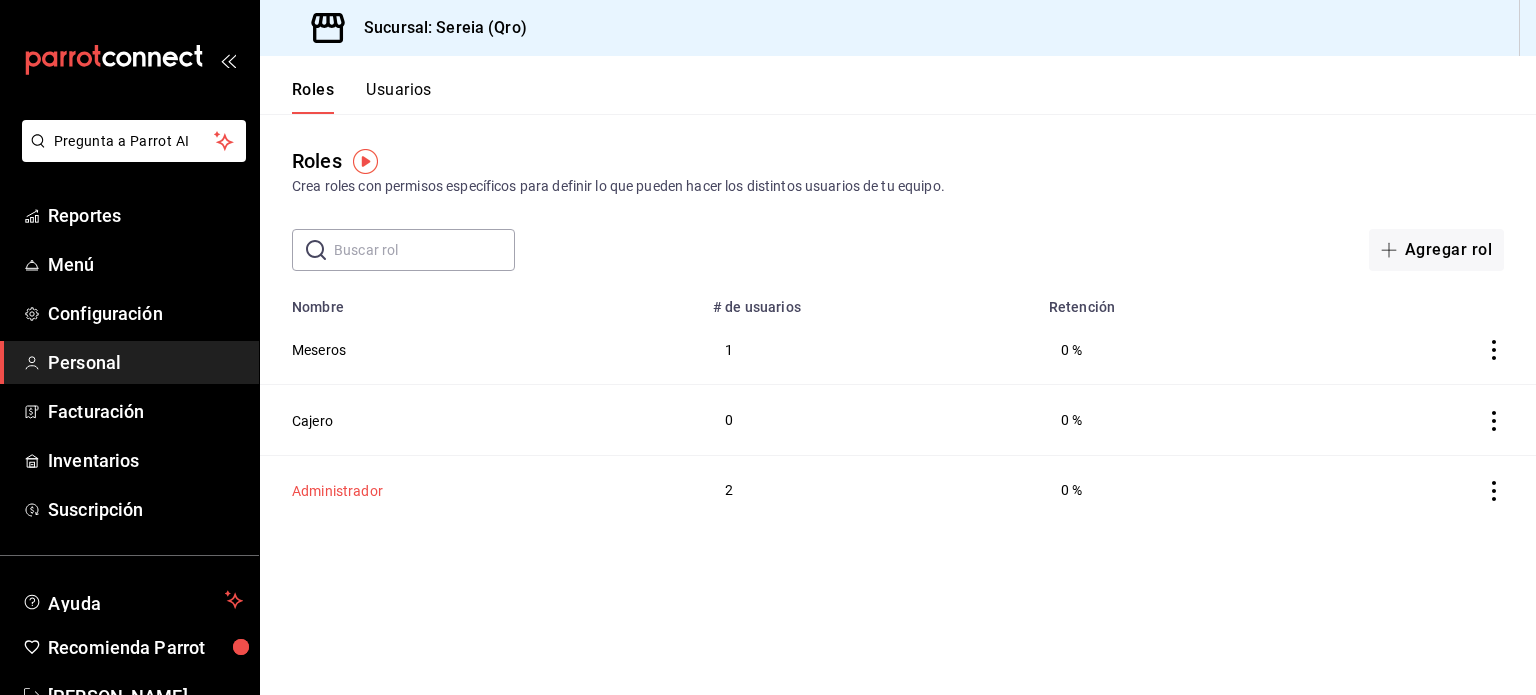 click on "Administrador" at bounding box center [337, 491] 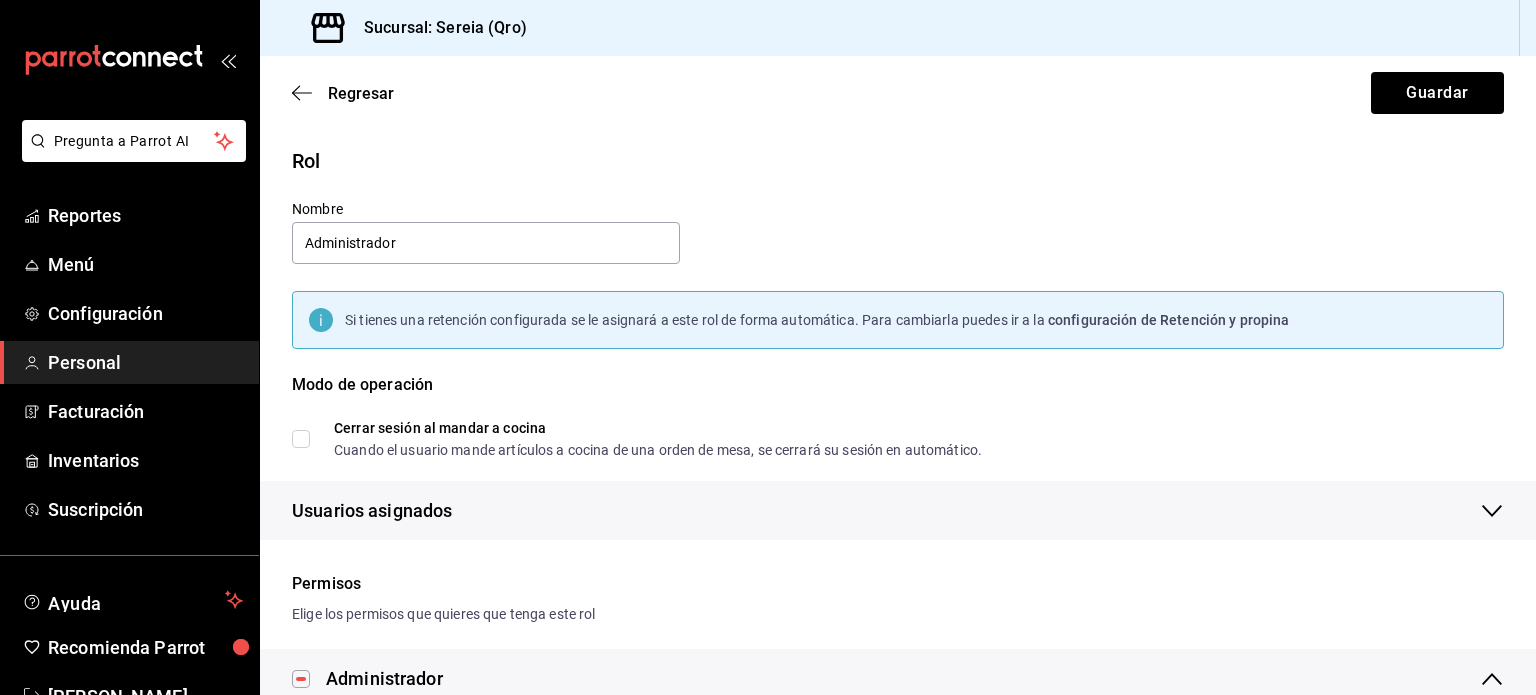 click on "Regresar Guardar" at bounding box center [898, 93] 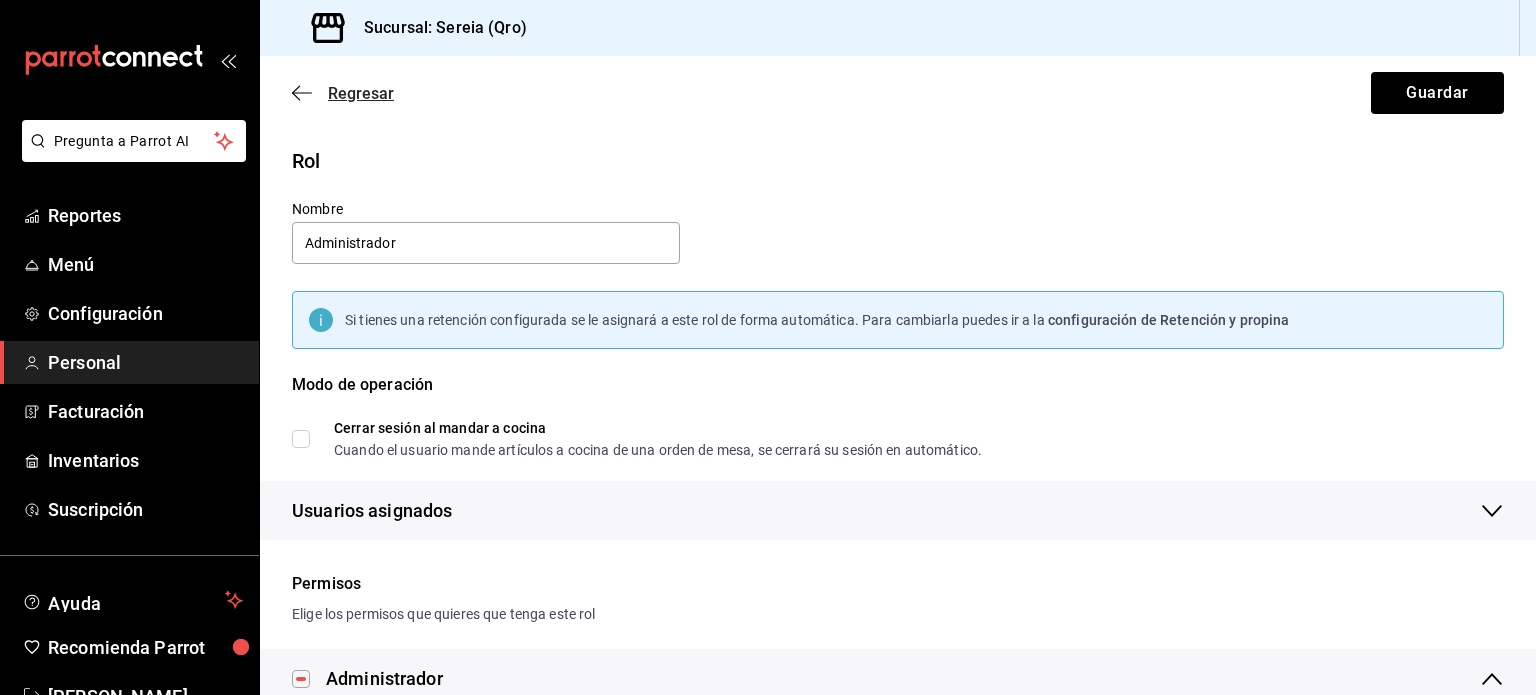 click 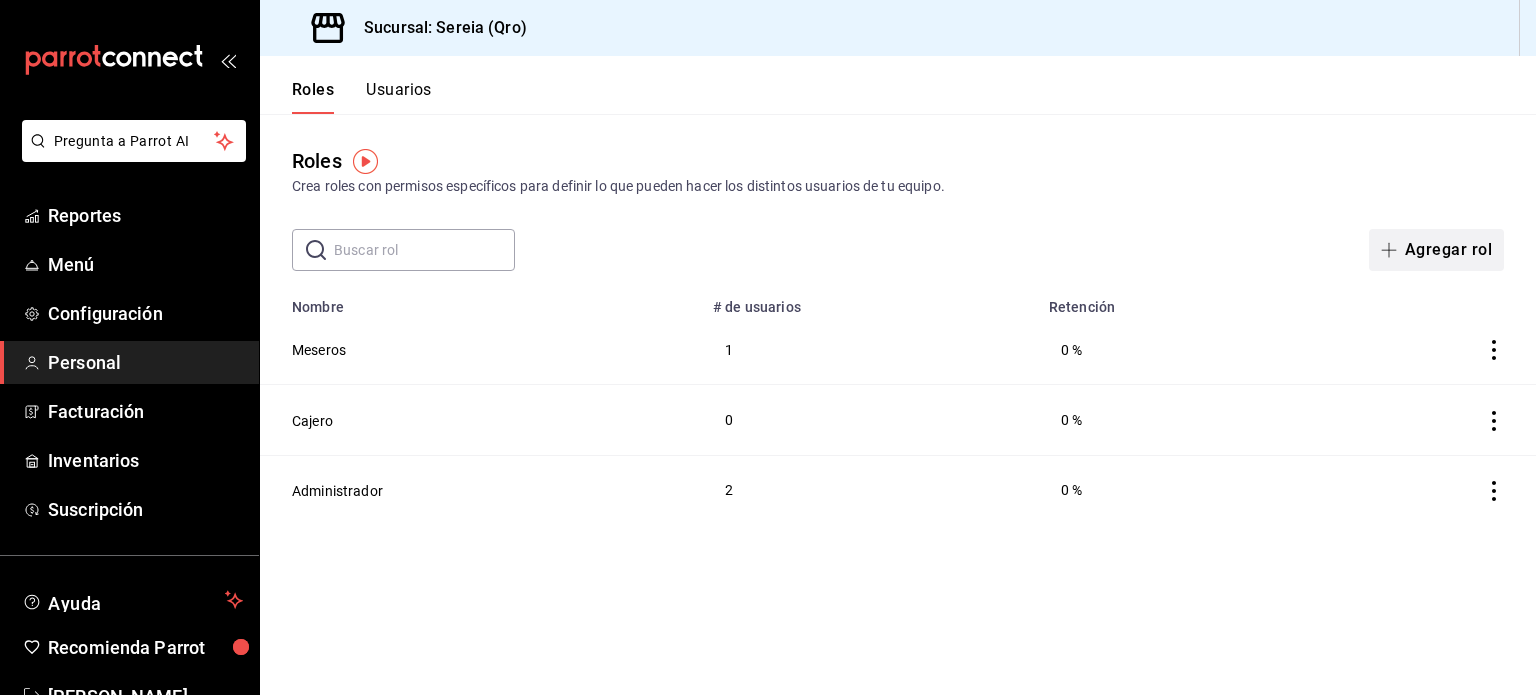 click on "Agregar rol" at bounding box center (1436, 250) 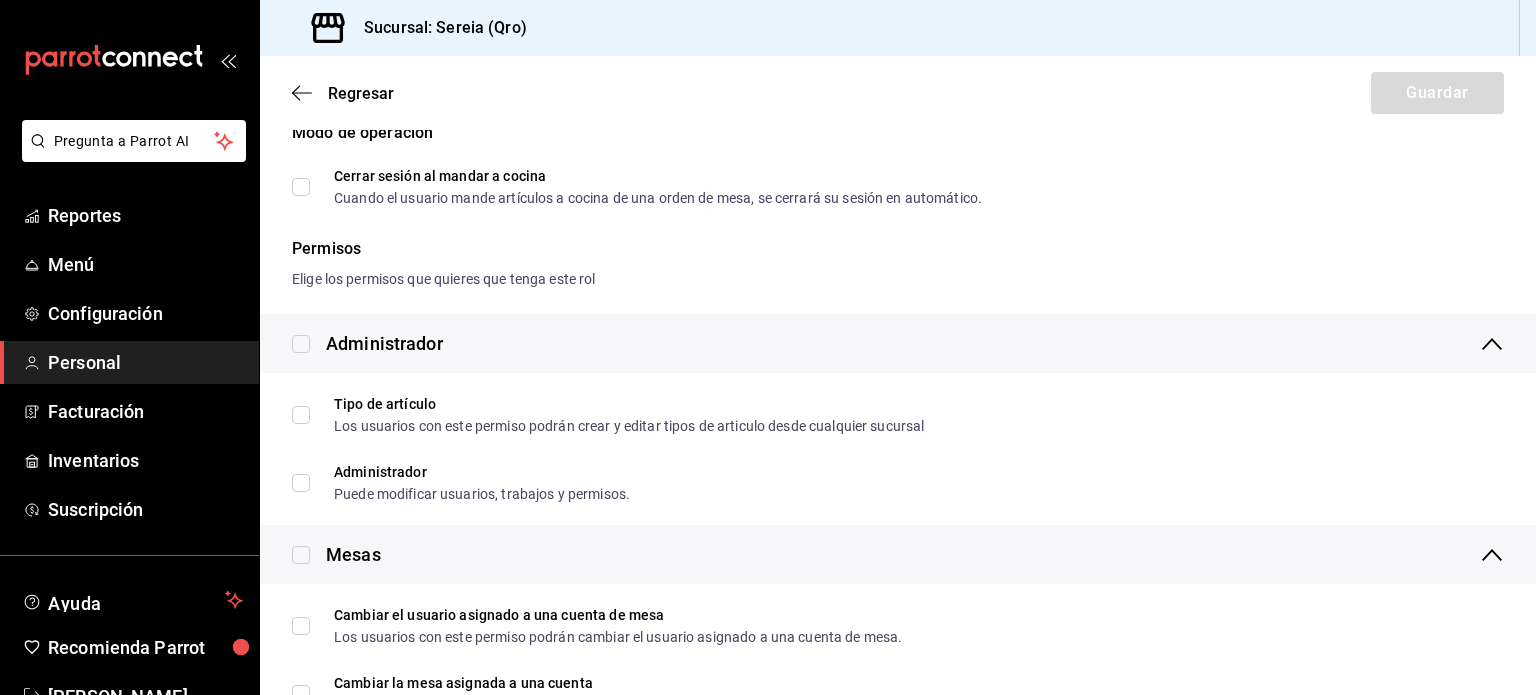 scroll, scrollTop: 0, scrollLeft: 0, axis: both 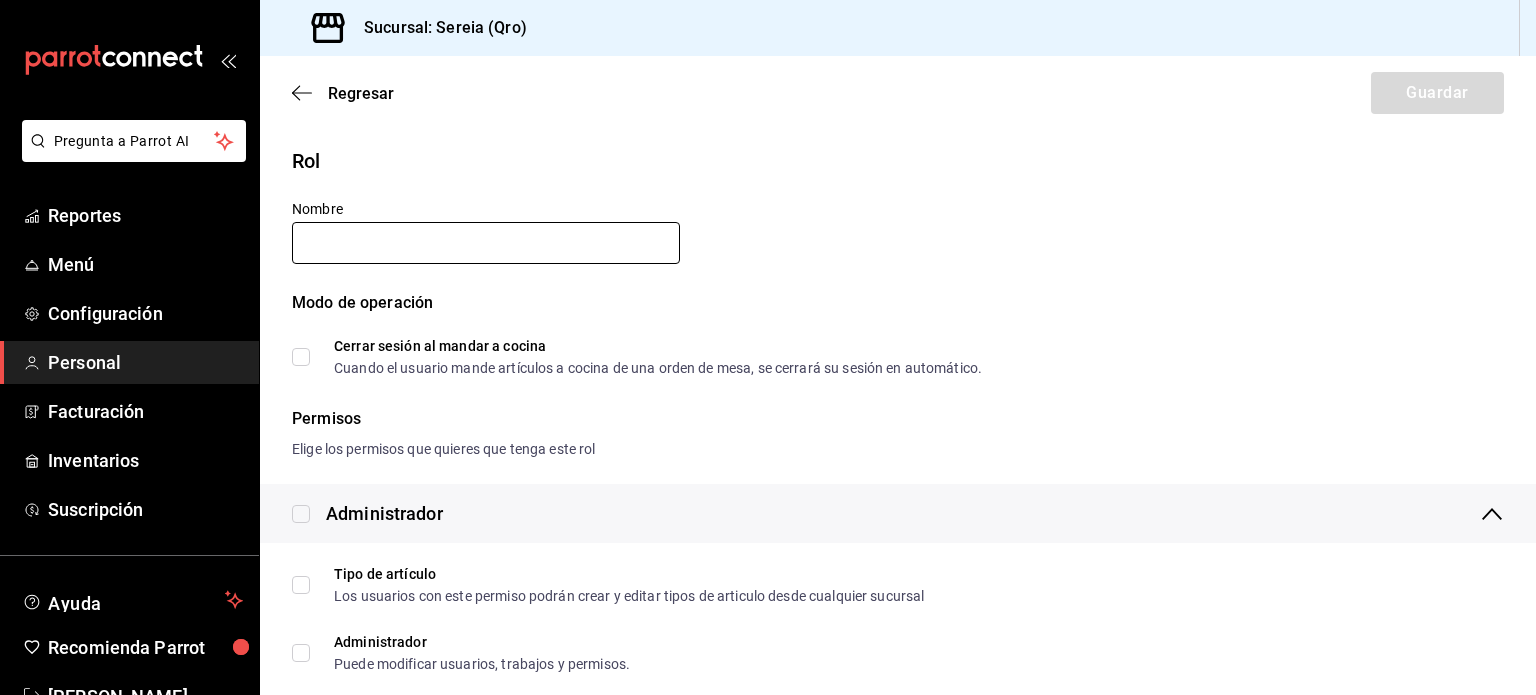 click at bounding box center [486, 243] 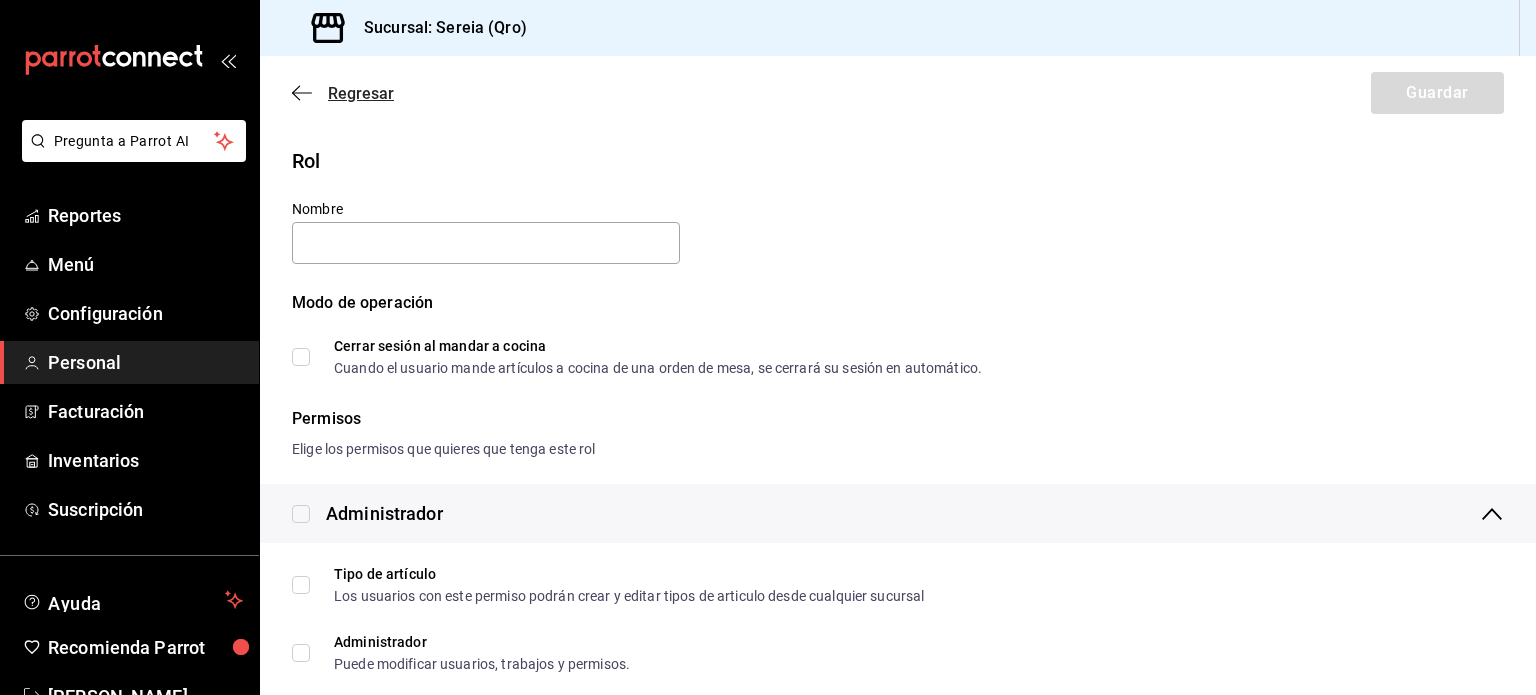 click 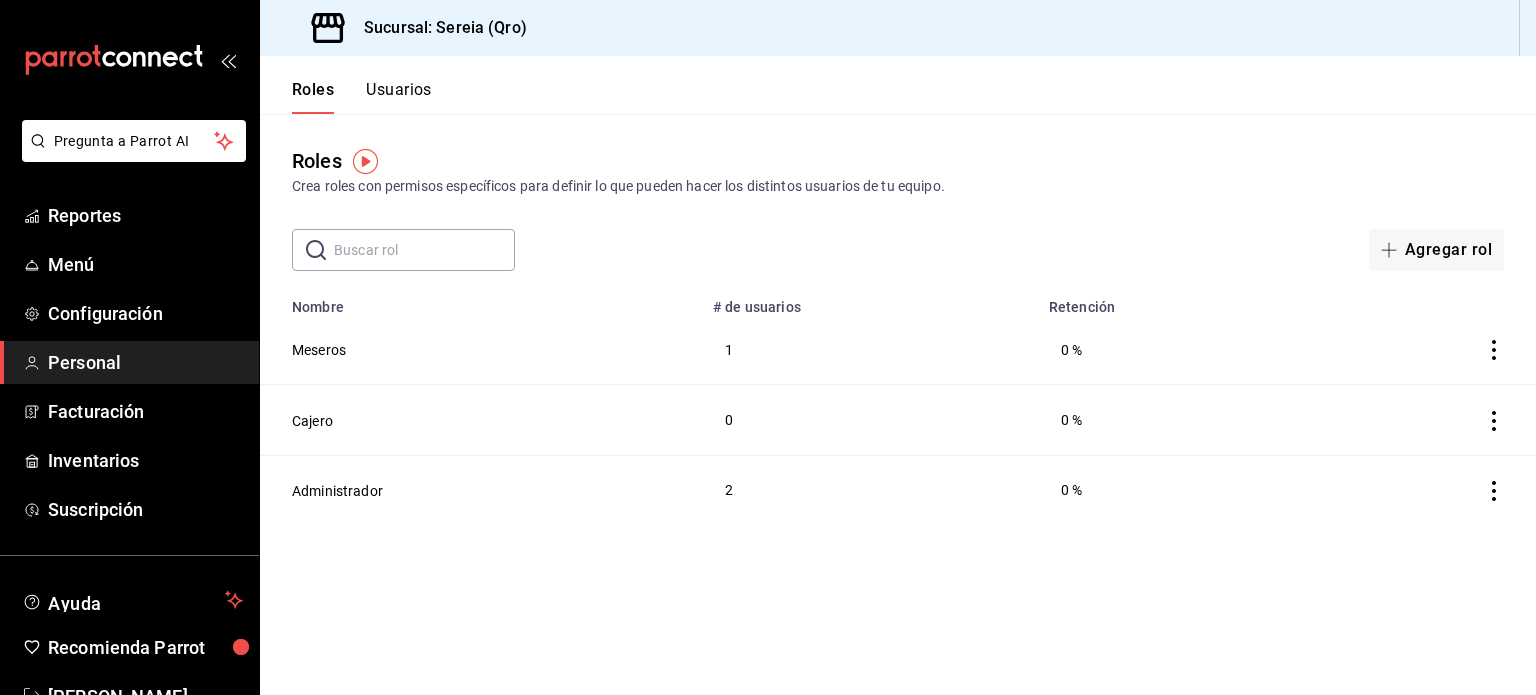 click on "Personal" at bounding box center (145, 362) 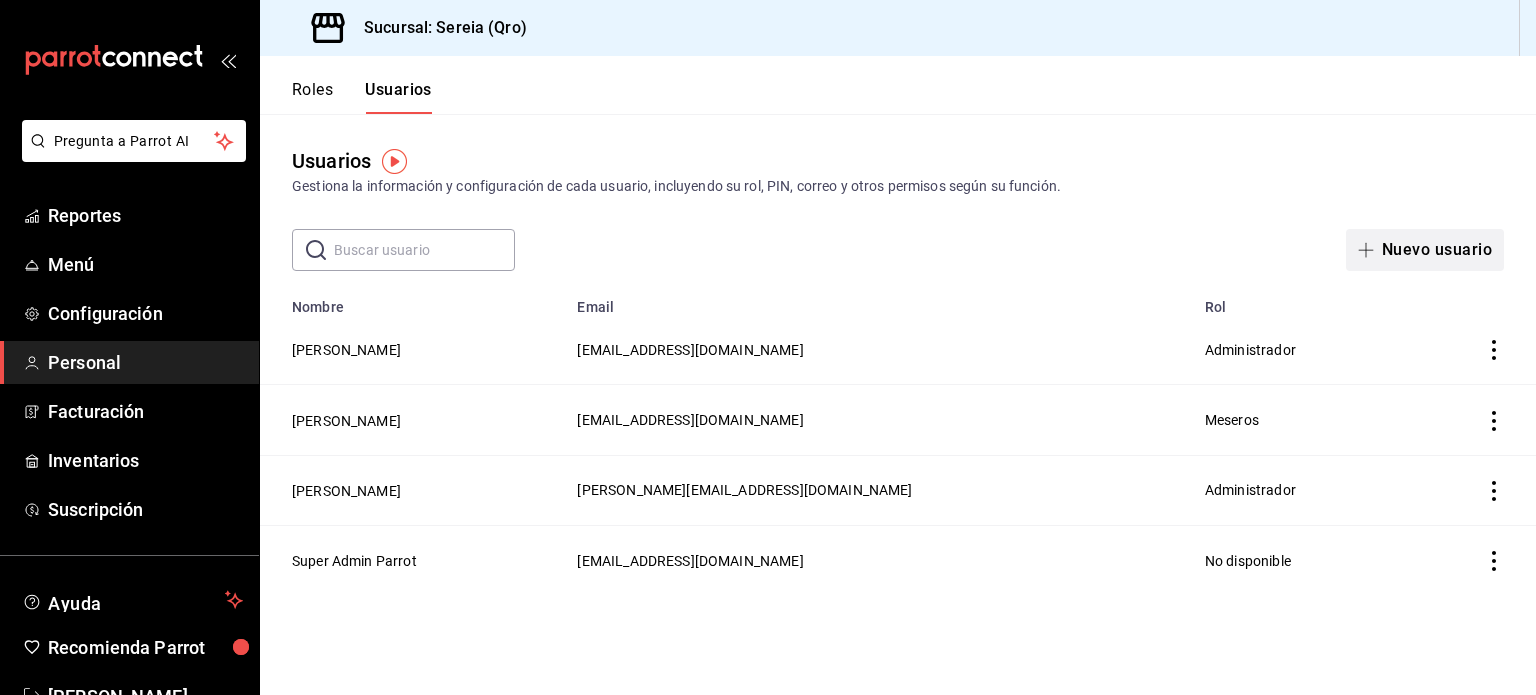 click on "Nuevo usuario" at bounding box center [1425, 250] 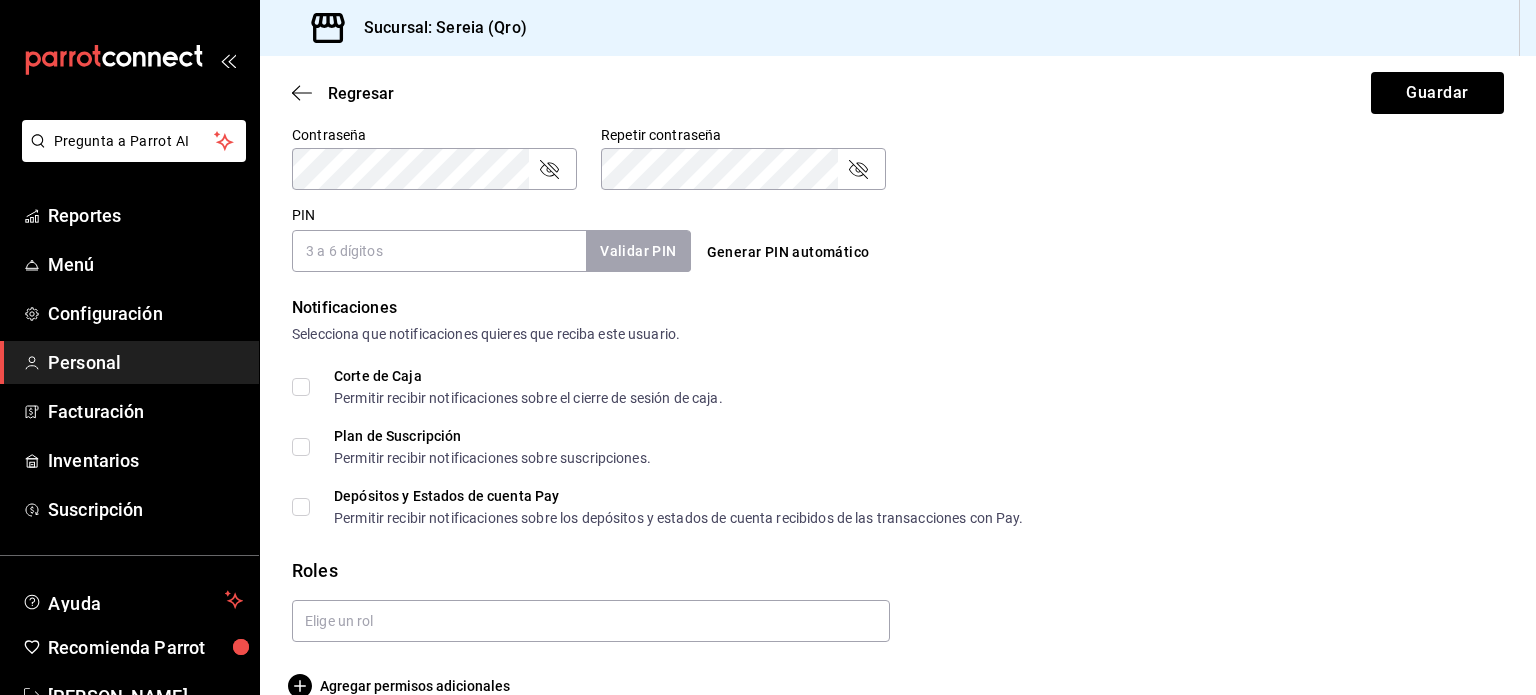 scroll, scrollTop: 903, scrollLeft: 0, axis: vertical 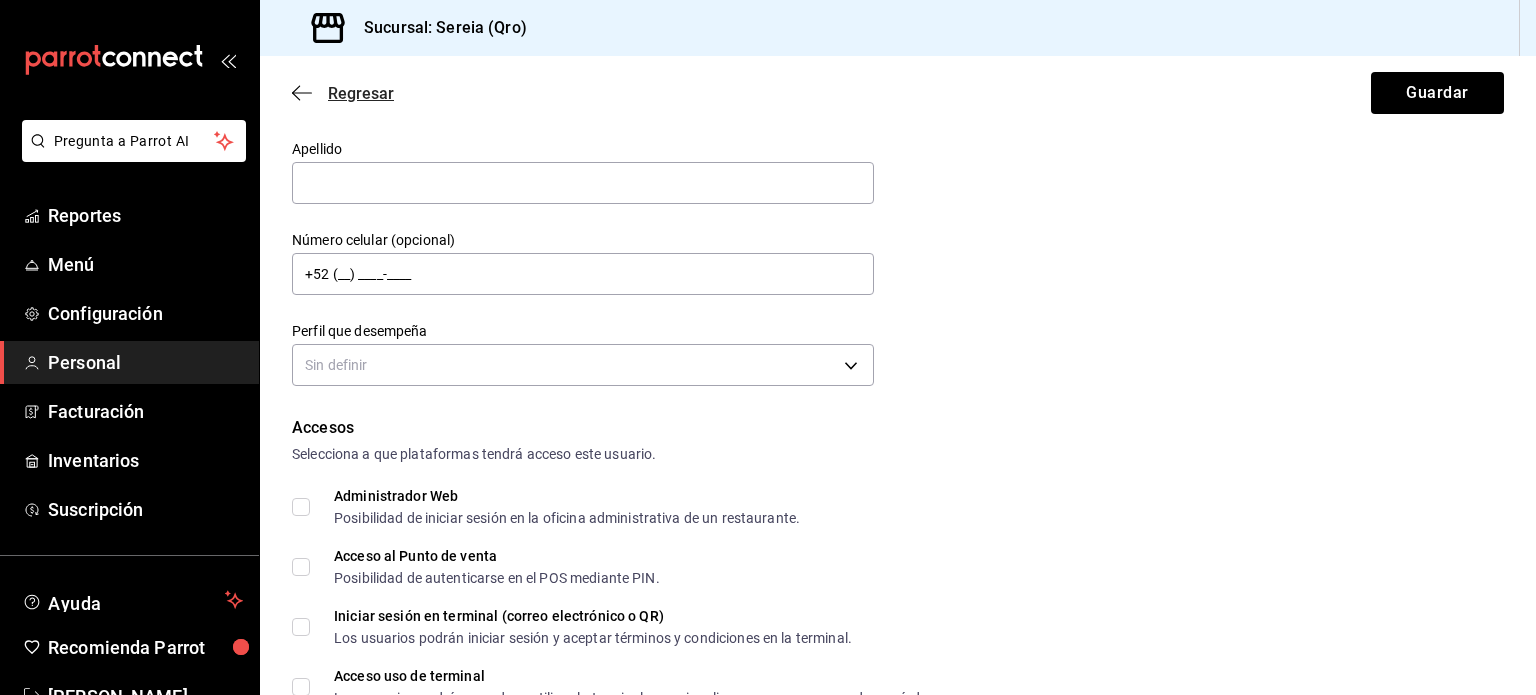 click 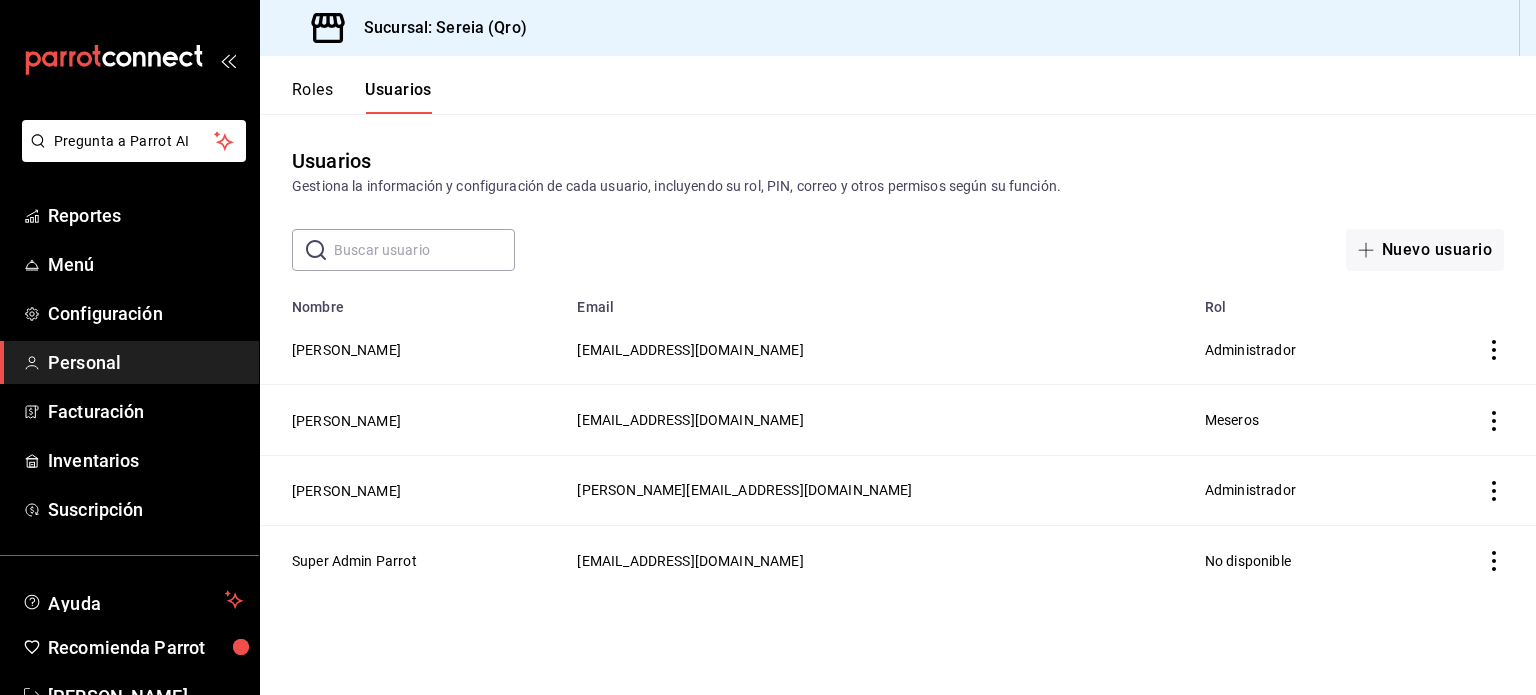 scroll, scrollTop: 0, scrollLeft: 0, axis: both 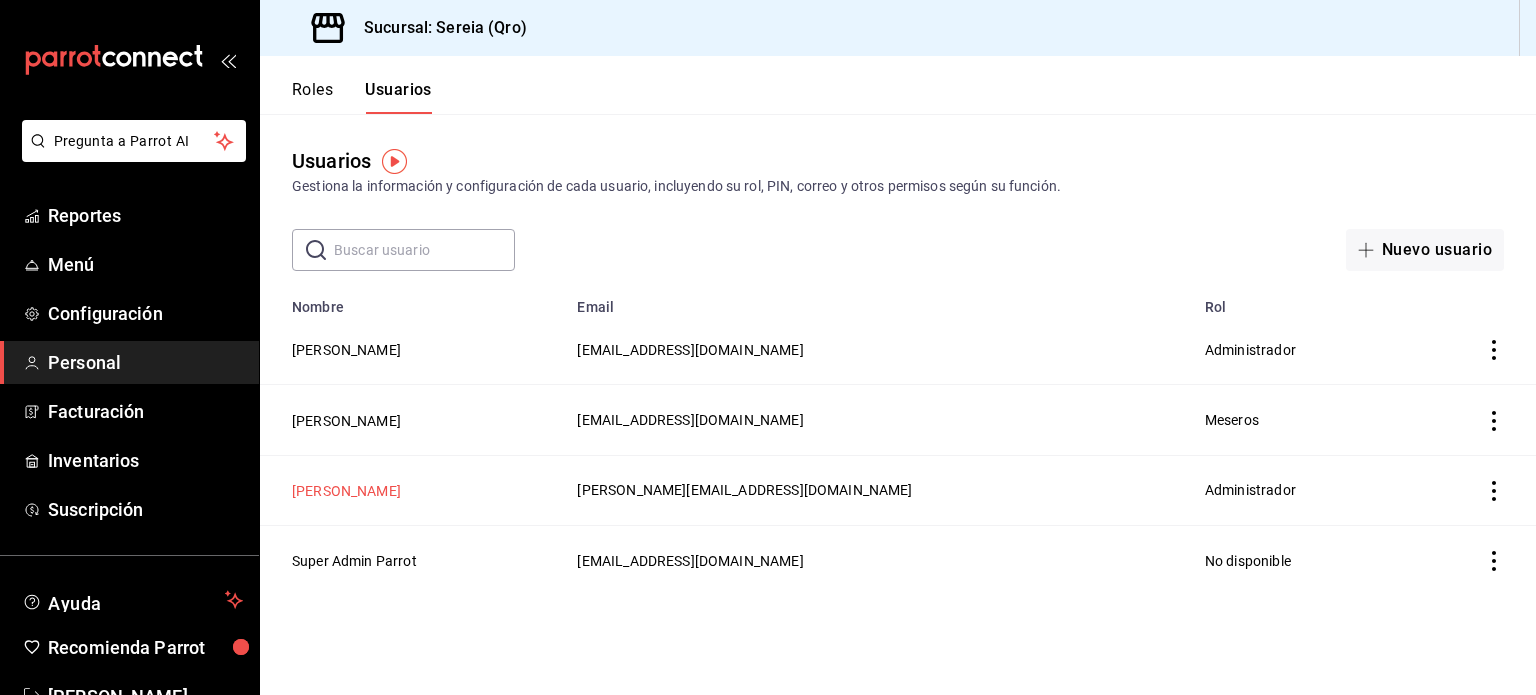 click on "[PERSON_NAME]" at bounding box center [346, 491] 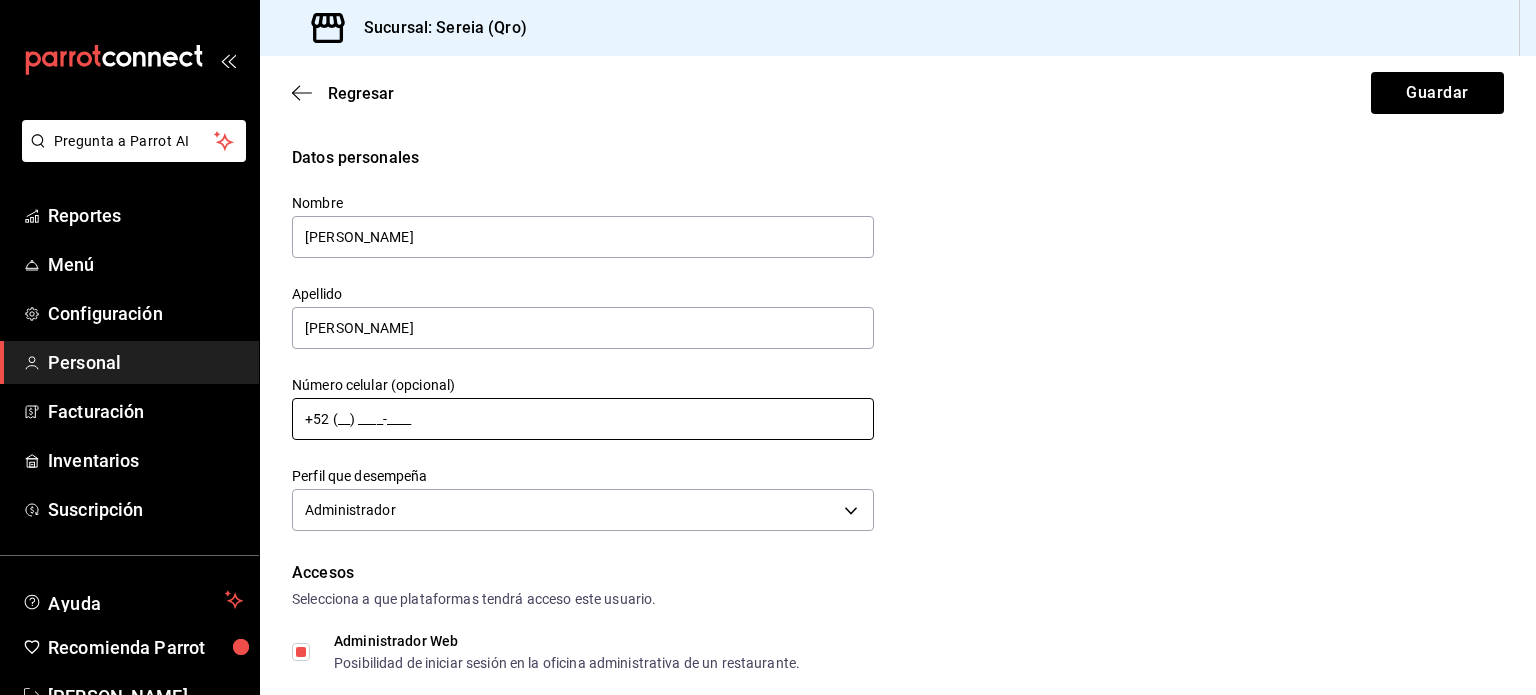 click on "+52 (__) ____-____" at bounding box center (583, 419) 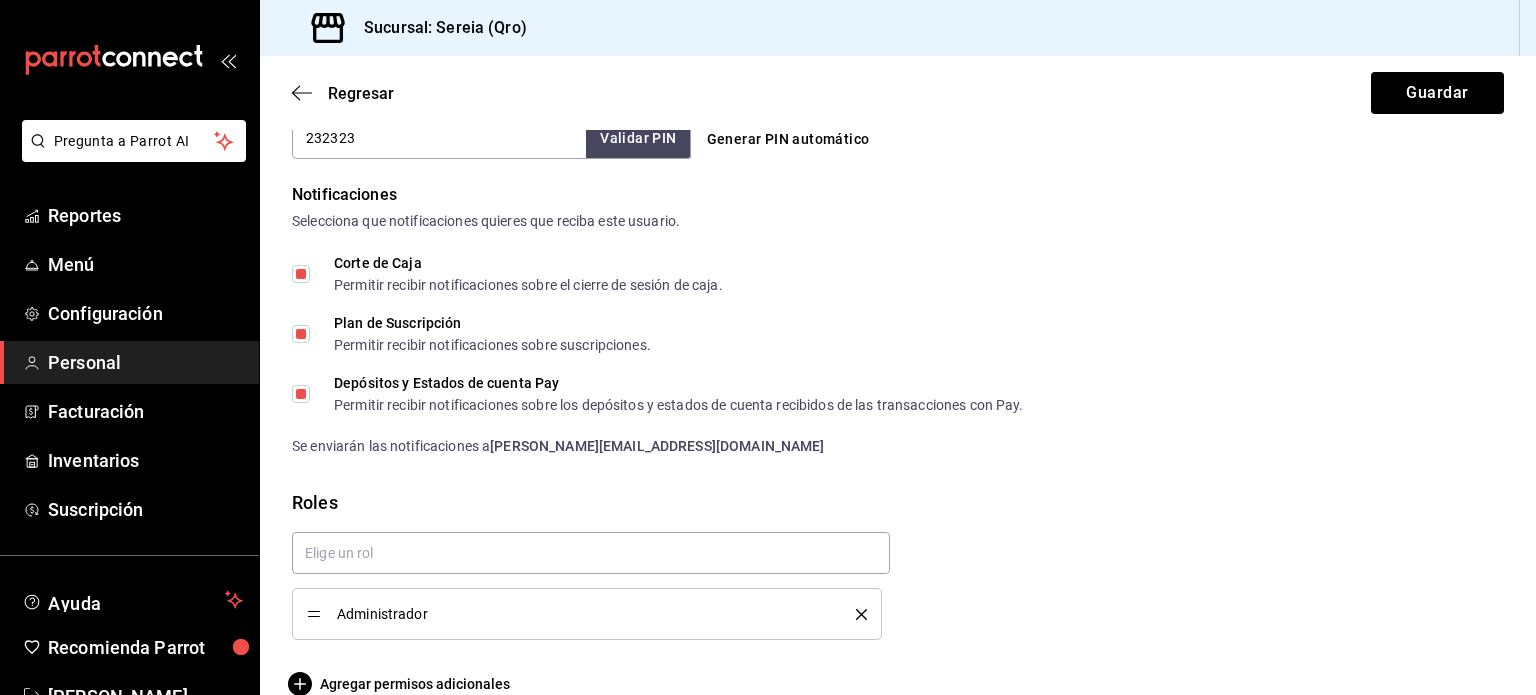 scroll, scrollTop: 1013, scrollLeft: 0, axis: vertical 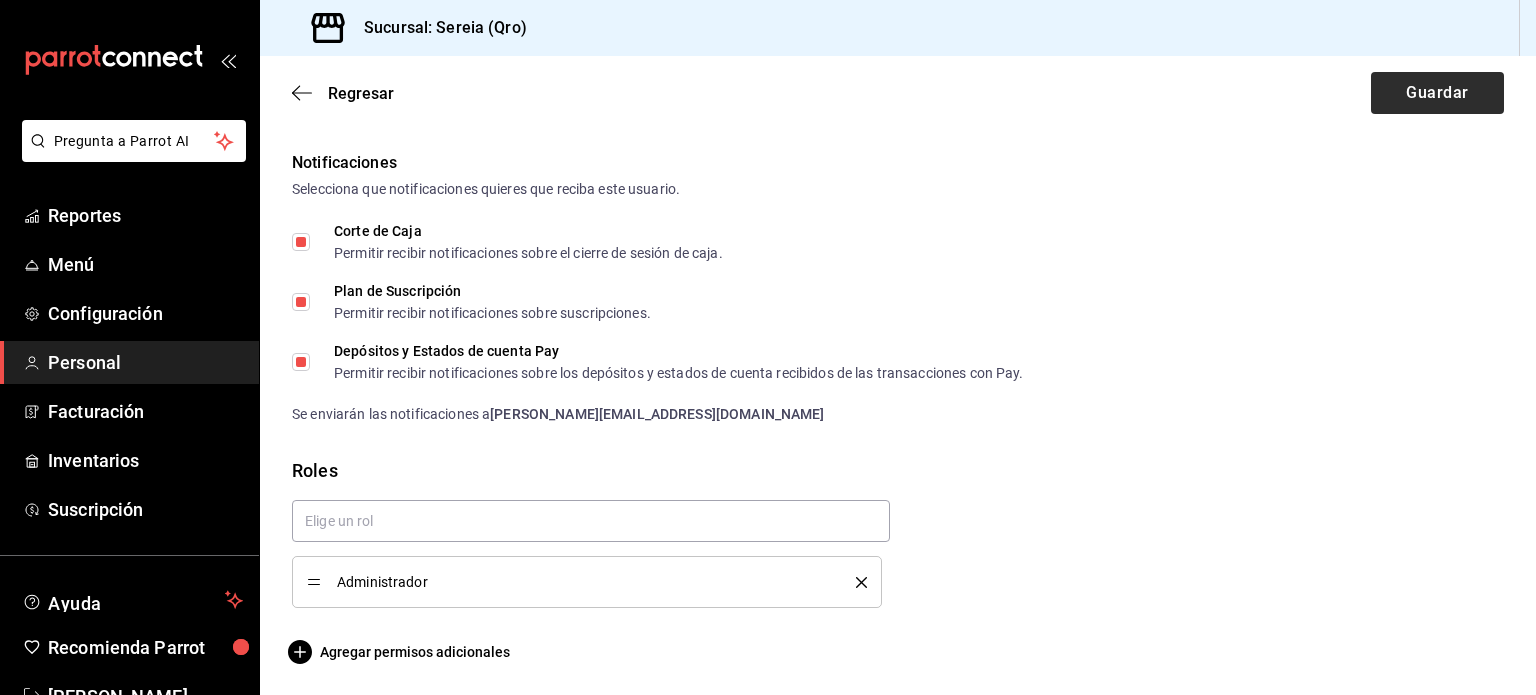 type on "[PHONE_NUMBER]" 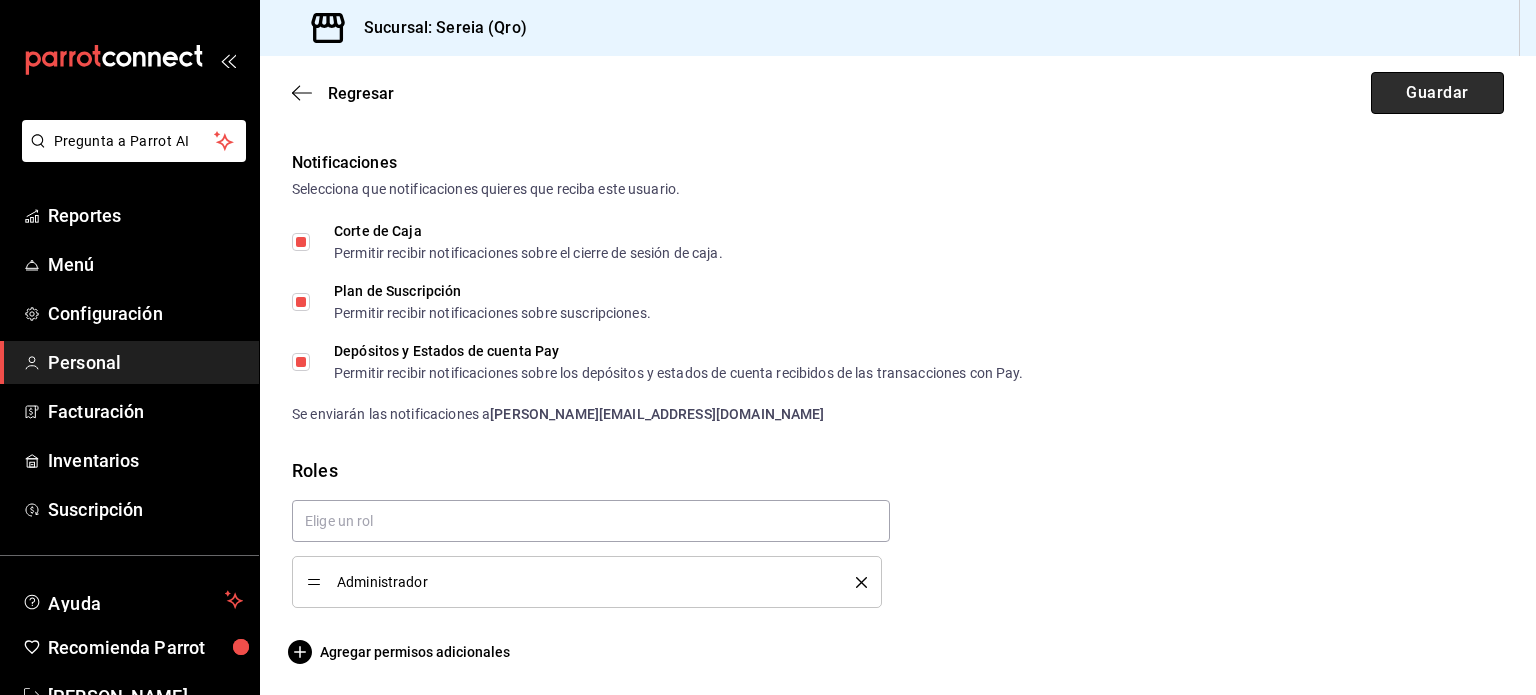click on "Guardar" at bounding box center [1437, 93] 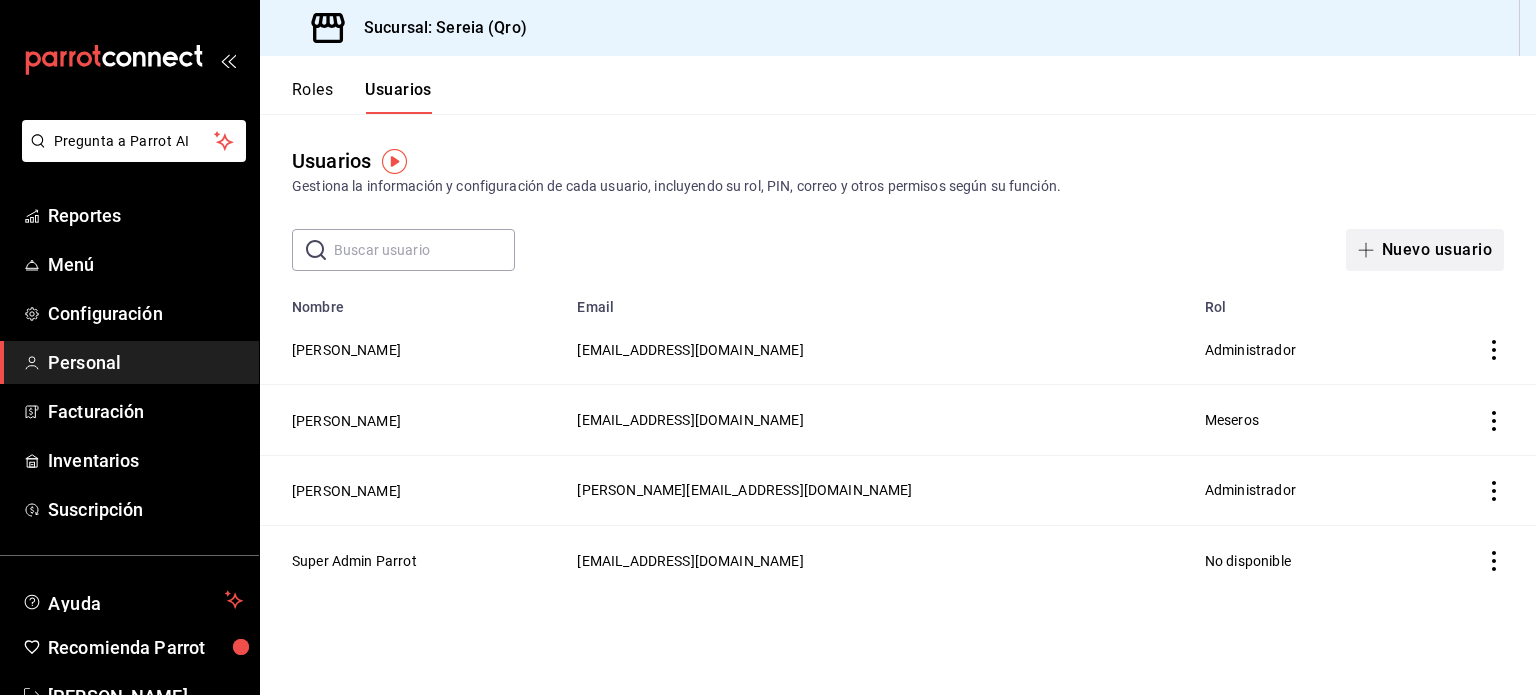 click at bounding box center (1370, 250) 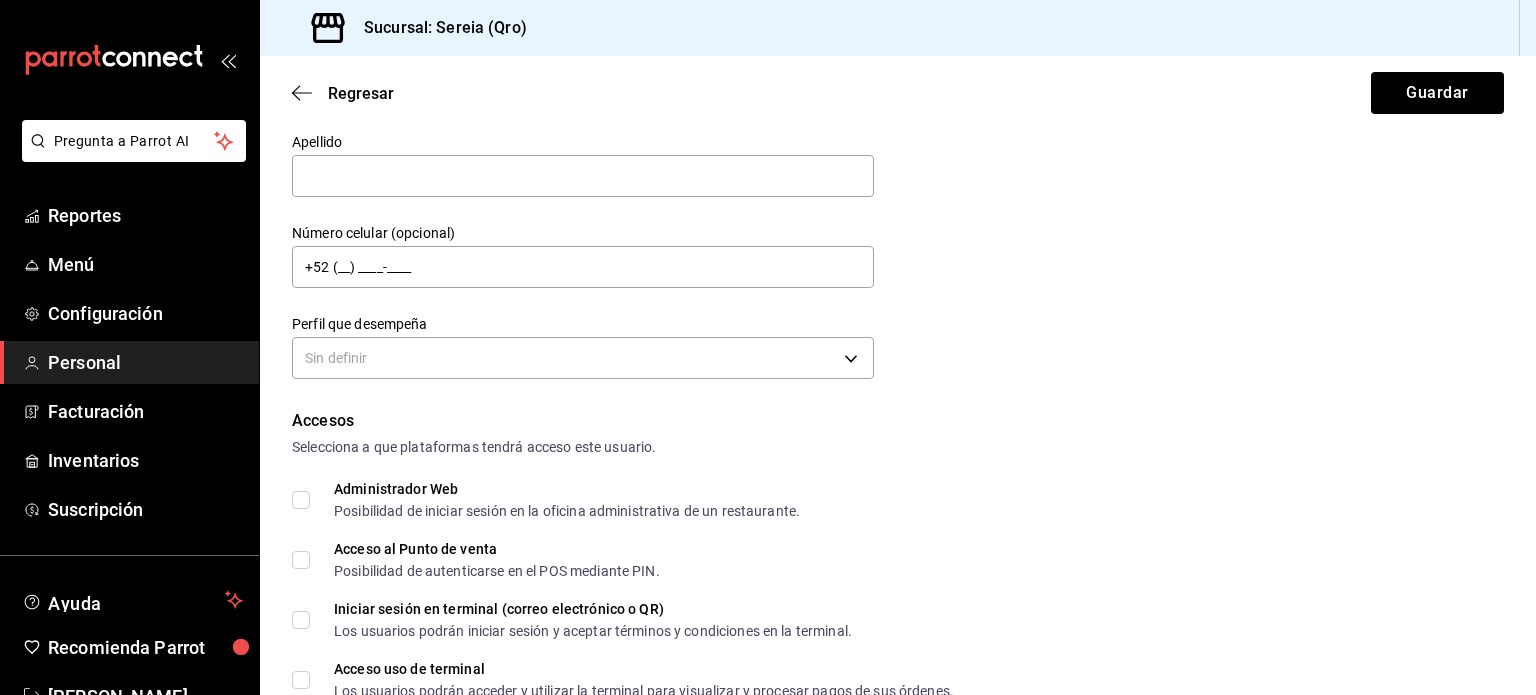 scroll, scrollTop: 252, scrollLeft: 0, axis: vertical 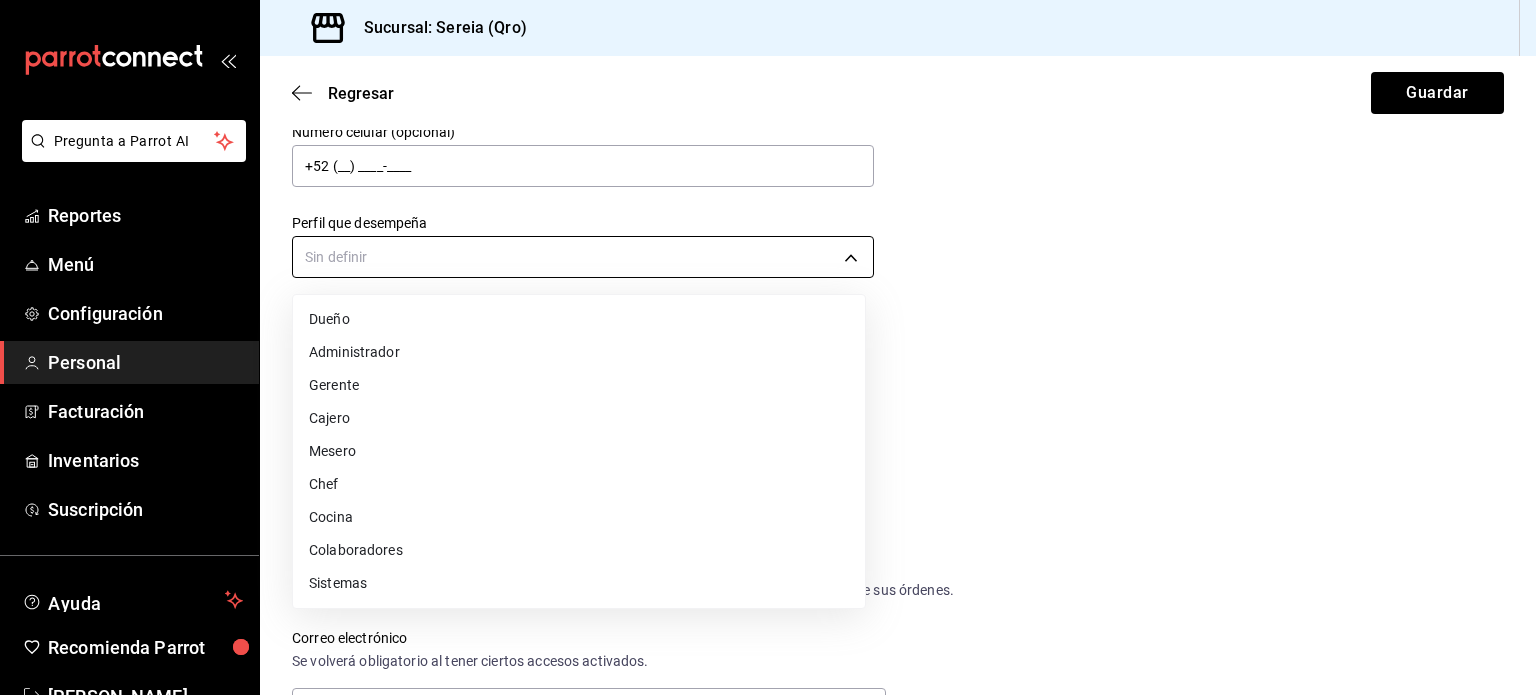 click on "Pregunta a Parrot AI Reportes   Menú   Configuración   Personal   Facturación   Inventarios   Suscripción   Ayuda Recomienda Parrot   [PERSON_NAME] nueva función   Sucursal: Sereia (Qro) Regresar Guardar Datos personales Nombre Este campo es requerido. Apellido Número celular (opcional) +52 (__) ____-____ Perfil que desempeña Sin definir Accesos Selecciona a que plataformas tendrá acceso este usuario. Administrador Web Posibilidad de iniciar sesión en la oficina administrativa de un restaurante.  Acceso al Punto de venta Posibilidad de autenticarse en el POS mediante PIN.  Iniciar sesión en terminal (correo electrónico o QR) Los usuarios podrán iniciar sesión y aceptar términos y condiciones en la terminal. Acceso uso de terminal Los usuarios podrán acceder y utilizar la terminal para visualizar y procesar pagos de sus órdenes. Correo electrónico Se volverá obligatorio al tener ciertos accesos activados. Contraseña Contraseña Repetir contraseña Repetir contraseña PIN ​" at bounding box center [768, 347] 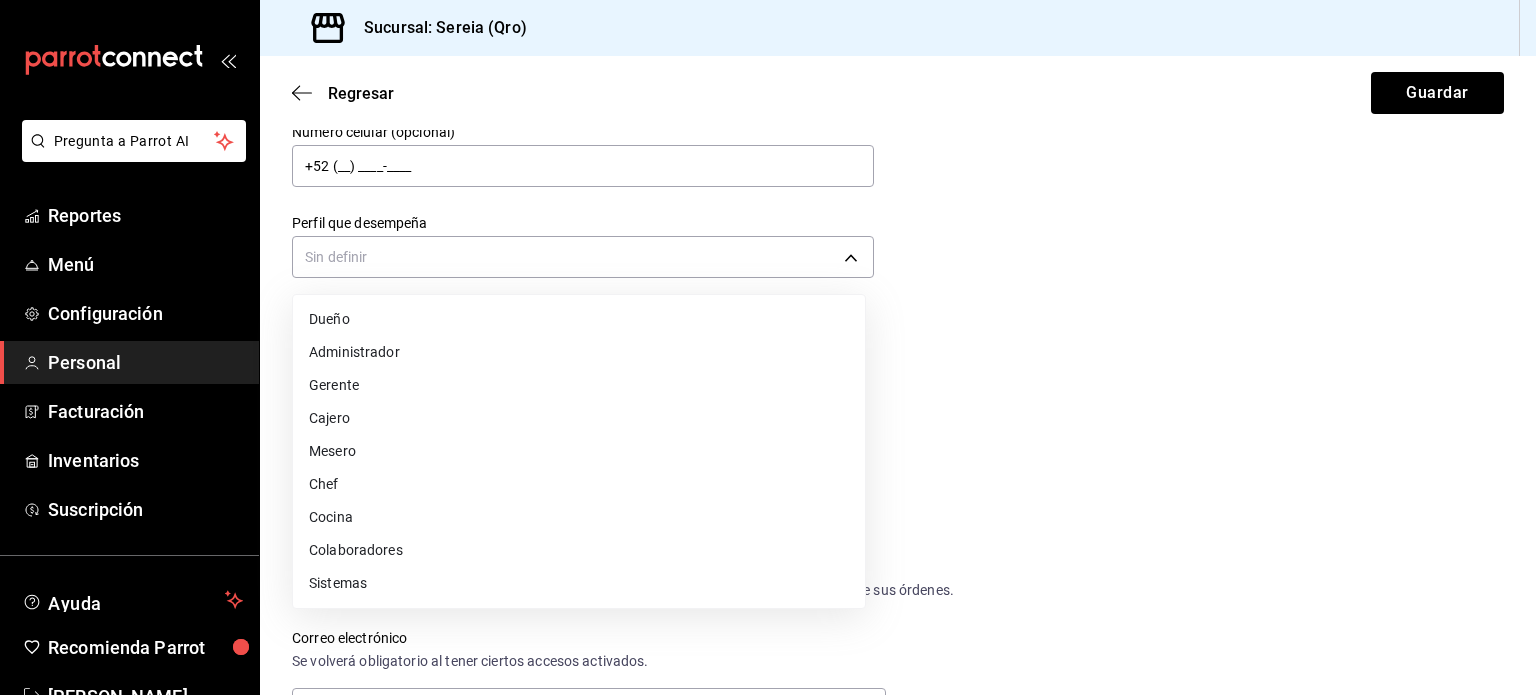 click at bounding box center (768, 347) 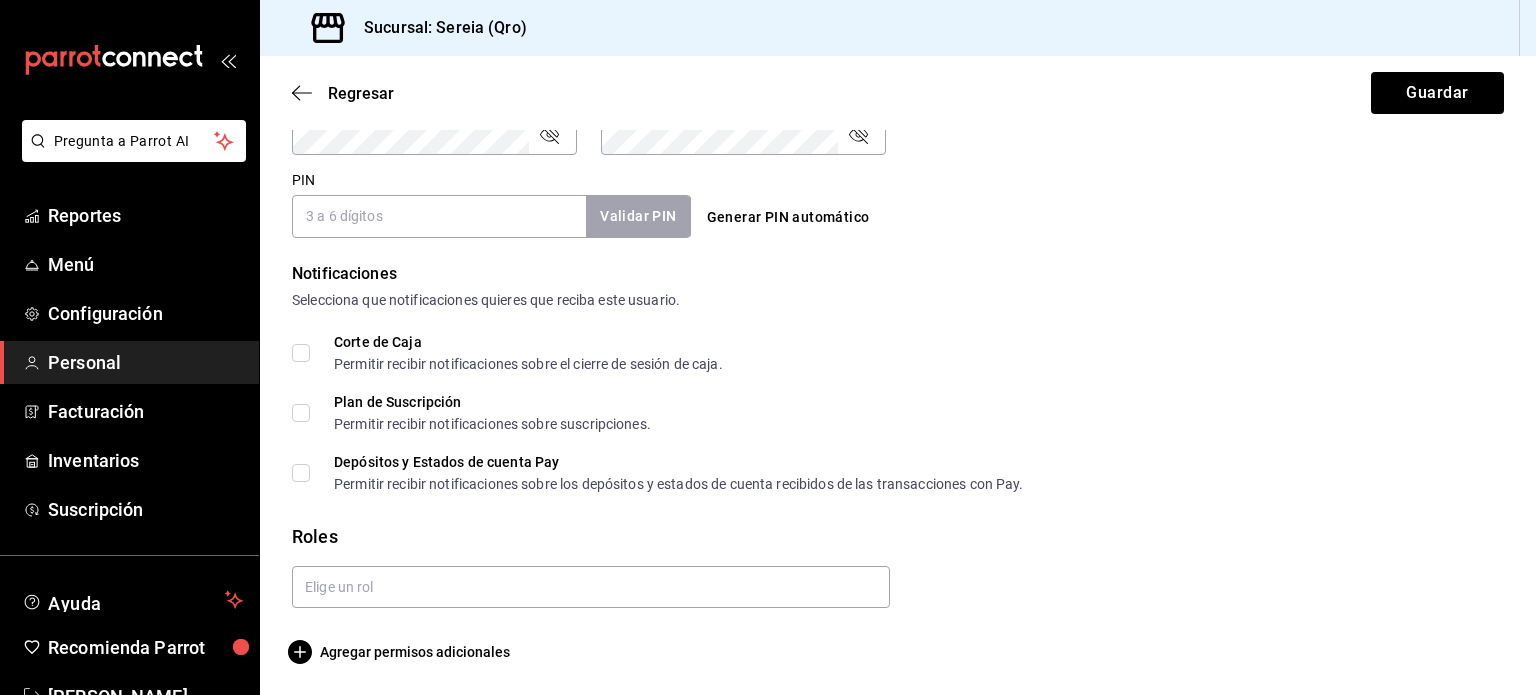 scroll, scrollTop: 896, scrollLeft: 0, axis: vertical 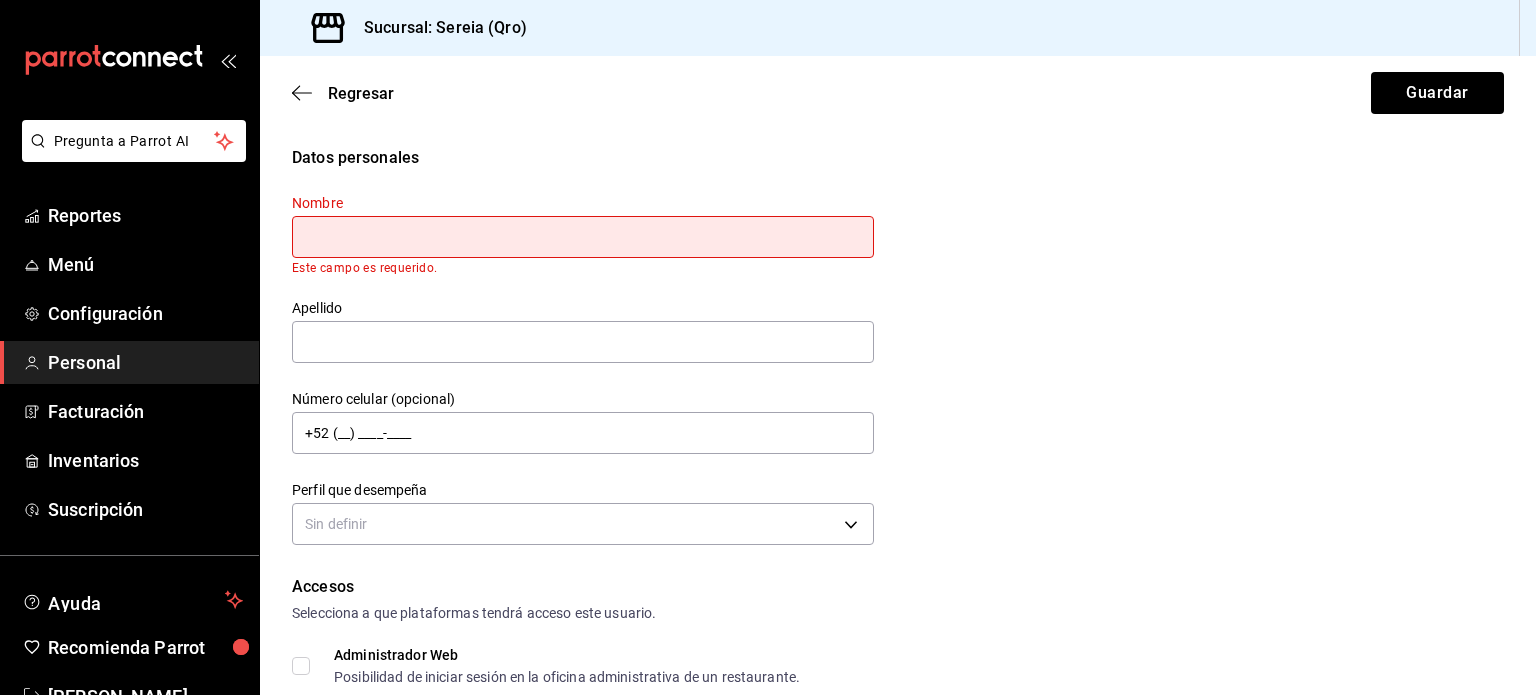 click at bounding box center [583, 237] 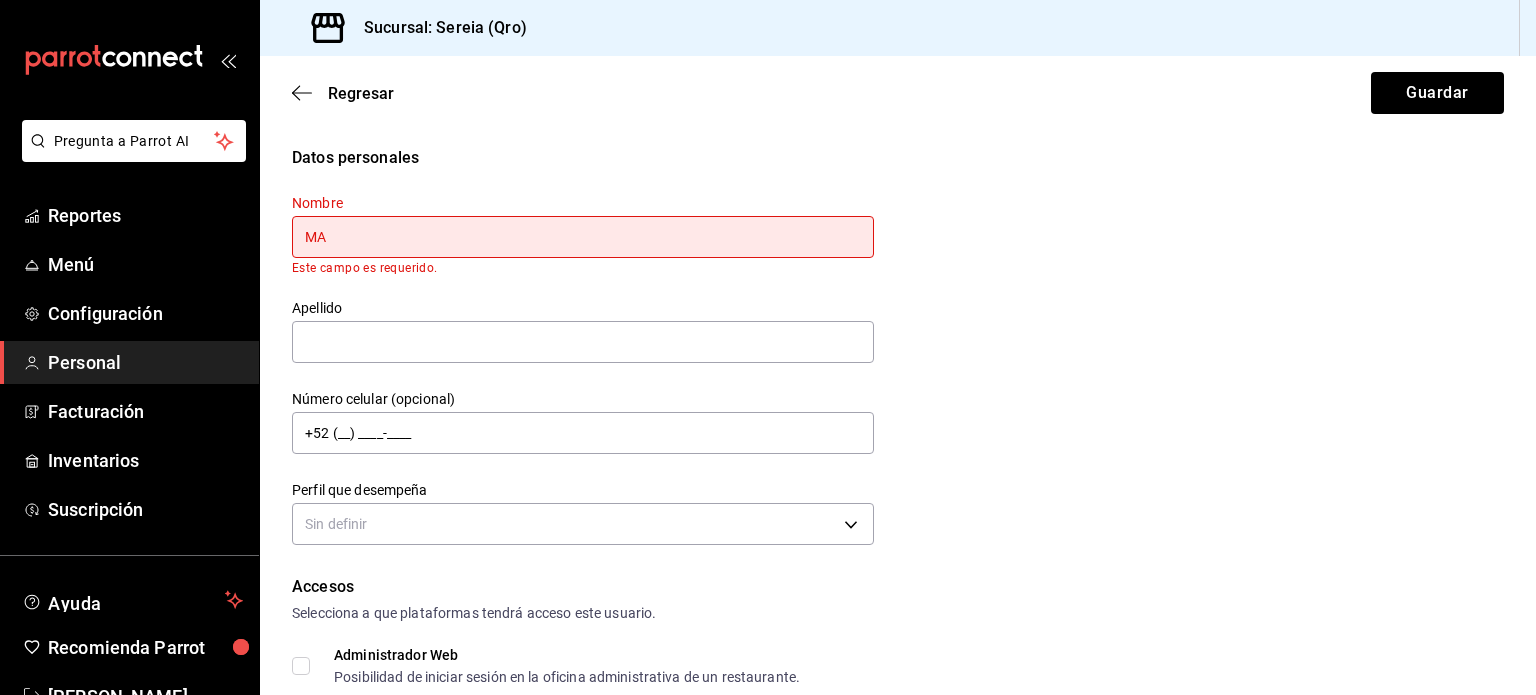 type on "M" 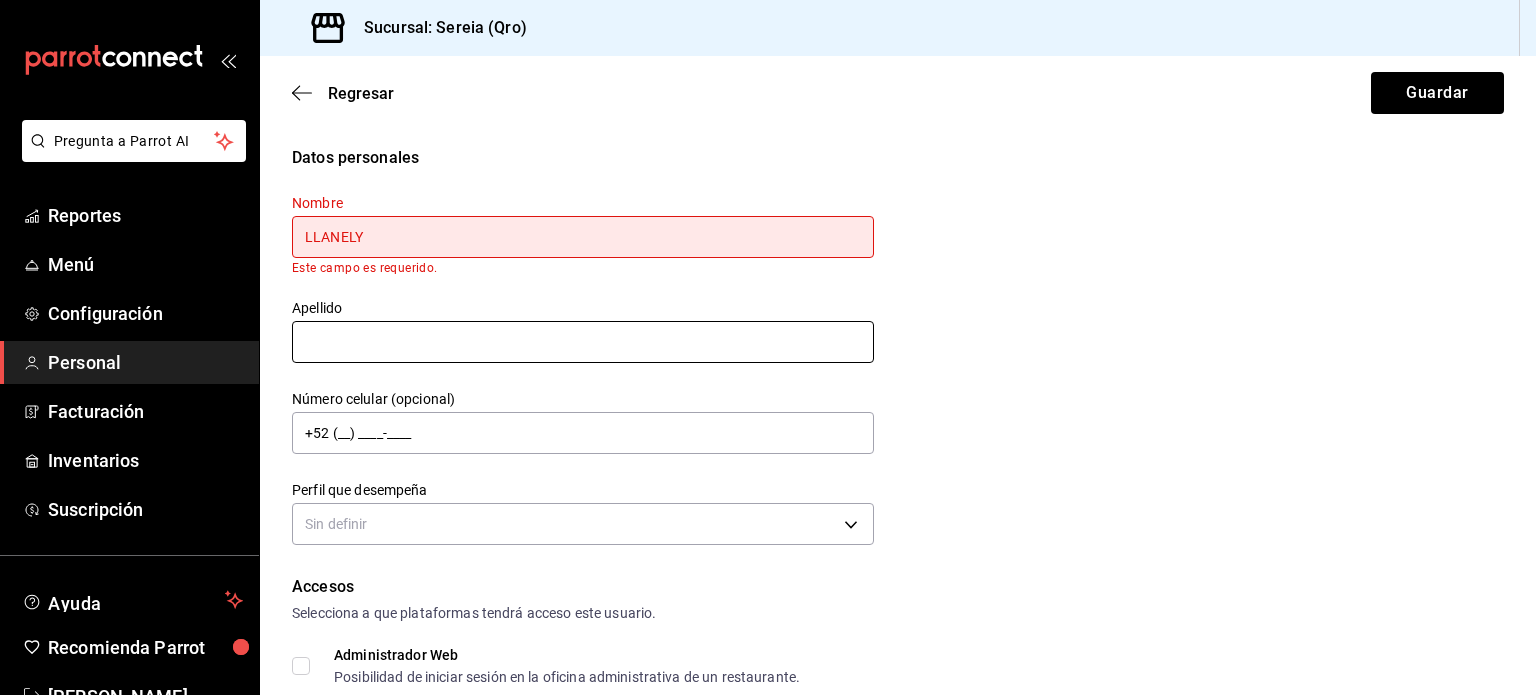 type on "LLANELY" 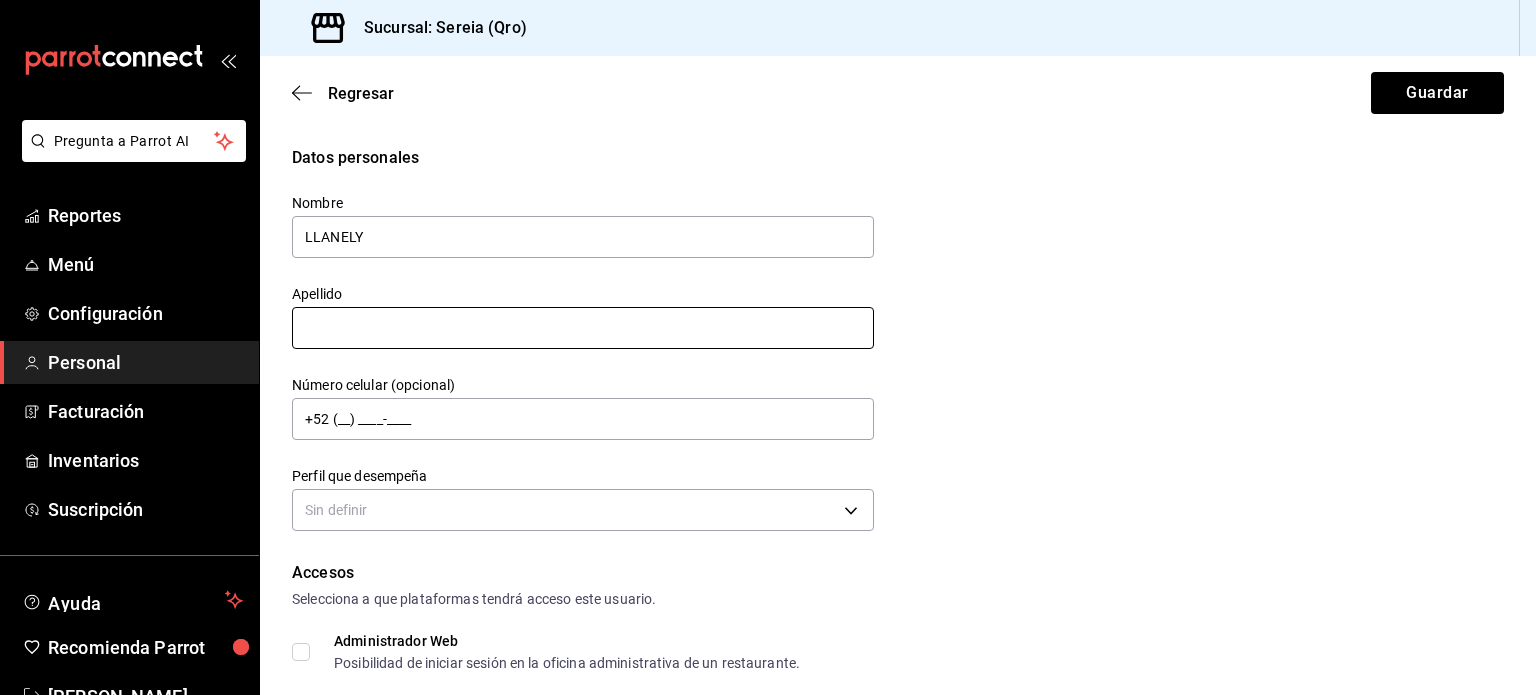 click at bounding box center (583, 328) 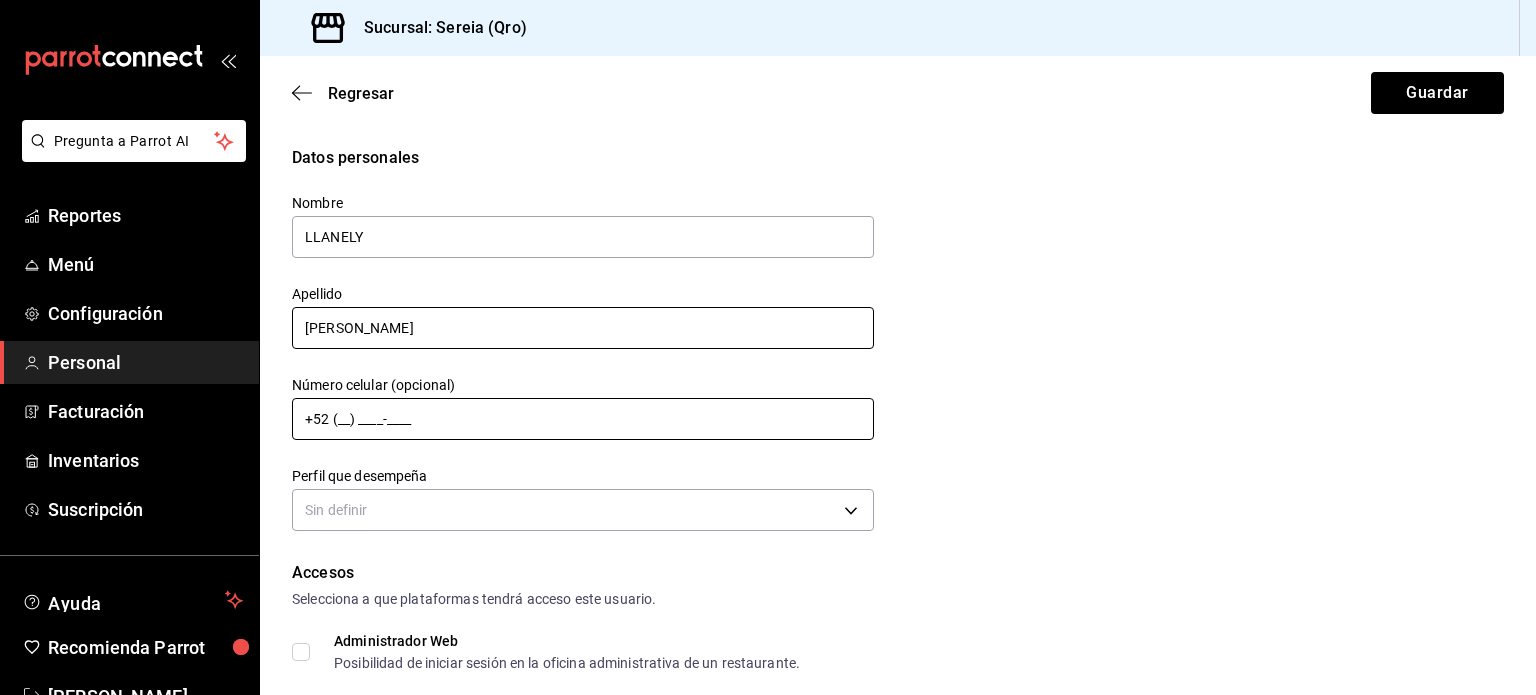 type on "[PERSON_NAME]" 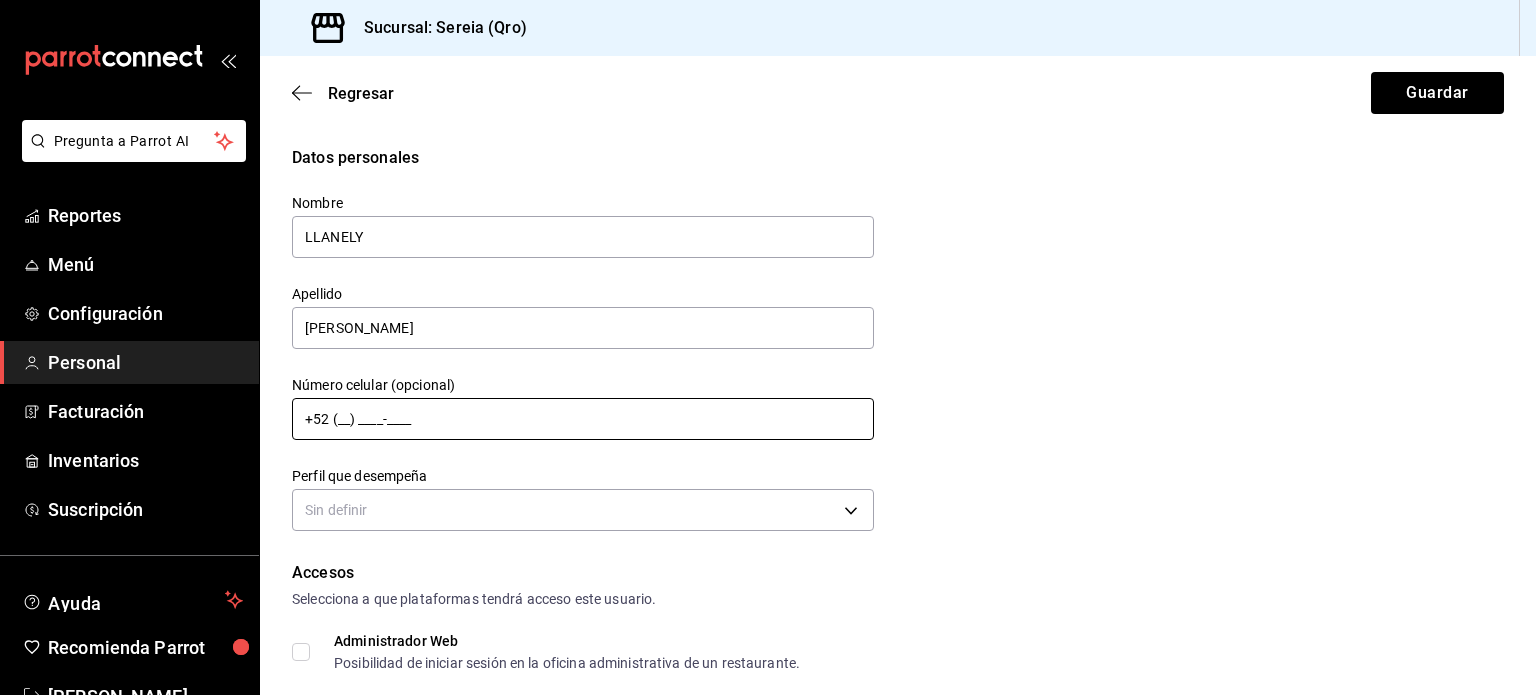 click on "+52 (__) ____-____" at bounding box center (583, 419) 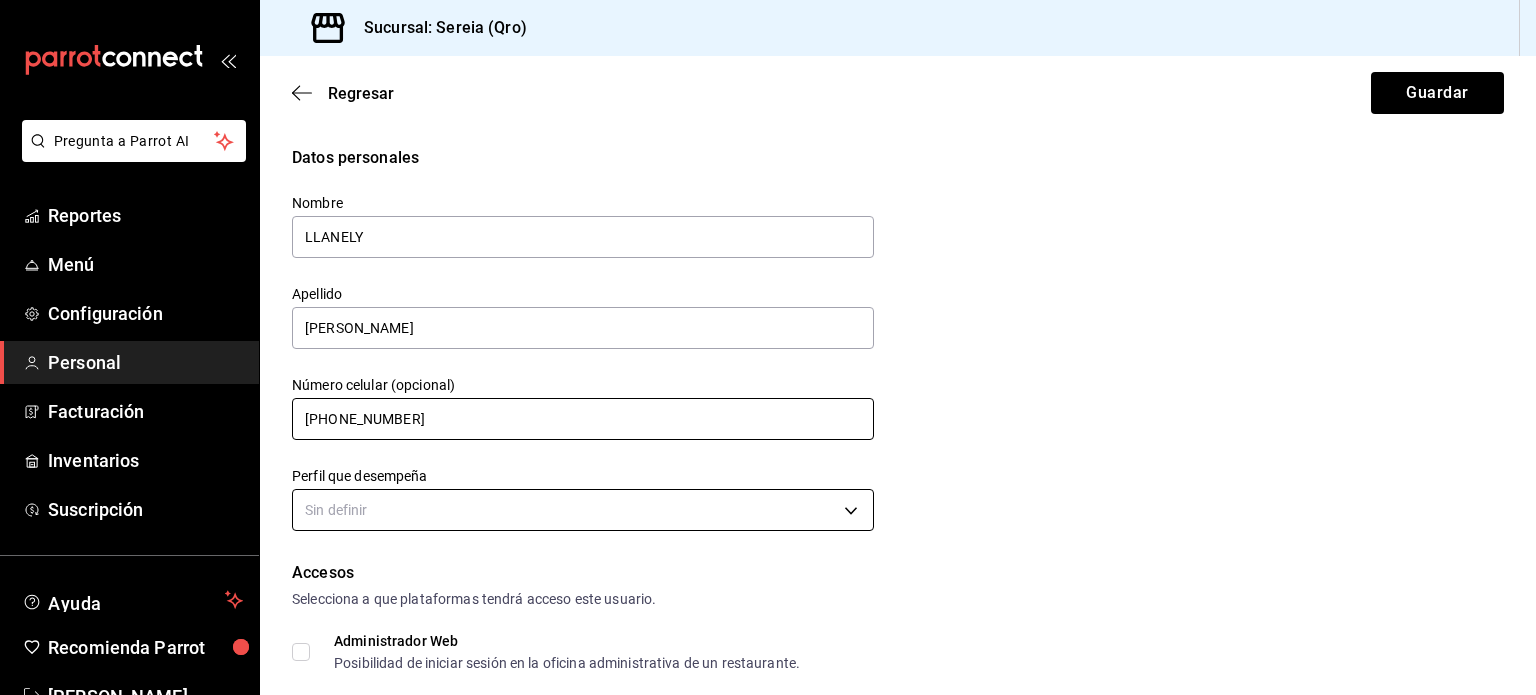 type on "[PHONE_NUMBER]" 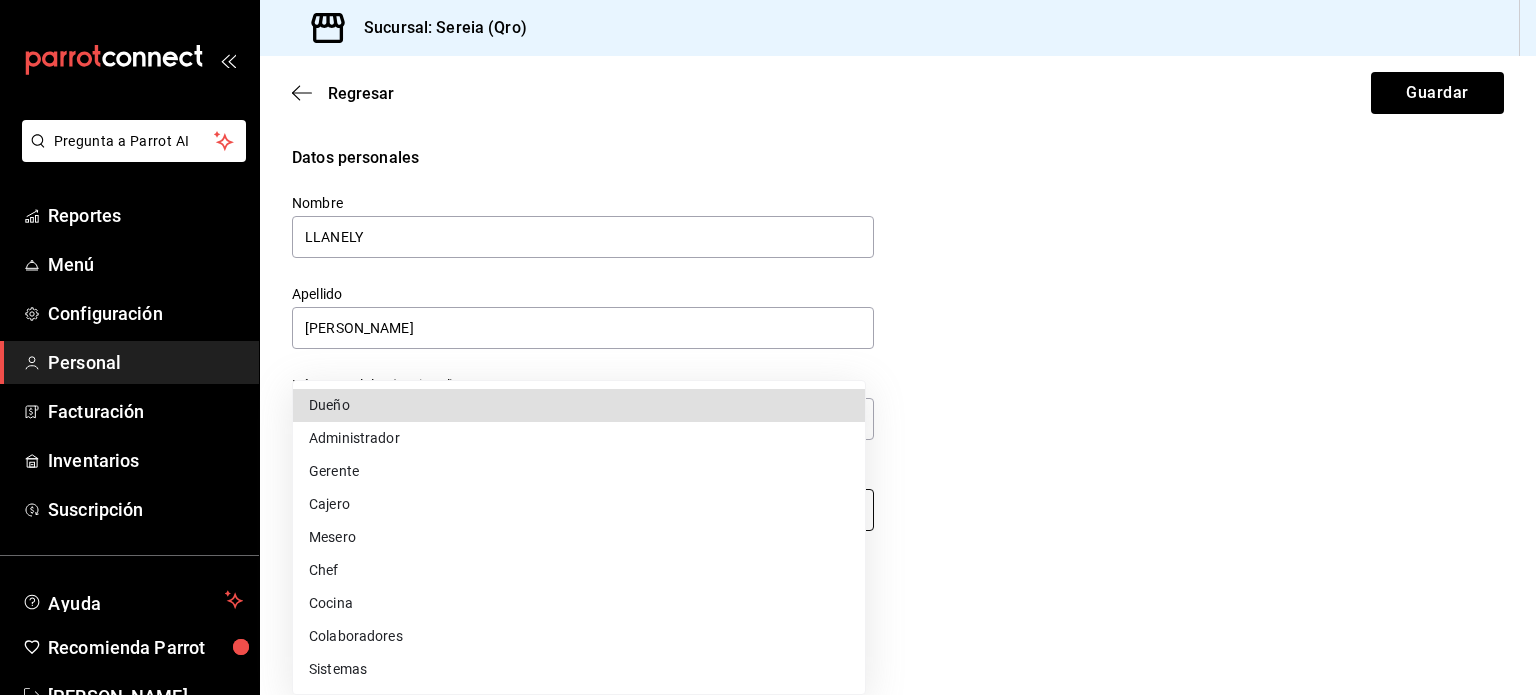 click on "Pregunta a Parrot AI Reportes   Menú   Configuración   Personal   Facturación   Inventarios   Suscripción   Ayuda Recomienda Parrot   [PERSON_NAME] nueva función   Sucursal: Sereia (Qro) Regresar Guardar Datos personales Nombre LLANELY Apellido [PERSON_NAME] Número celular (opcional) [PHONE_NUMBER] Perfil que desempeña Sin definir Accesos Selecciona a que plataformas tendrá acceso este usuario. Administrador Web Posibilidad de iniciar sesión en la oficina administrativa de un restaurante.  Acceso al Punto de venta Posibilidad de autenticarse en el POS mediante PIN.  Iniciar sesión en terminal (correo electrónico o QR) Los usuarios podrán iniciar sesión y aceptar términos y condiciones en la terminal. Acceso uso de terminal Los usuarios podrán acceder y utilizar la terminal para visualizar y procesar pagos de sus órdenes. Correo electrónico Se volverá obligatorio al tener ciertos accesos activados. Contraseña Contraseña Repetir contraseña Repetir contraseña PIN Validar PIN ​" at bounding box center [768, 347] 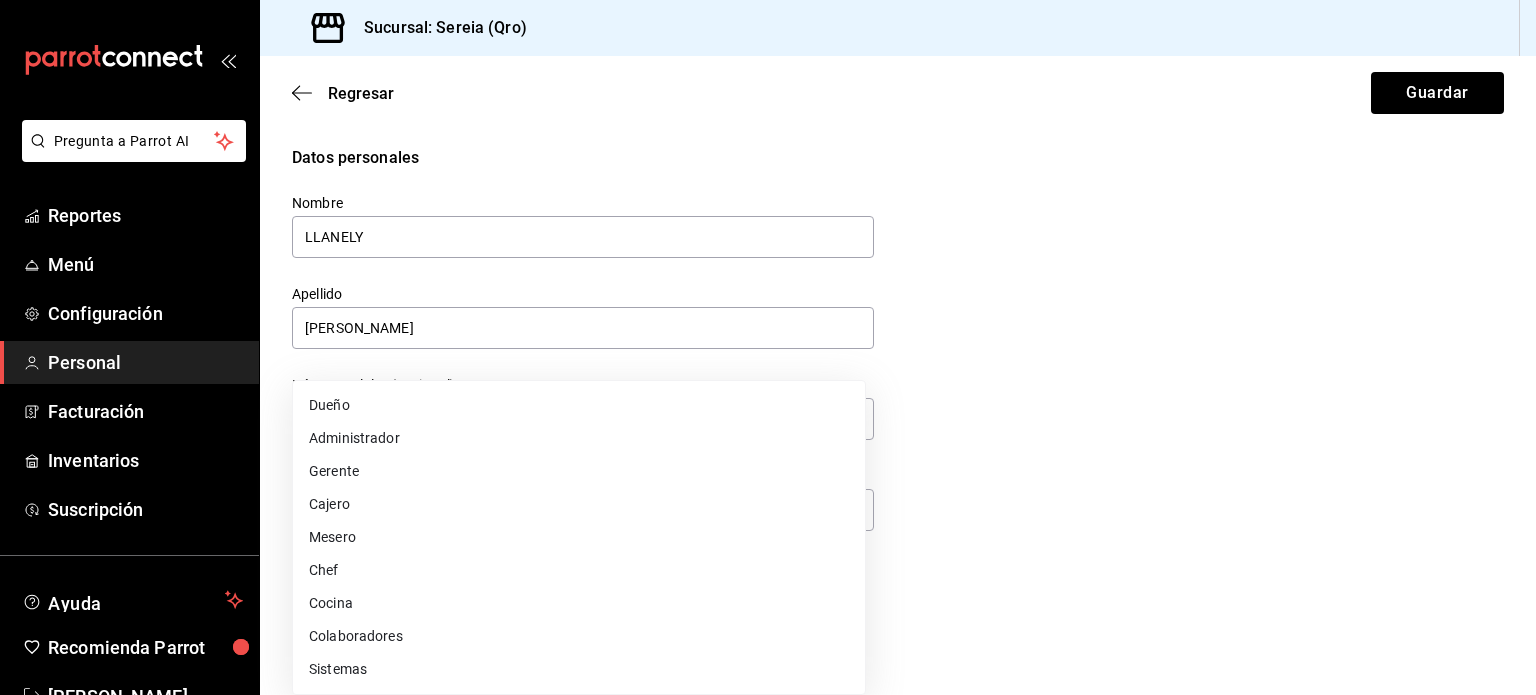 click on "Administrador" at bounding box center (579, 438) 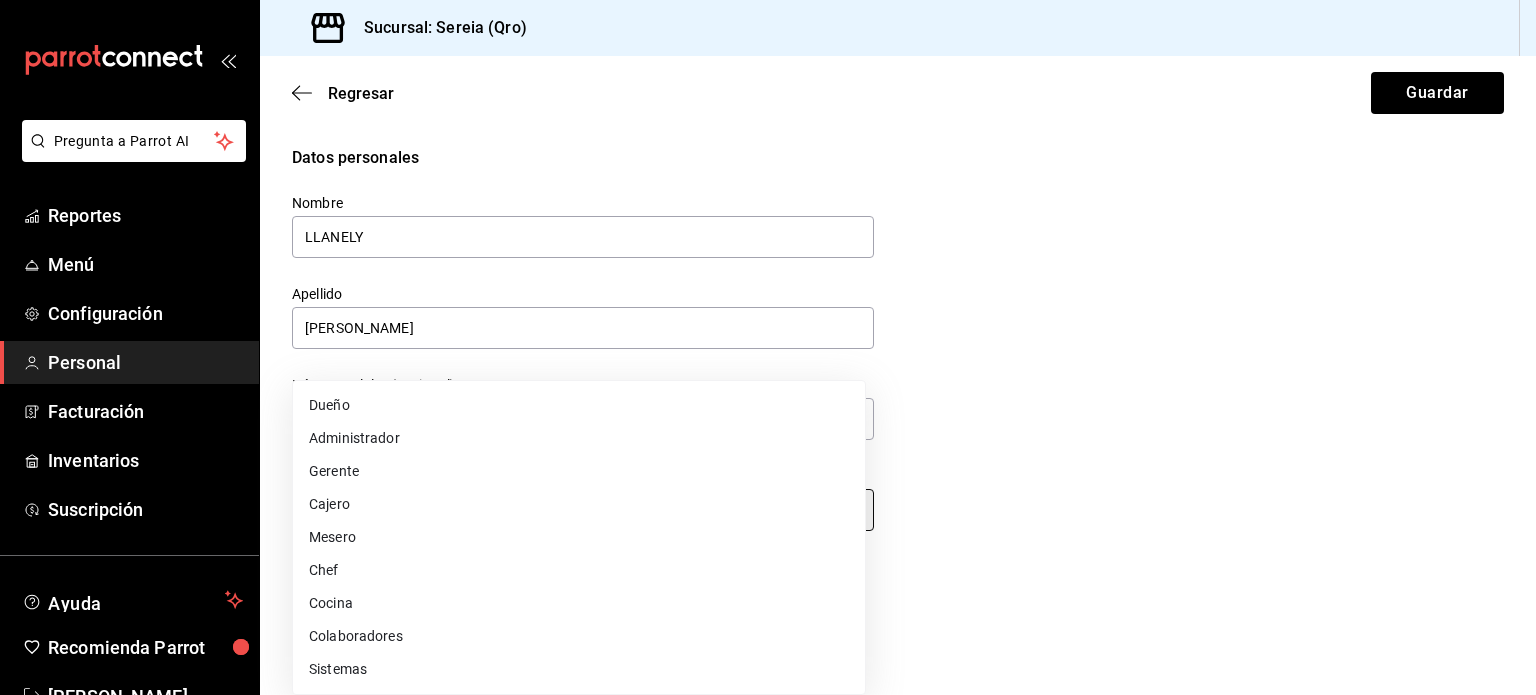 type on "ADMIN" 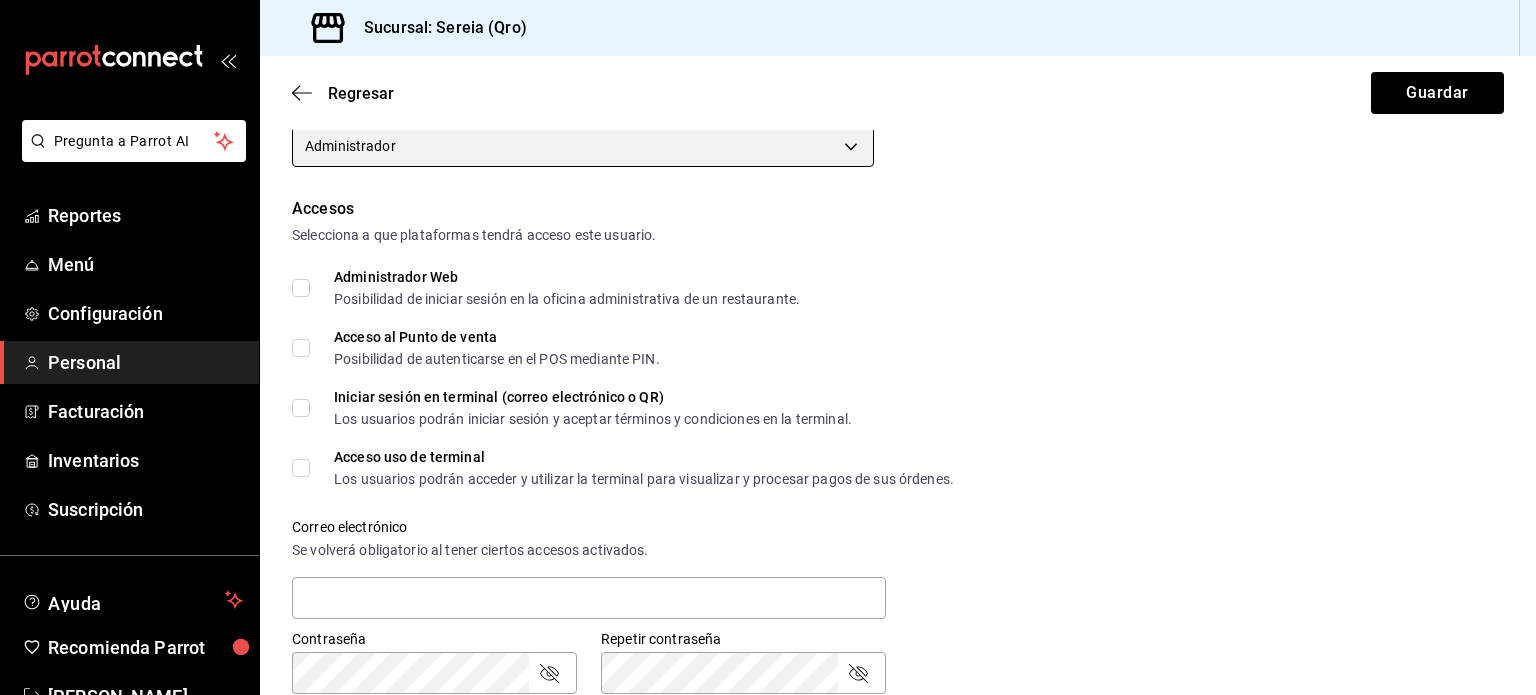 scroll, scrollTop: 371, scrollLeft: 0, axis: vertical 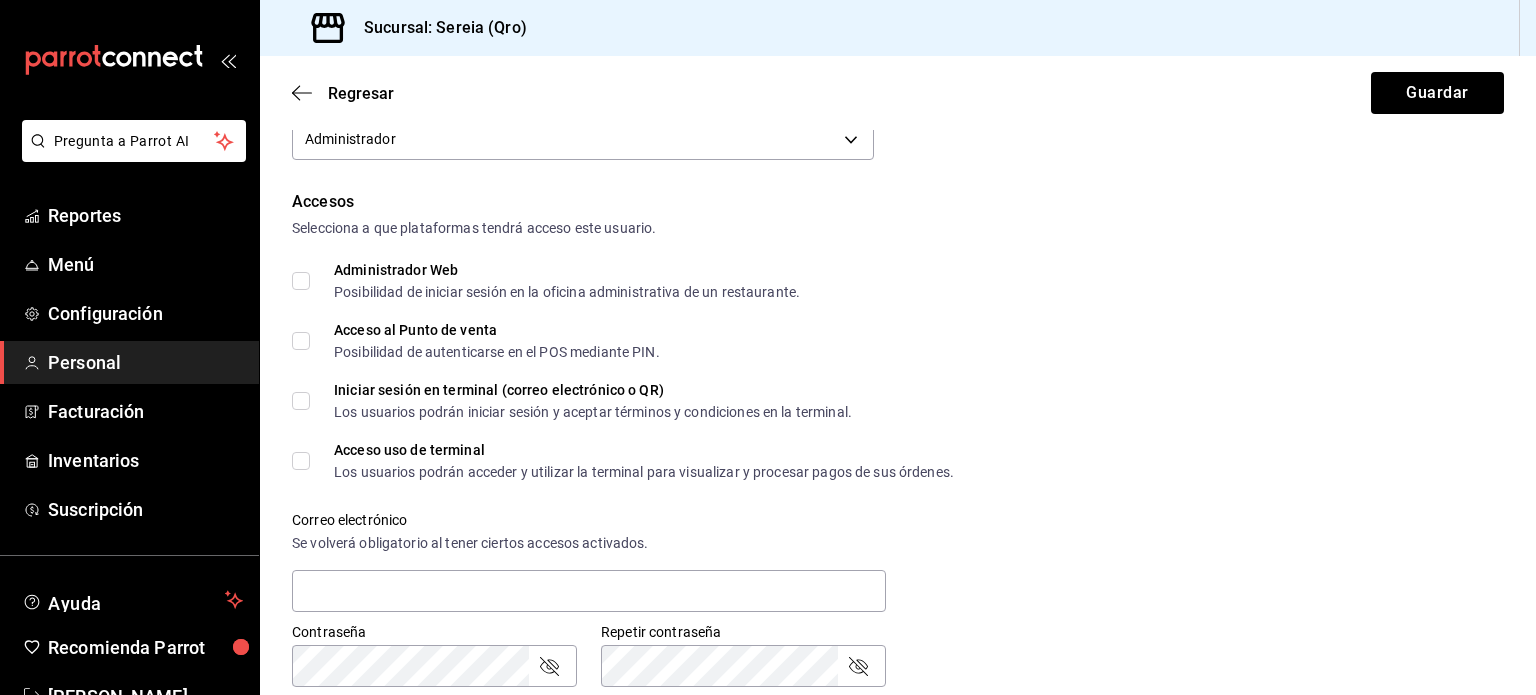 click on "Administrador Web Posibilidad de iniciar sesión en la oficina administrativa de un restaurante." at bounding box center [301, 281] 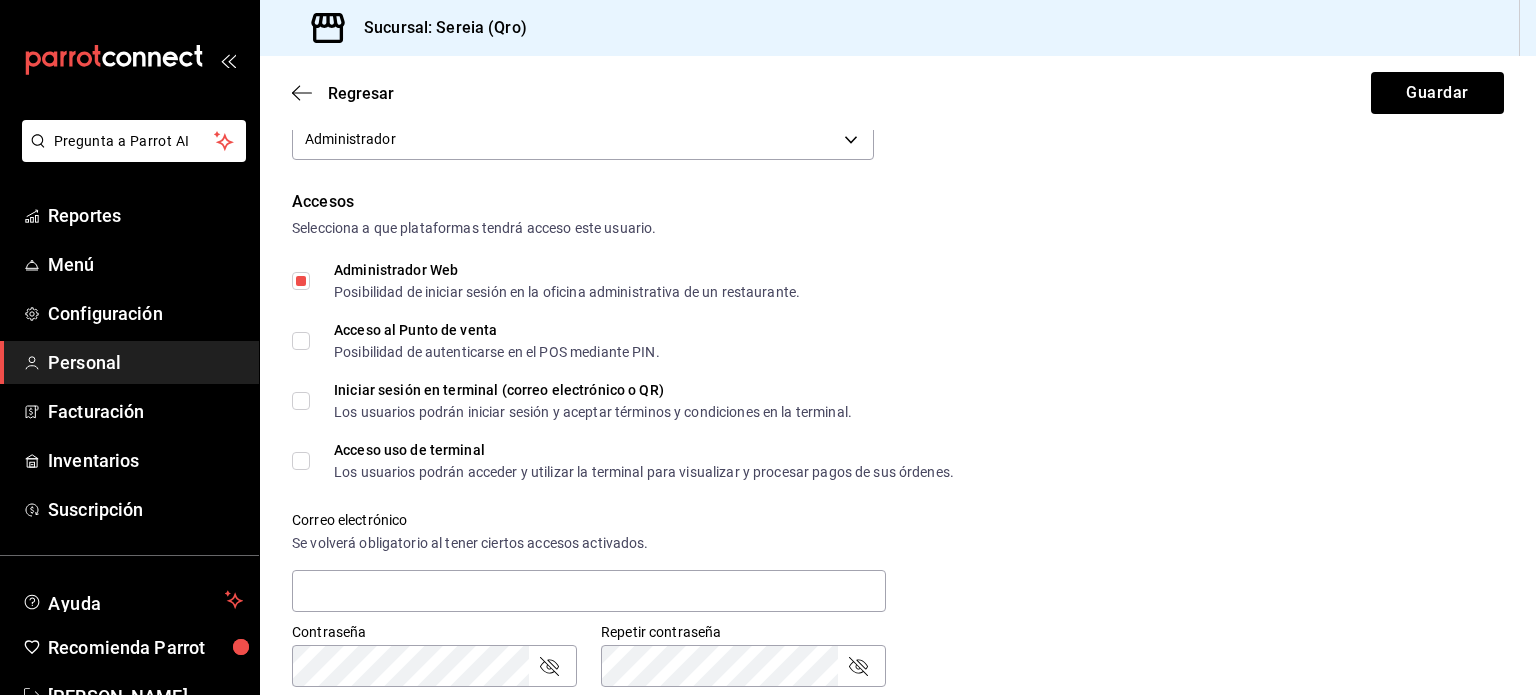 click on "Acceso al Punto de venta Posibilidad de autenticarse en el POS mediante PIN." at bounding box center [301, 341] 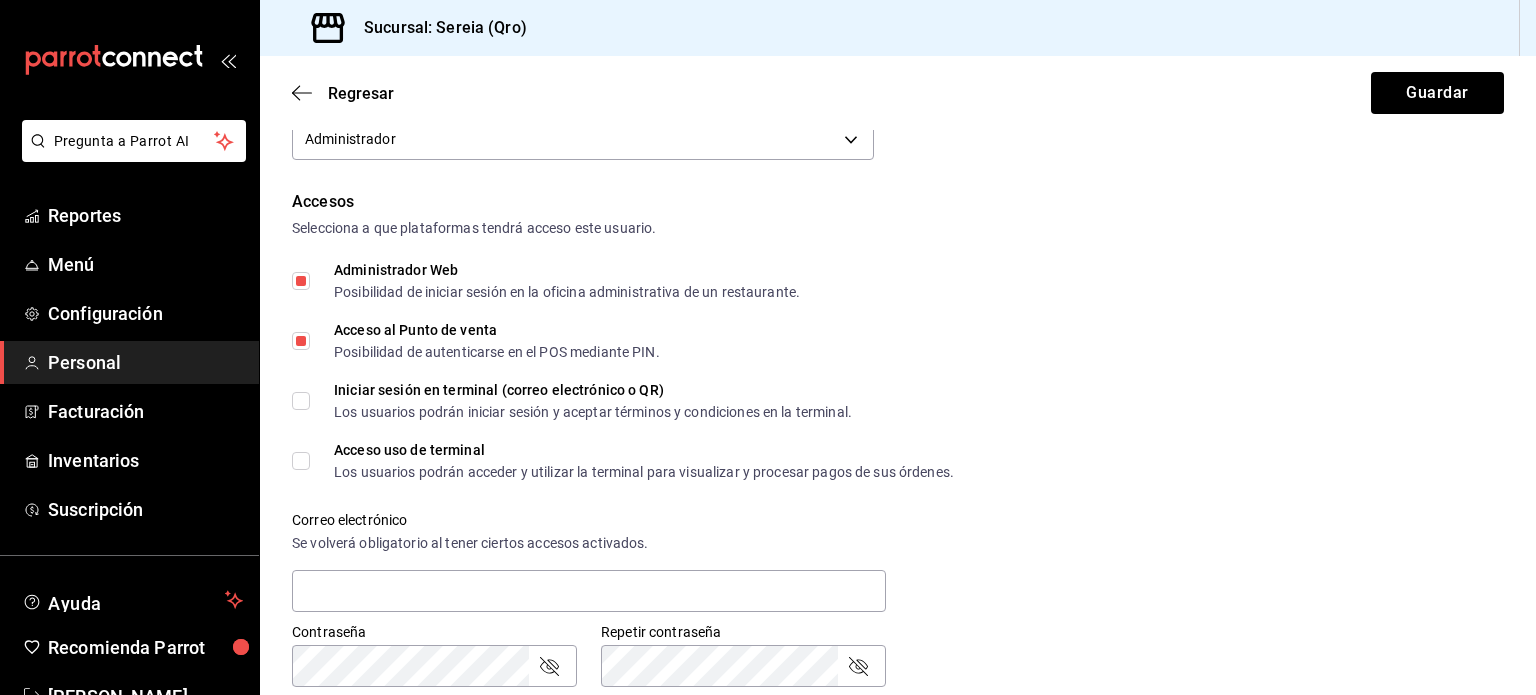 click on "Iniciar sesión en terminal (correo electrónico o QR) Los usuarios podrán iniciar sesión y aceptar términos y condiciones en la terminal." at bounding box center [301, 401] 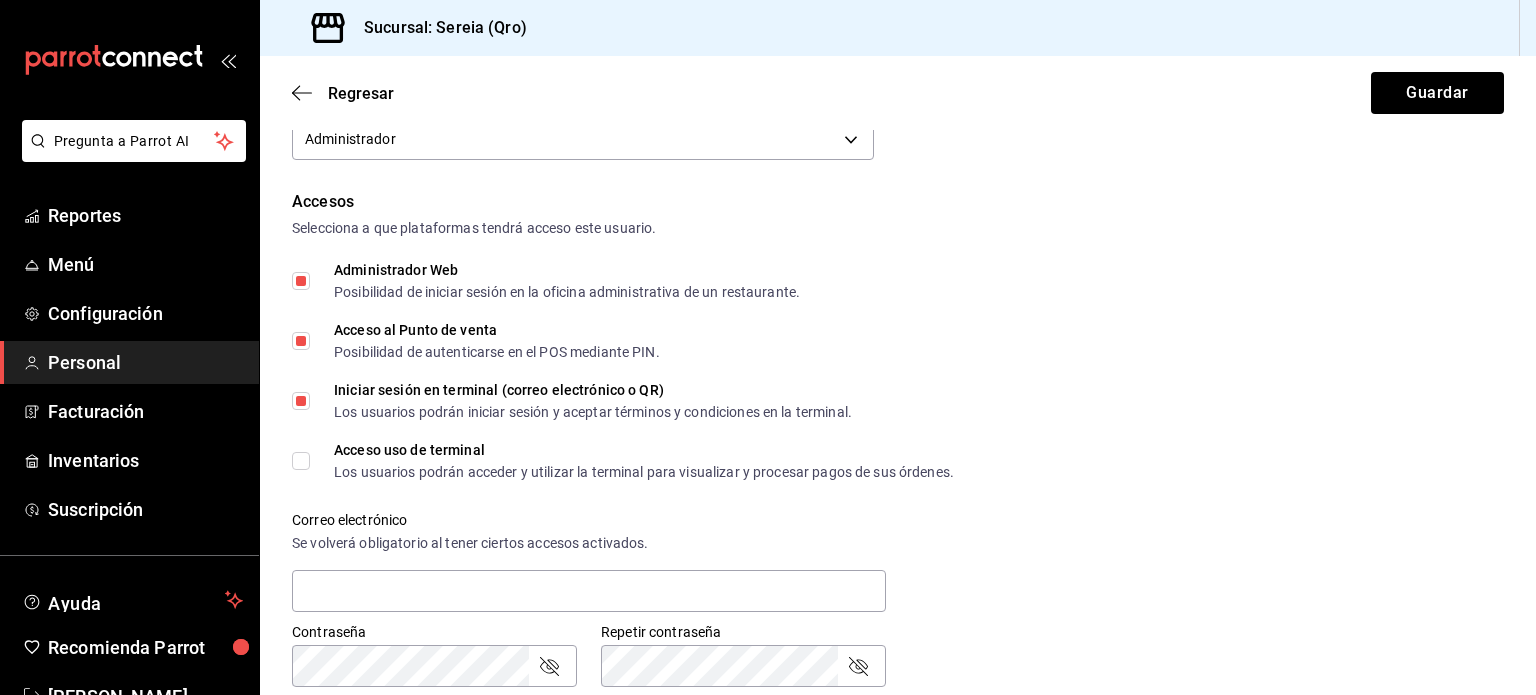 click on "Acceso uso de terminal Los usuarios podrán acceder y utilizar la terminal para visualizar y procesar pagos de sus órdenes." at bounding box center [301, 461] 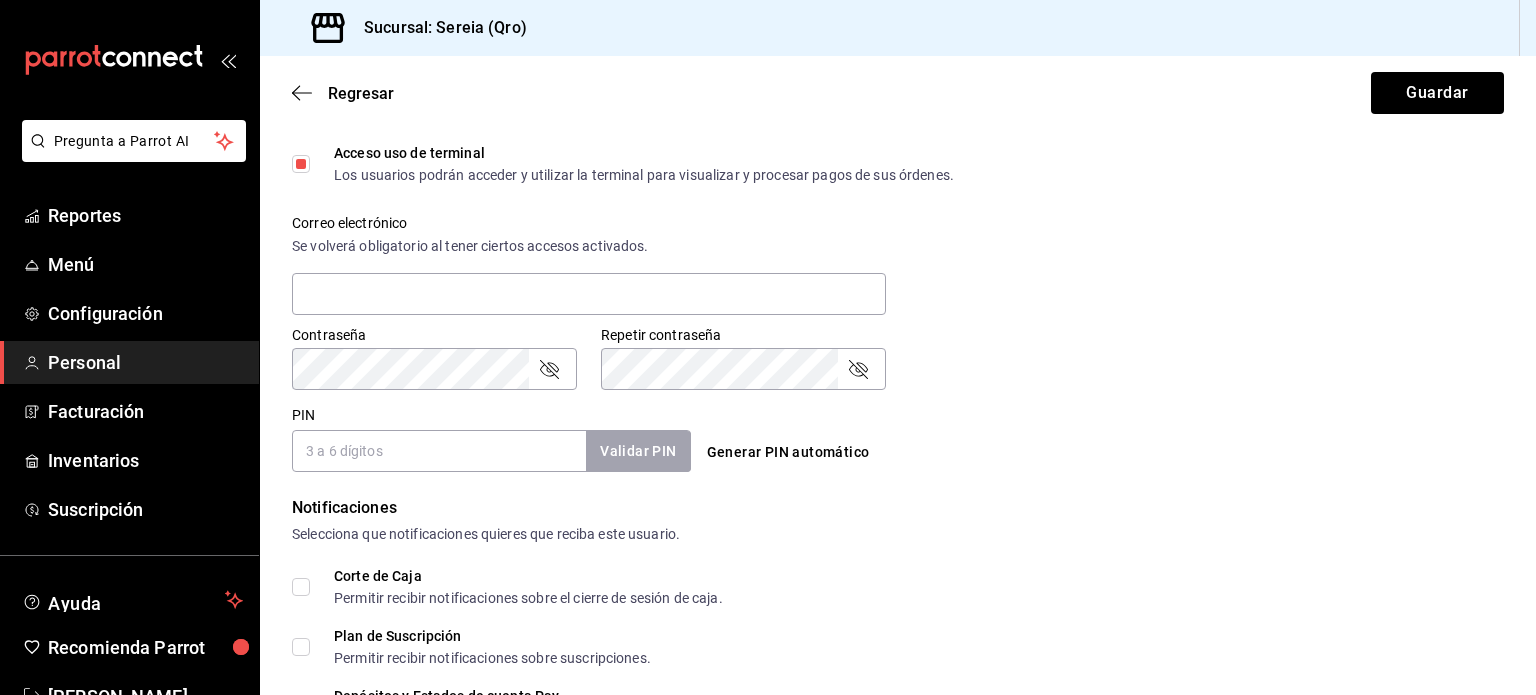 scroll, scrollTop: 670, scrollLeft: 0, axis: vertical 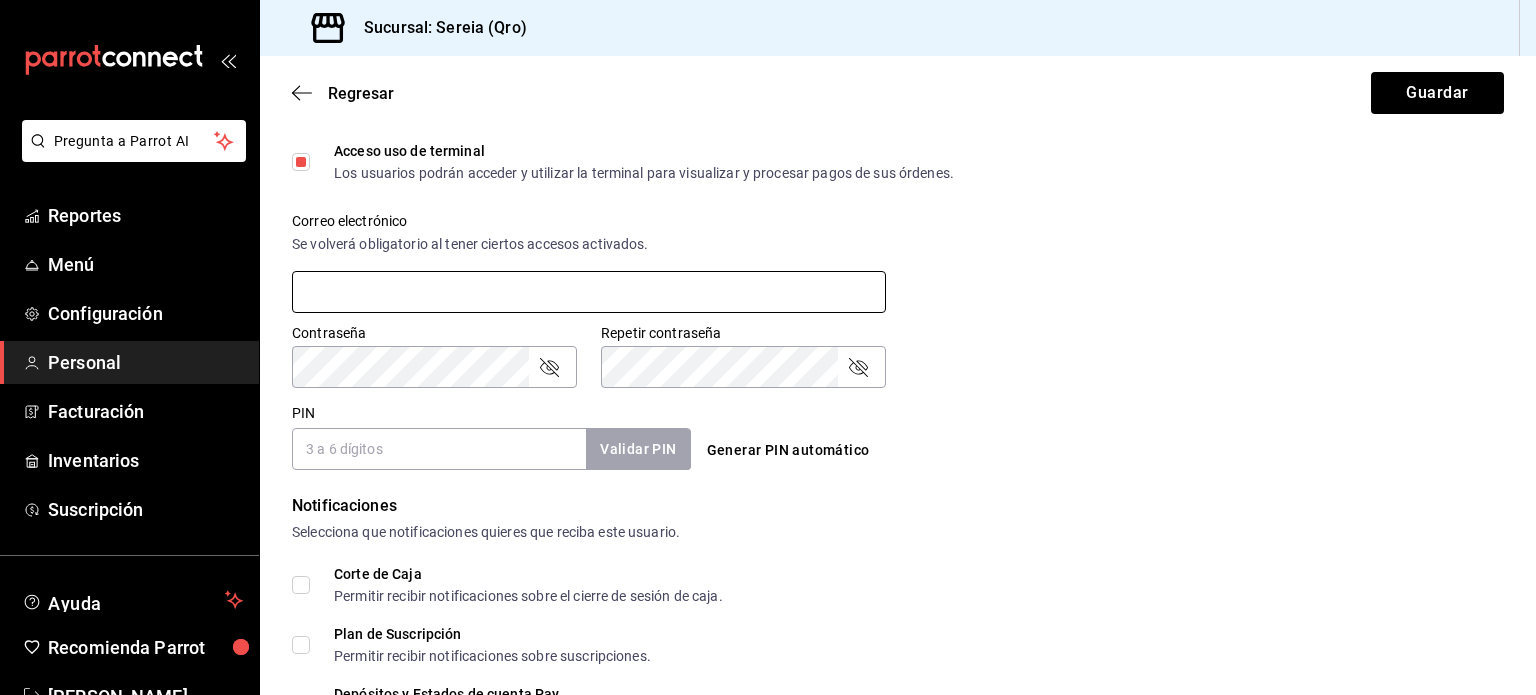 click at bounding box center [589, 292] 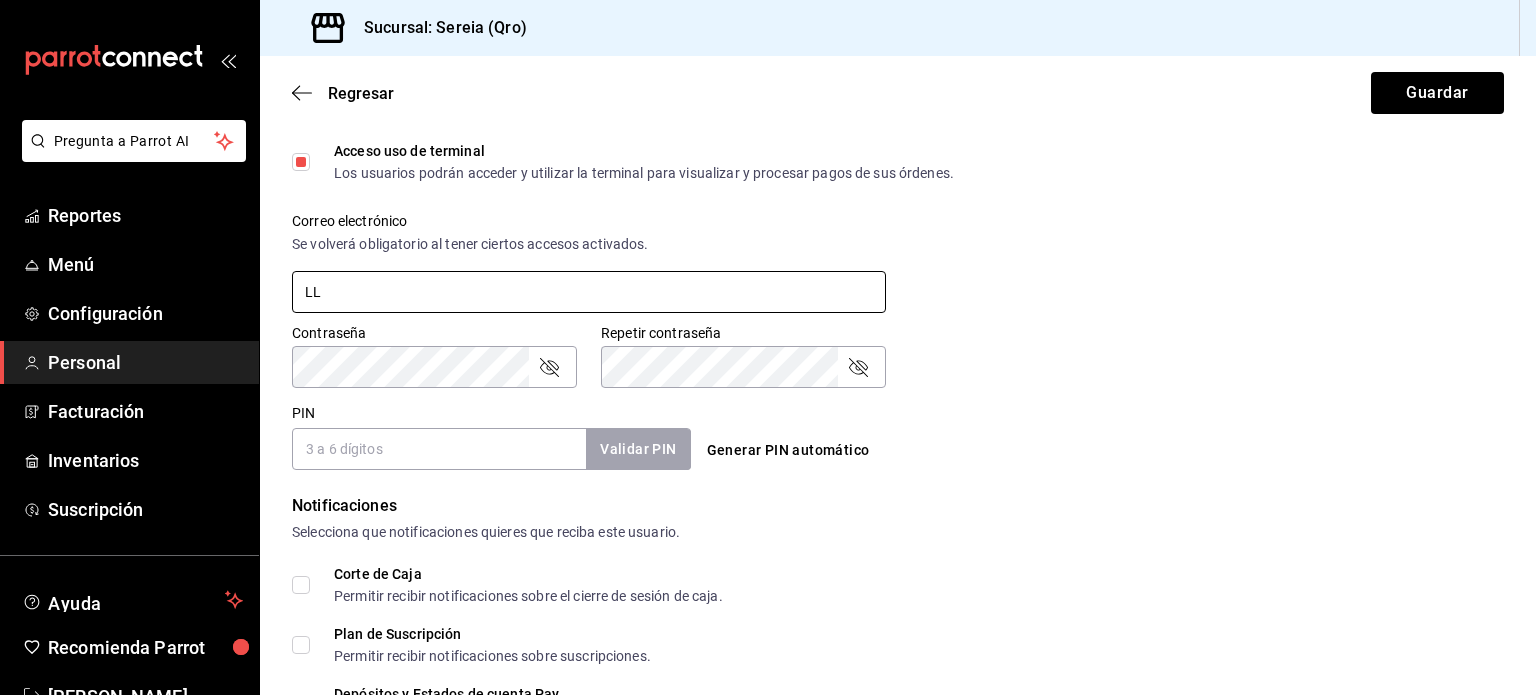 type on "L" 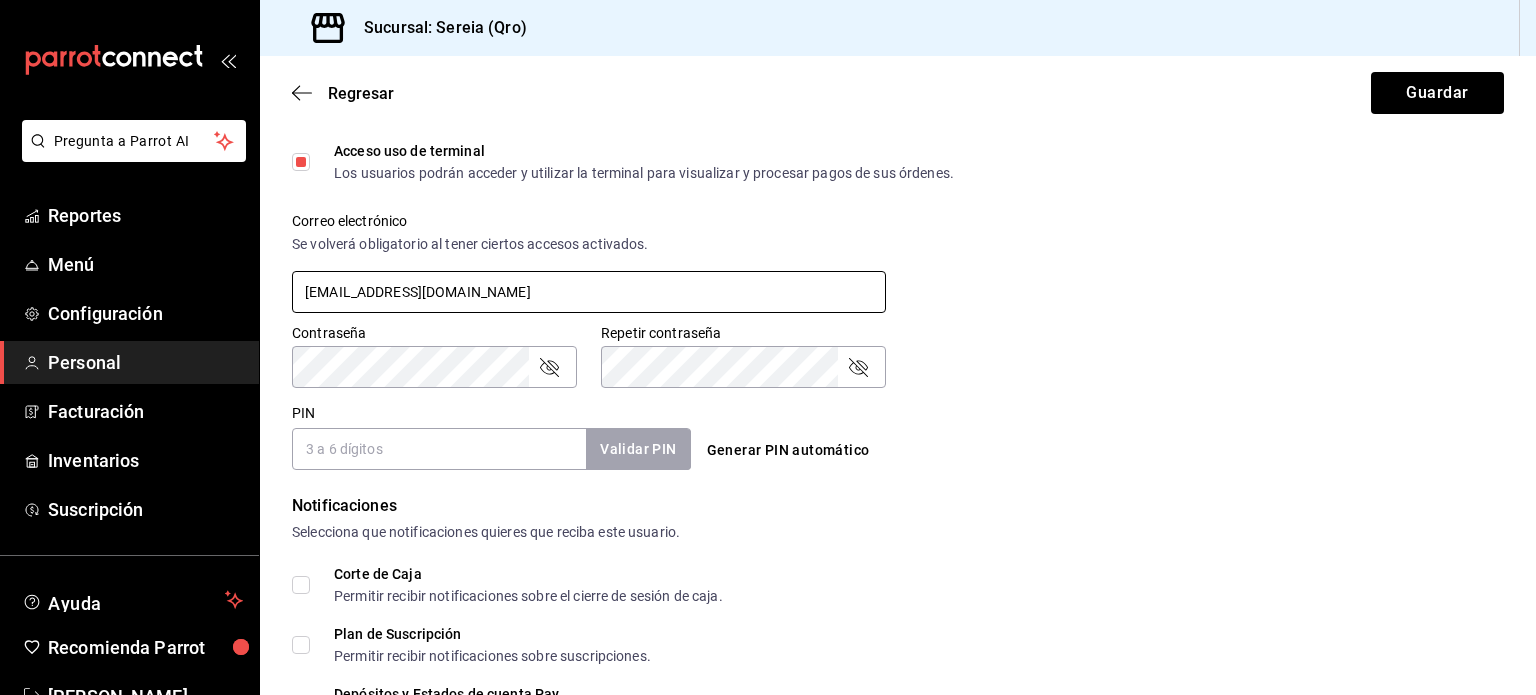 type on "[EMAIL_ADDRESS][DOMAIN_NAME]" 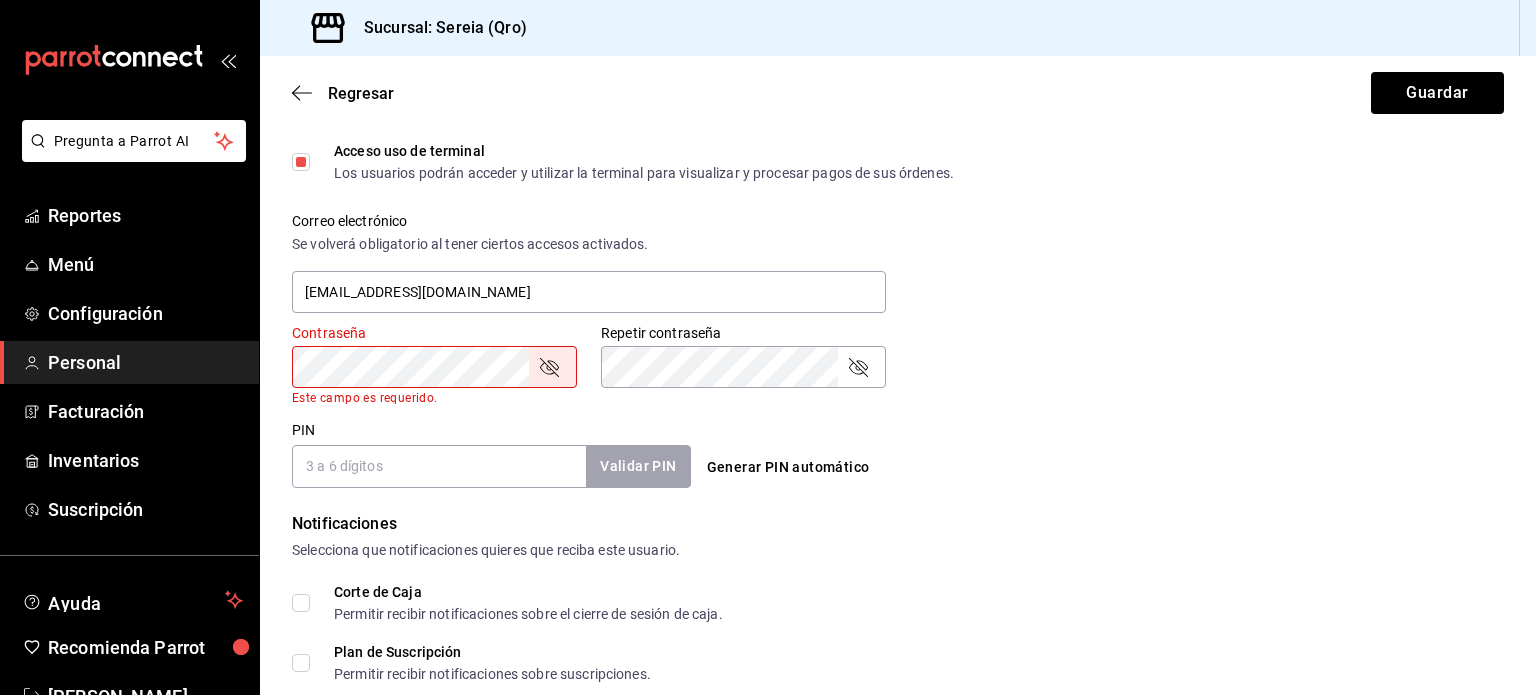 click on "PIN" at bounding box center [439, 466] 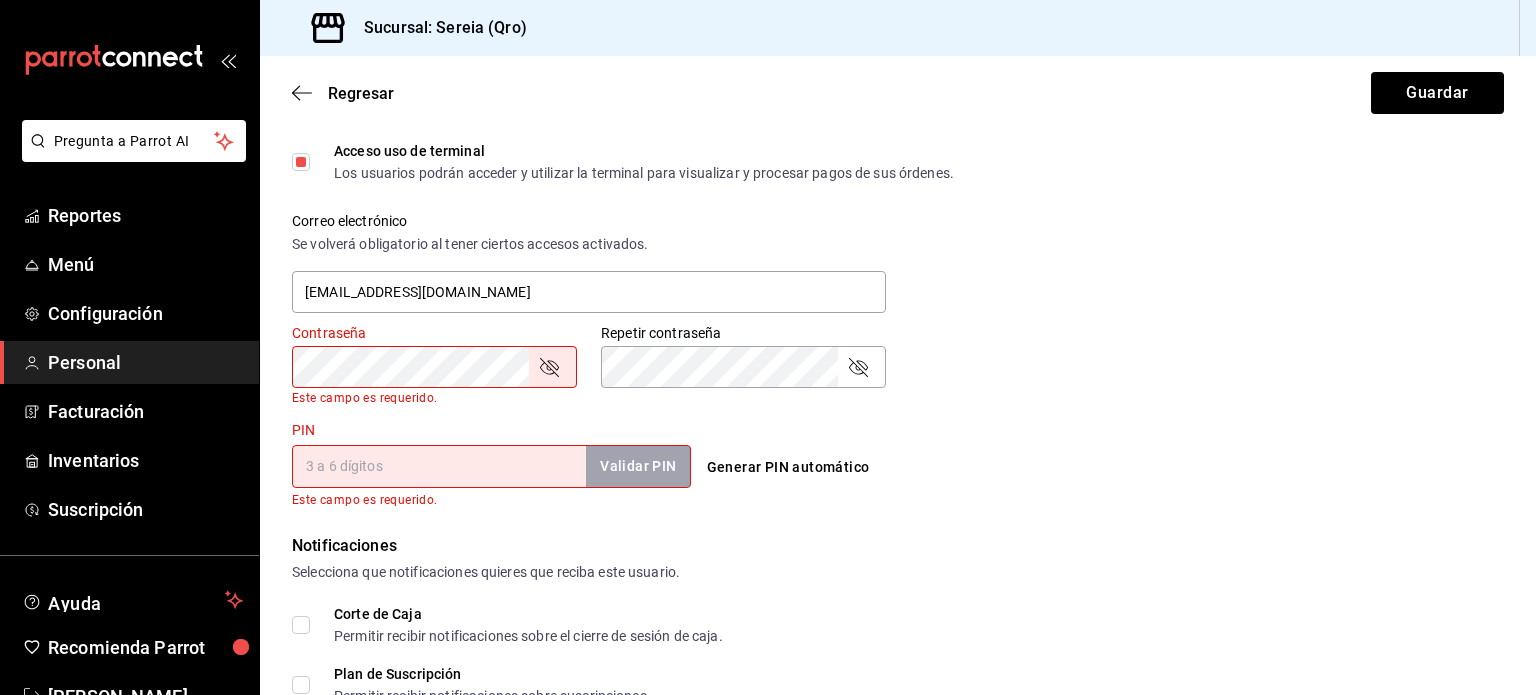 click 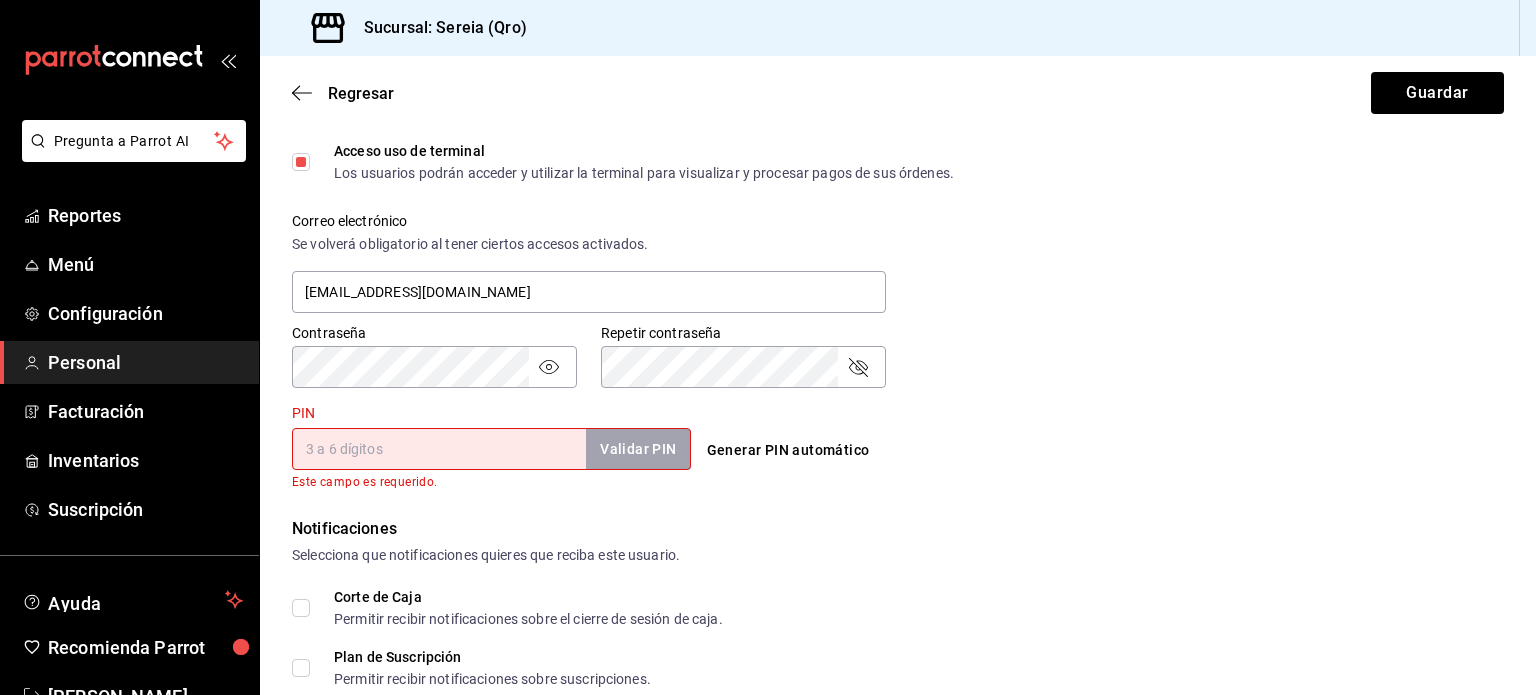 click 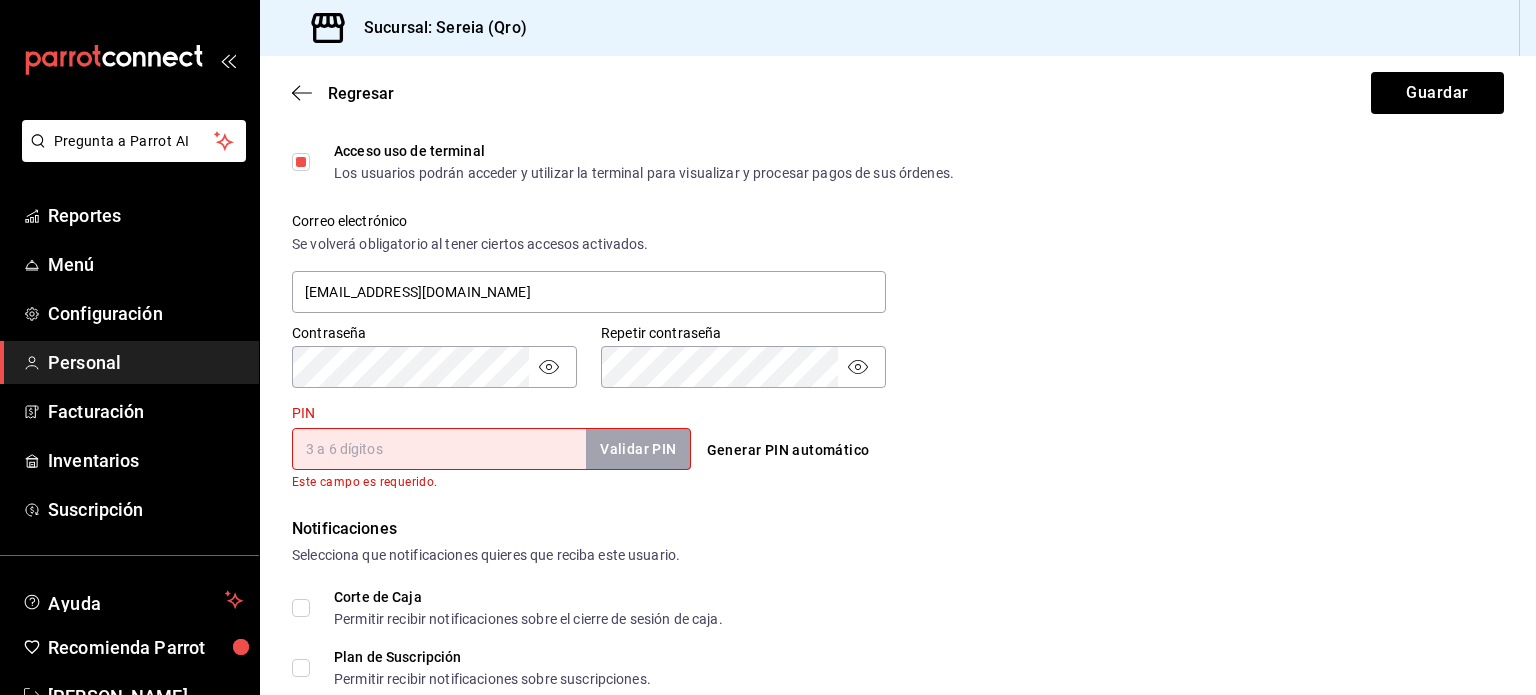 click on "PIN" at bounding box center [439, 449] 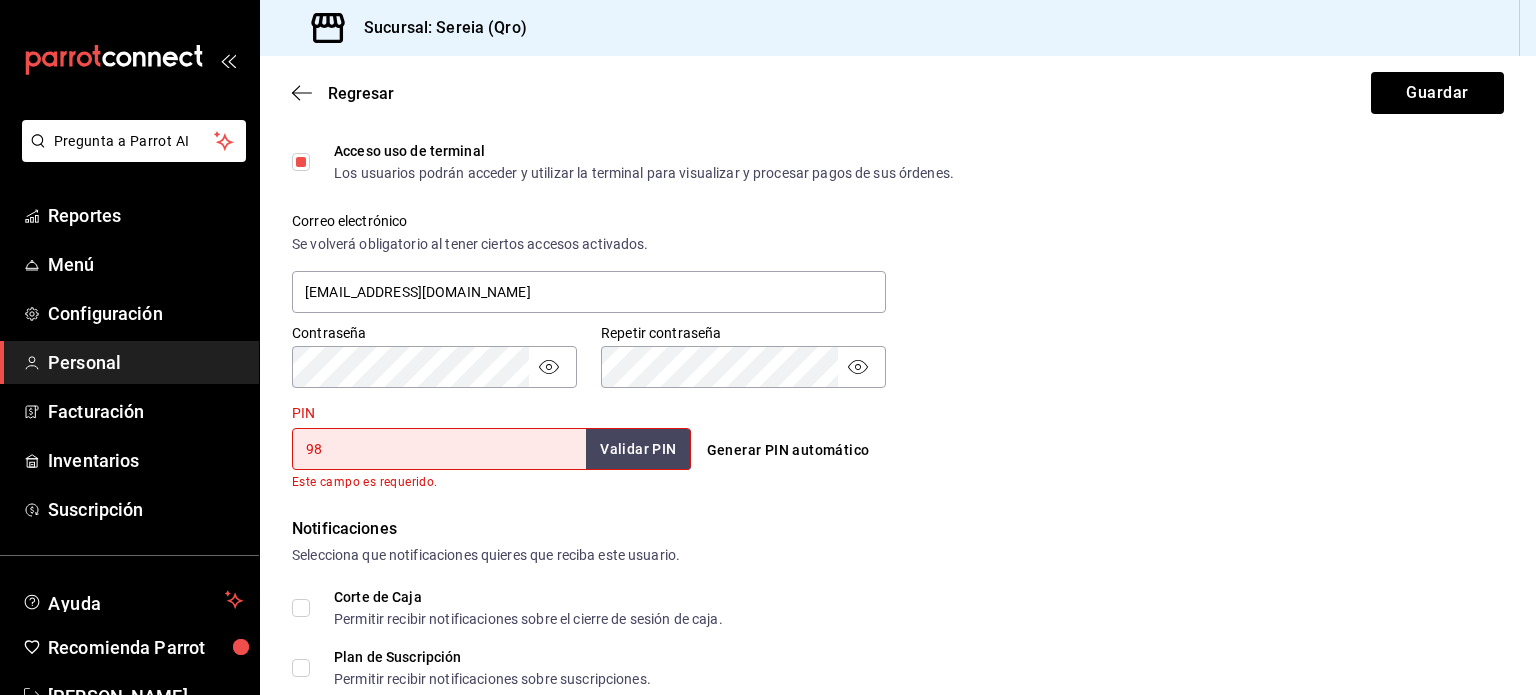 type on "9" 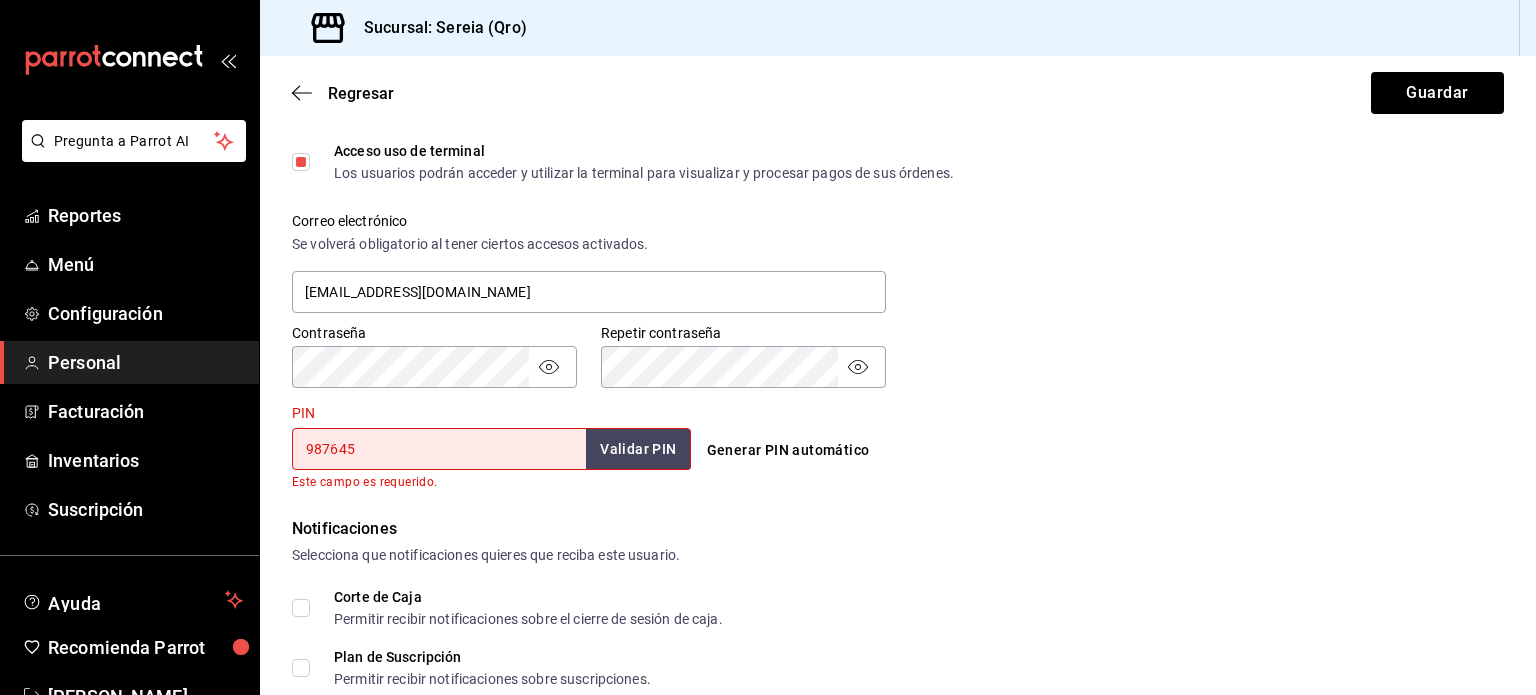 type on "987645" 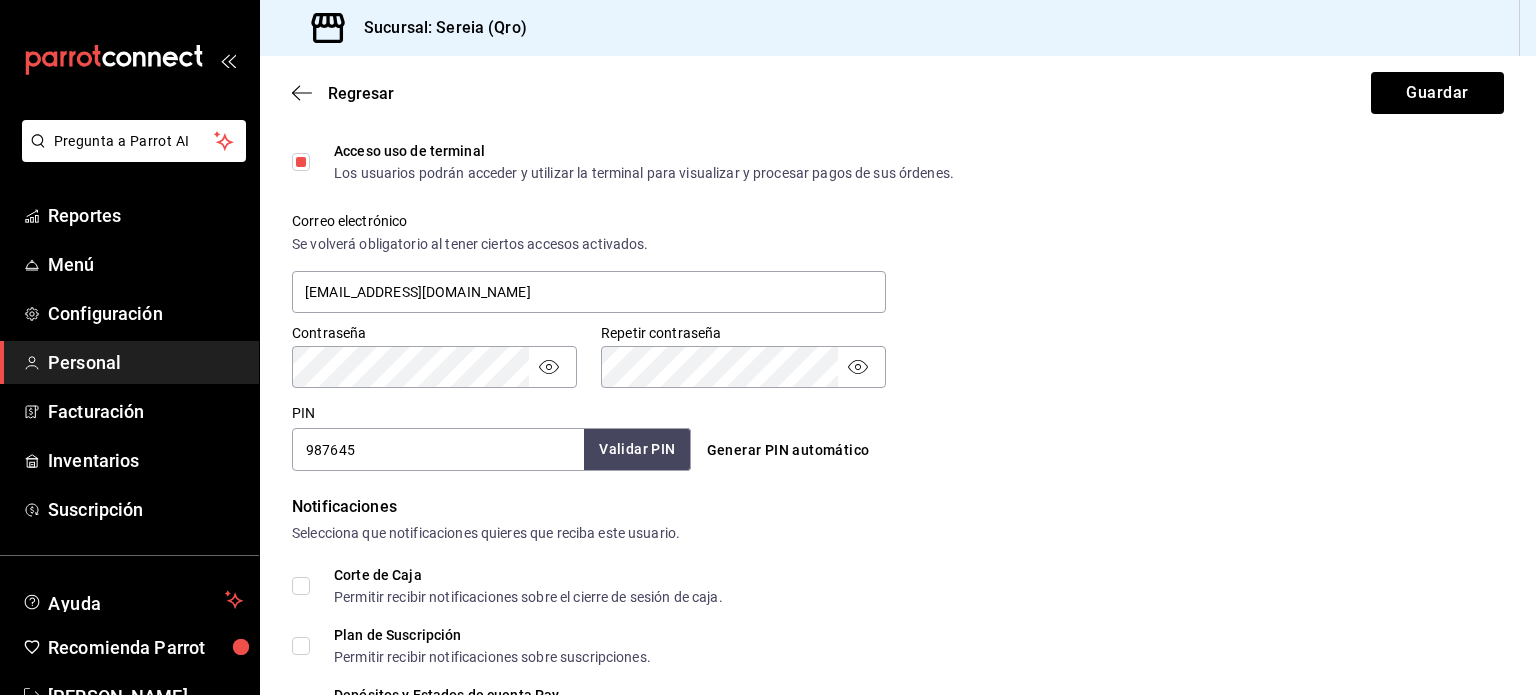 click on "Validar PIN" at bounding box center [637, 449] 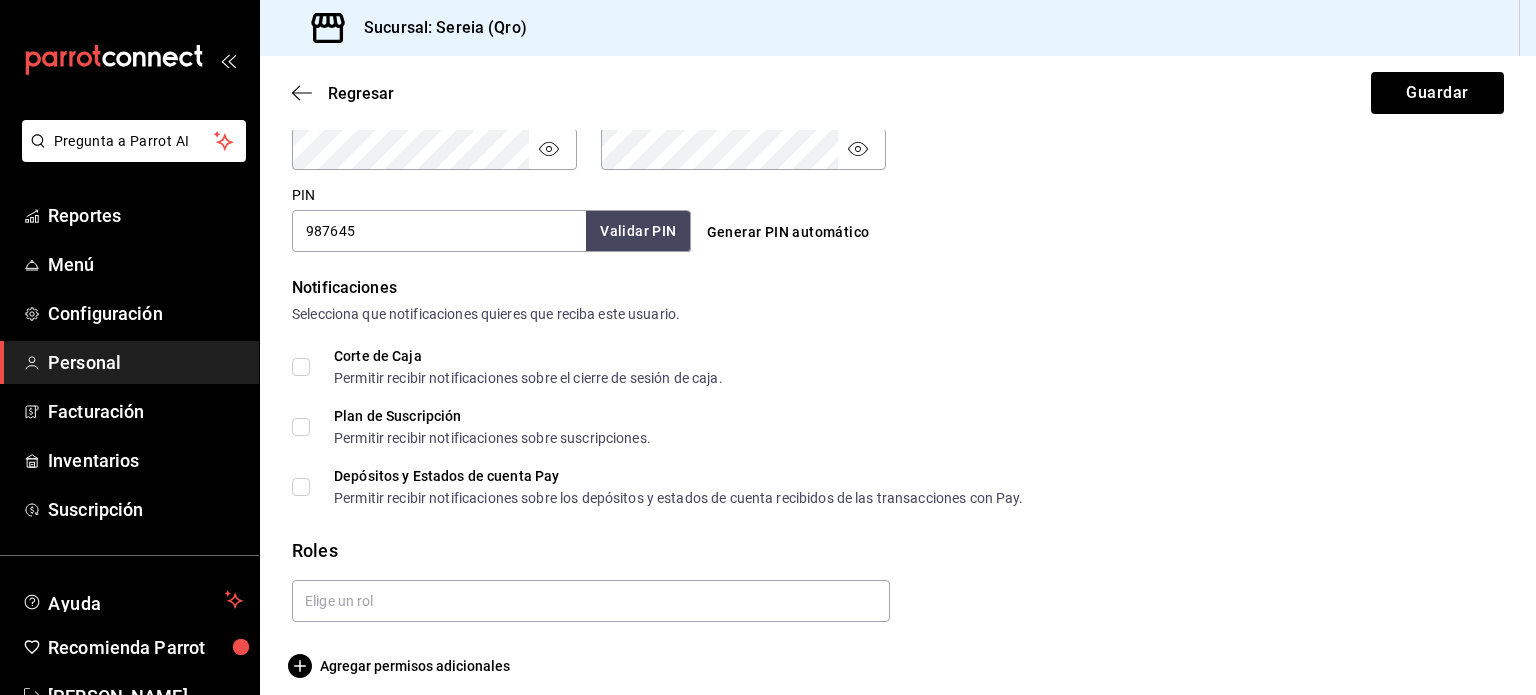 scroll, scrollTop: 903, scrollLeft: 0, axis: vertical 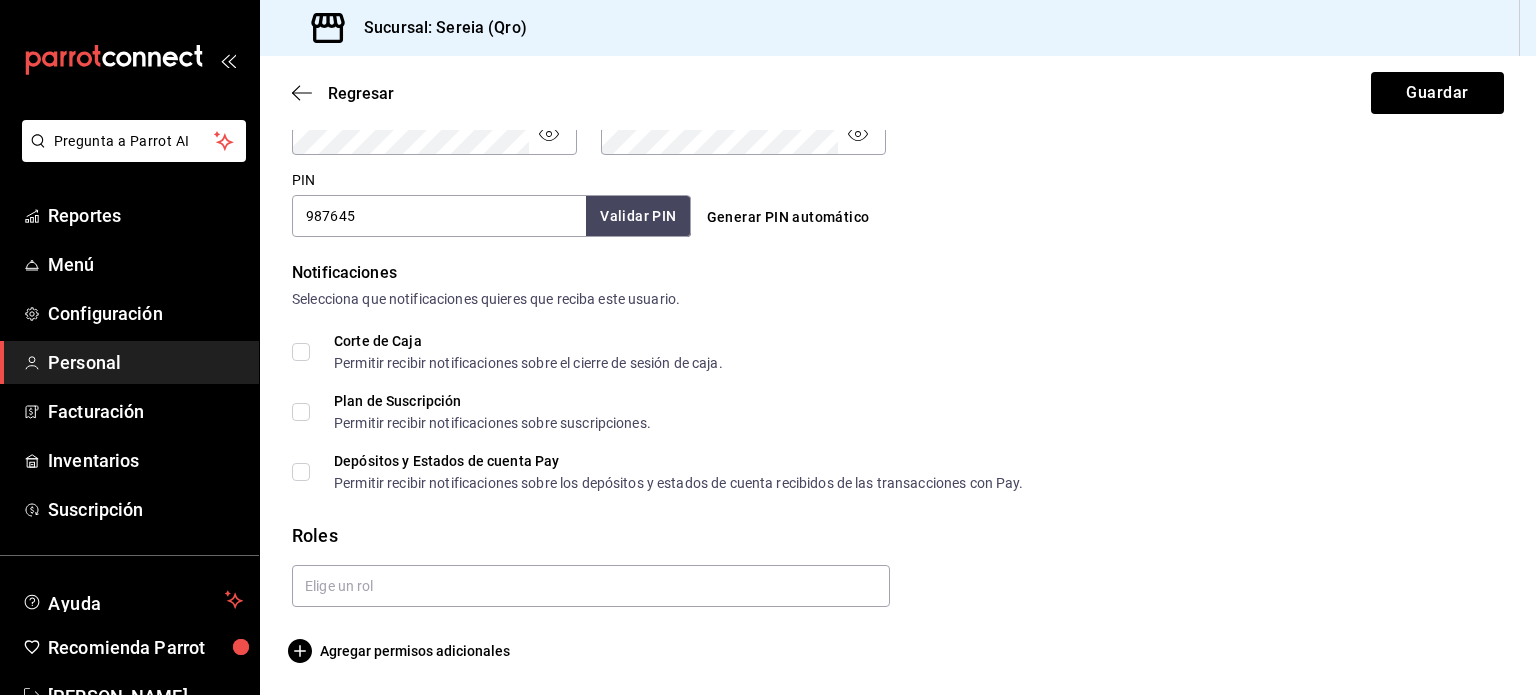 click on "Corte de Caja Permitir recibir notificaciones sobre el cierre de sesión de caja." at bounding box center (301, 352) 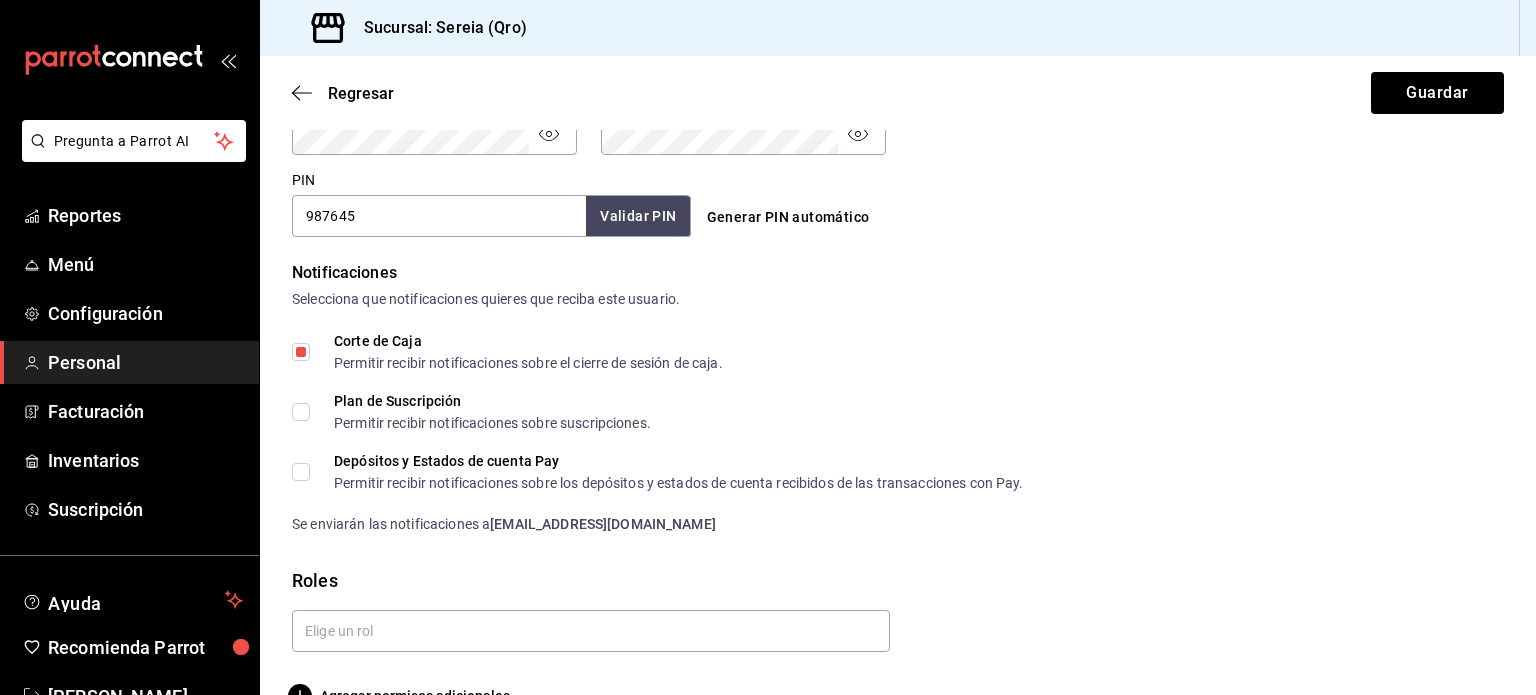 click on "Plan de Suscripción Permitir recibir notificaciones sobre suscripciones." at bounding box center (471, 412) 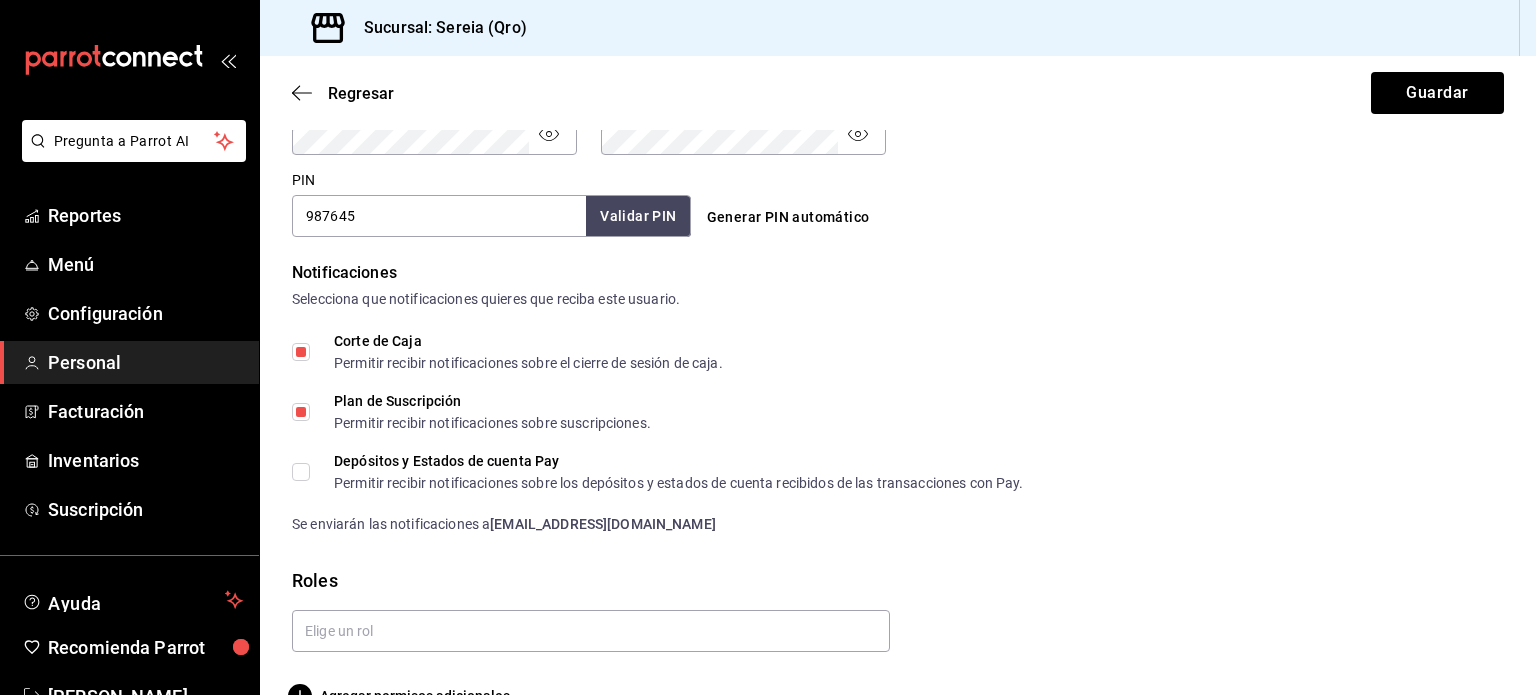 click on "Depósitos y Estados de cuenta Pay Permitir recibir notificaciones sobre los depósitos y estados de cuenta recibidos de las transacciones con Pay." at bounding box center (658, 472) 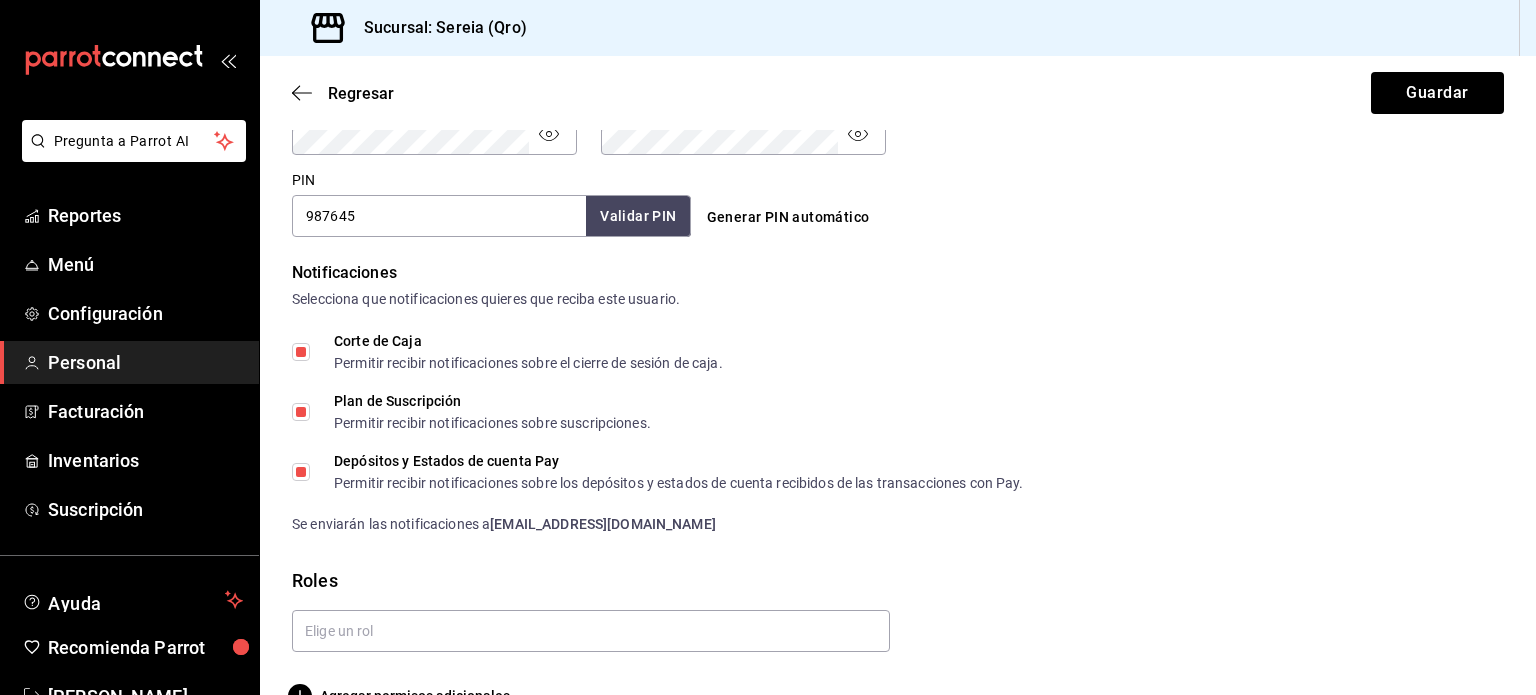scroll, scrollTop: 948, scrollLeft: 0, axis: vertical 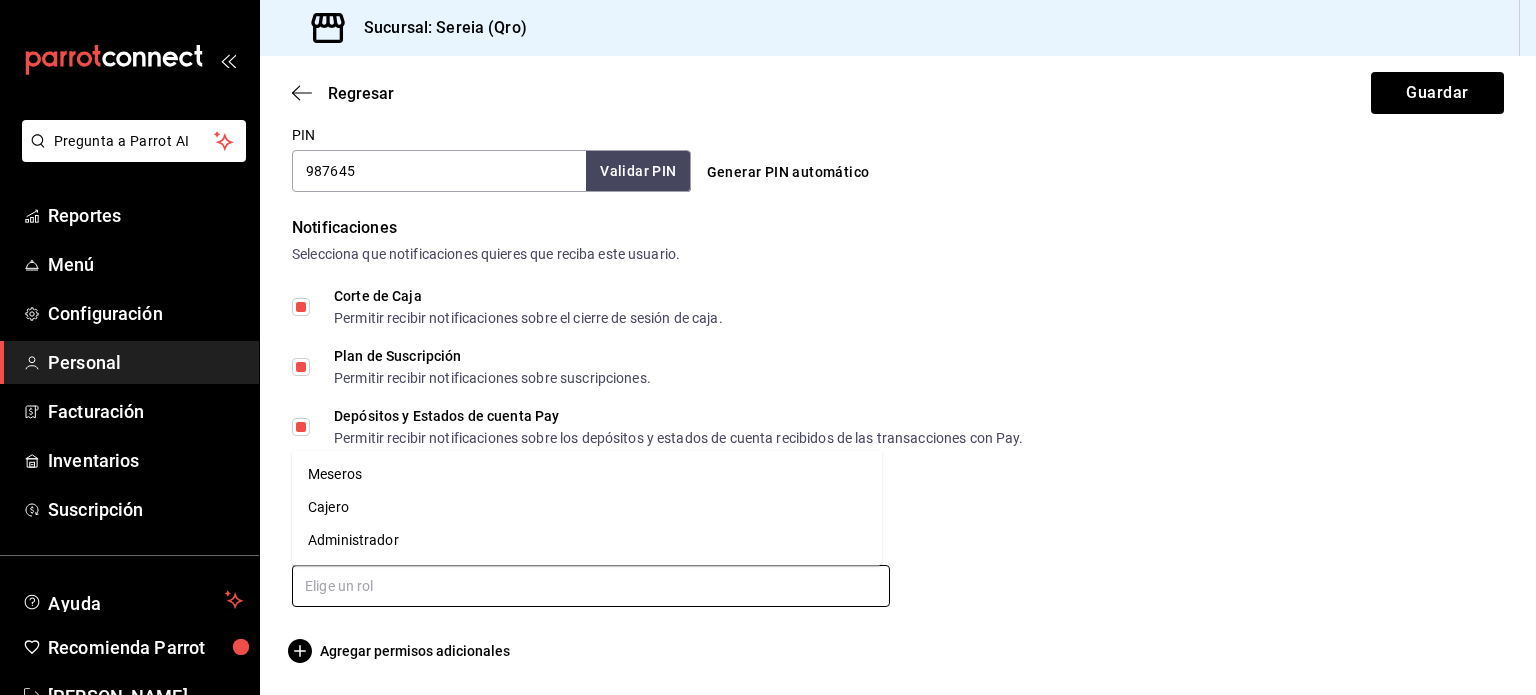 click at bounding box center [591, 586] 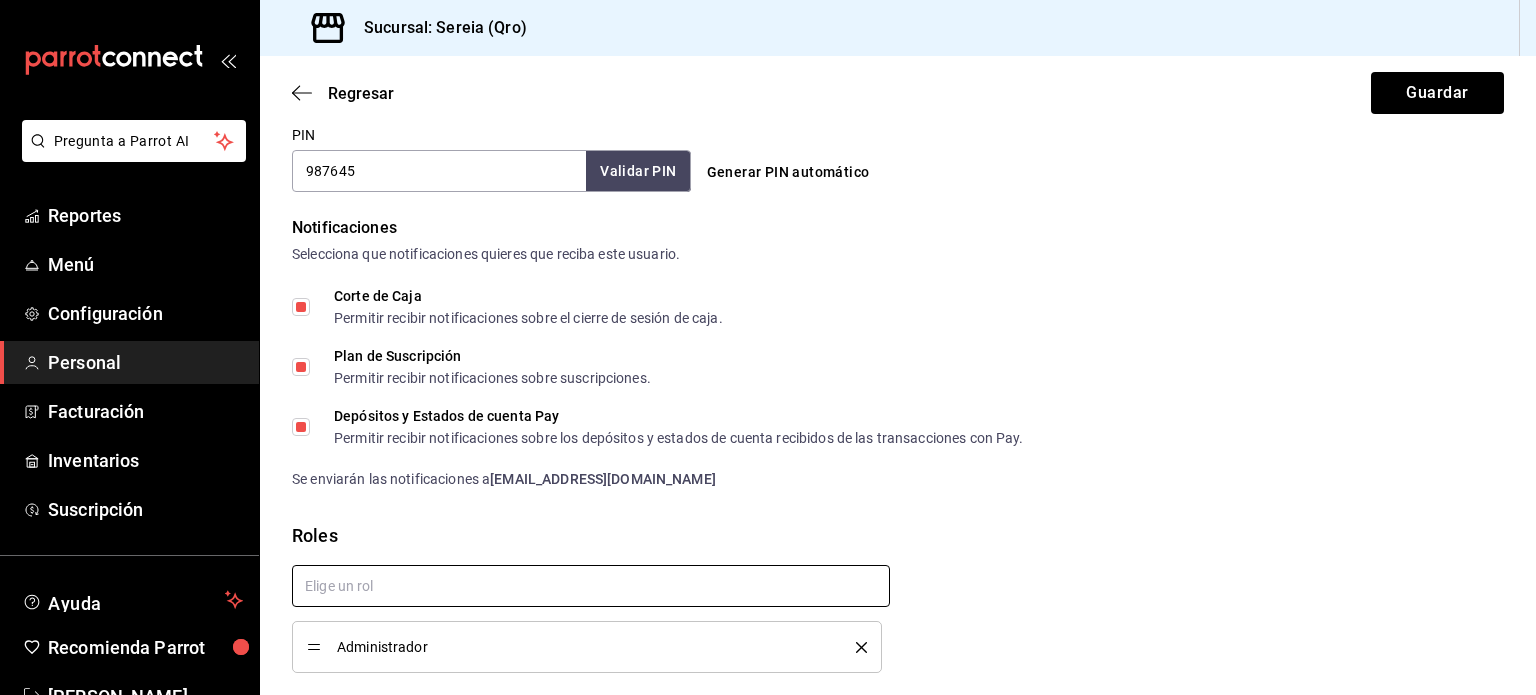 scroll, scrollTop: 1013, scrollLeft: 0, axis: vertical 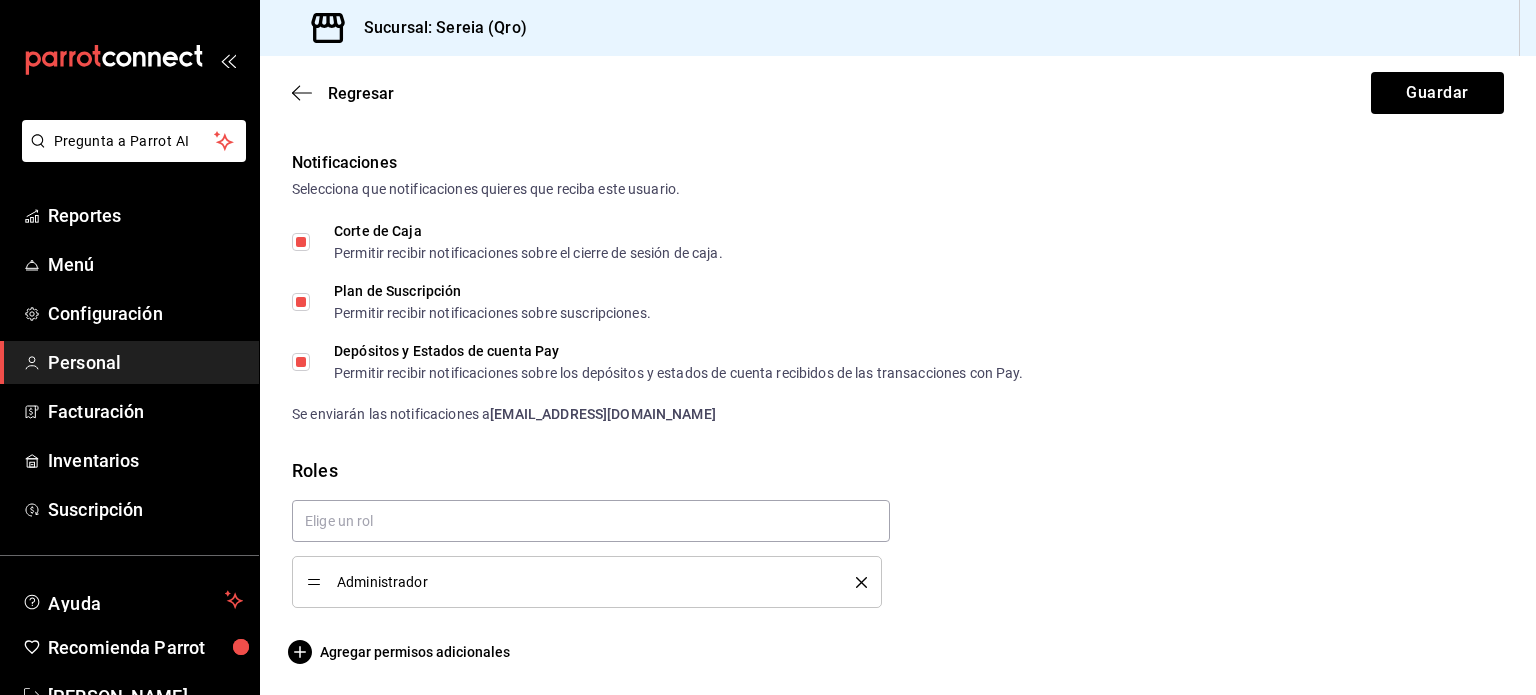 click on "Datos personales Nombre LLANELY Apellido [PERSON_NAME] Número celular (opcional) [PHONE_NUMBER] Perfil que desempeña Administrador ADMIN Accesos Selecciona a que plataformas tendrá acceso este usuario. Administrador Web Posibilidad de iniciar sesión en la oficina administrativa de un restaurante.  Acceso al Punto de venta Posibilidad de autenticarse en el POS mediante PIN.  Iniciar sesión en terminal (correo electrónico o QR) Los usuarios podrán iniciar sesión y aceptar términos y condiciones en la terminal. Acceso uso de terminal Los usuarios podrán acceder y utilizar la terminal para visualizar y procesar pagos de sus órdenes. Correo electrónico Se volverá obligatorio al tener ciertos accesos activados. [EMAIL_ADDRESS][DOMAIN_NAME] Contraseña Contraseña Repetir contraseña Repetir contraseña PIN 987645 Validar PIN ​ Generar PIN automático Notificaciones Selecciona que notificaciones quieres que reciba este usuario. Corte de Caja Permitir recibir notificaciones sobre el cierre de sesión de caja." at bounding box center [898, -102] 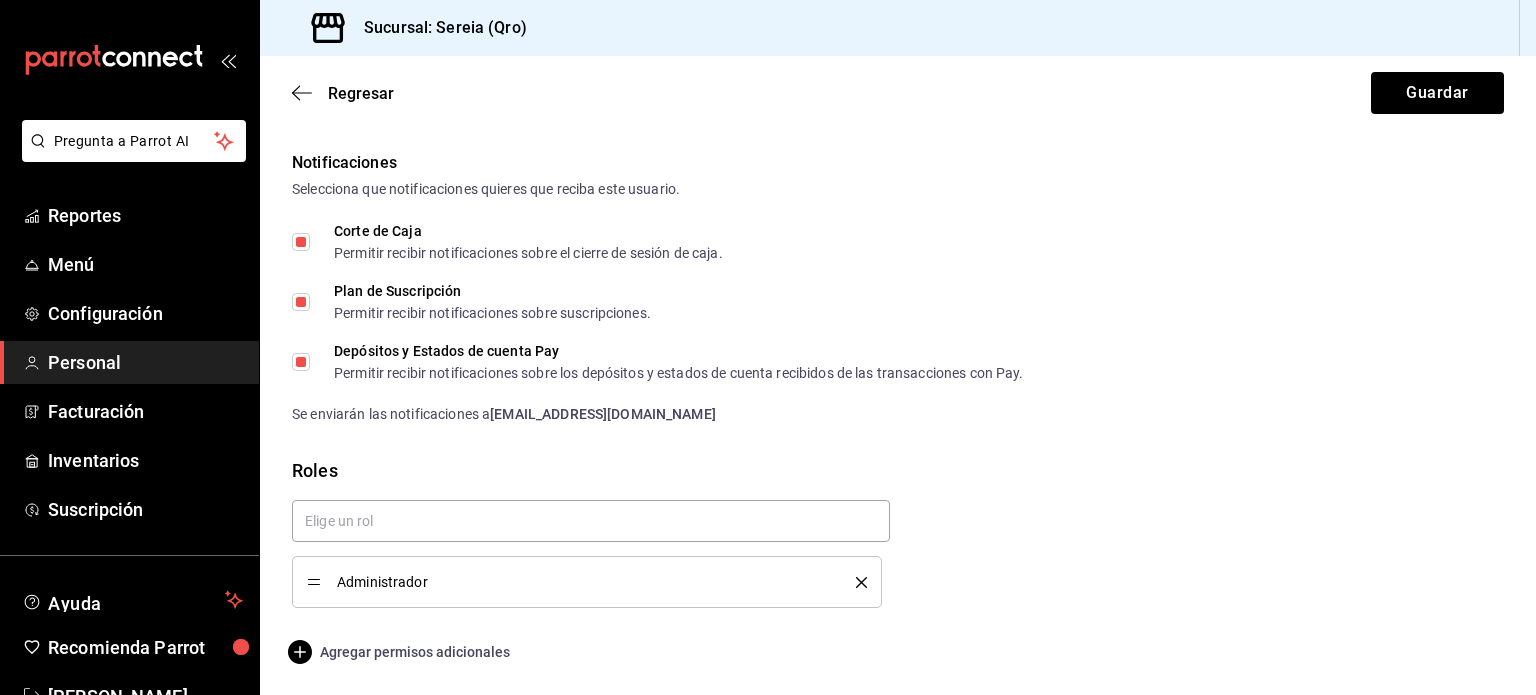 click 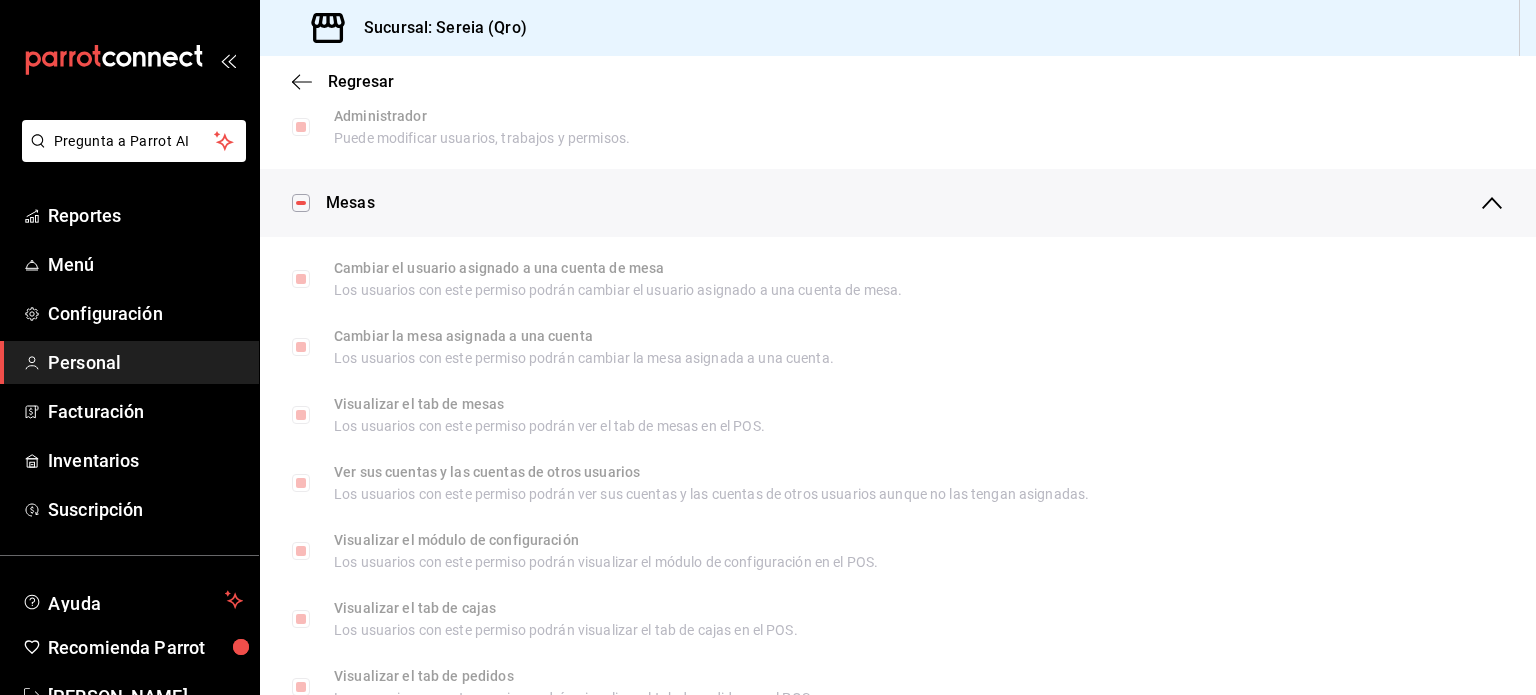 scroll, scrollTop: 0, scrollLeft: 0, axis: both 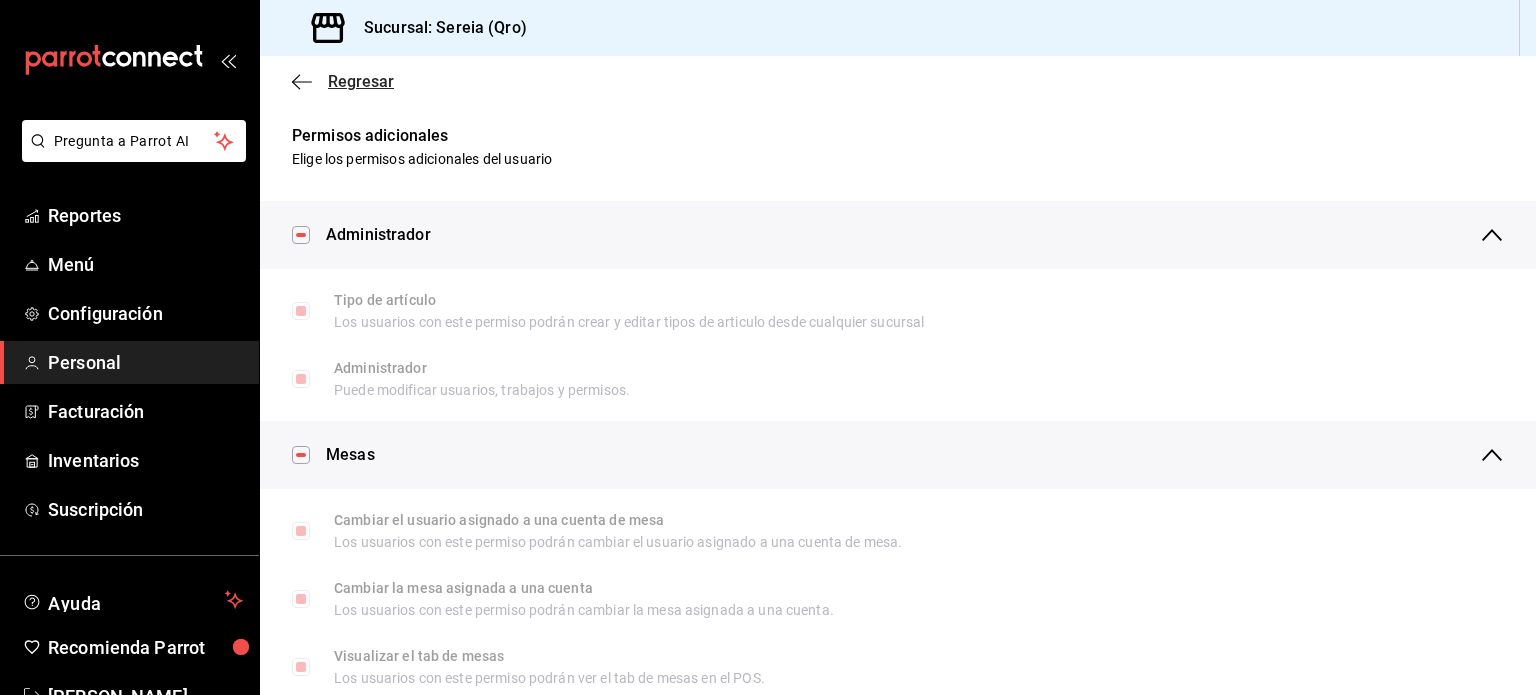 click 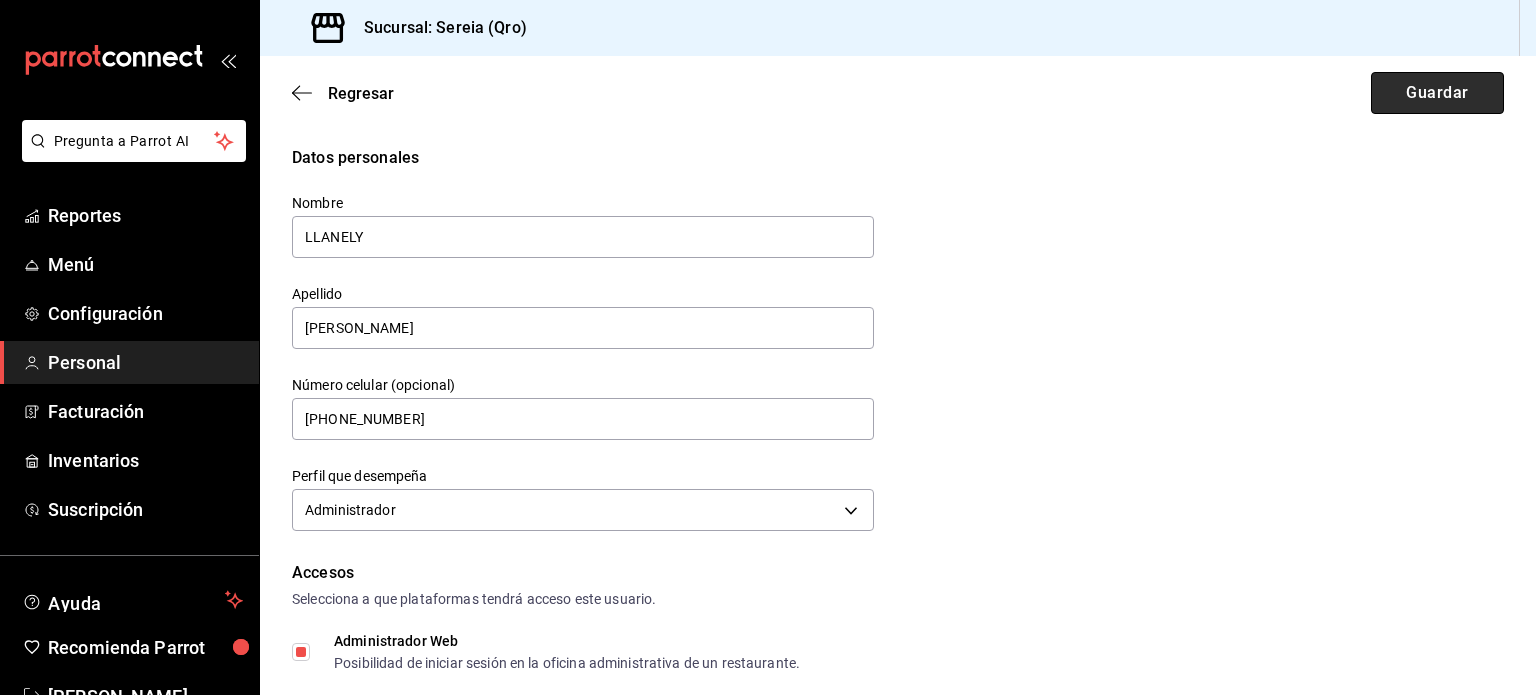 click on "Guardar" at bounding box center [1437, 93] 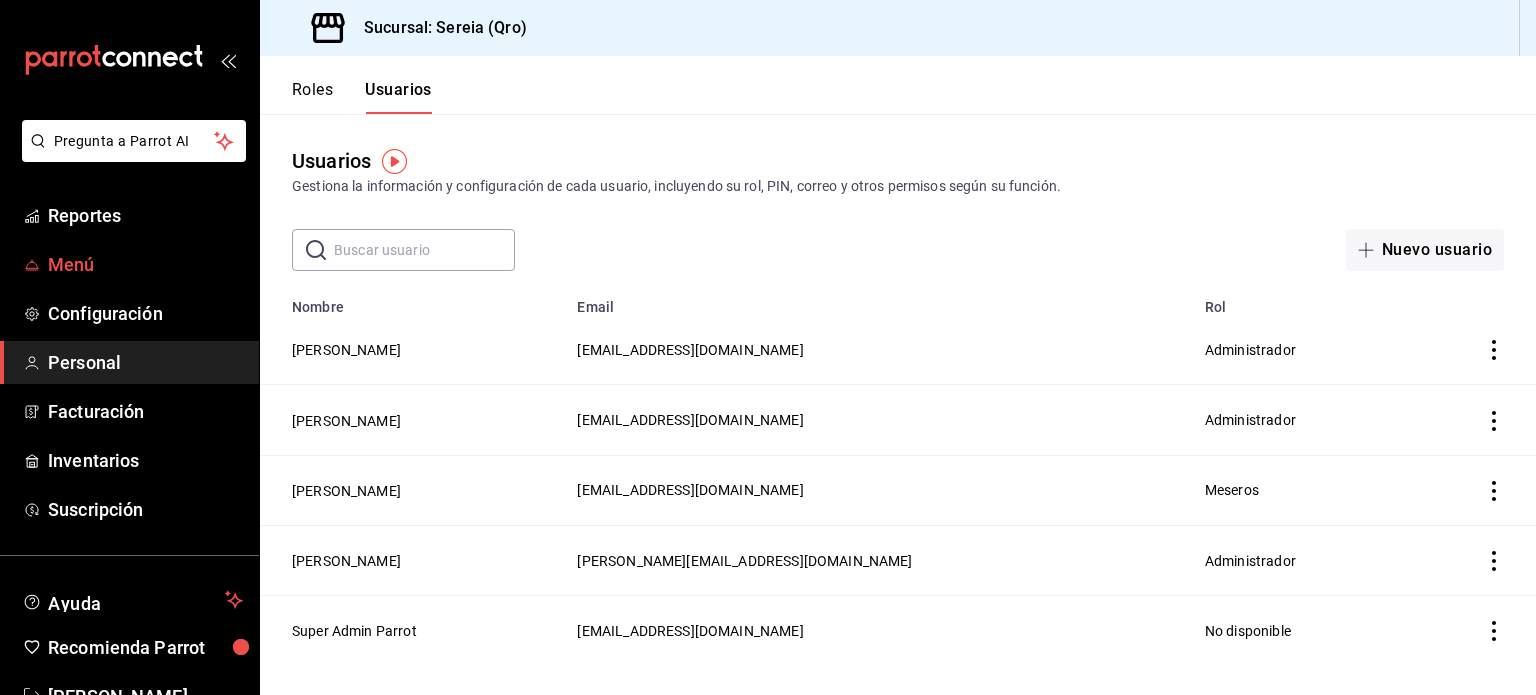 click on "Menú" at bounding box center [145, 264] 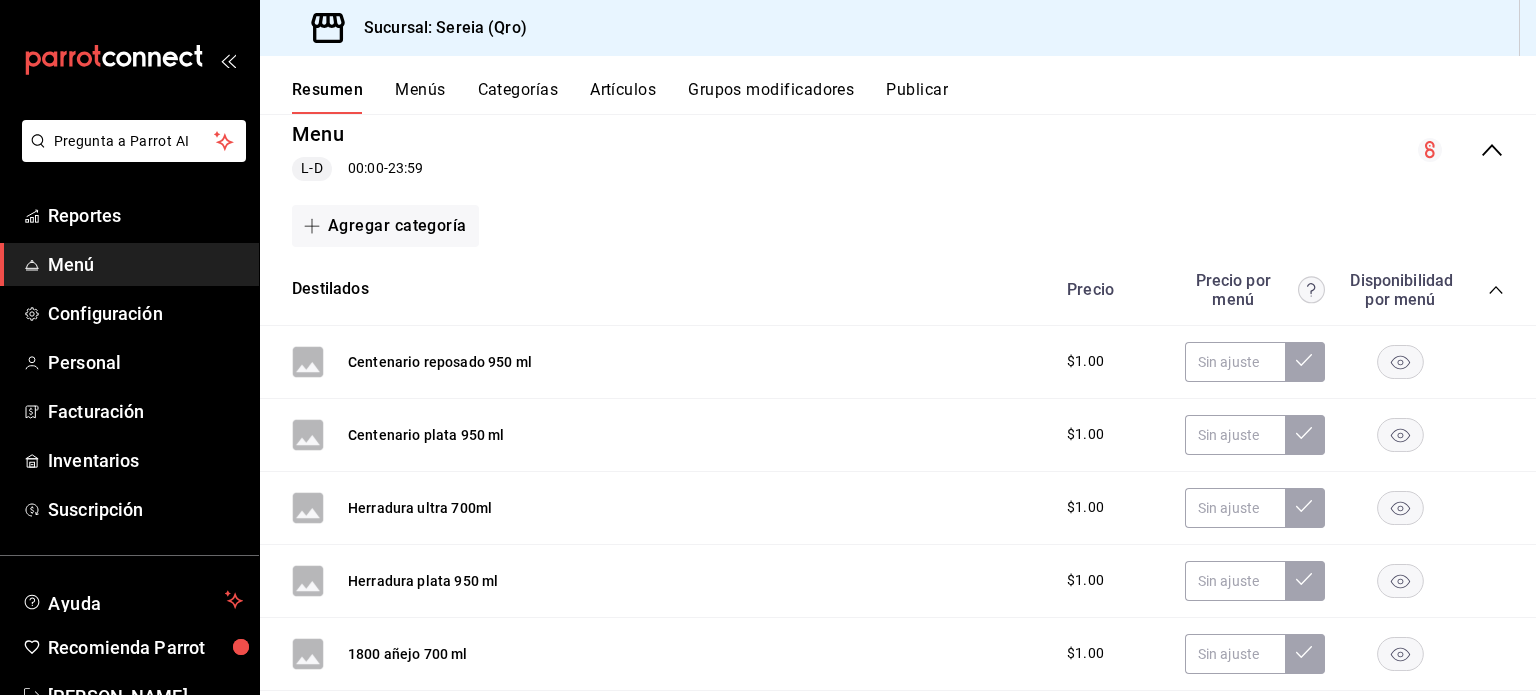 scroll, scrollTop: 191, scrollLeft: 0, axis: vertical 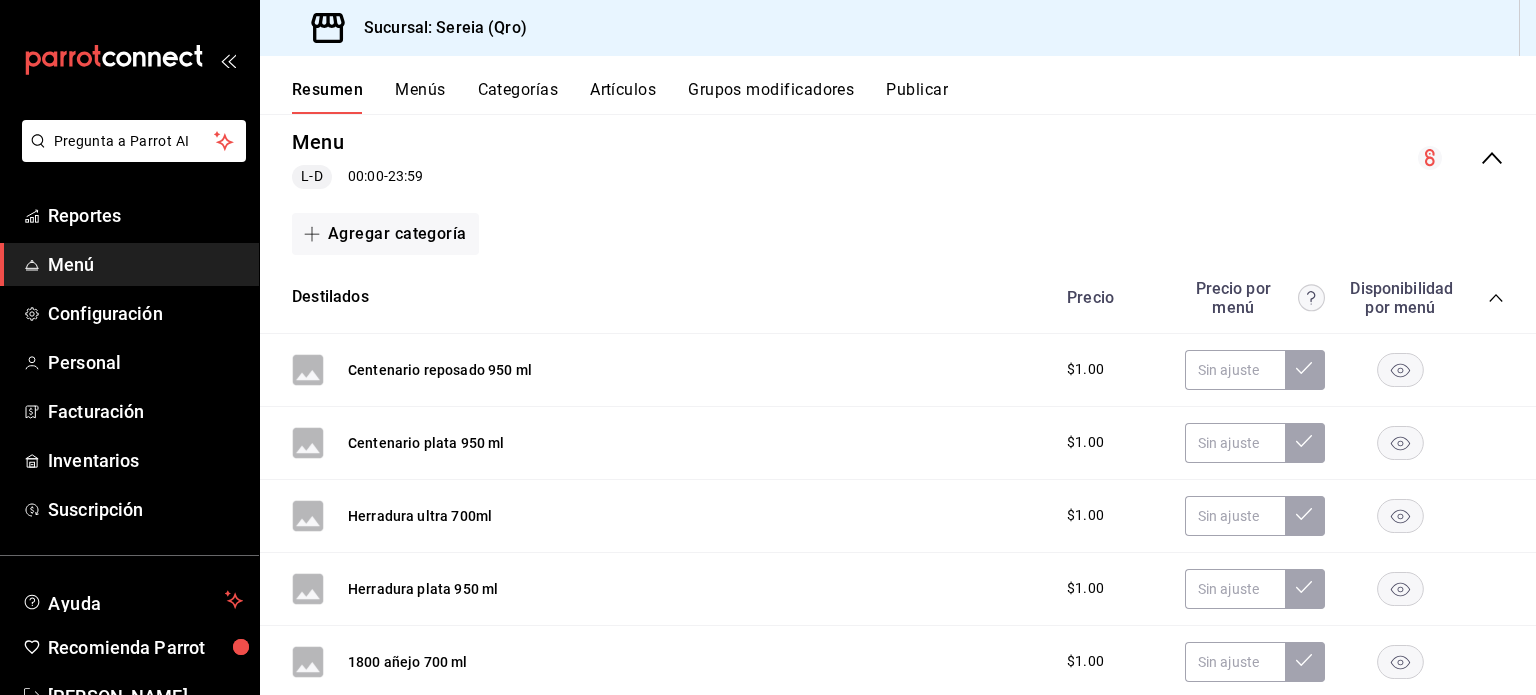 click on "$1.00" at bounding box center [1085, 369] 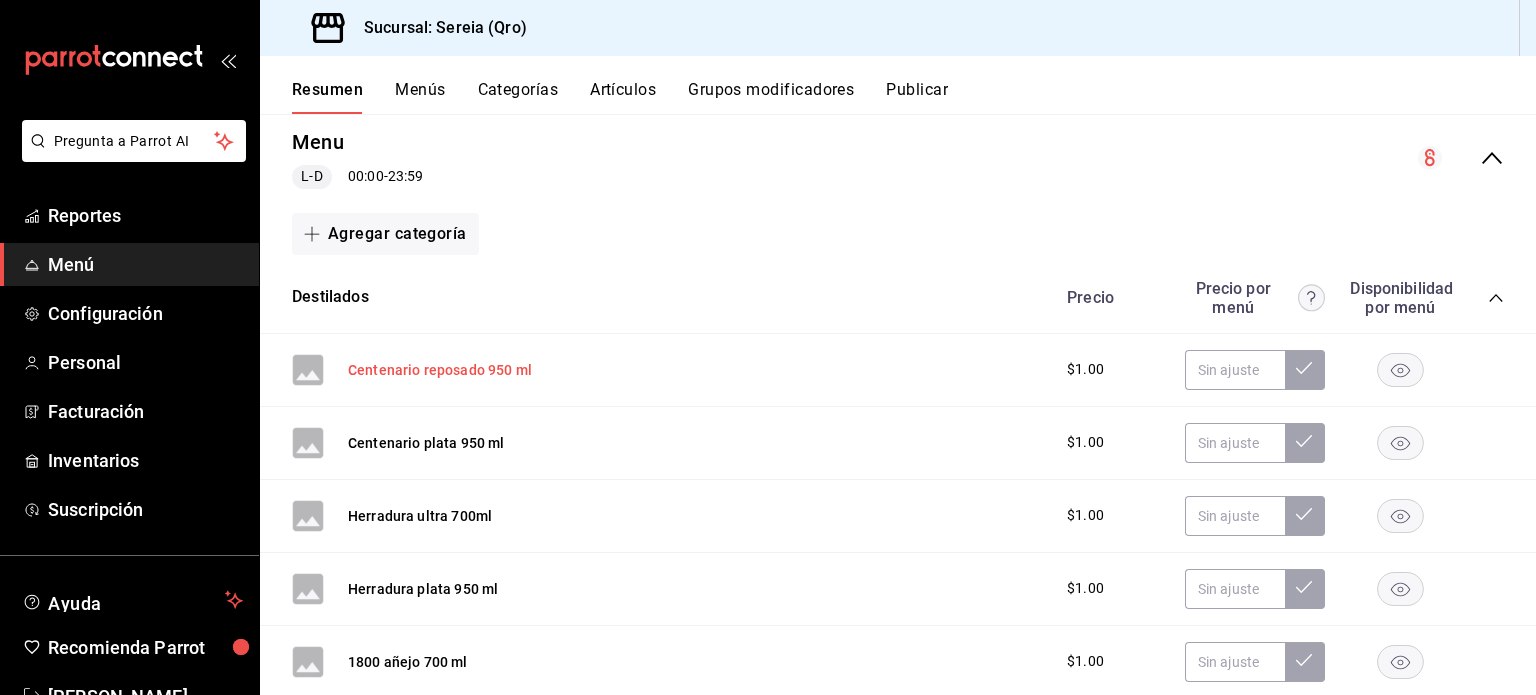 click on "Centenario reposado 950 ml" at bounding box center [440, 370] 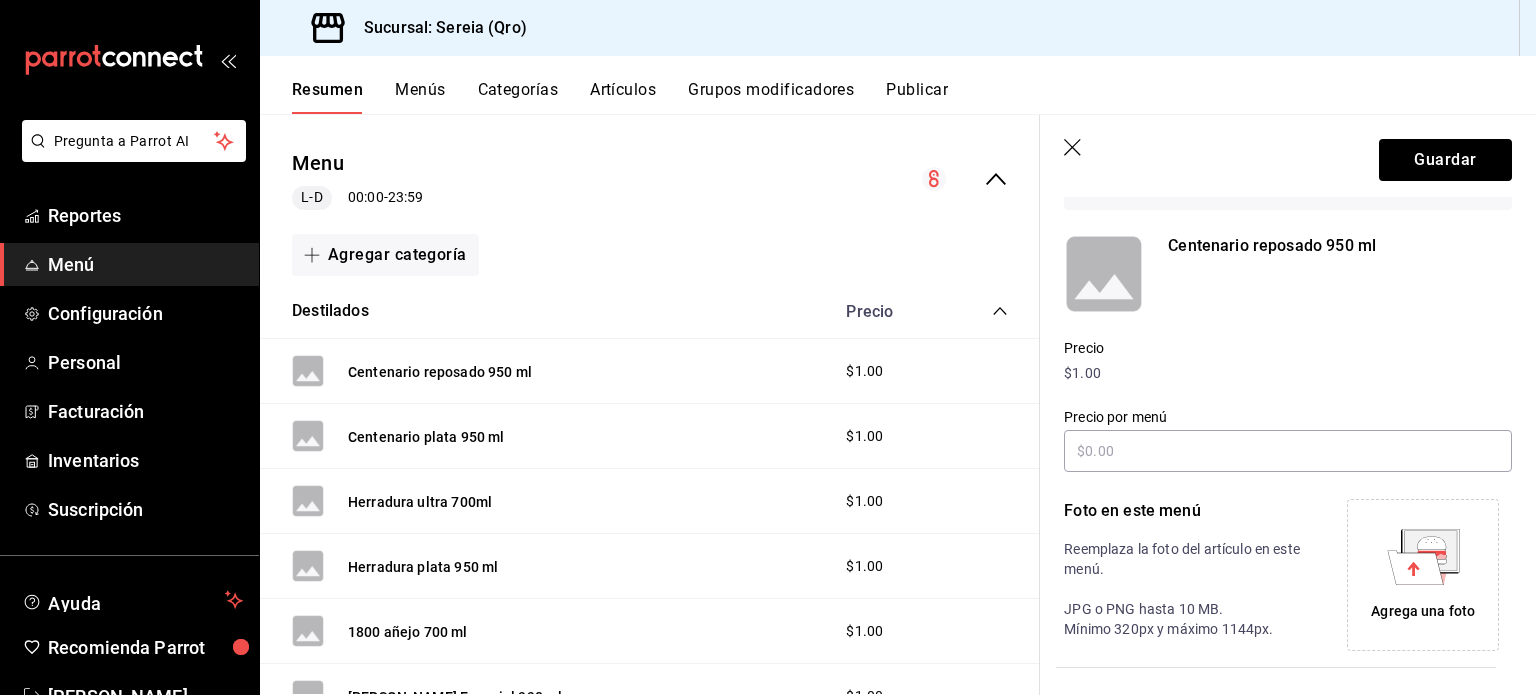 scroll, scrollTop: 130, scrollLeft: 0, axis: vertical 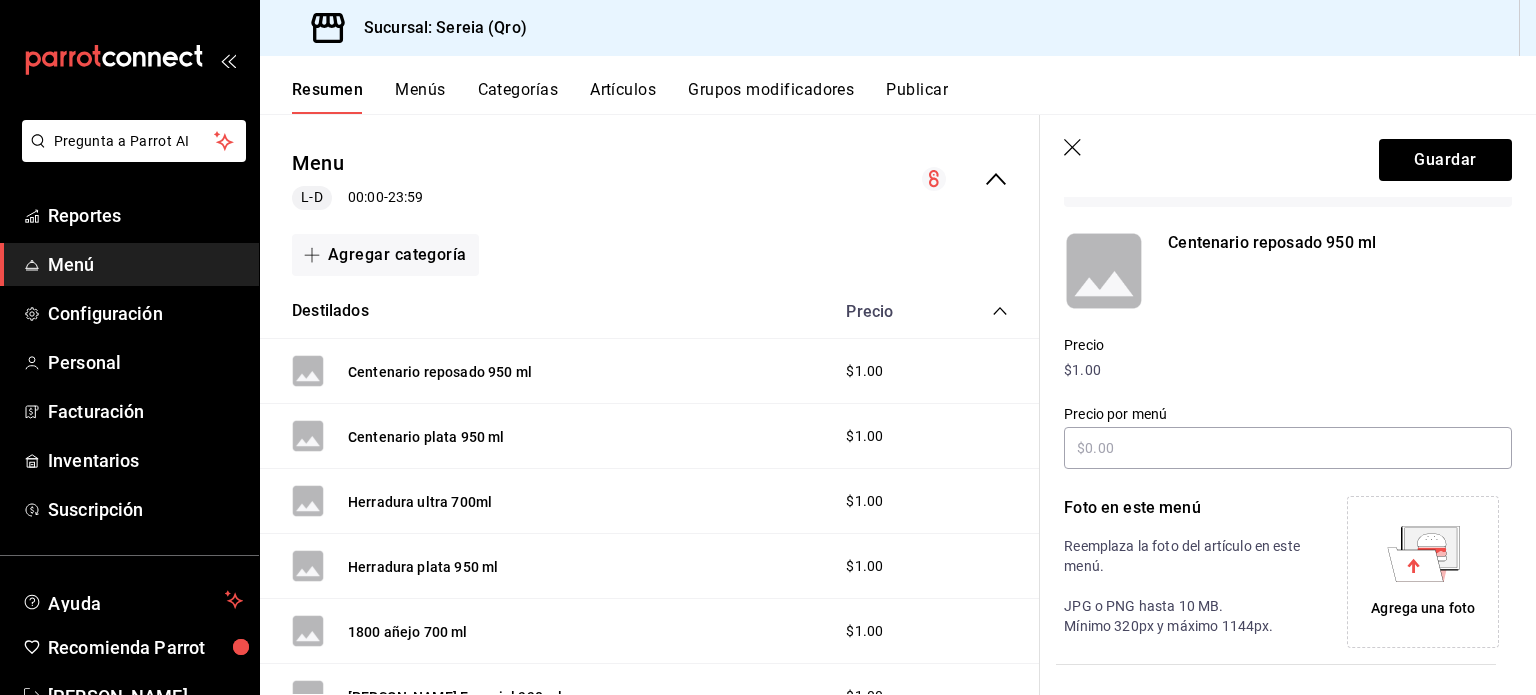 click on "$1.00" at bounding box center [1288, 370] 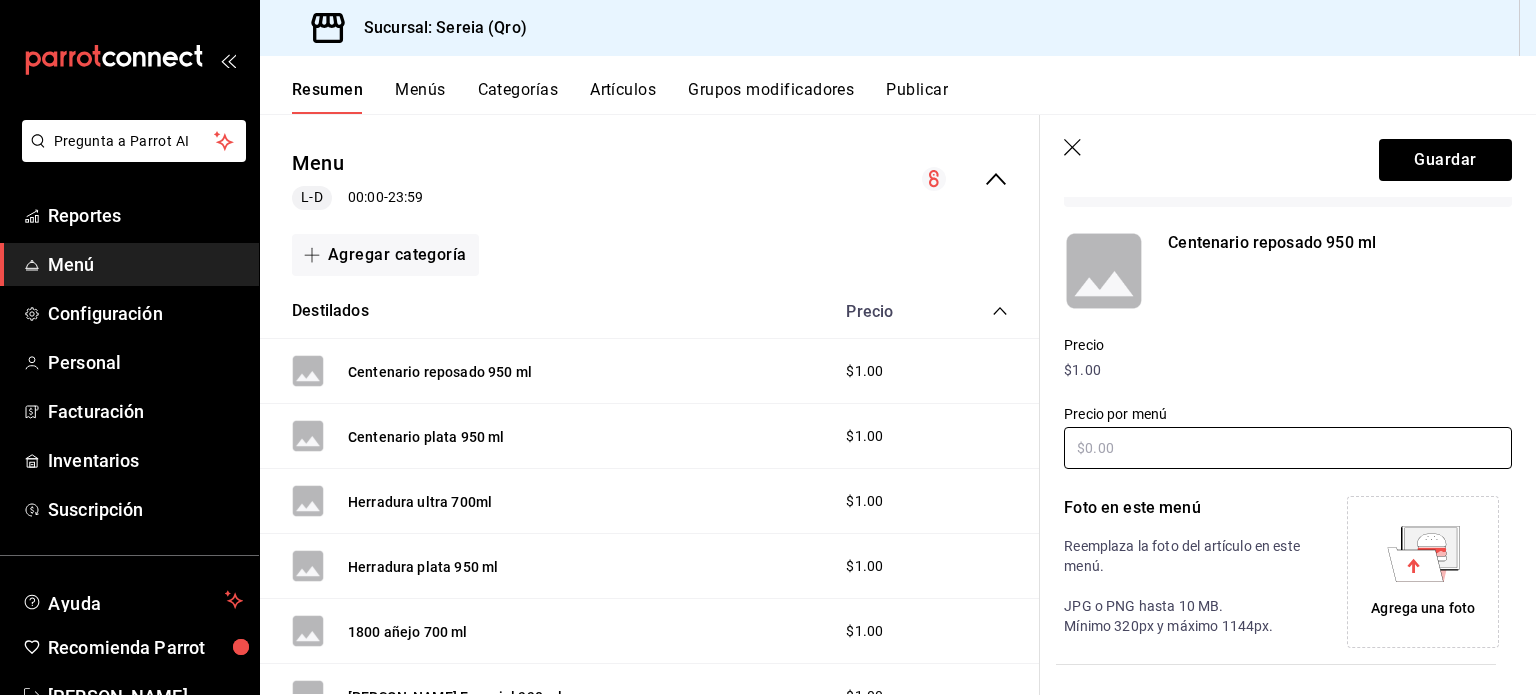 click at bounding box center (1288, 448) 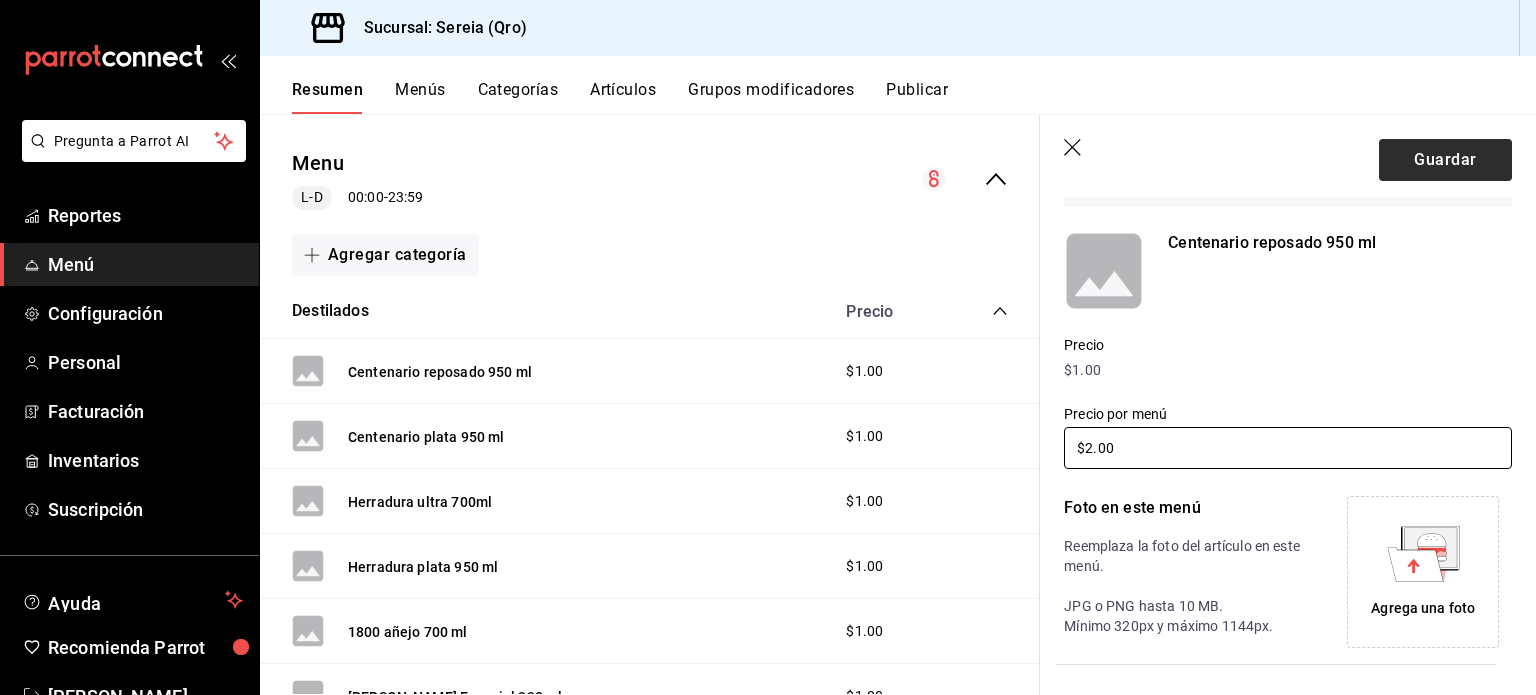 type on "$2.00" 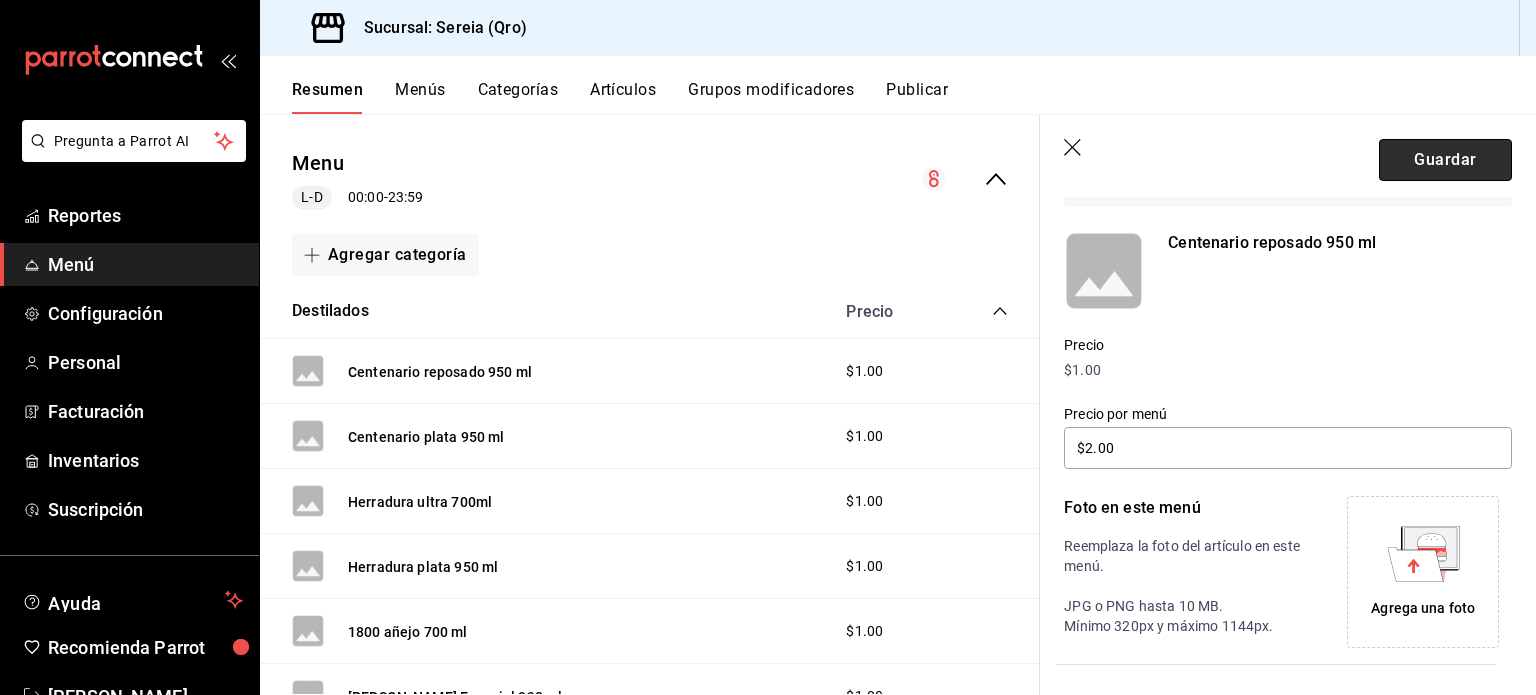 click on "Guardar" at bounding box center [1445, 160] 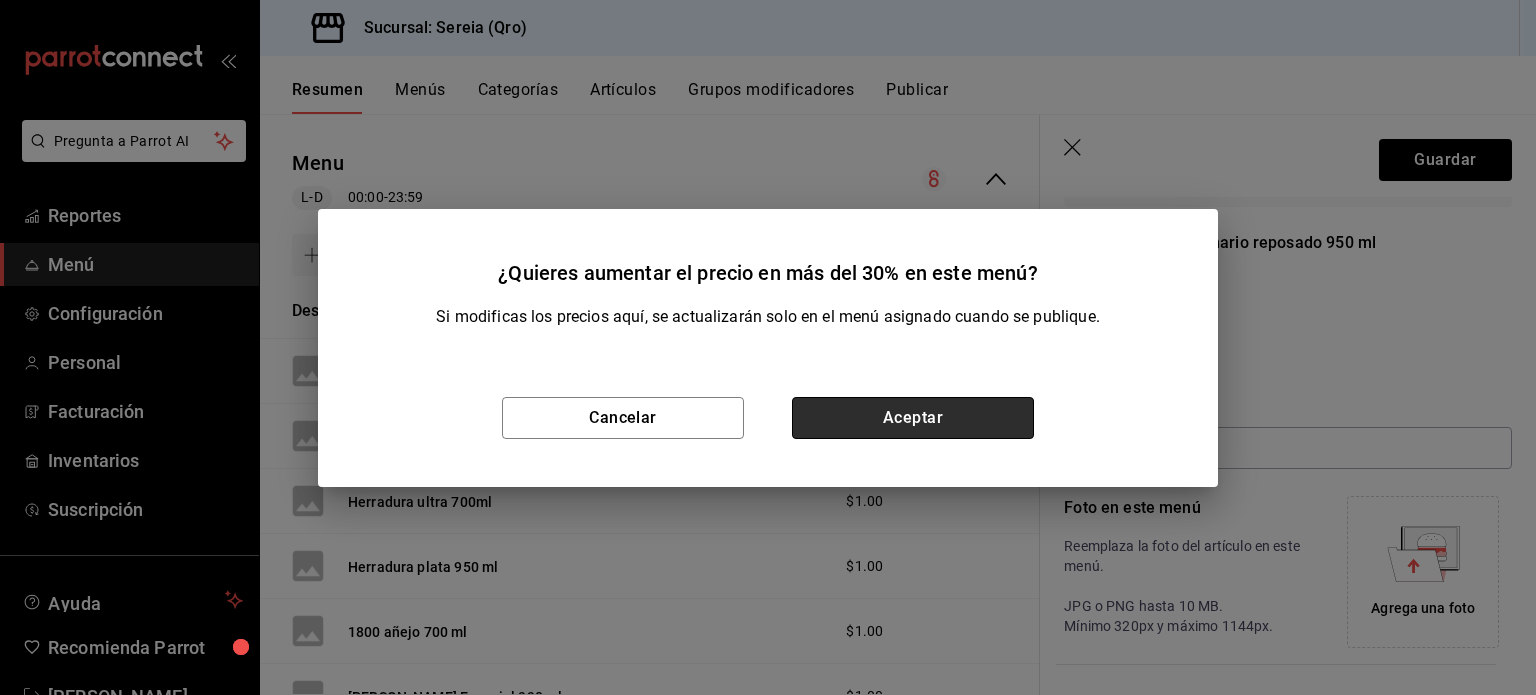 click on "Aceptar" at bounding box center [913, 418] 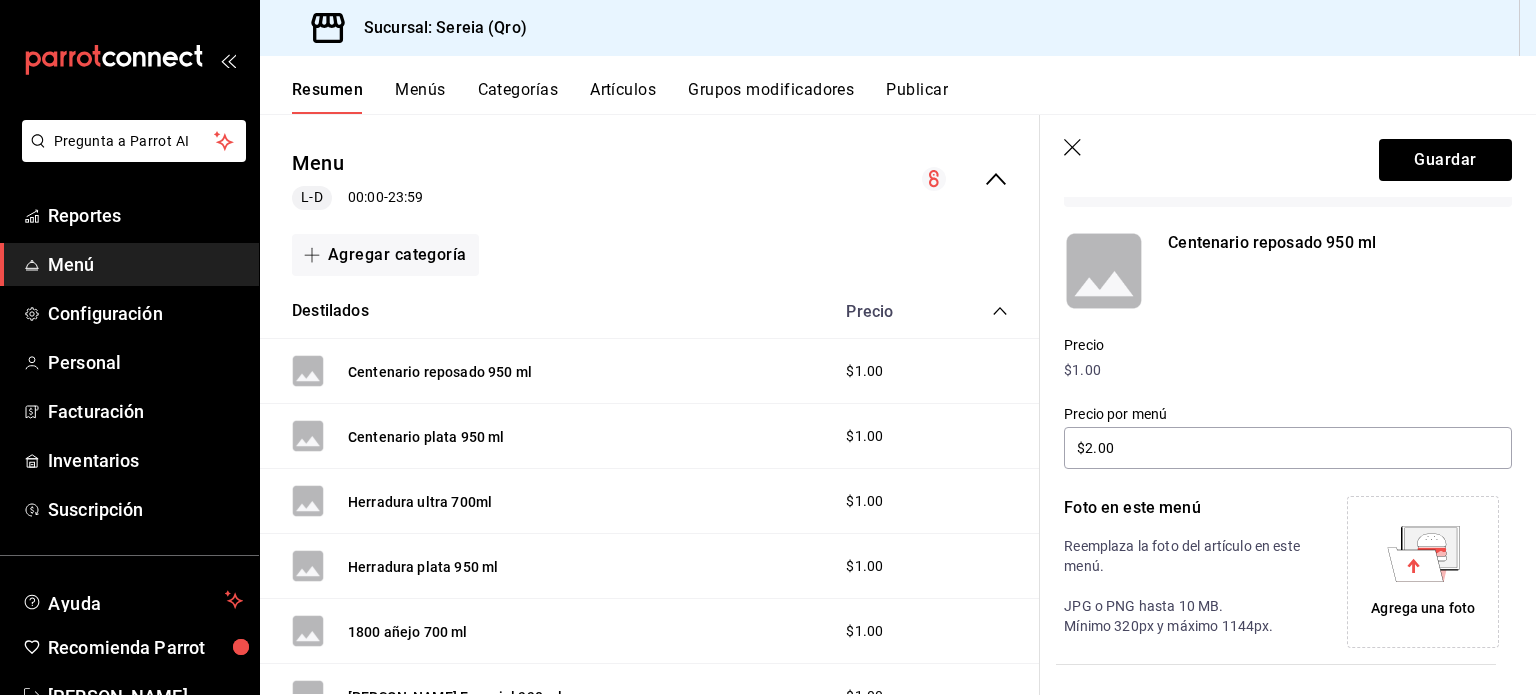click 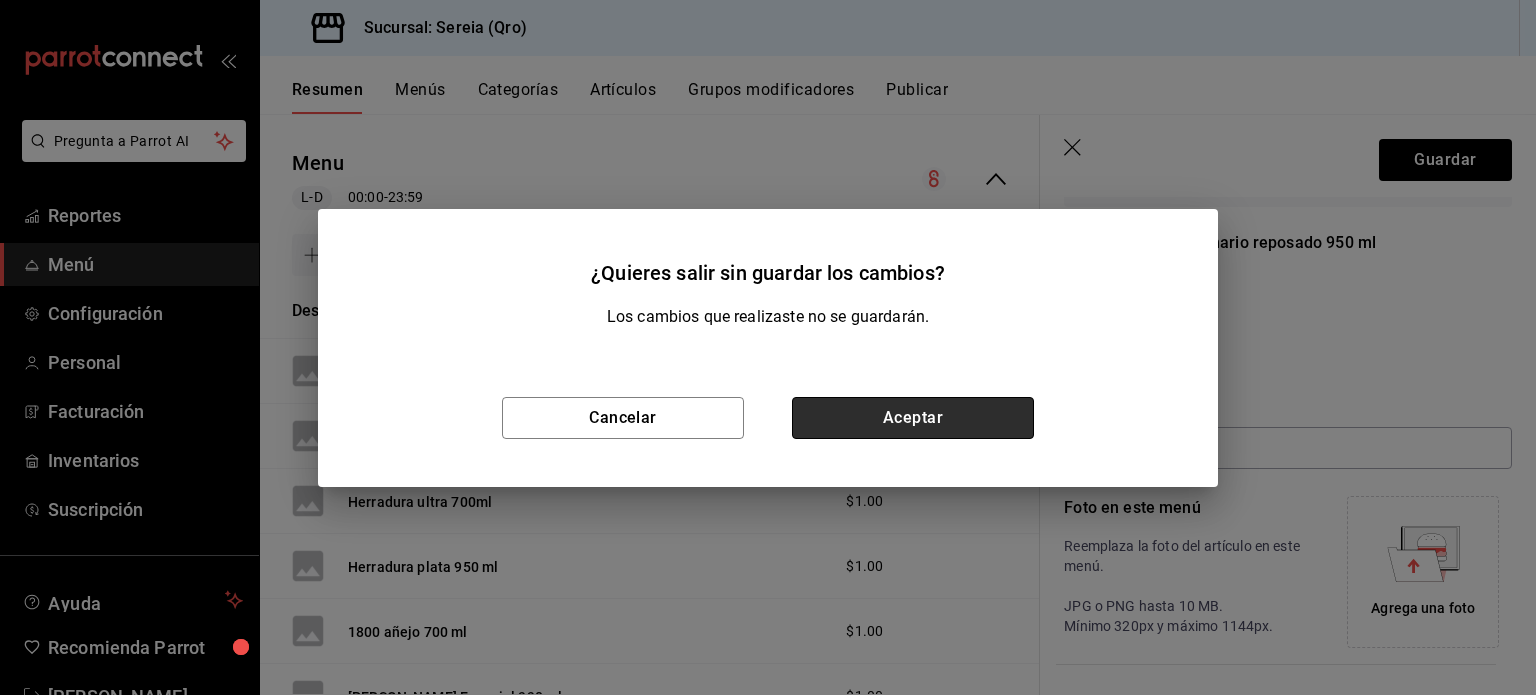 click on "Aceptar" at bounding box center [913, 418] 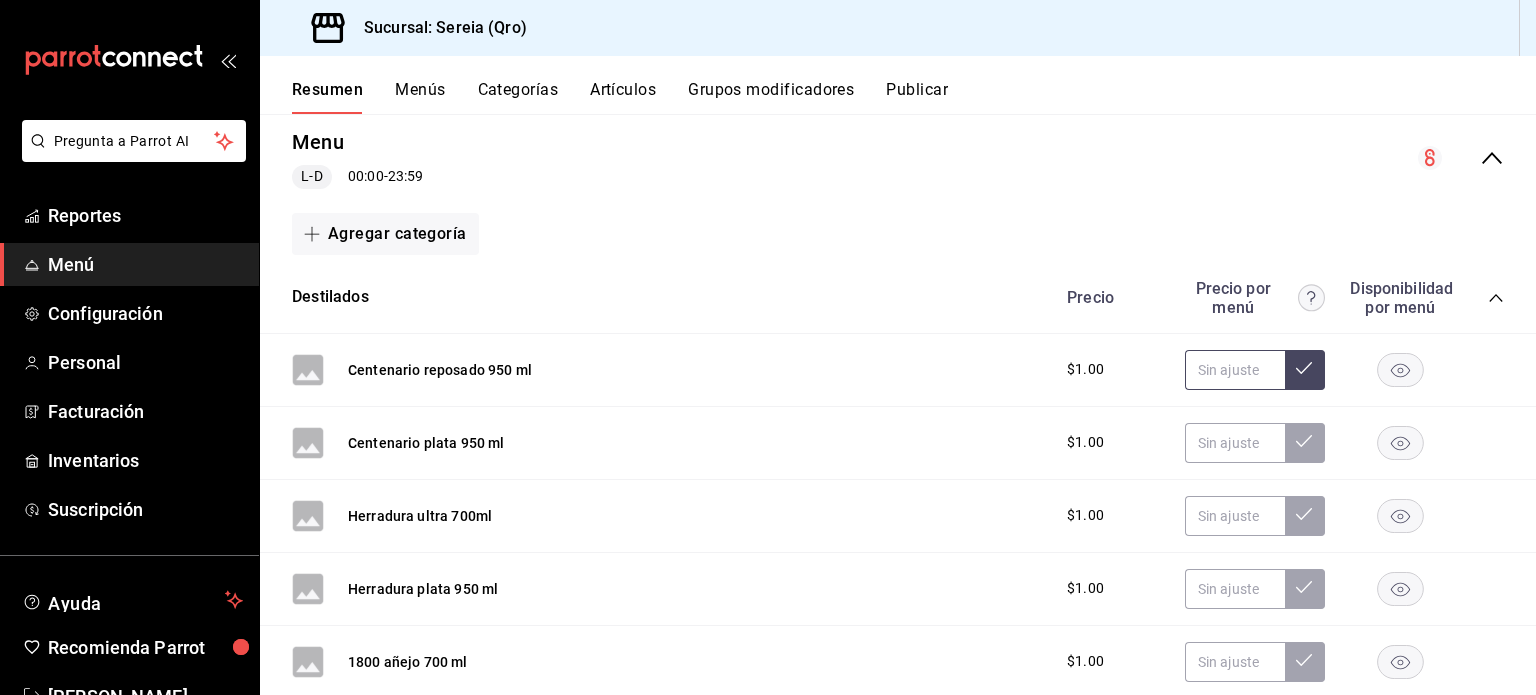 click 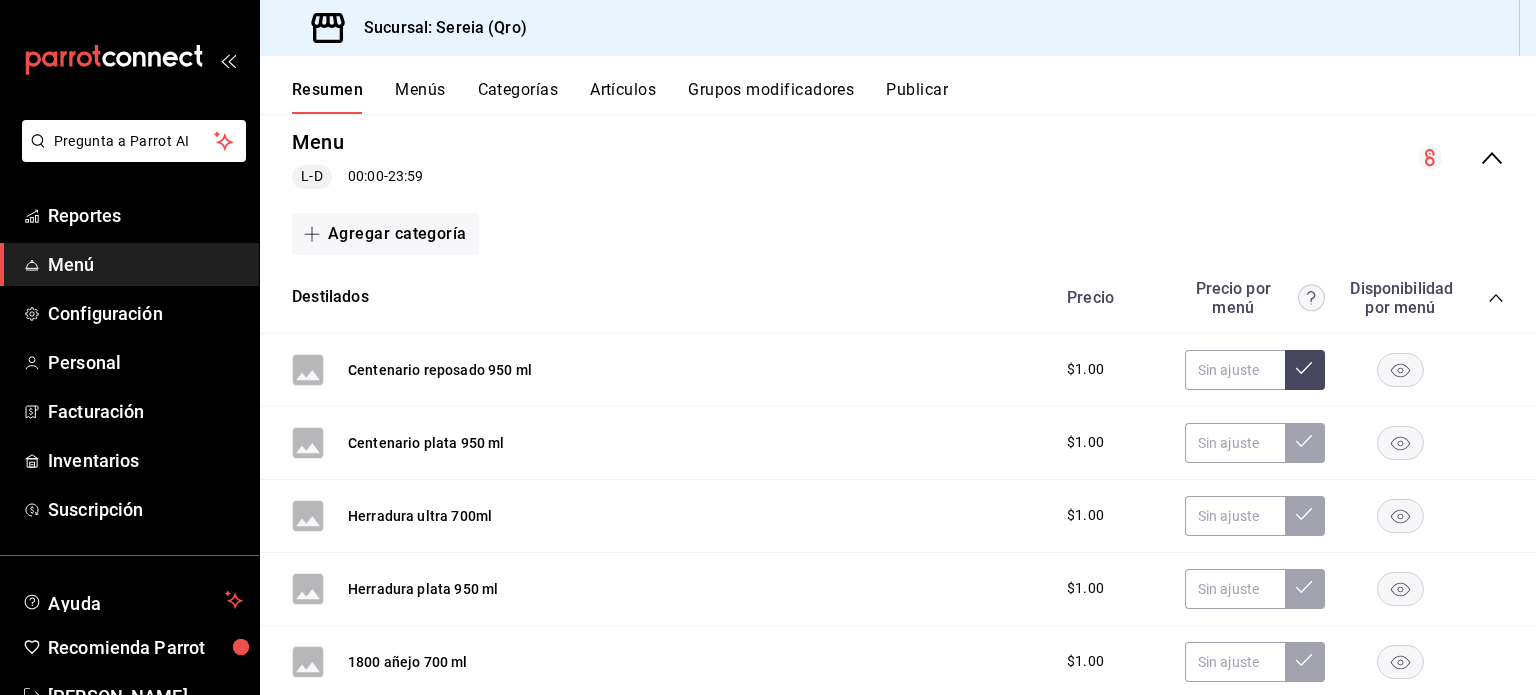 click 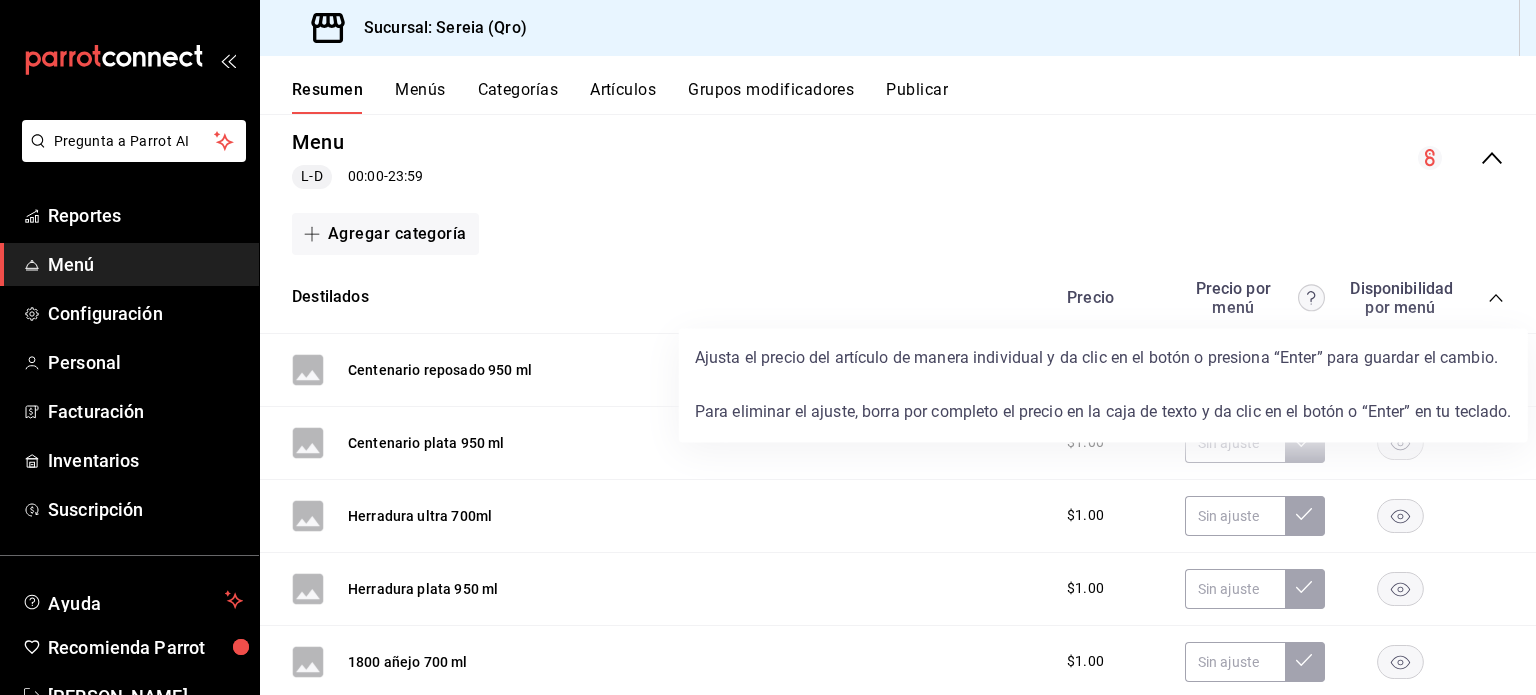 click 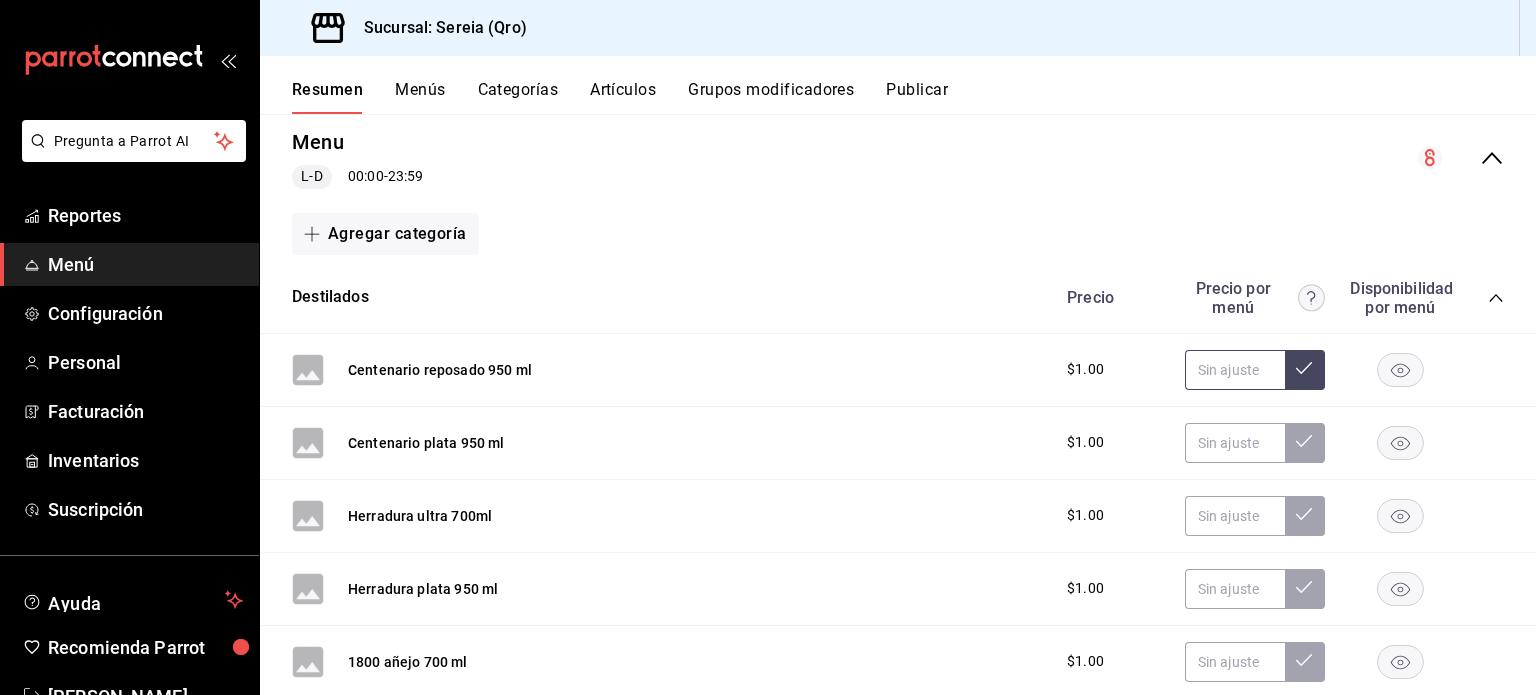 click at bounding box center (1235, 370) 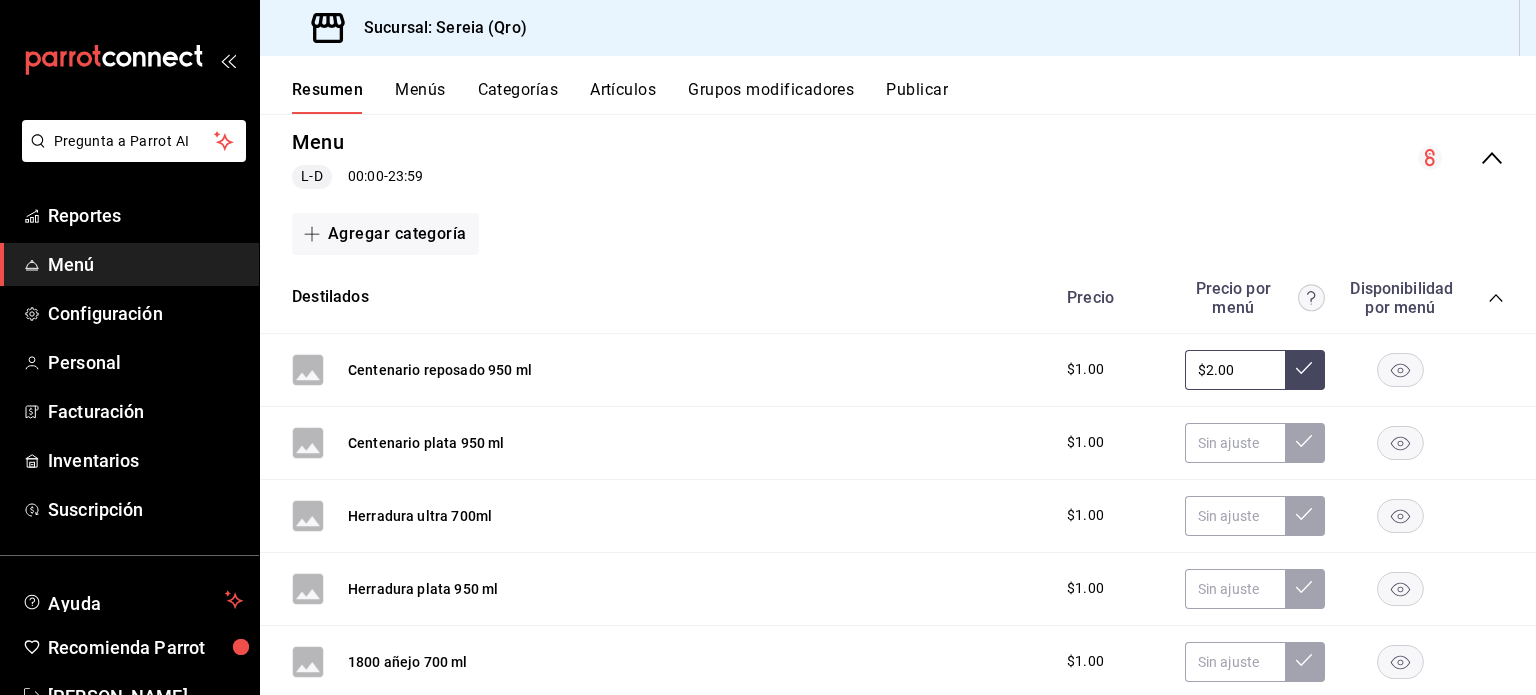 type on "$2.00" 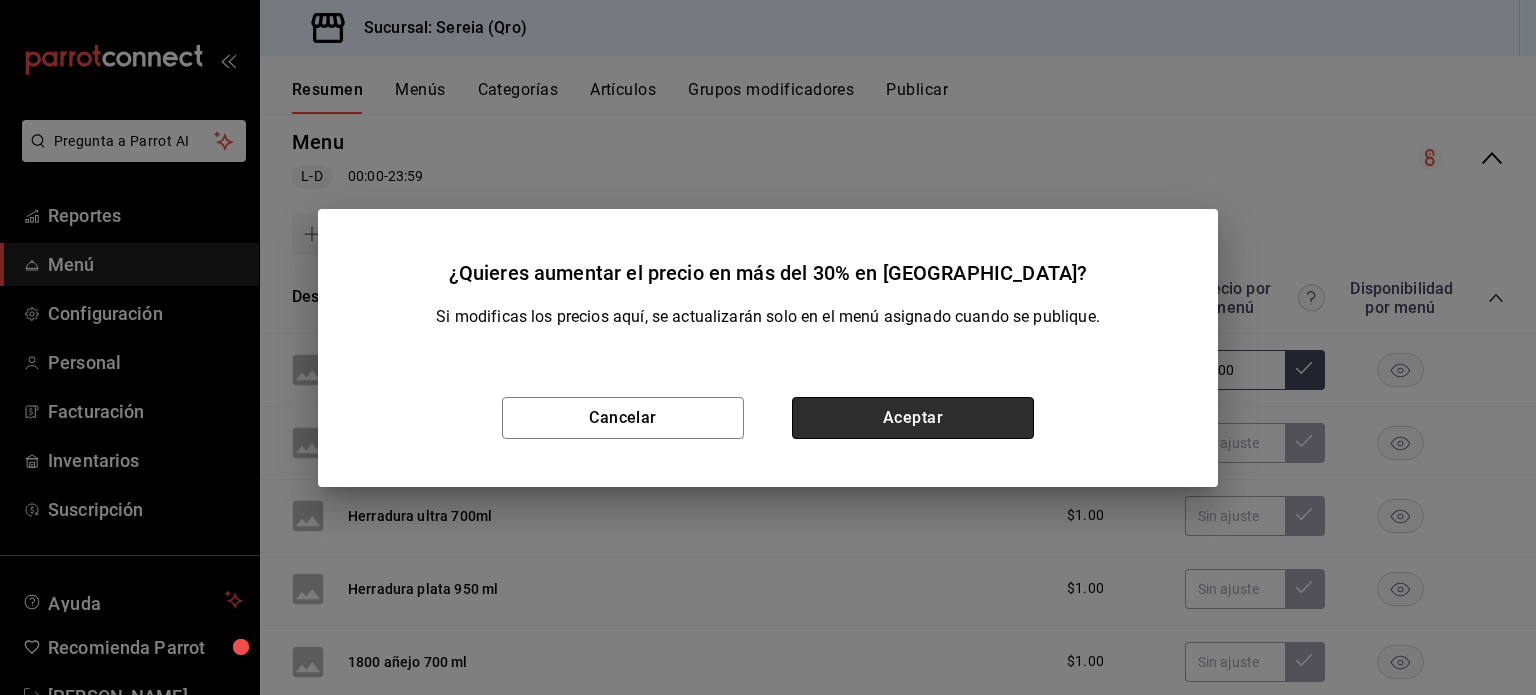 click on "Aceptar" at bounding box center [913, 418] 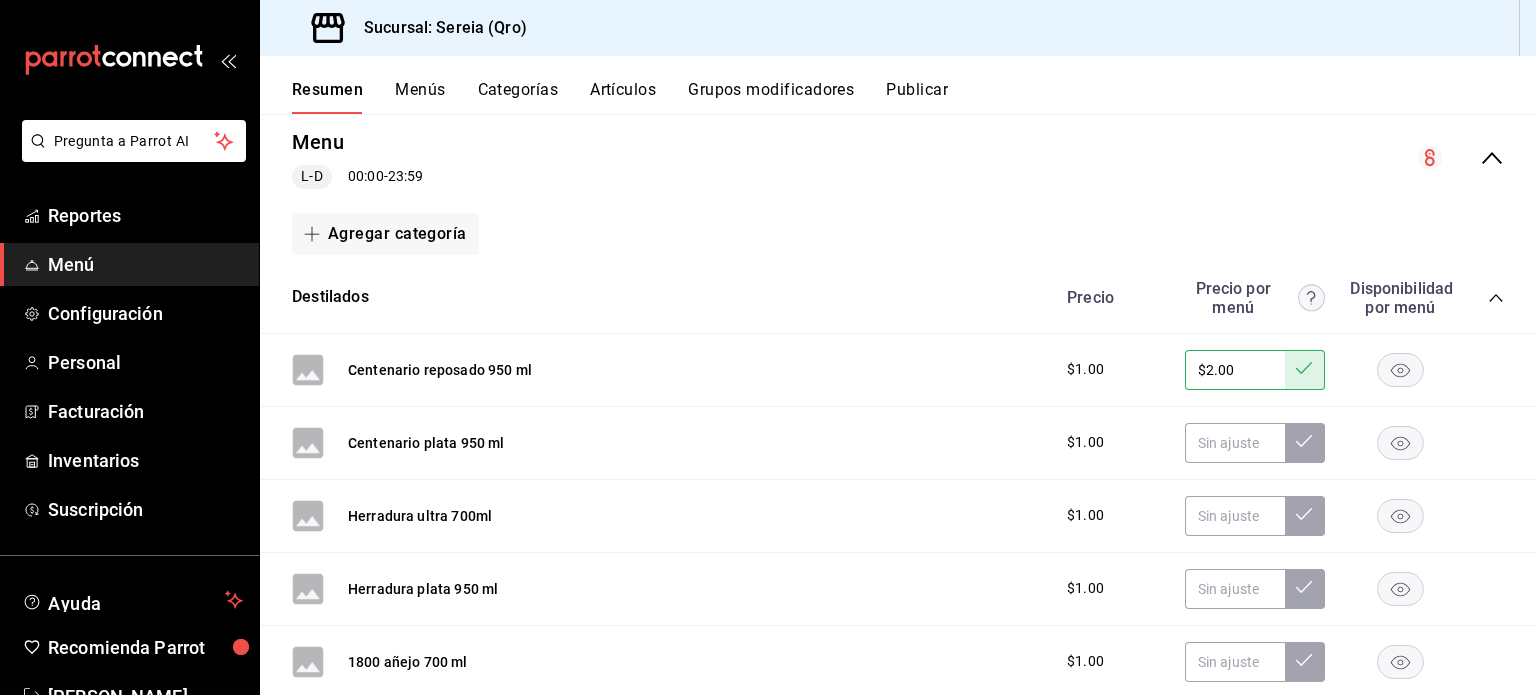 click 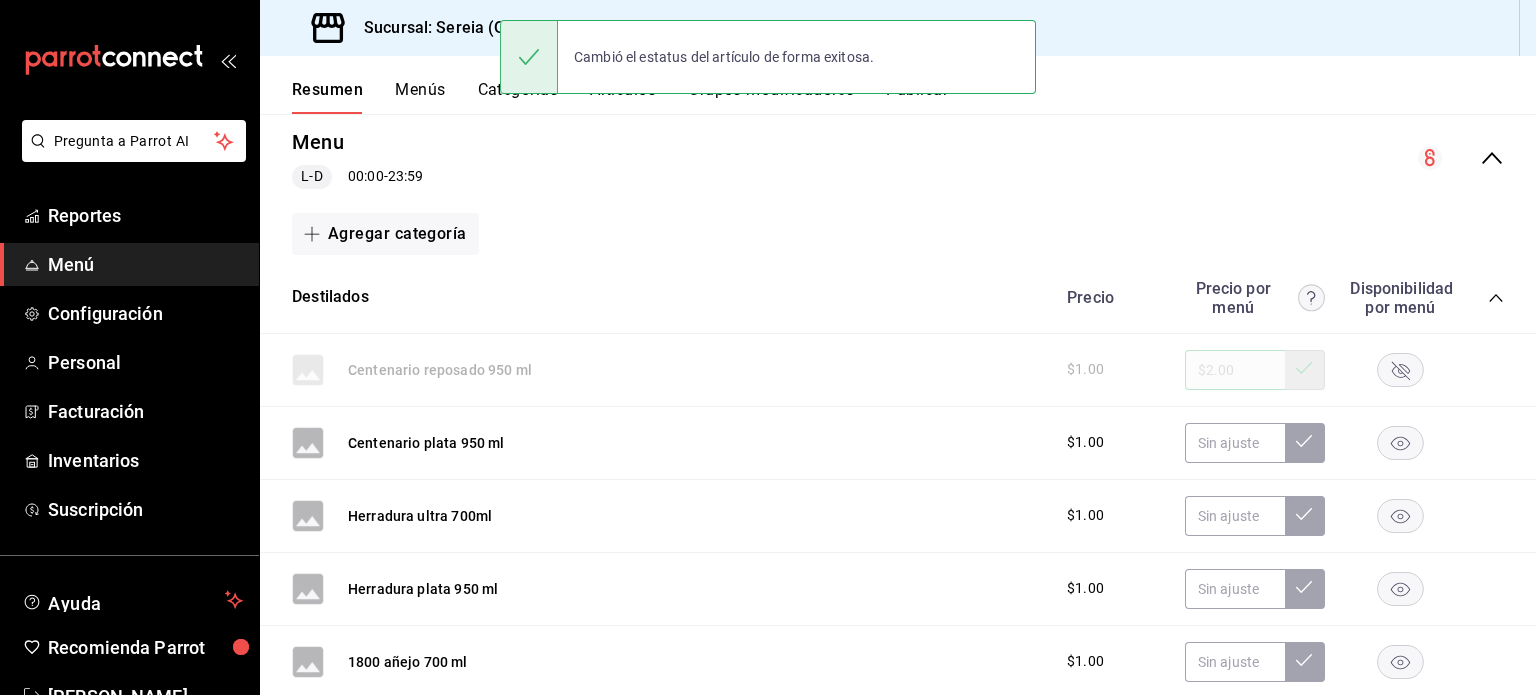 click 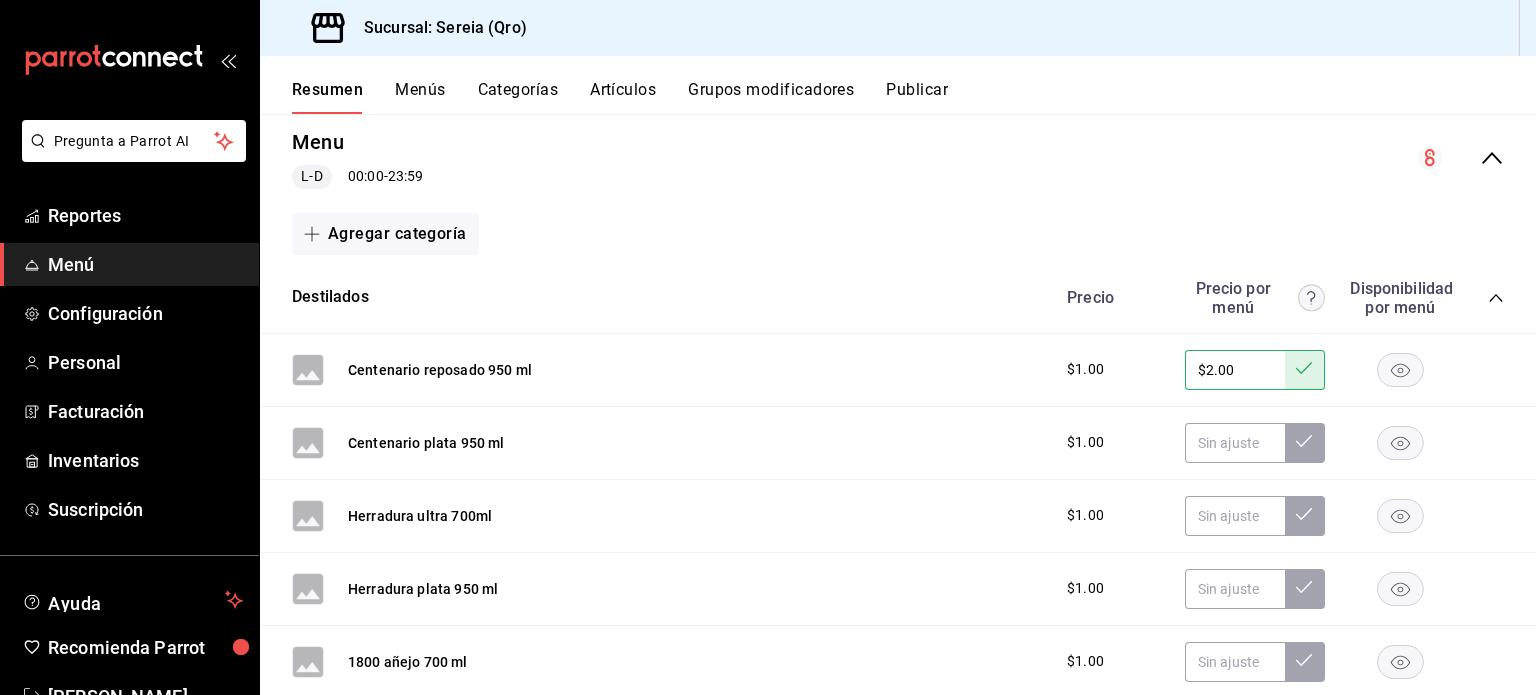 click at bounding box center (1305, 370) 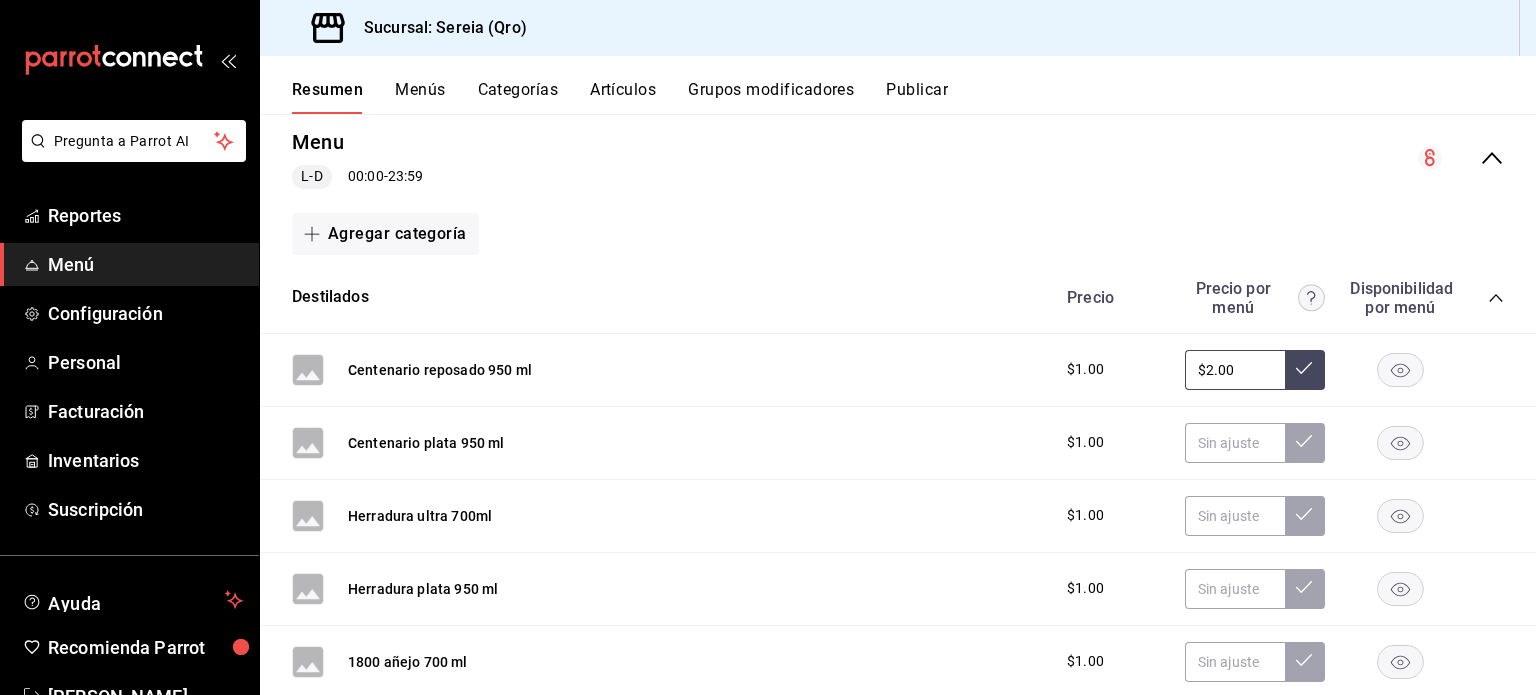 click at bounding box center [1305, 370] 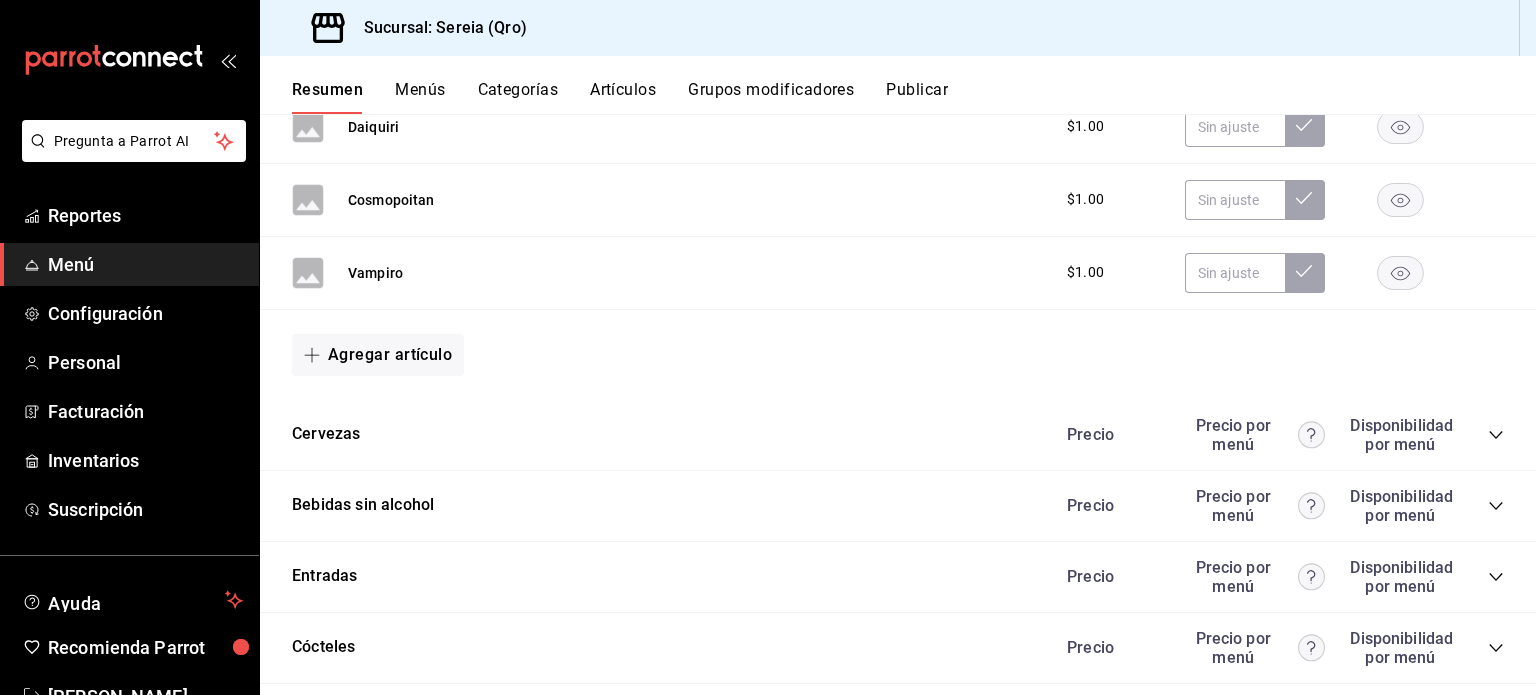 scroll, scrollTop: 4595, scrollLeft: 0, axis: vertical 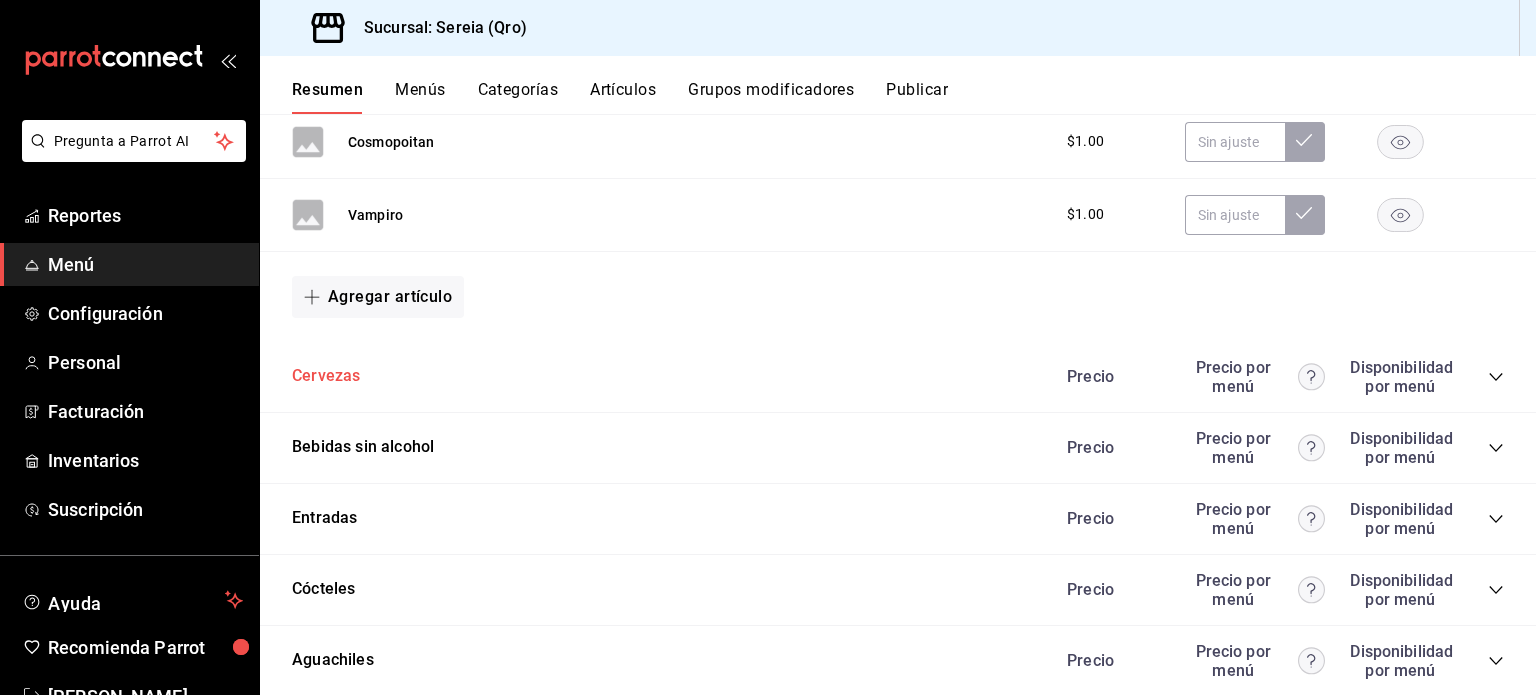 click on "Cervezas" at bounding box center (326, 376) 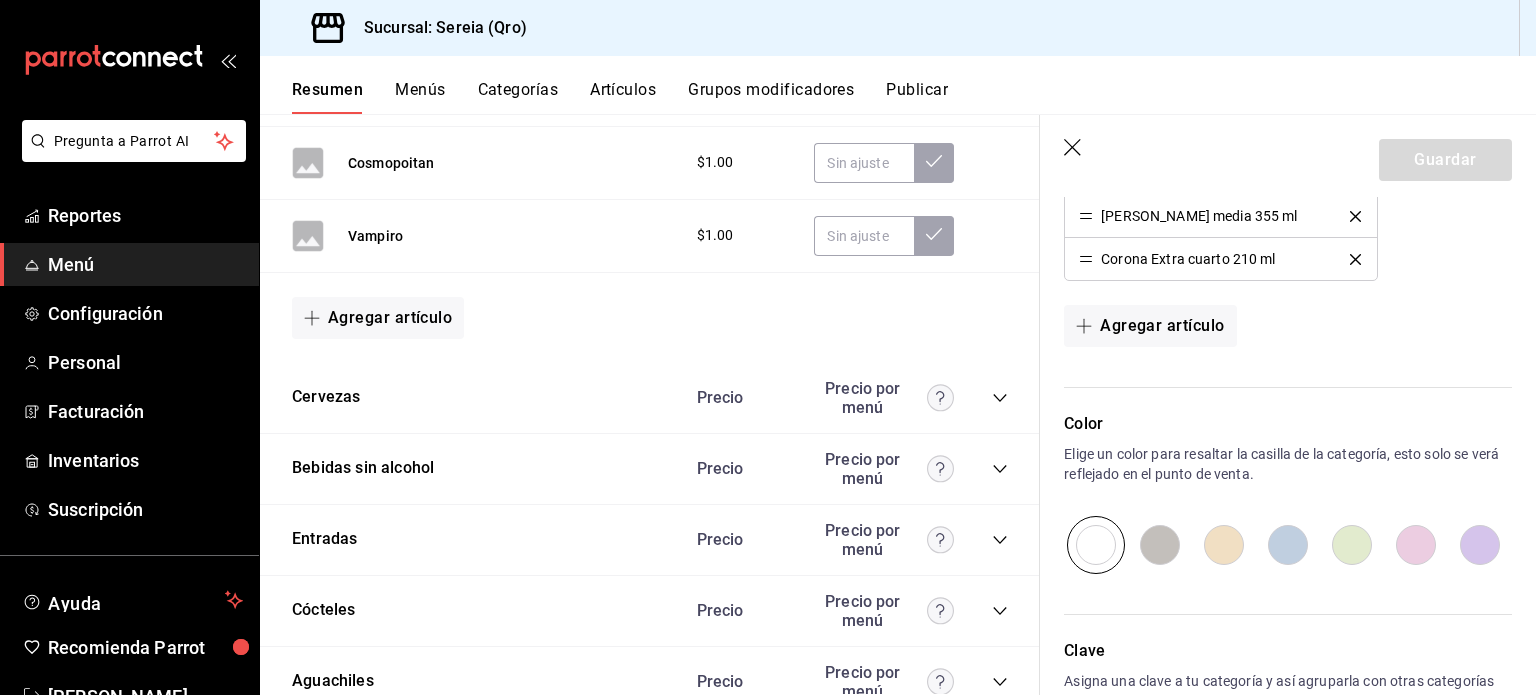 scroll, scrollTop: 433, scrollLeft: 0, axis: vertical 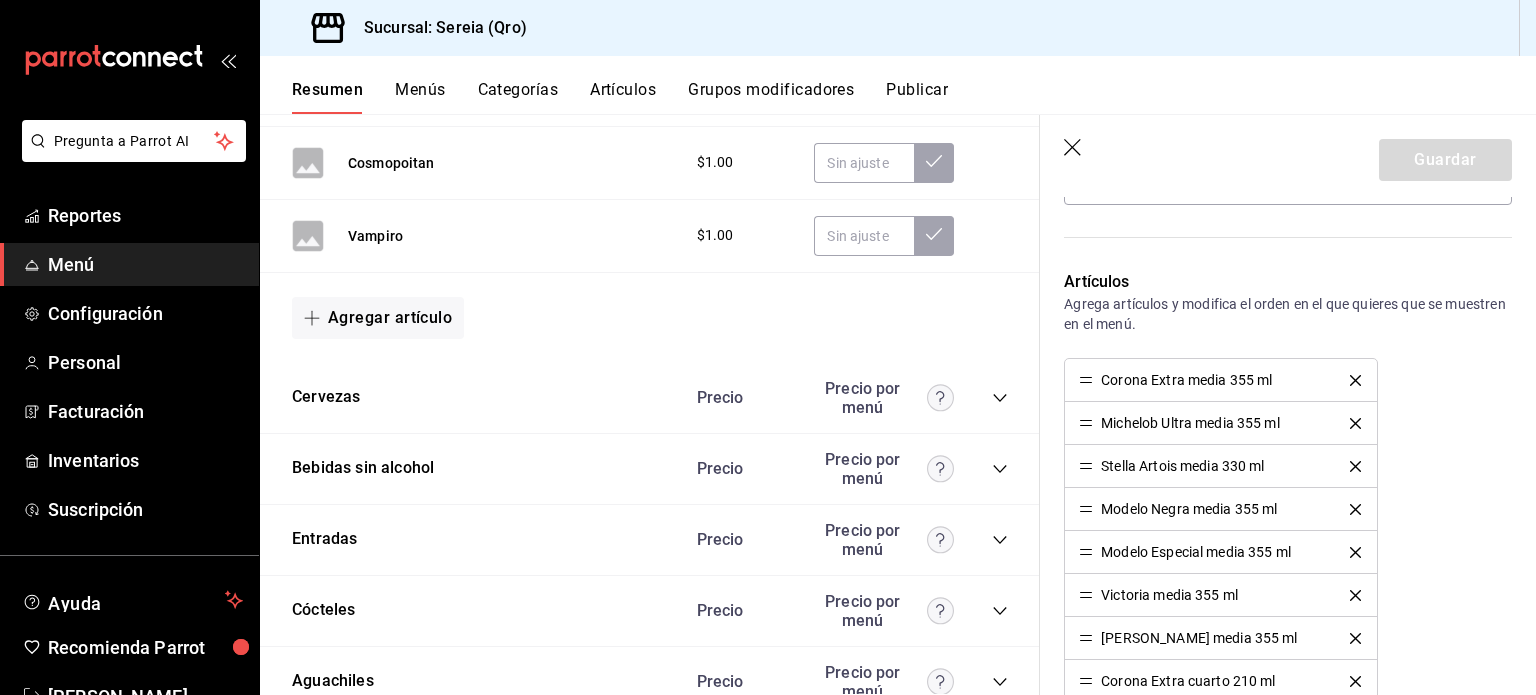 click 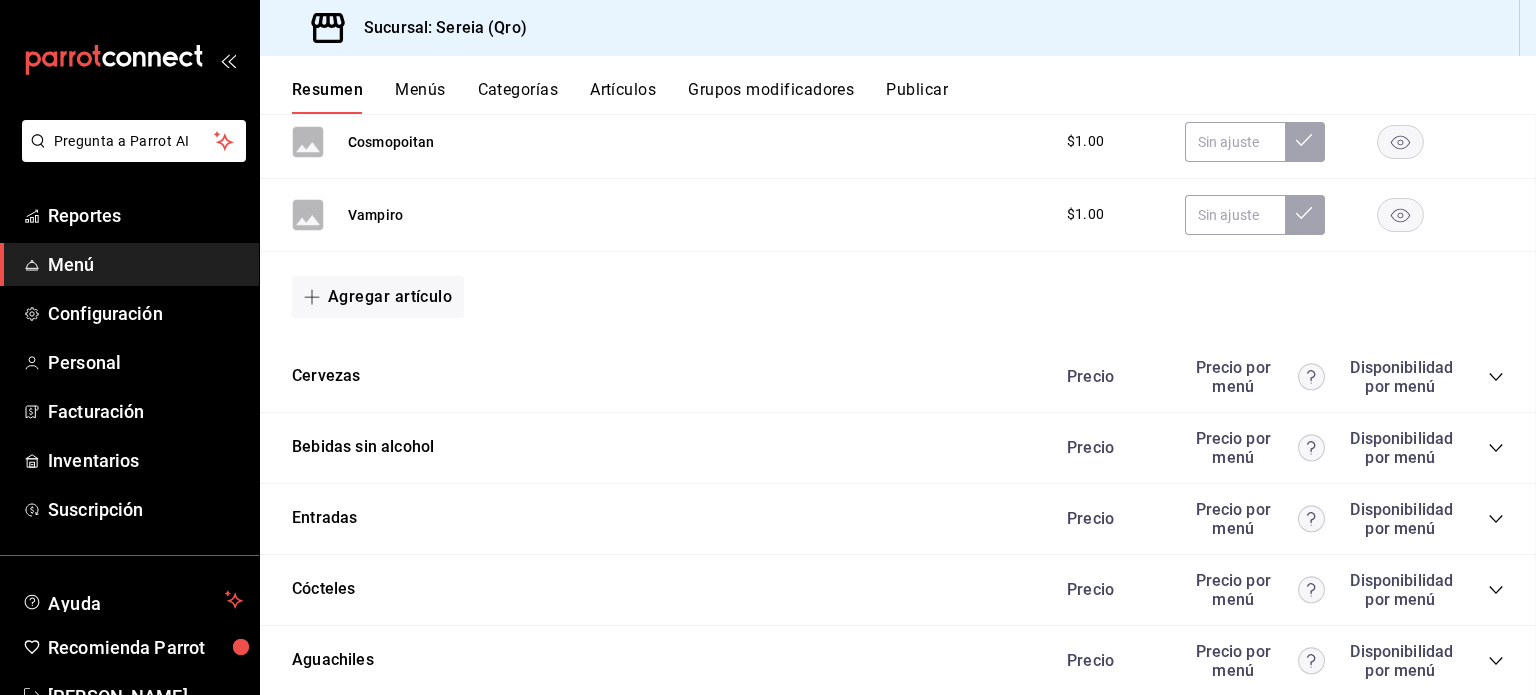 scroll, scrollTop: 0, scrollLeft: 0, axis: both 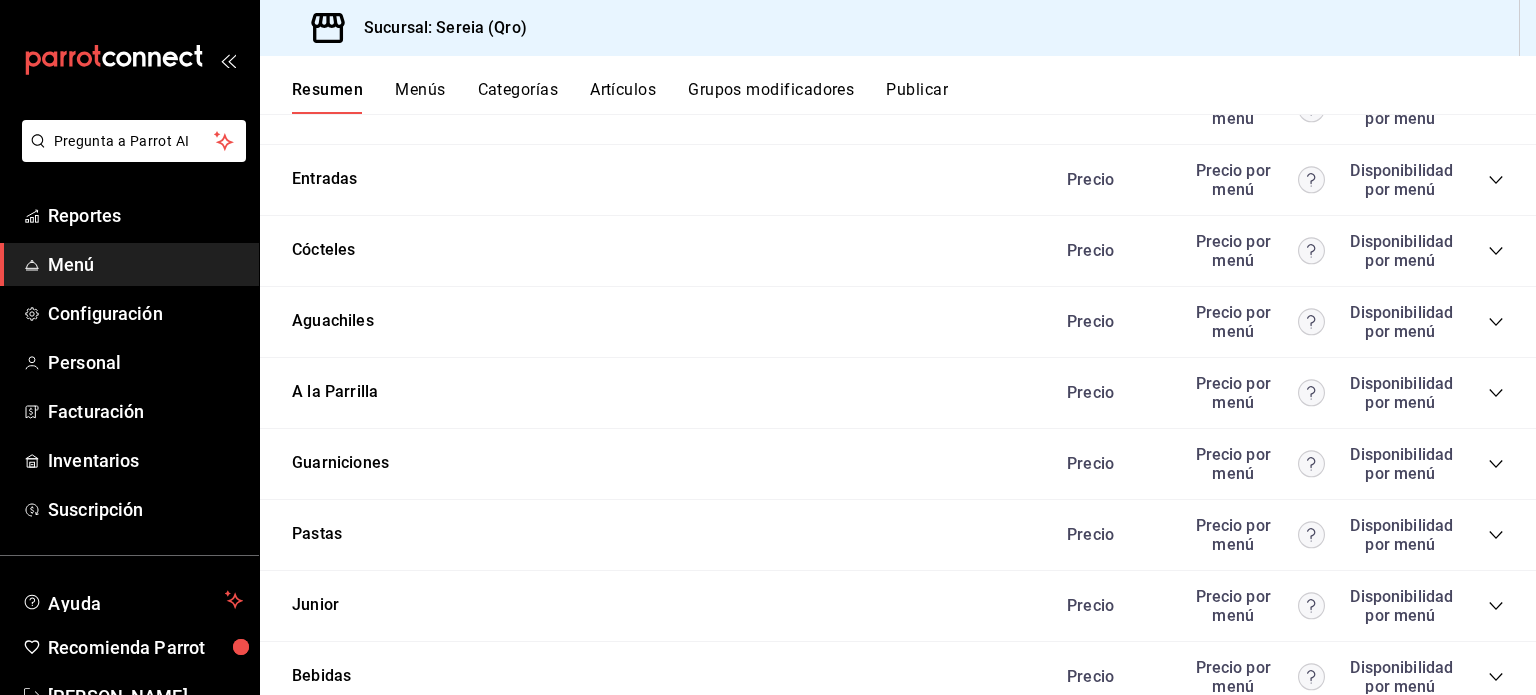 click 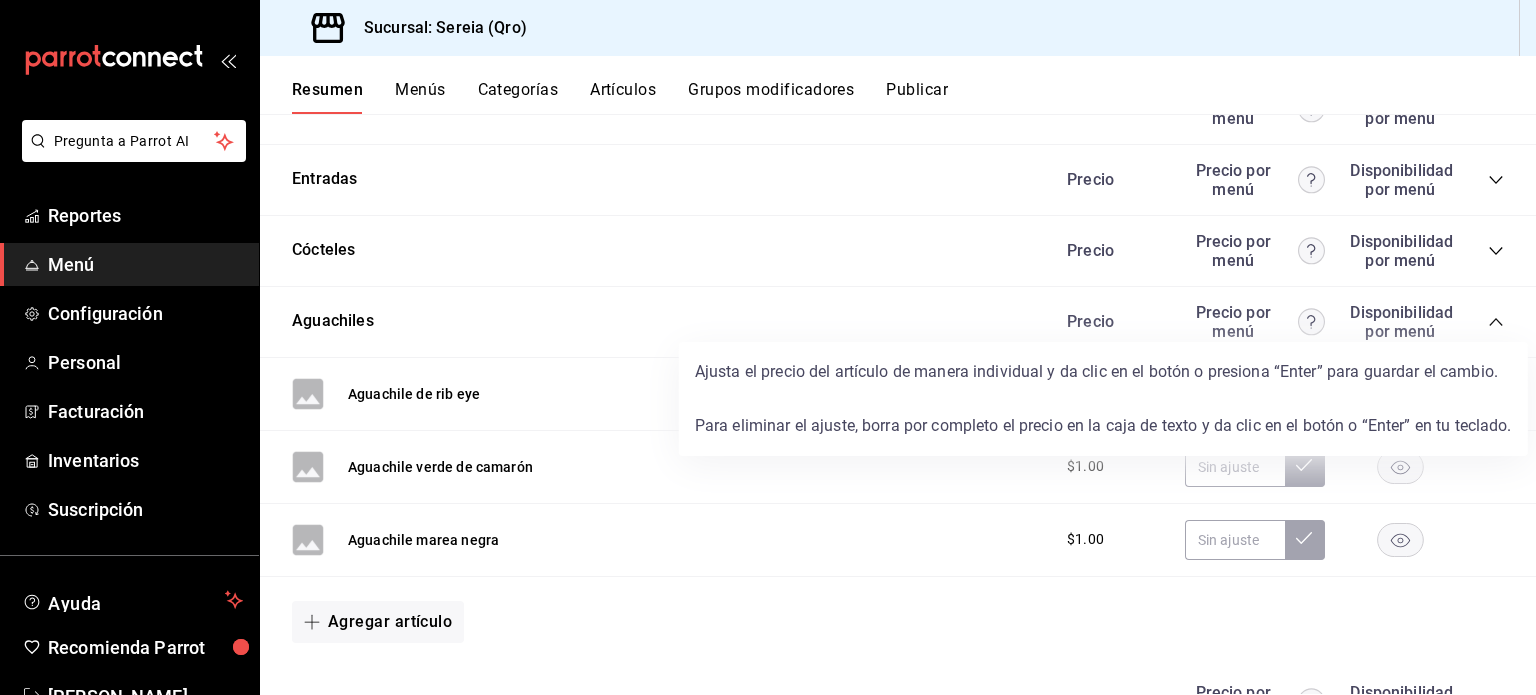 click 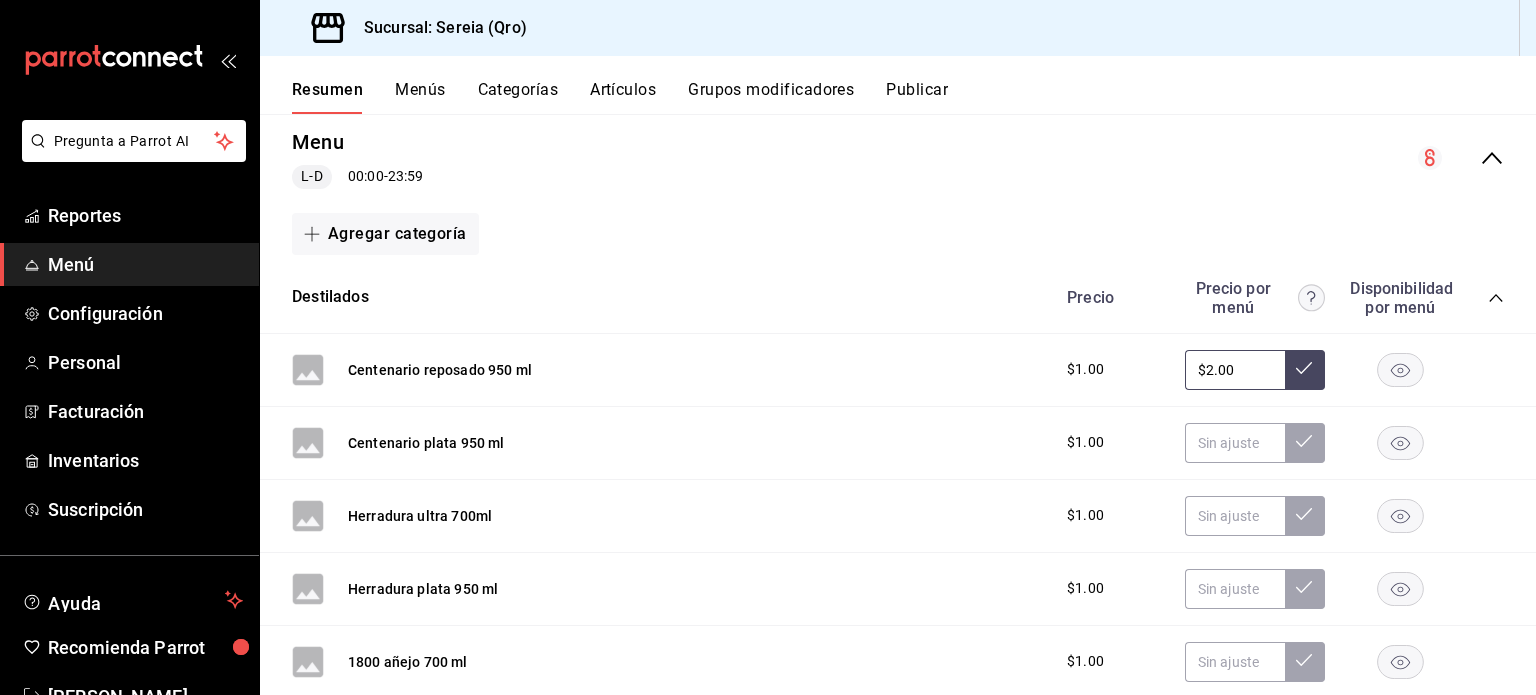 scroll, scrollTop: 0, scrollLeft: 0, axis: both 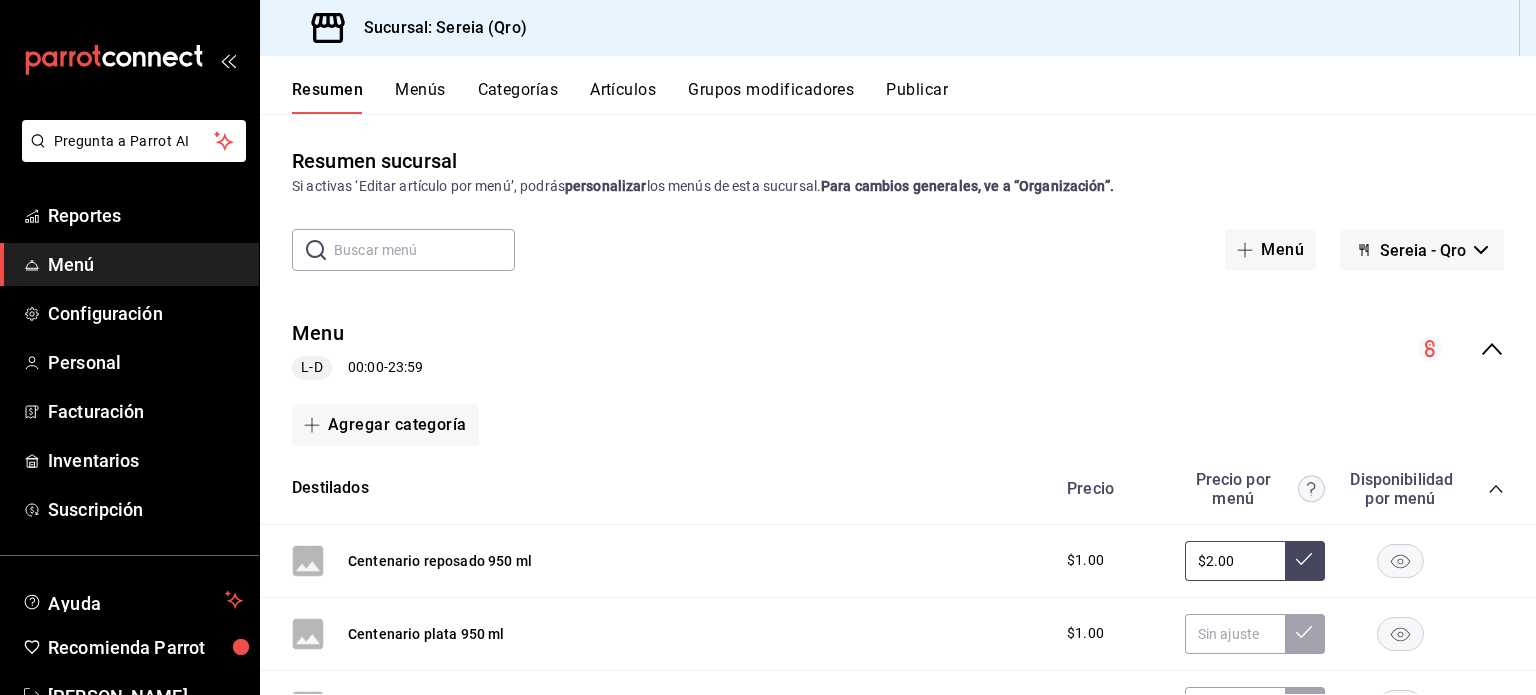 click 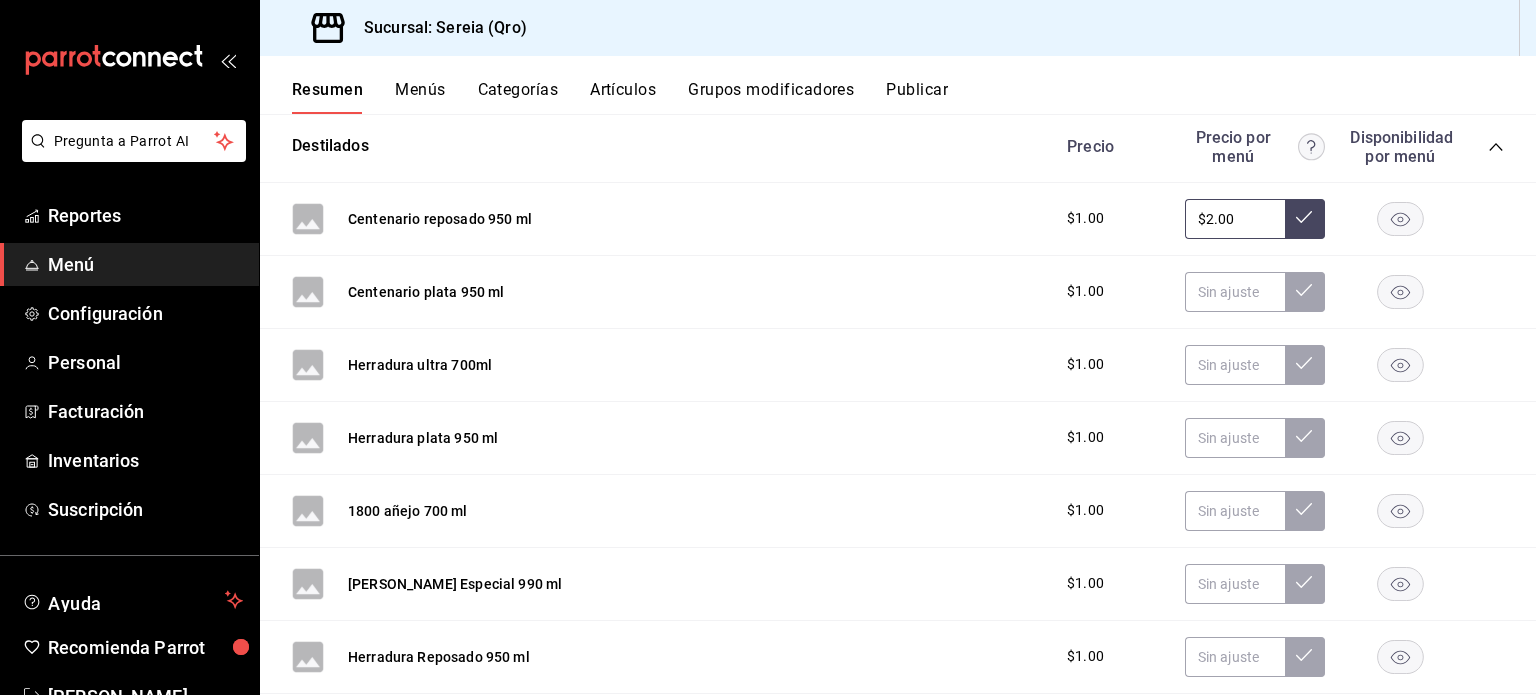 scroll, scrollTop: 108, scrollLeft: 0, axis: vertical 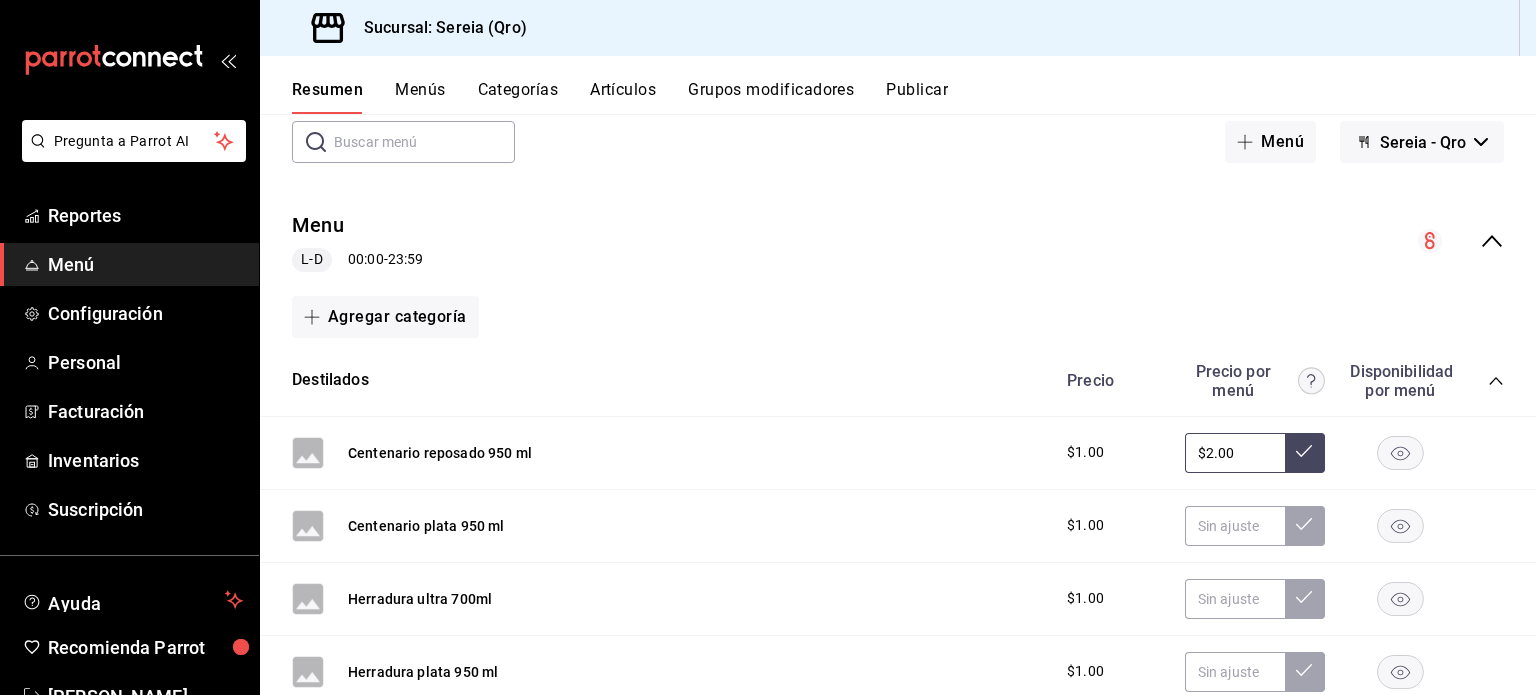click on "$2.00" at bounding box center [1235, 453] 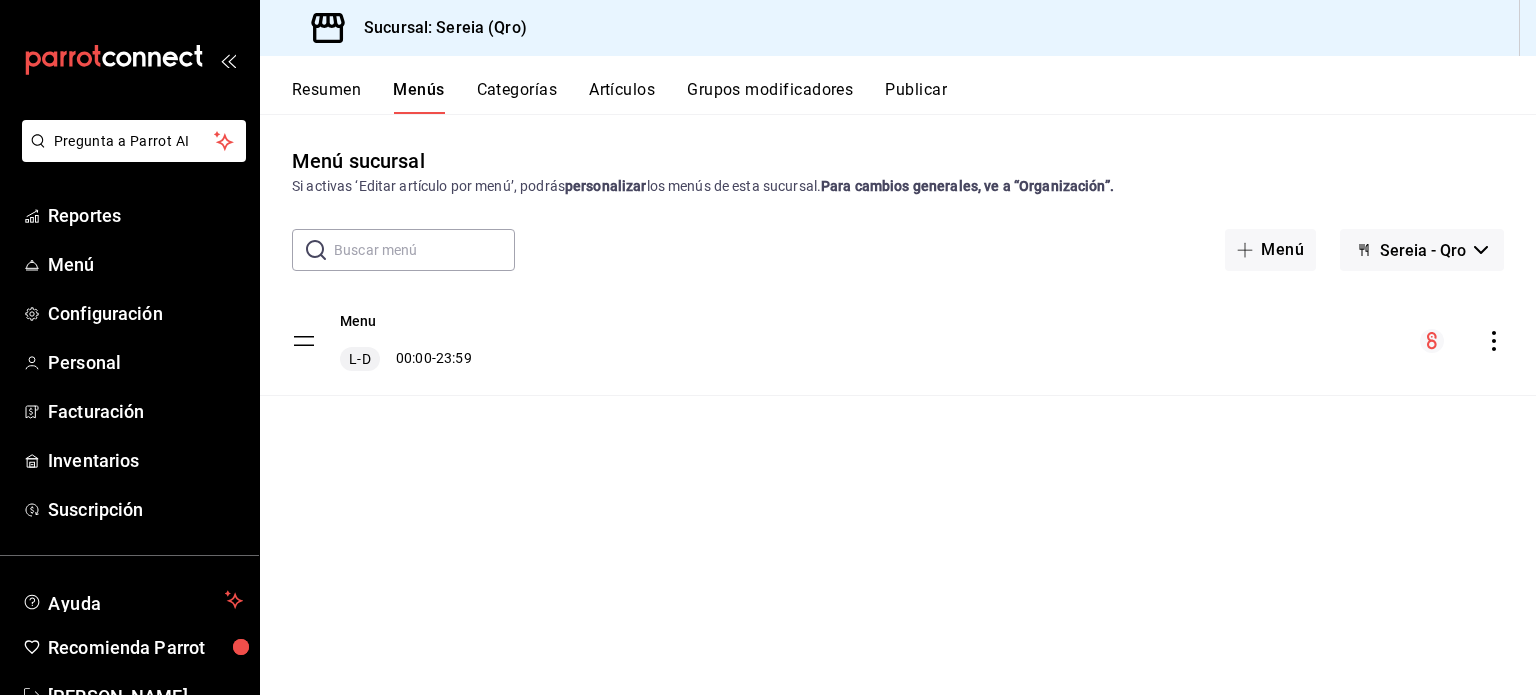 click 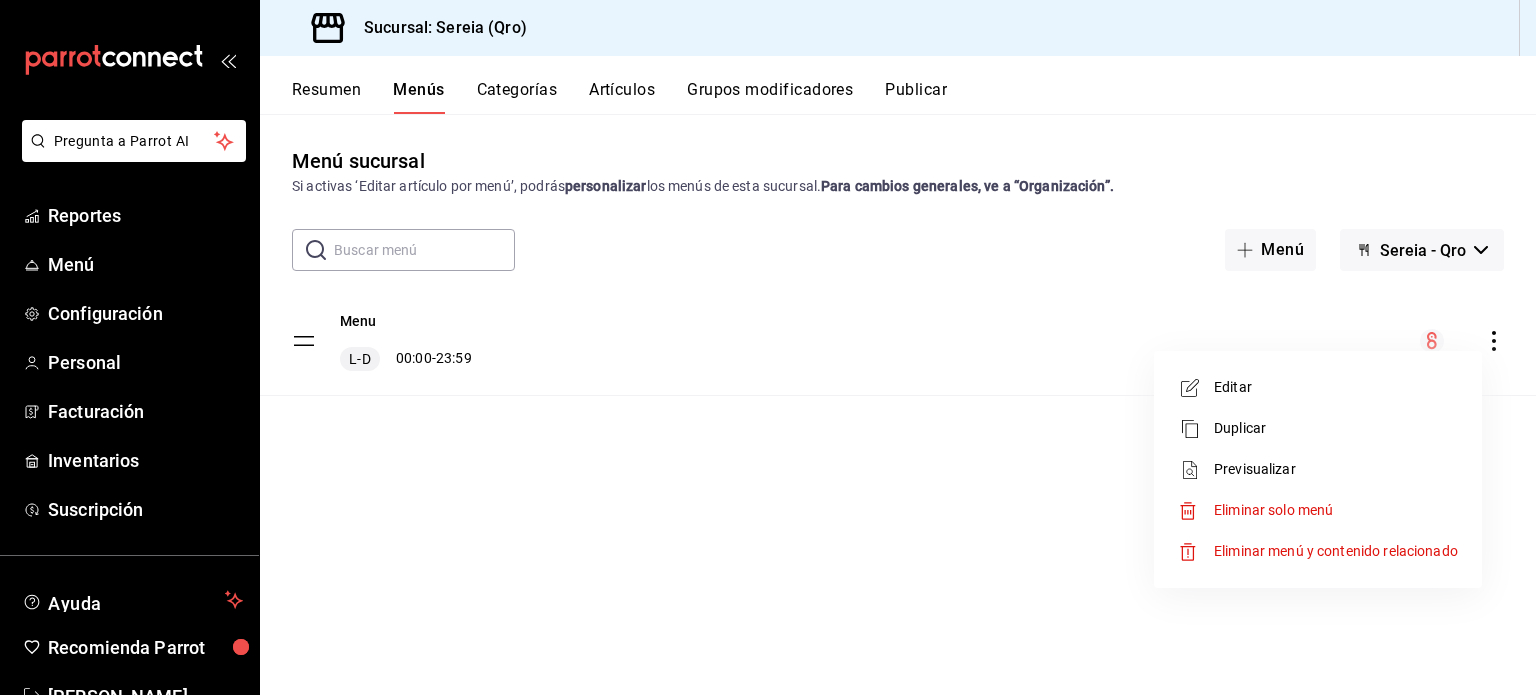 click on "Editar" at bounding box center [1336, 387] 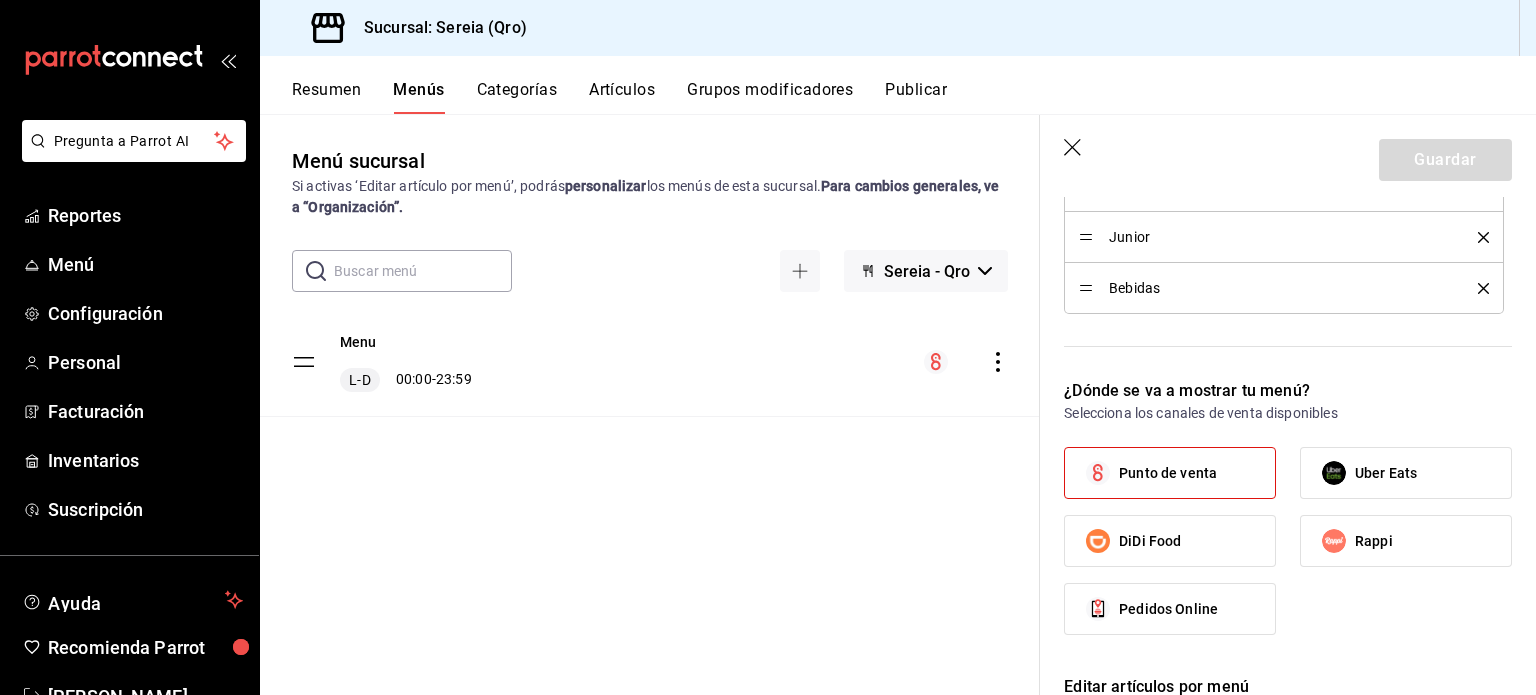 scroll, scrollTop: 1221, scrollLeft: 0, axis: vertical 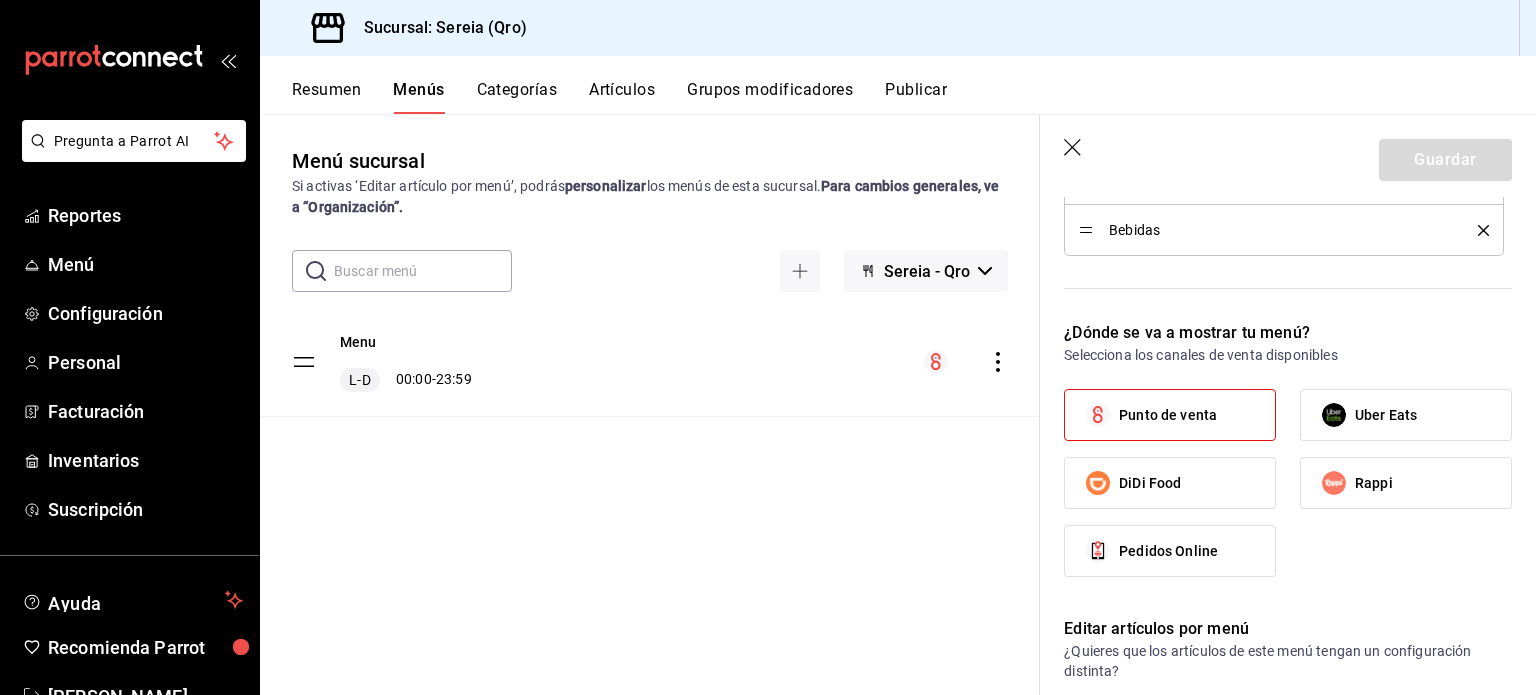 click on "Uber Eats" at bounding box center [1386, 415] 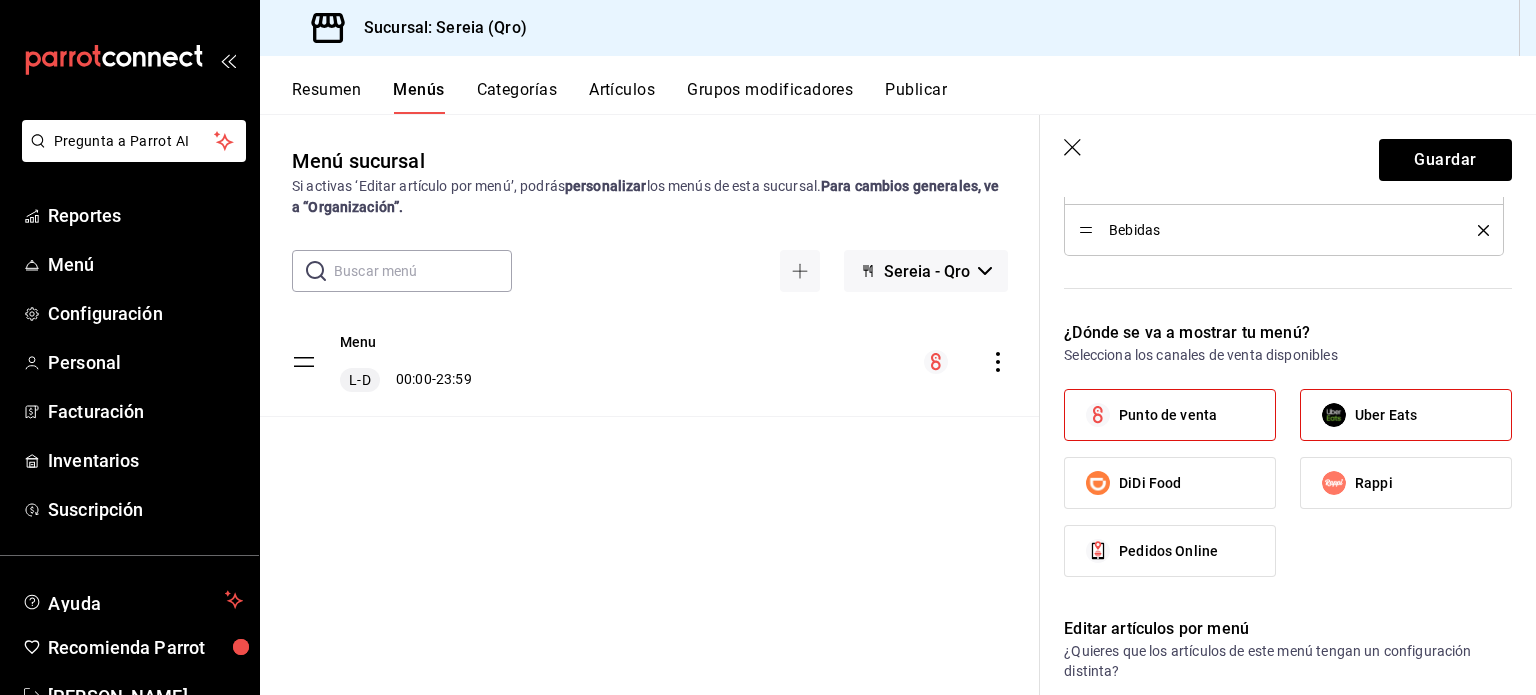 click on "DiDi Food" at bounding box center [1170, 483] 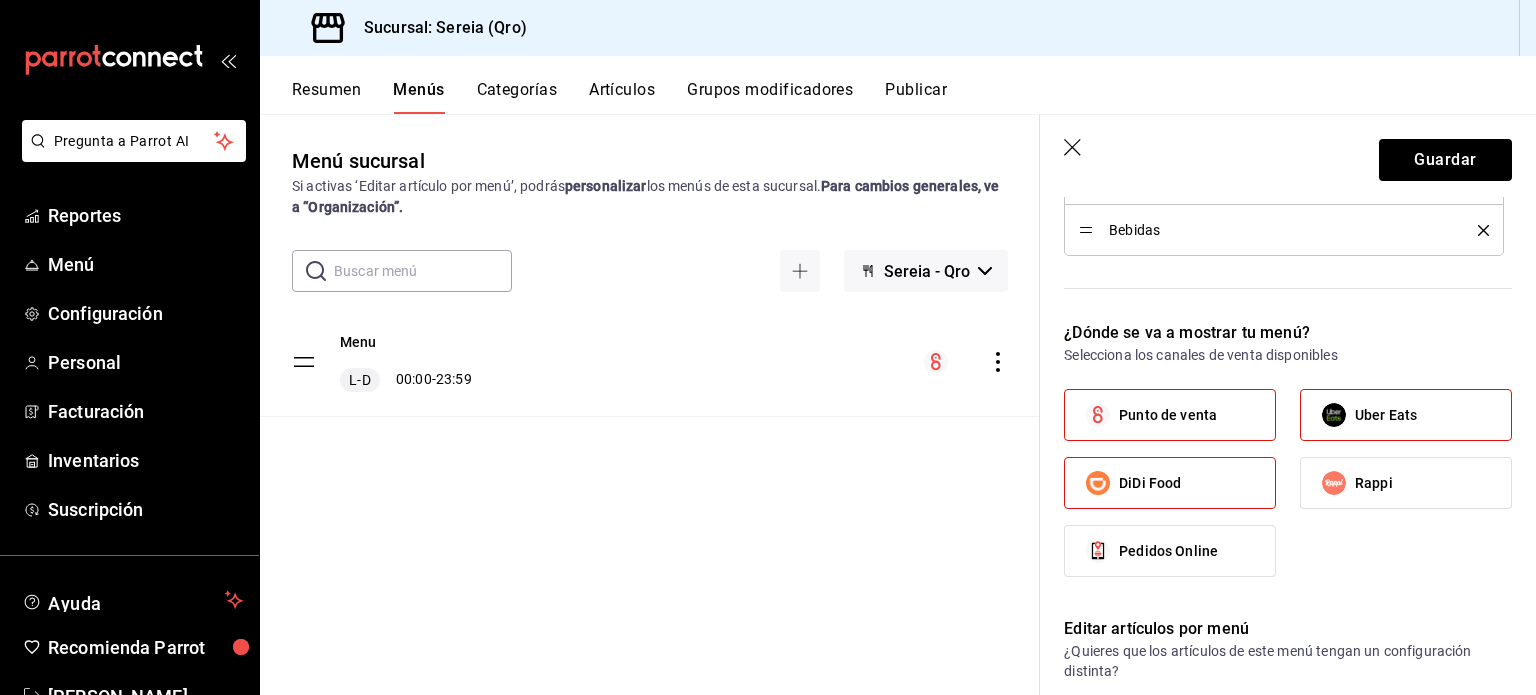 click on "Rappi" at bounding box center (1374, 483) 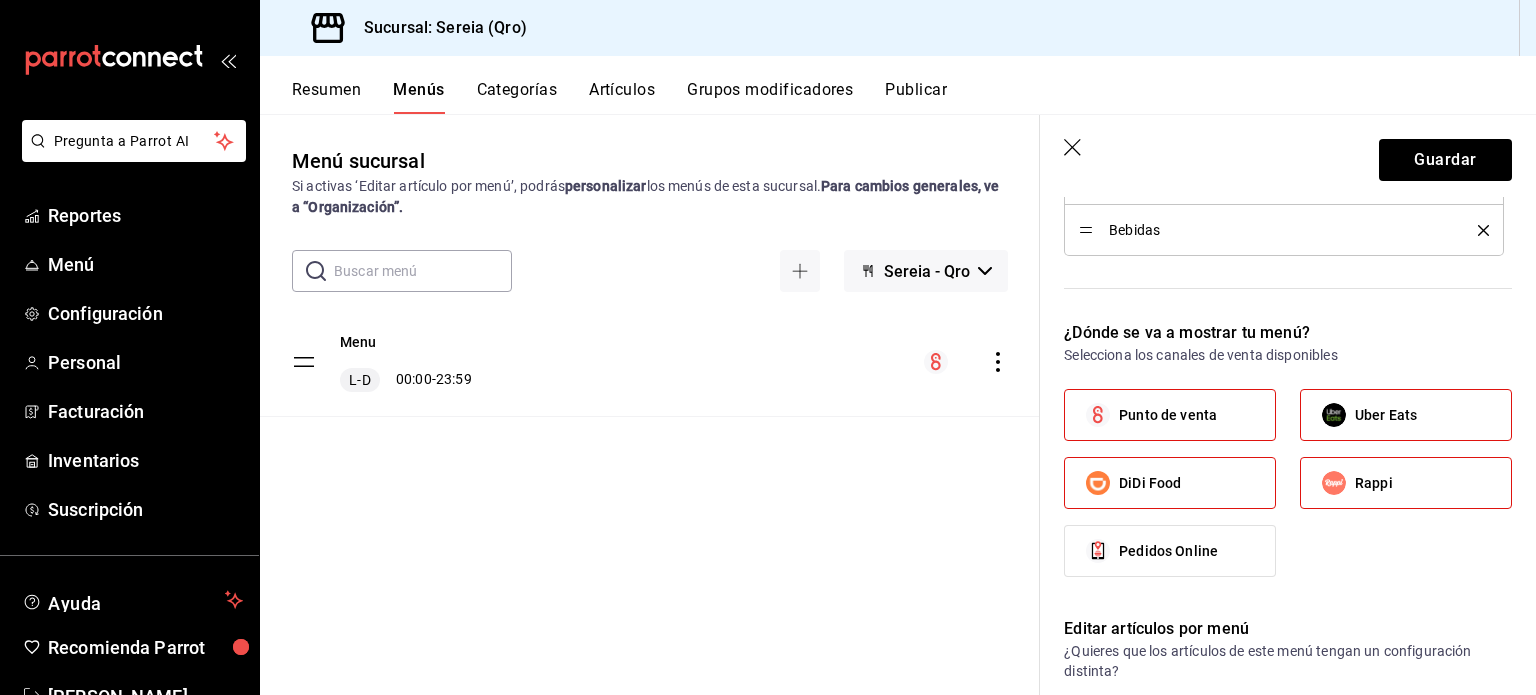 click on "Rappi" at bounding box center [1374, 483] 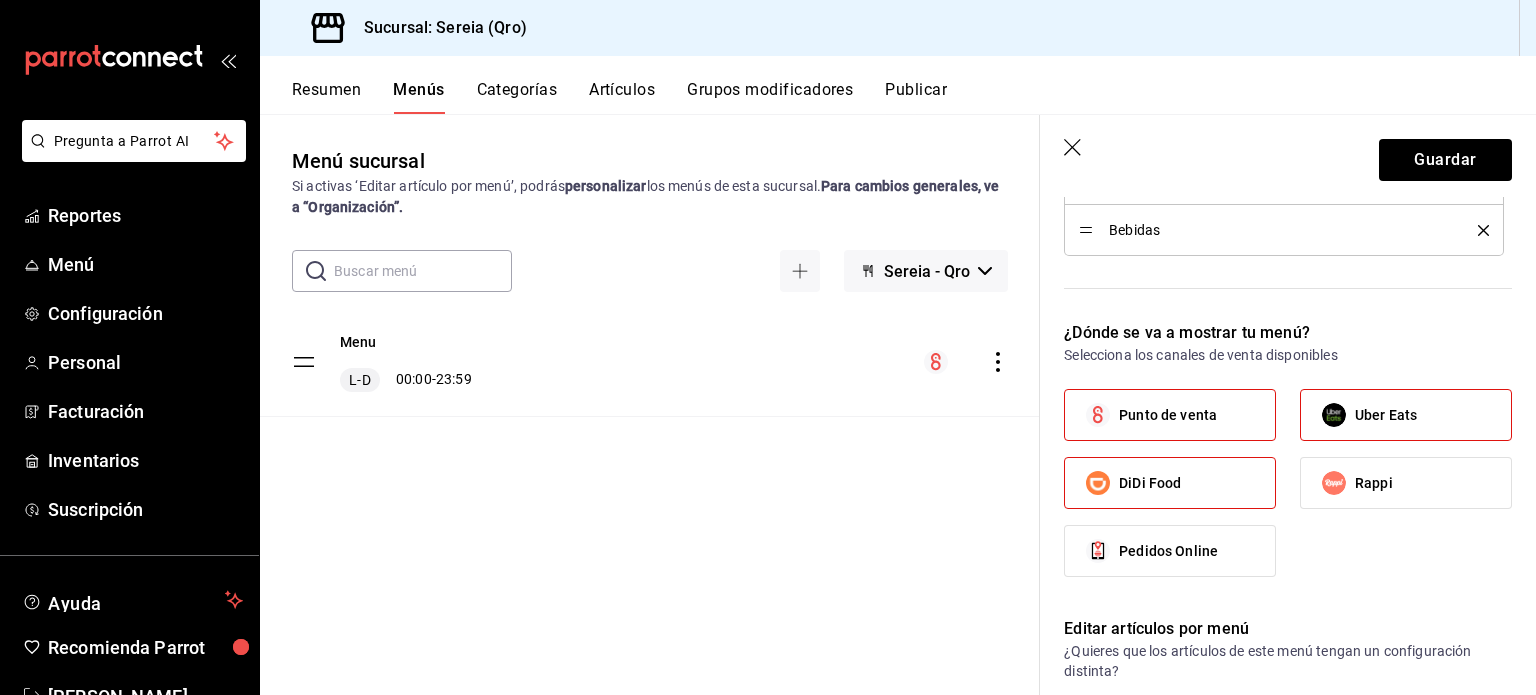 click on "DiDi Food" at bounding box center (1170, 483) 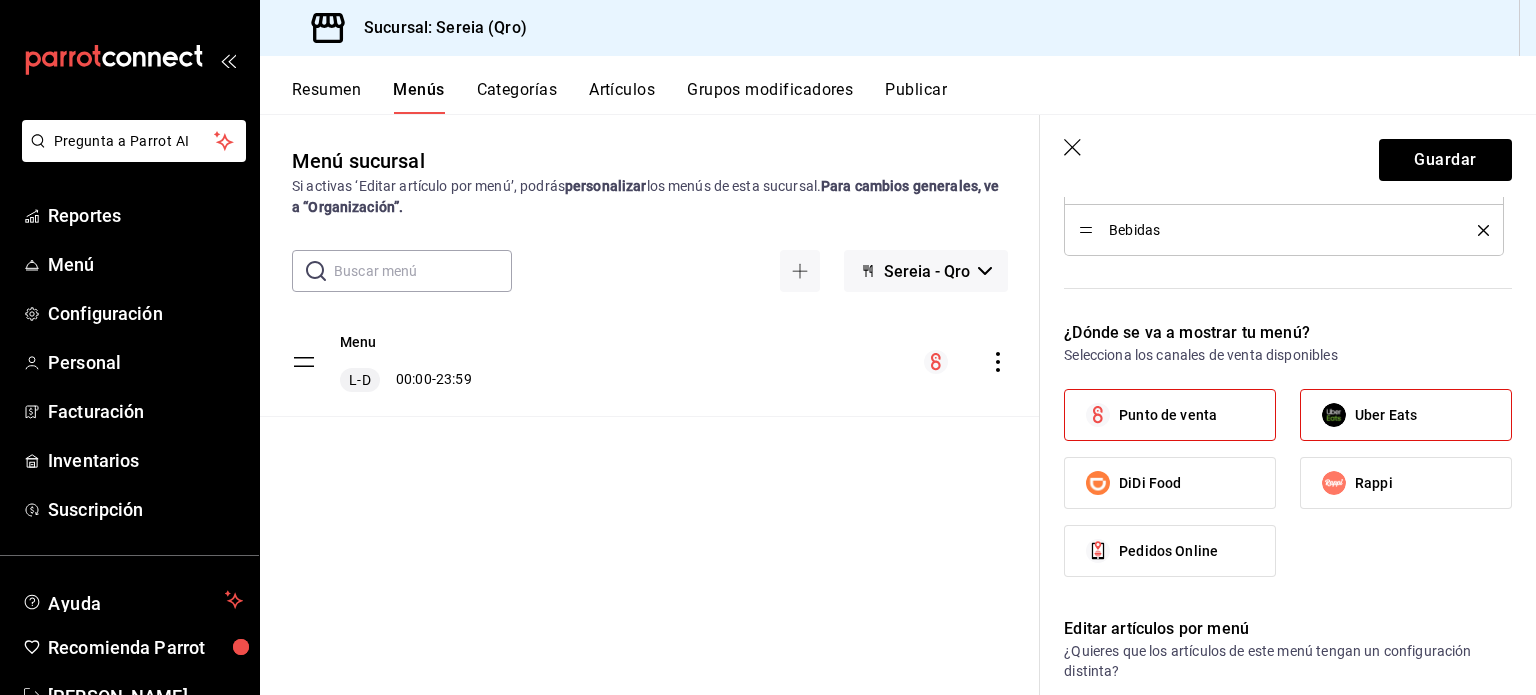 click on "Uber Eats" at bounding box center [1386, 415] 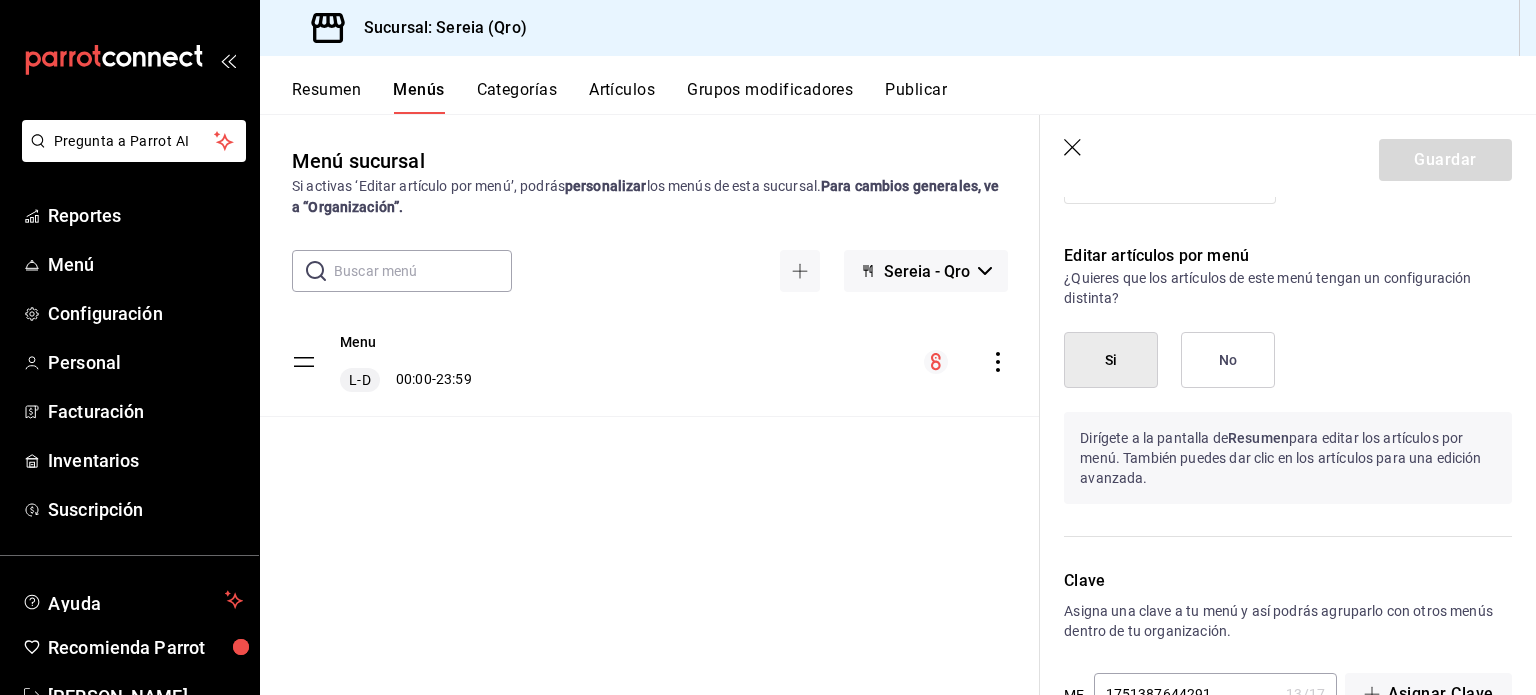 scroll, scrollTop: 1651, scrollLeft: 0, axis: vertical 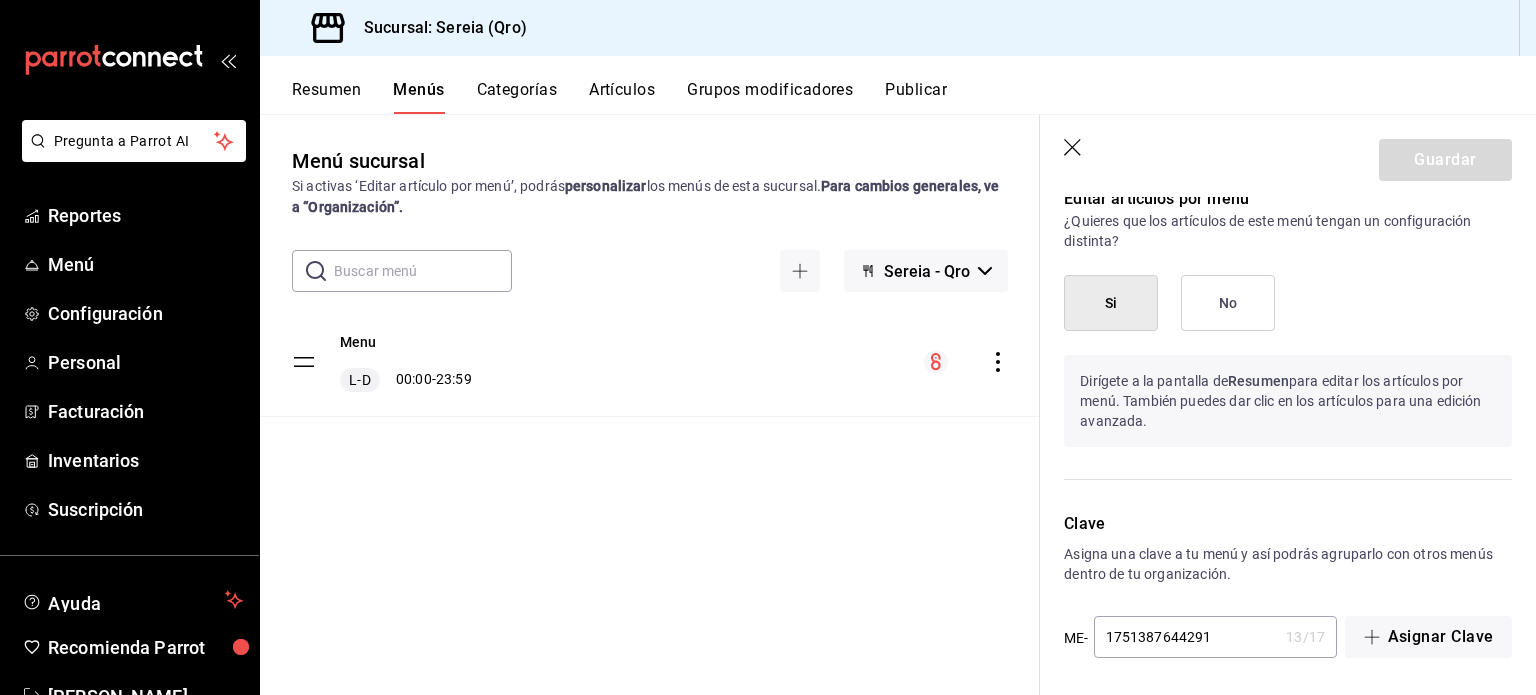click on "Resumen" at bounding box center (326, 97) 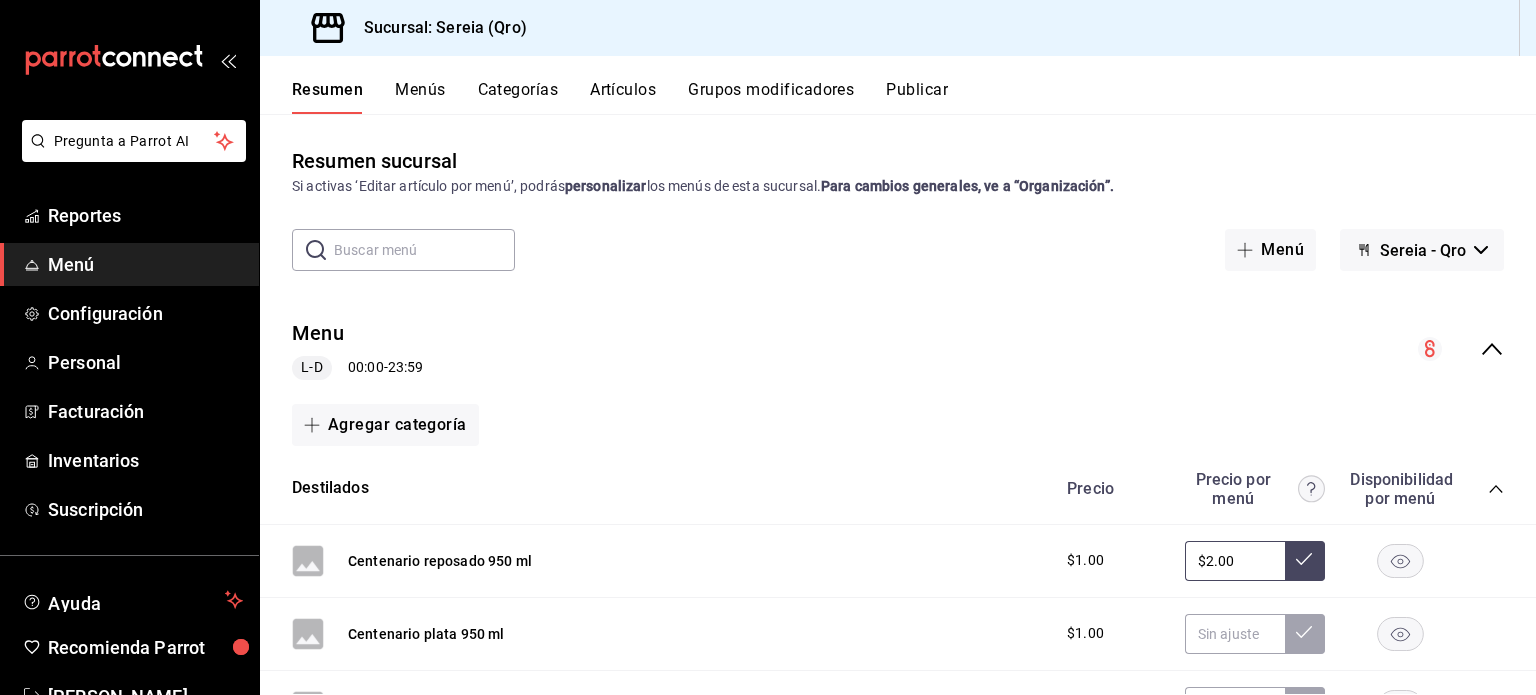scroll, scrollTop: 437, scrollLeft: 0, axis: vertical 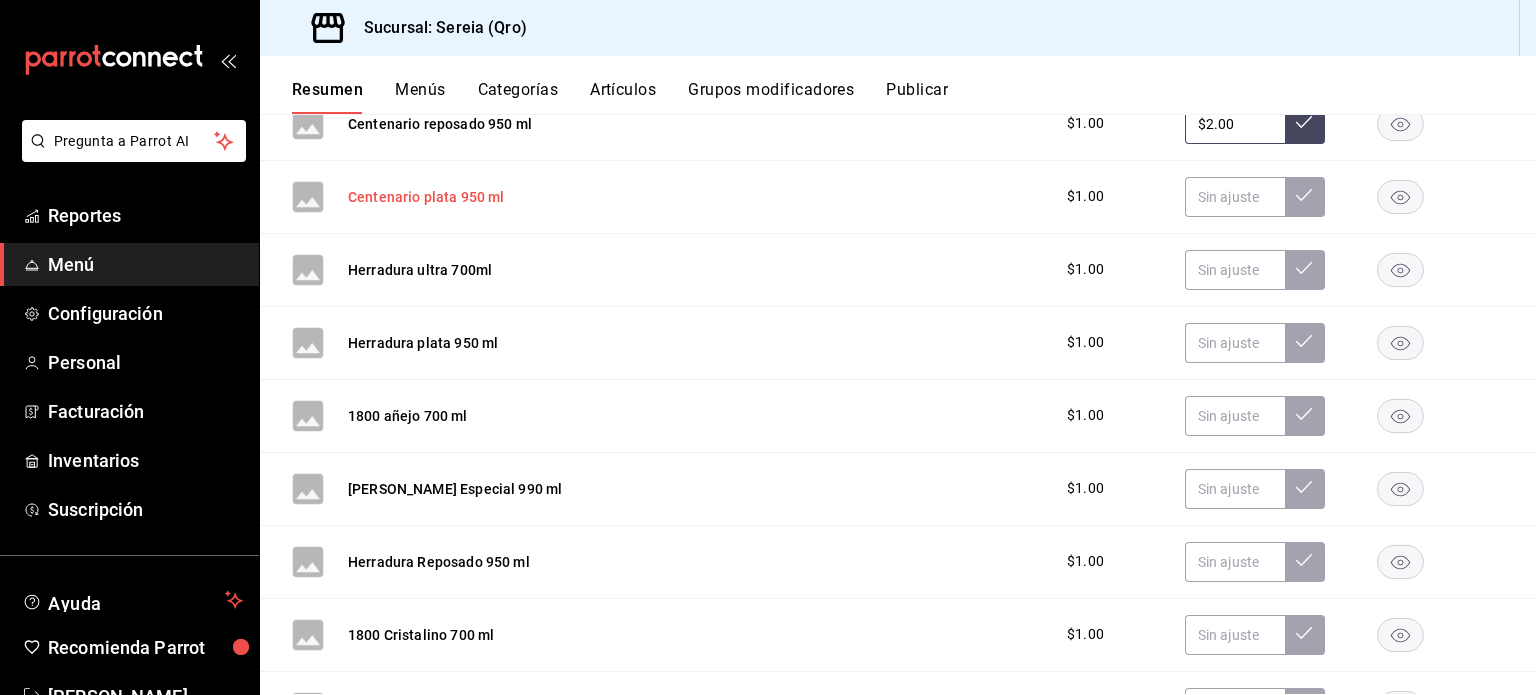click on "Centenario plata 950 ml" at bounding box center [426, 197] 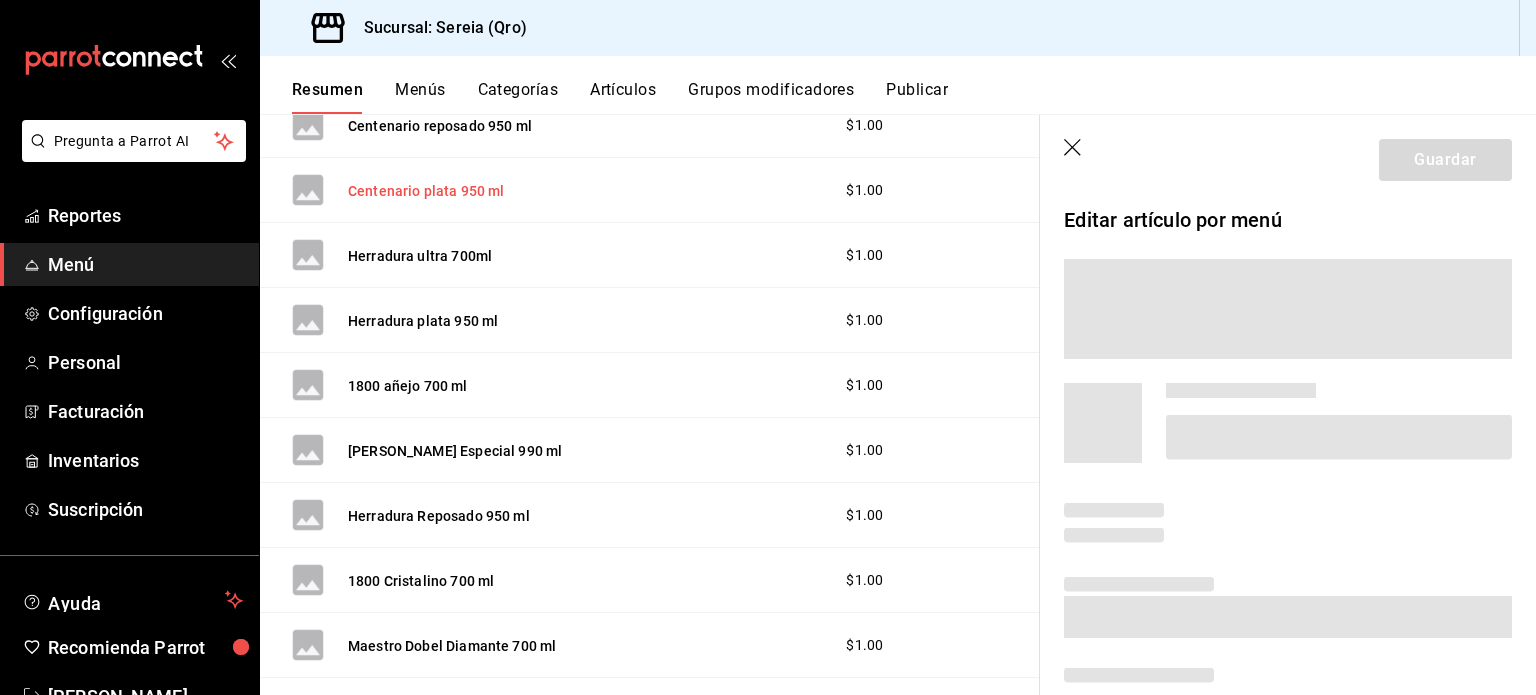 scroll, scrollTop: 417, scrollLeft: 0, axis: vertical 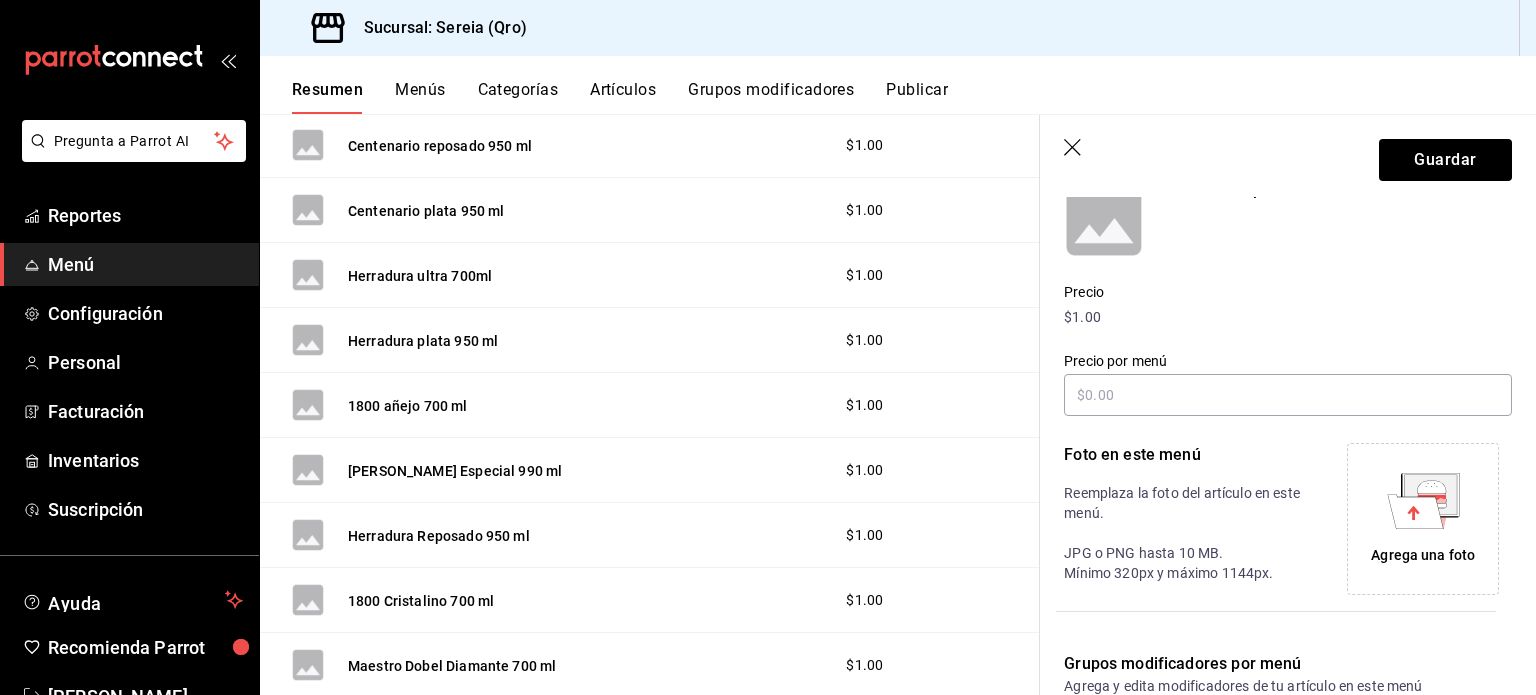 click 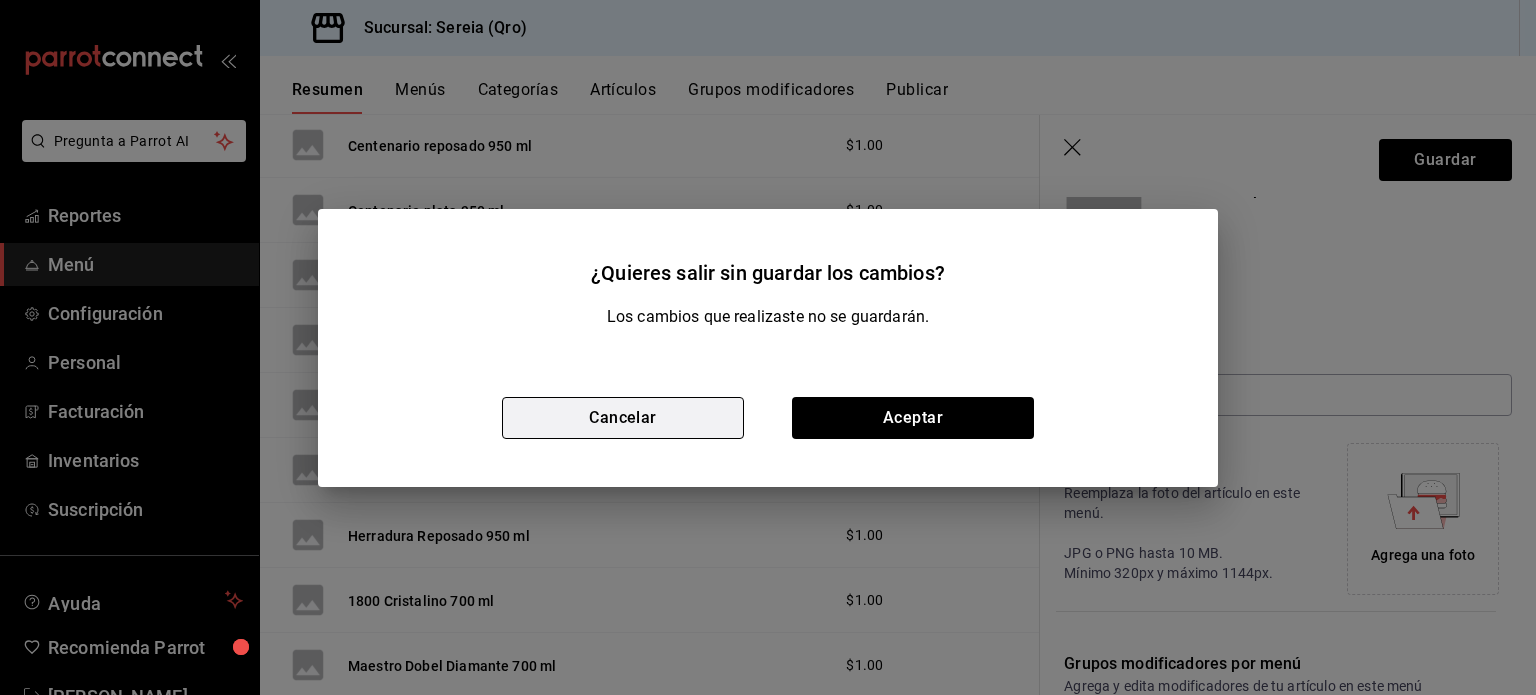 click on "Cancelar" at bounding box center [623, 418] 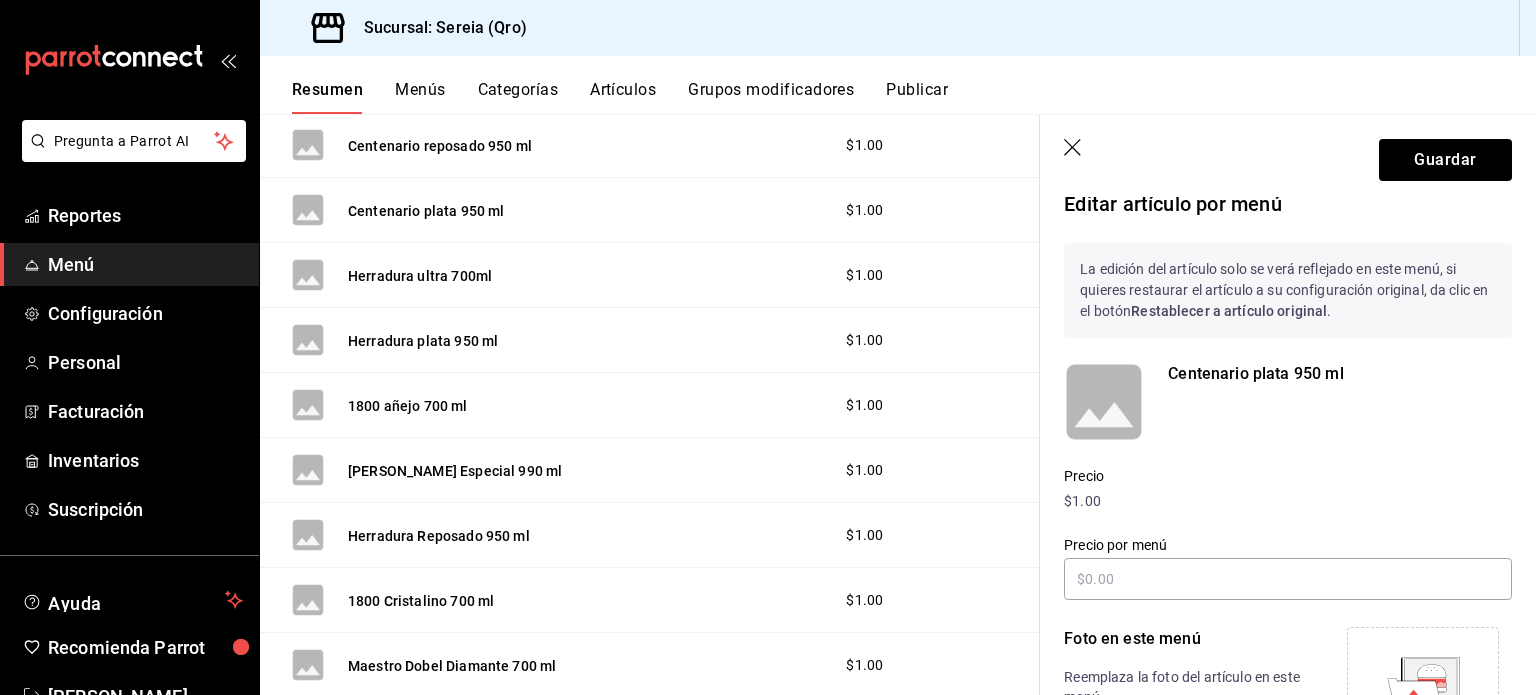scroll, scrollTop: 0, scrollLeft: 0, axis: both 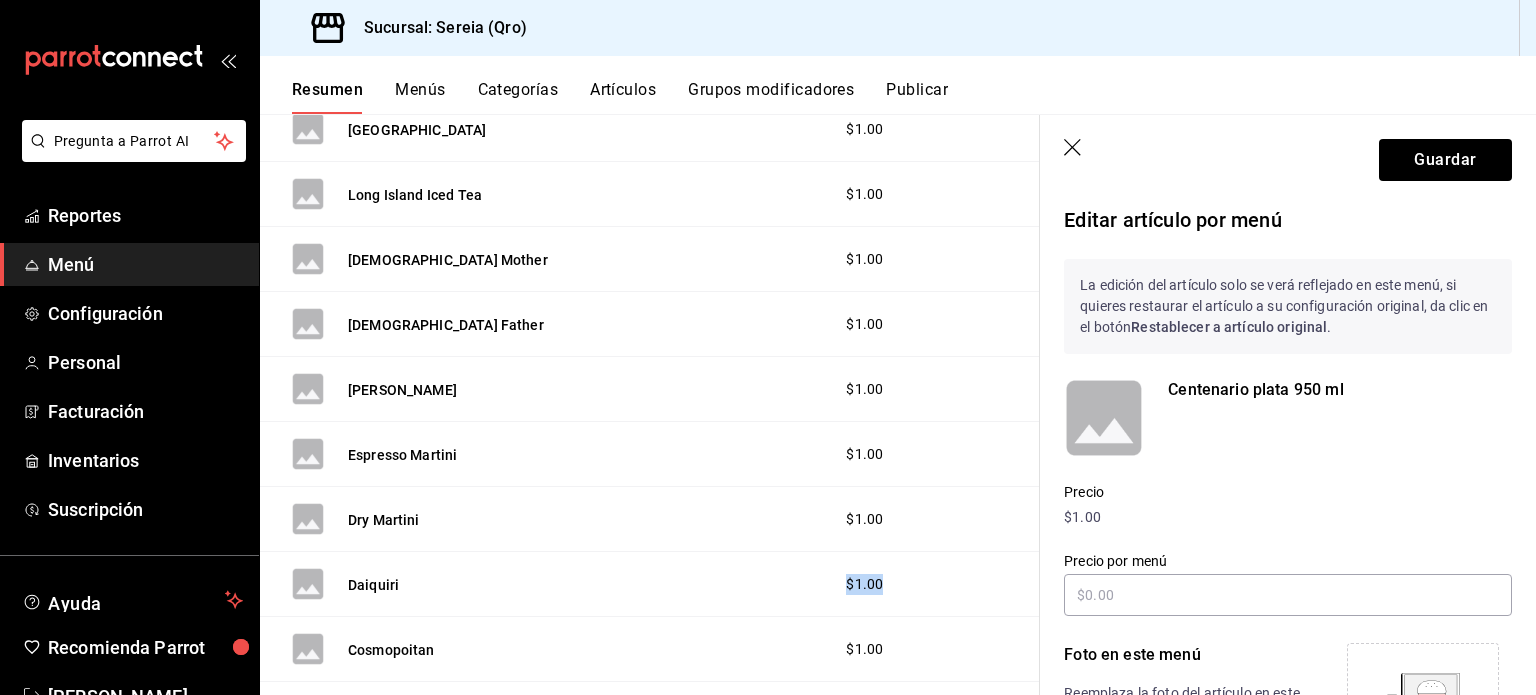 drag, startPoint x: 1016, startPoint y: 538, endPoint x: 1016, endPoint y: 560, distance: 22 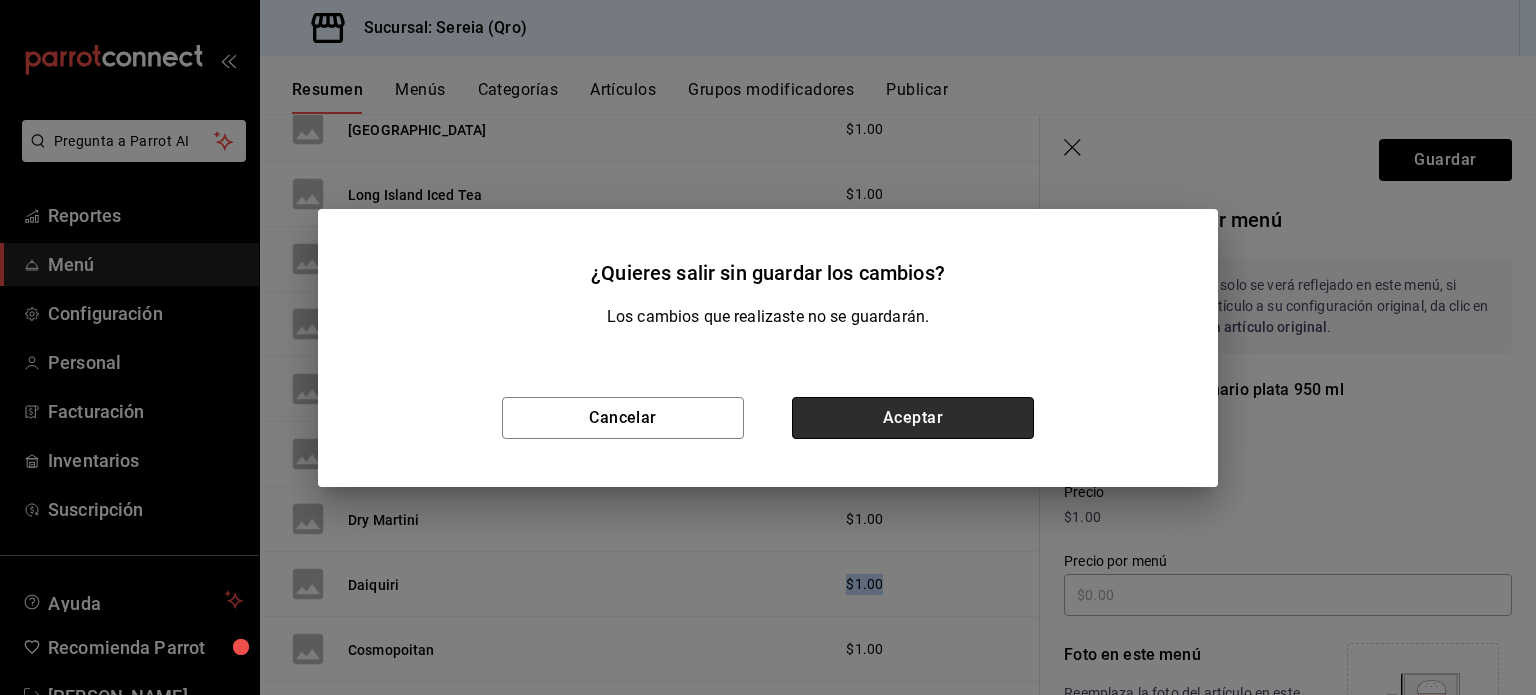click on "Aceptar" at bounding box center [913, 418] 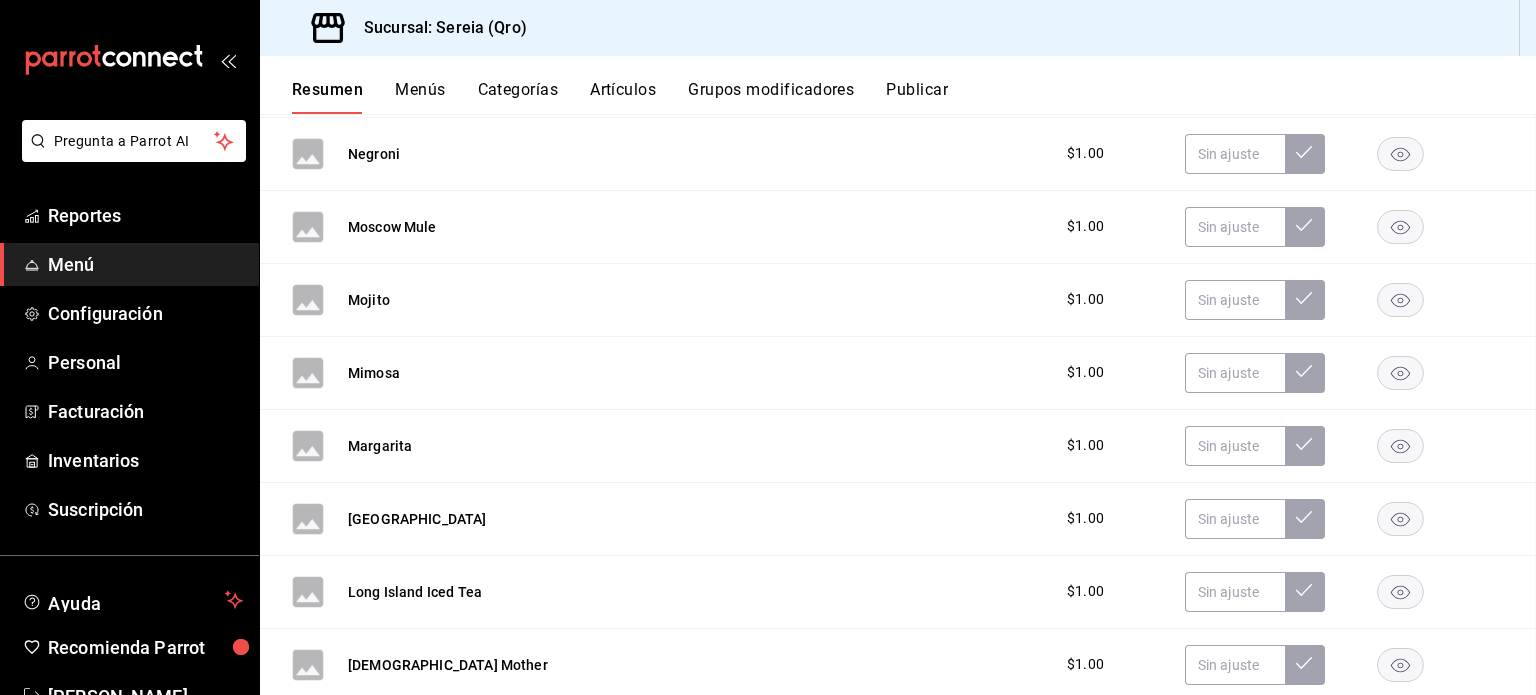 scroll, scrollTop: 4045, scrollLeft: 0, axis: vertical 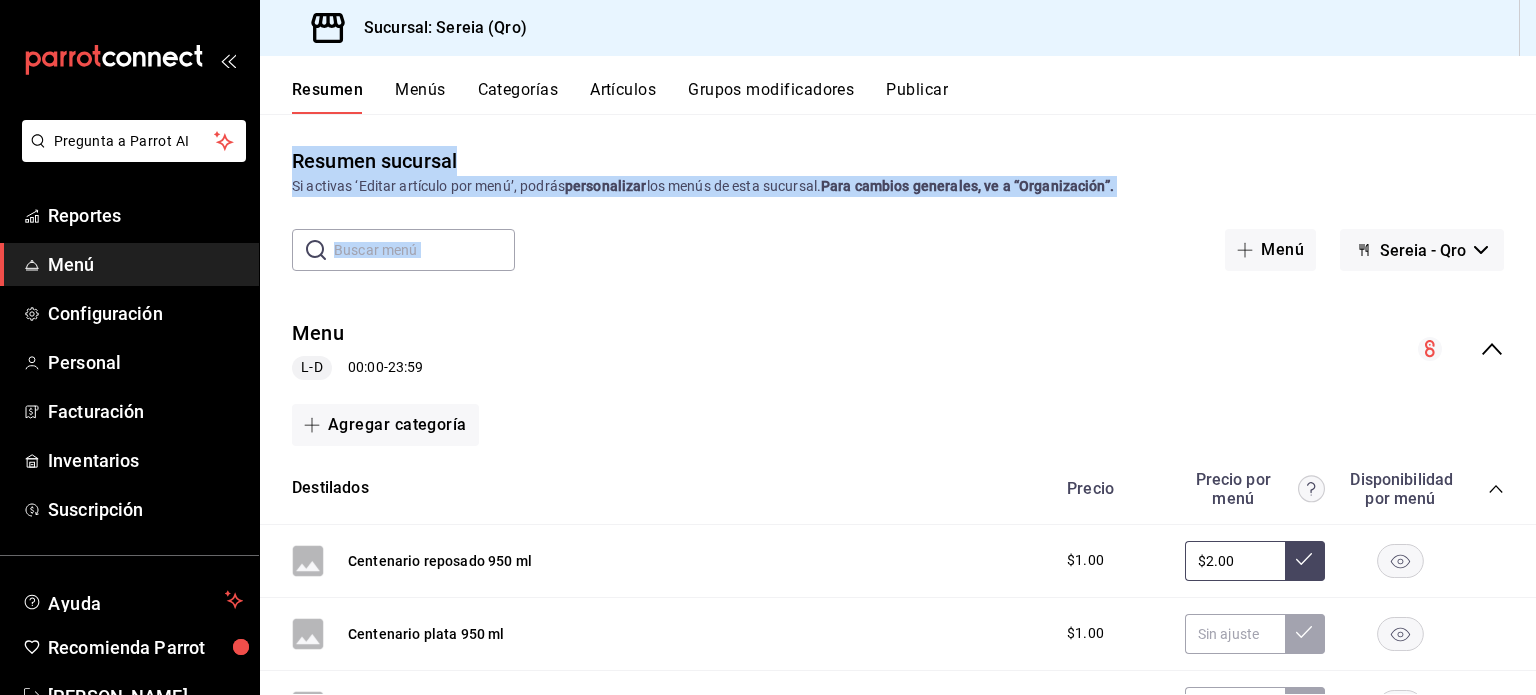 drag, startPoint x: 1442, startPoint y: 103, endPoint x: 1524, endPoint y: 233, distance: 153.701 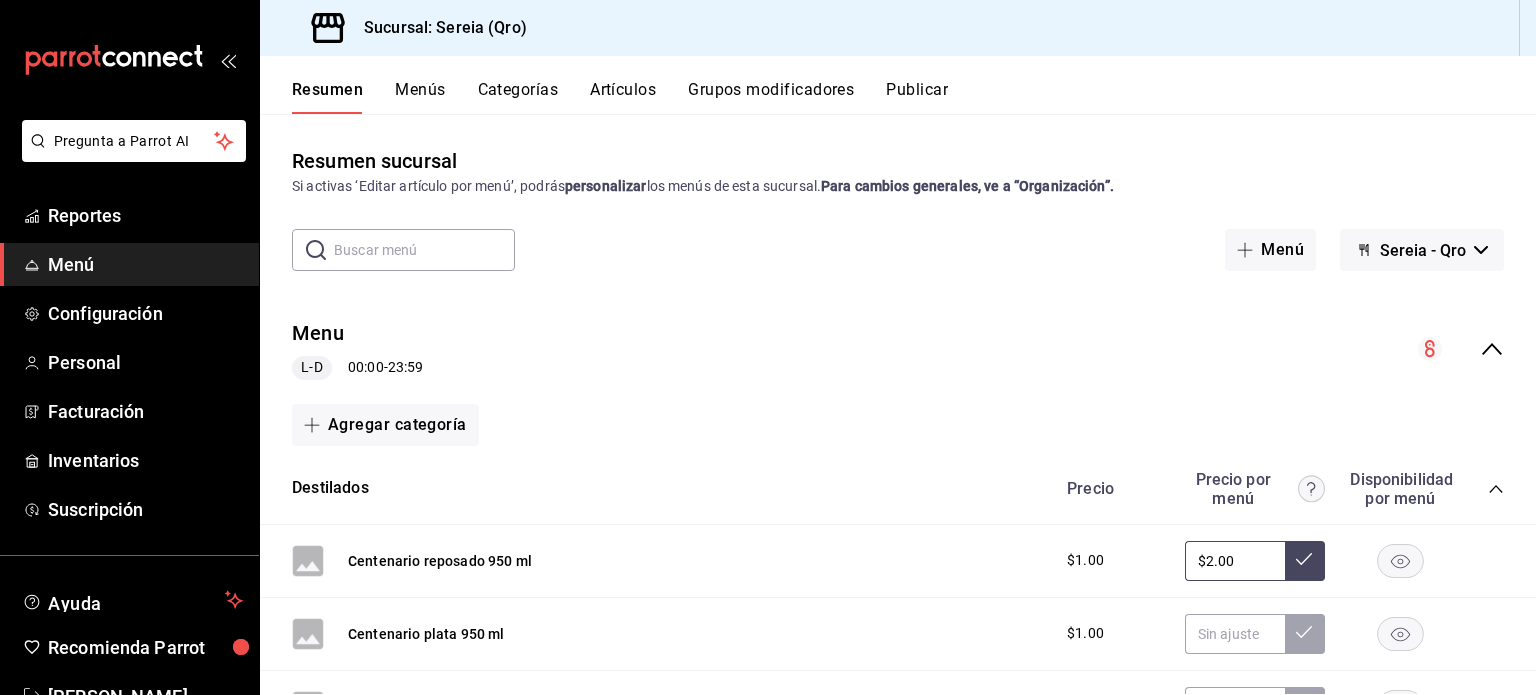 click on "$2.00" at bounding box center [1235, 561] 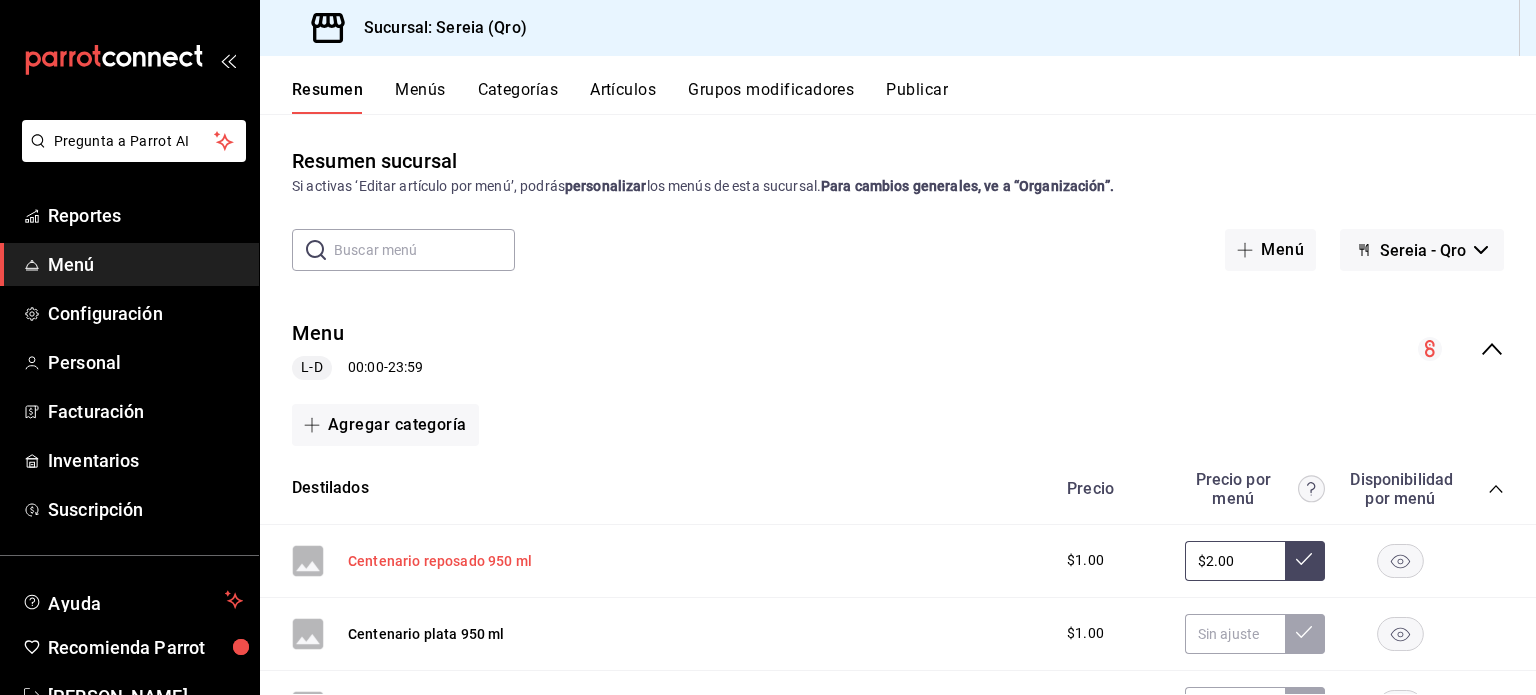 click on "Centenario reposado 950 ml" at bounding box center [440, 561] 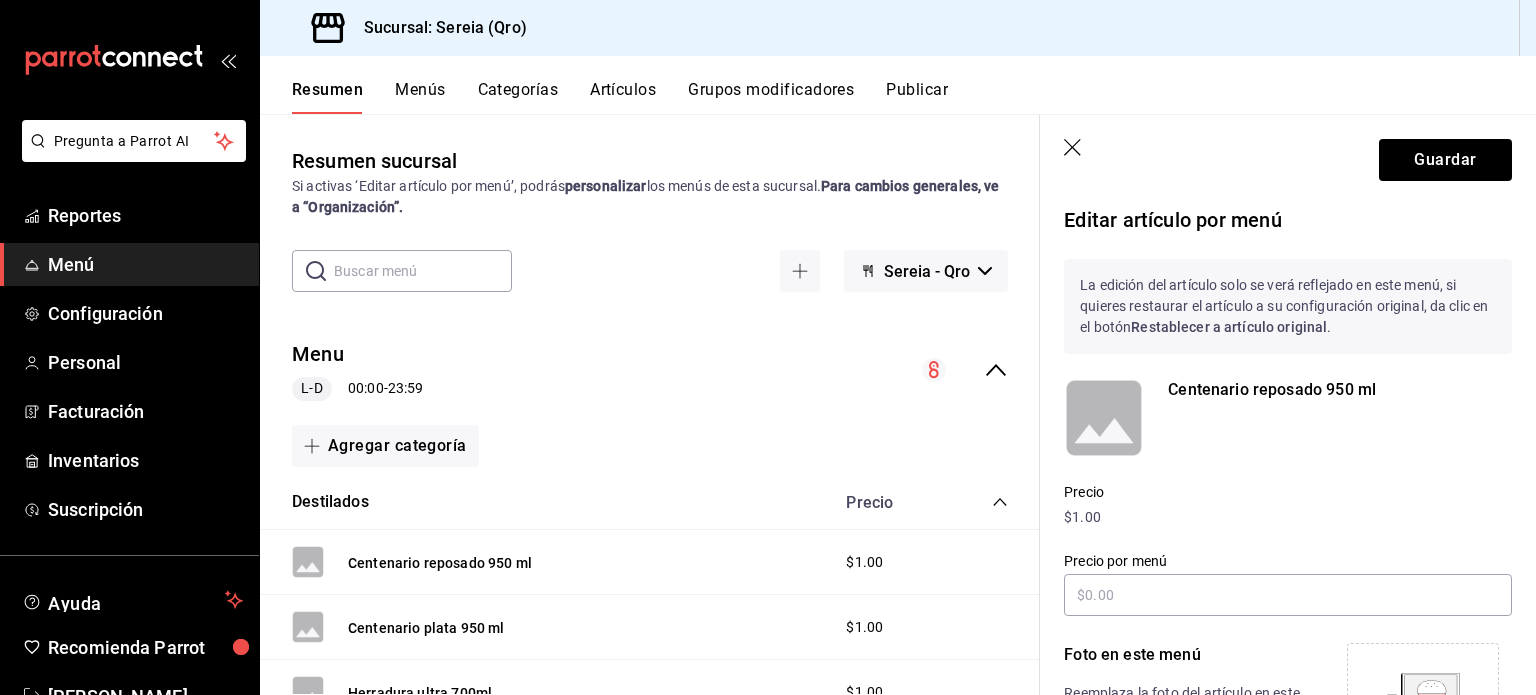 scroll, scrollTop: 93, scrollLeft: 0, axis: vertical 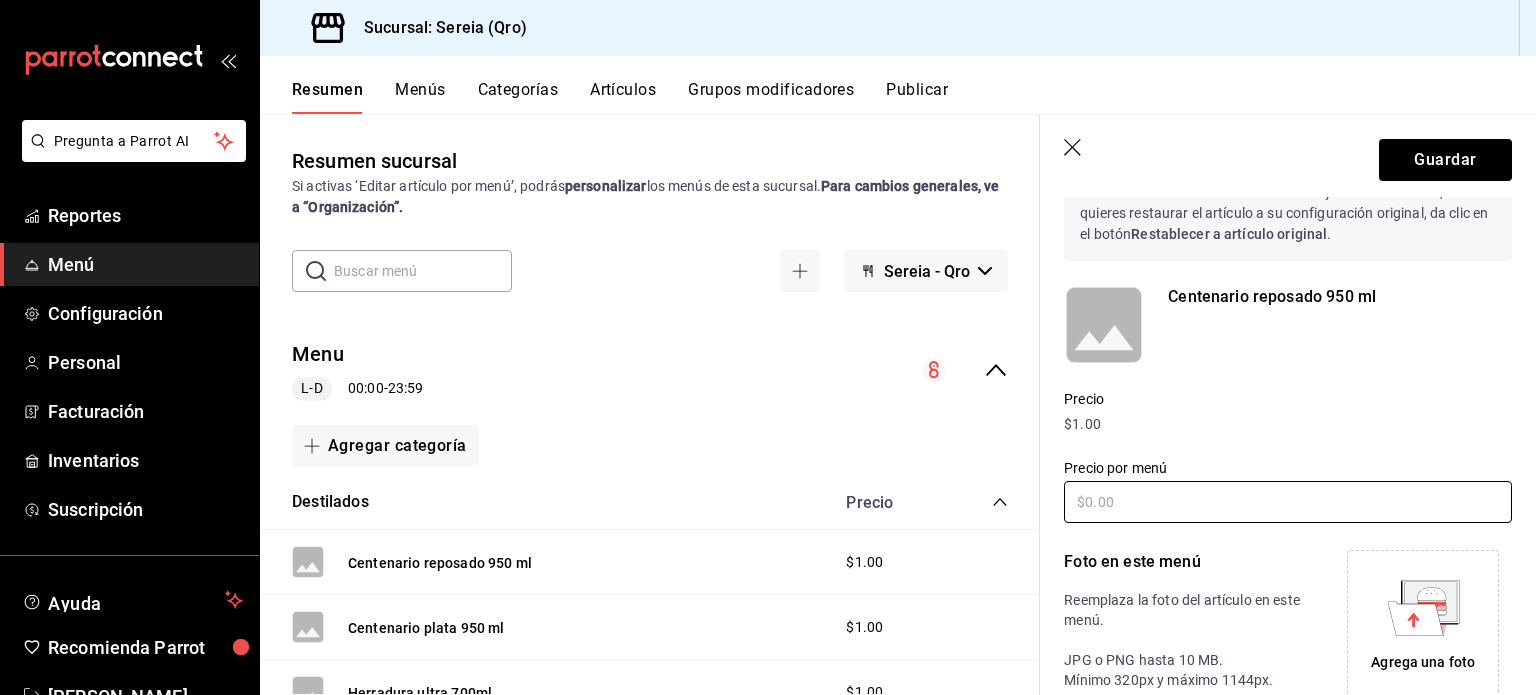 click at bounding box center [1288, 502] 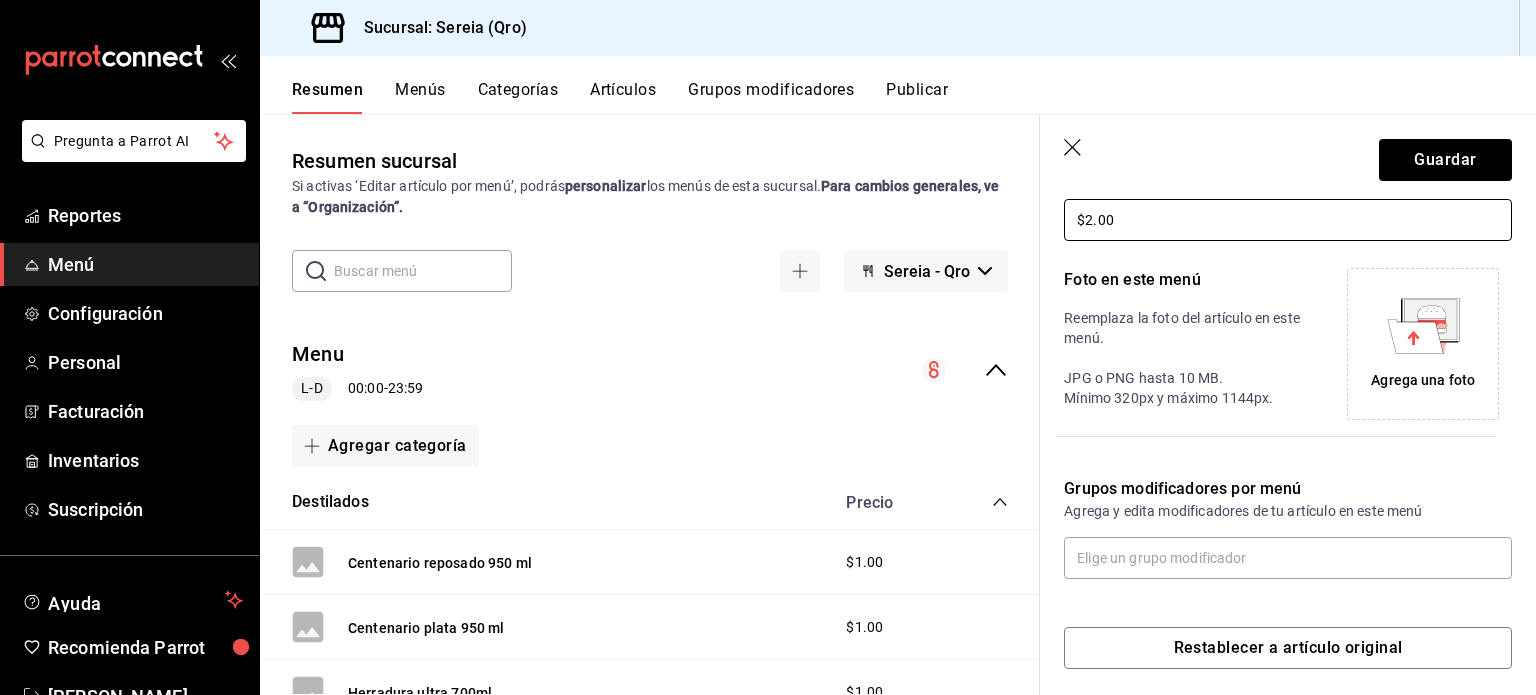 scroll, scrollTop: 388, scrollLeft: 0, axis: vertical 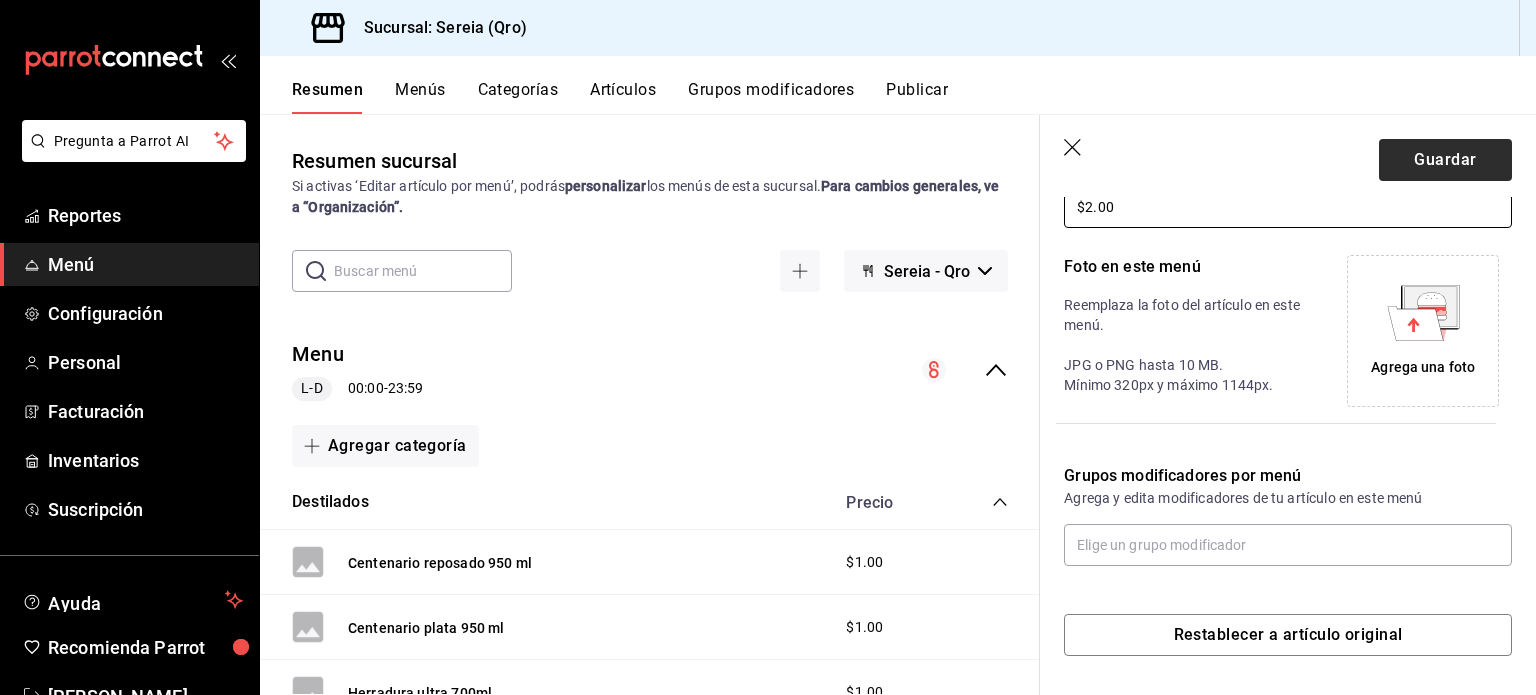 type on "$2.00" 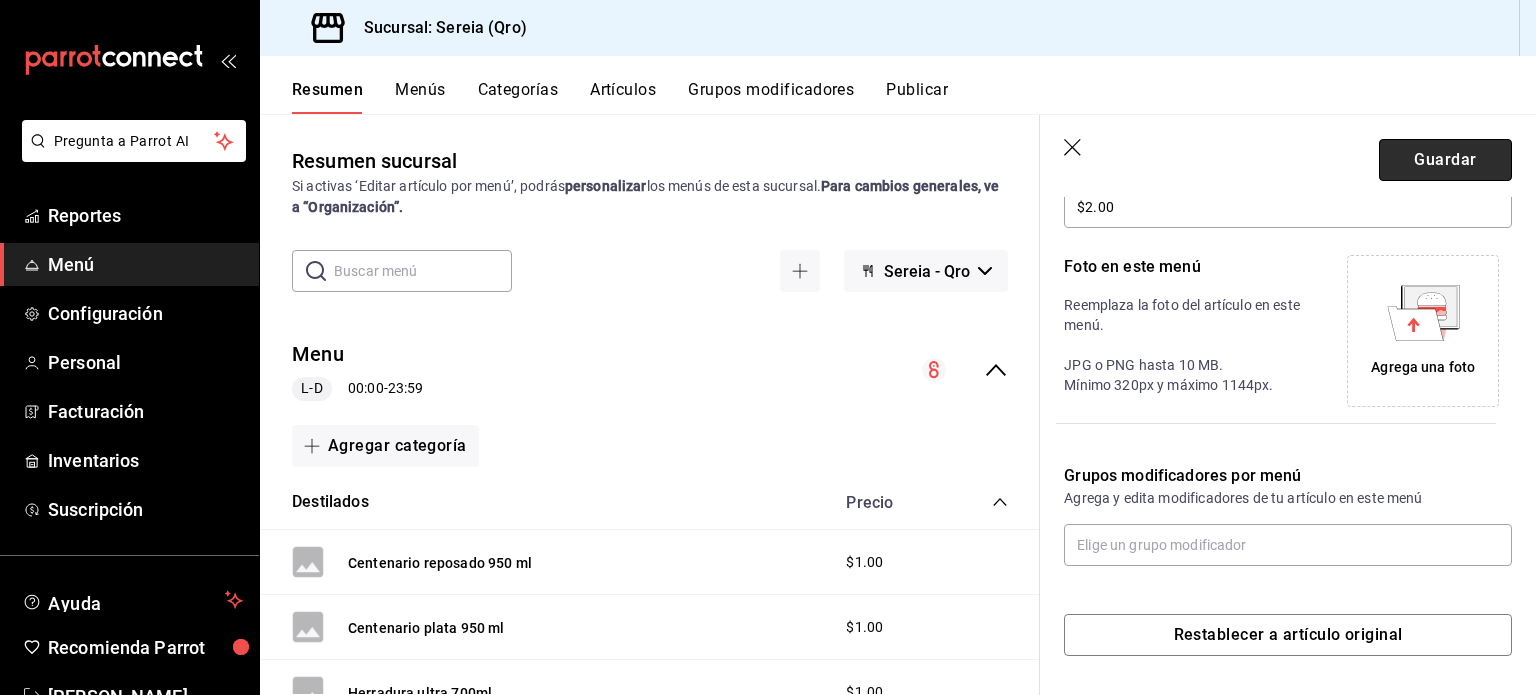 click on "Guardar" at bounding box center (1445, 160) 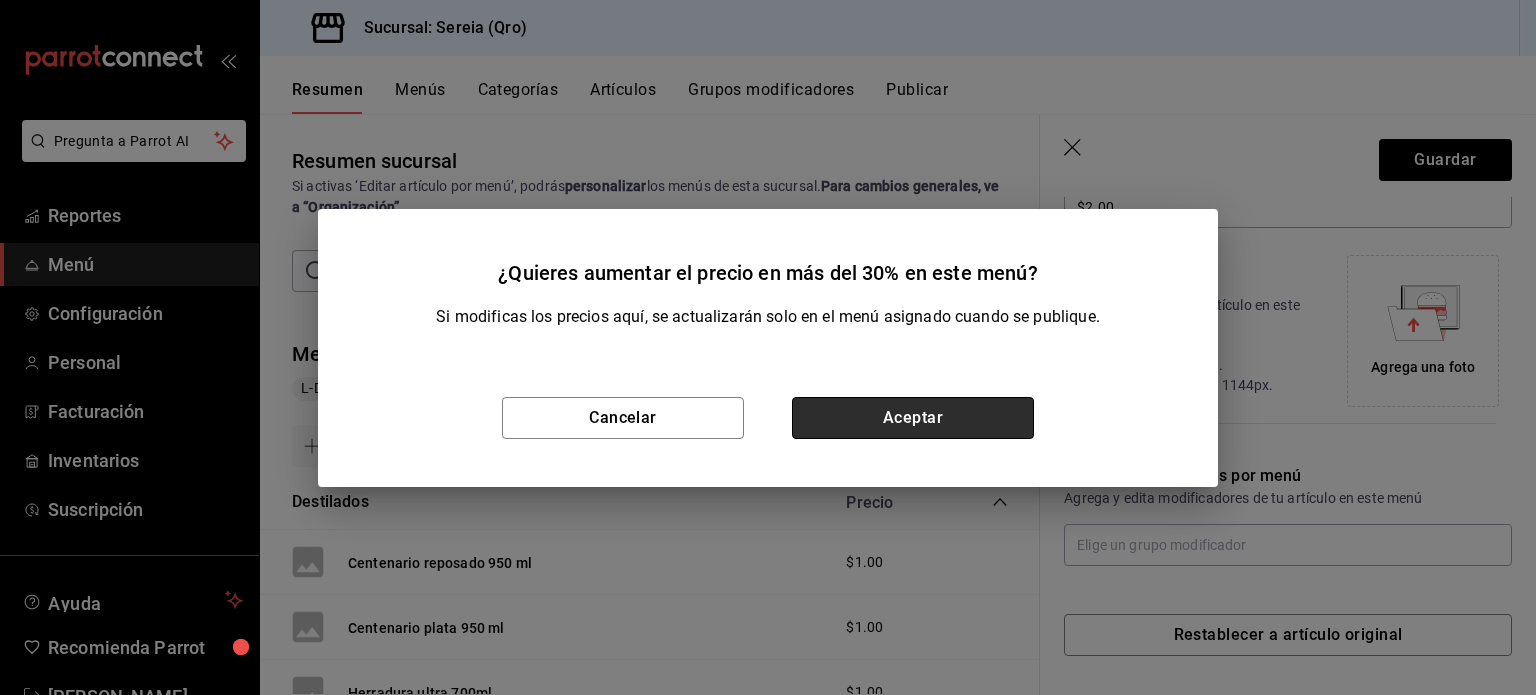 click on "Aceptar" at bounding box center [913, 418] 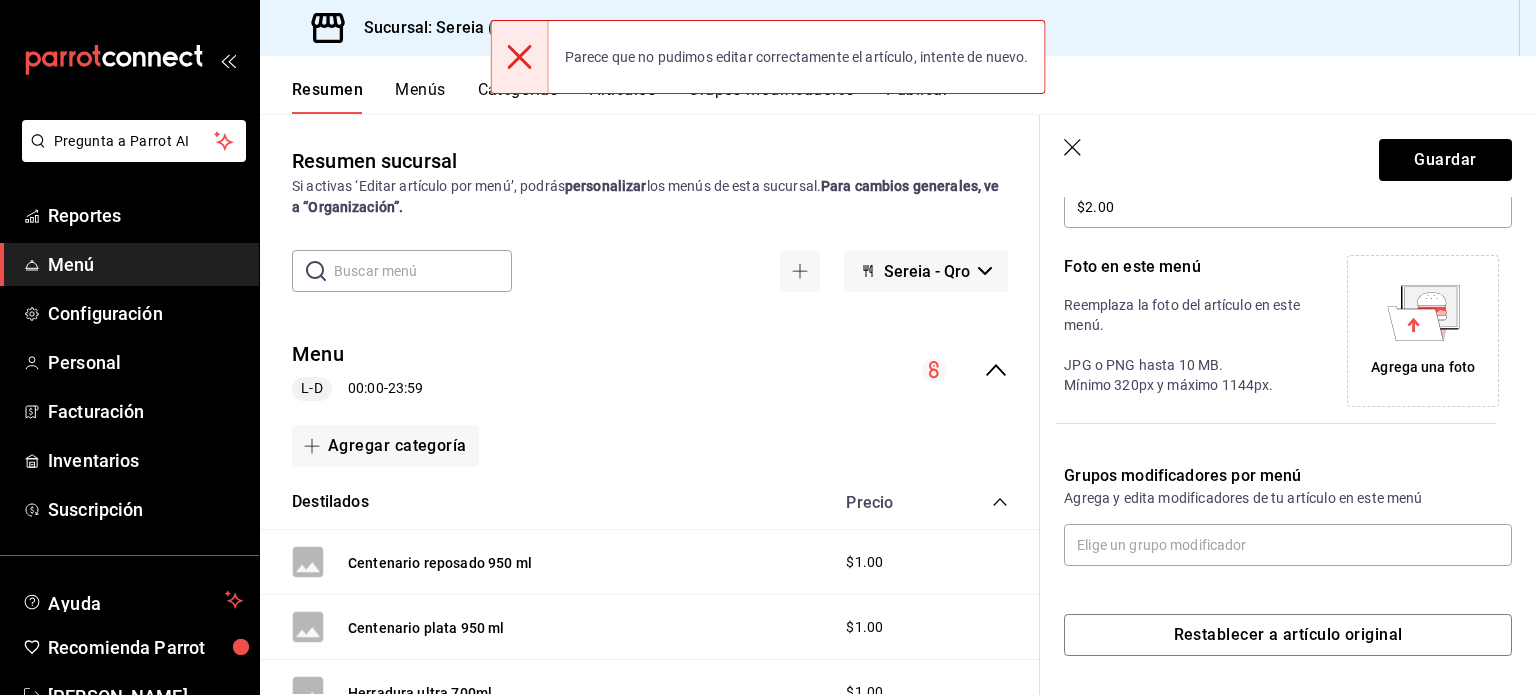 click 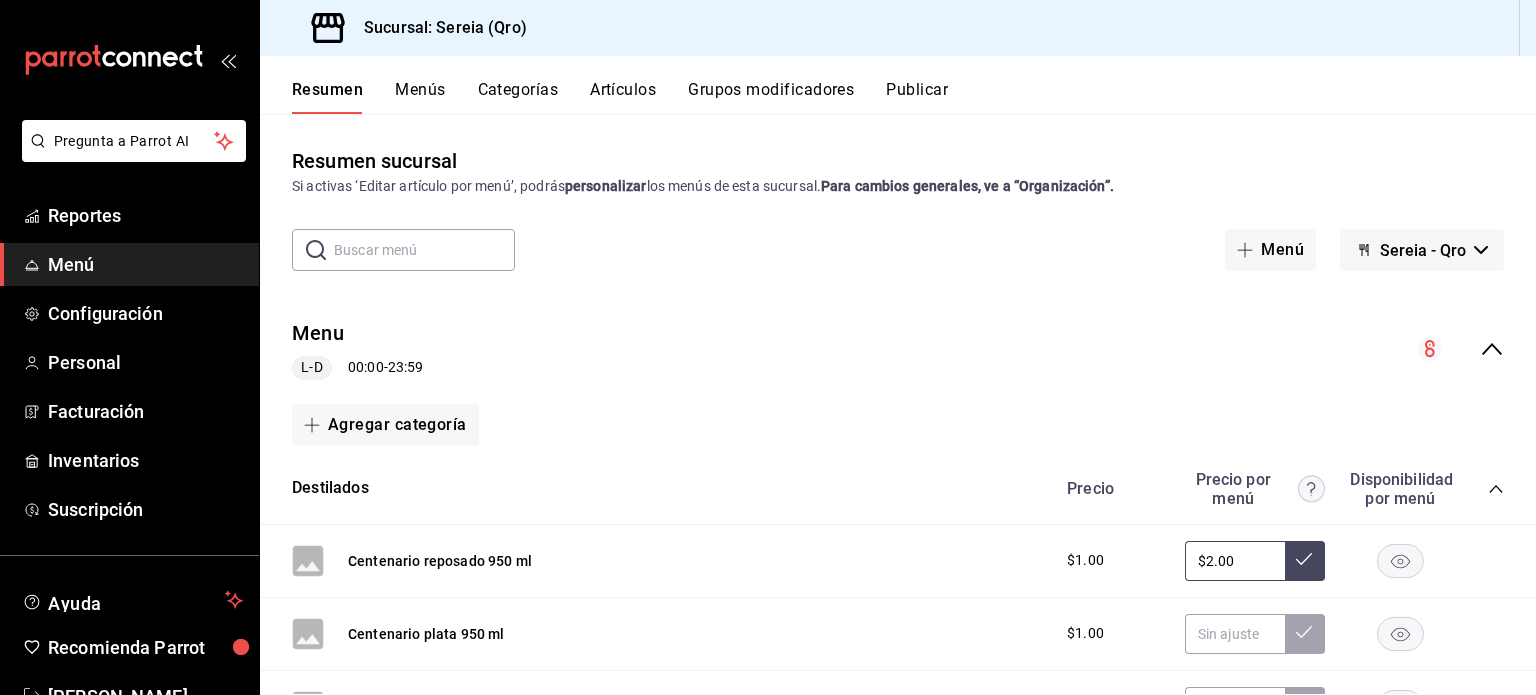 scroll, scrollTop: 100, scrollLeft: 0, axis: vertical 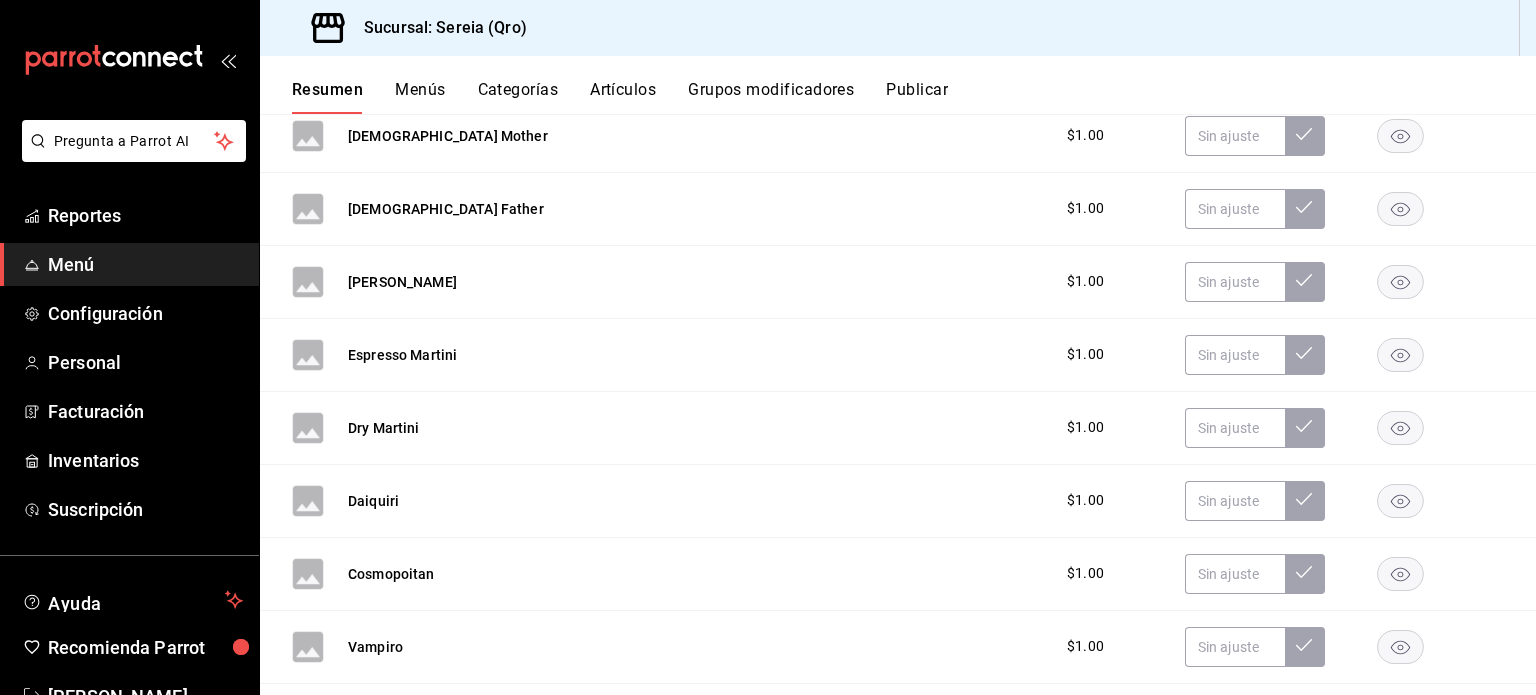 click on "Menús" at bounding box center (420, 97) 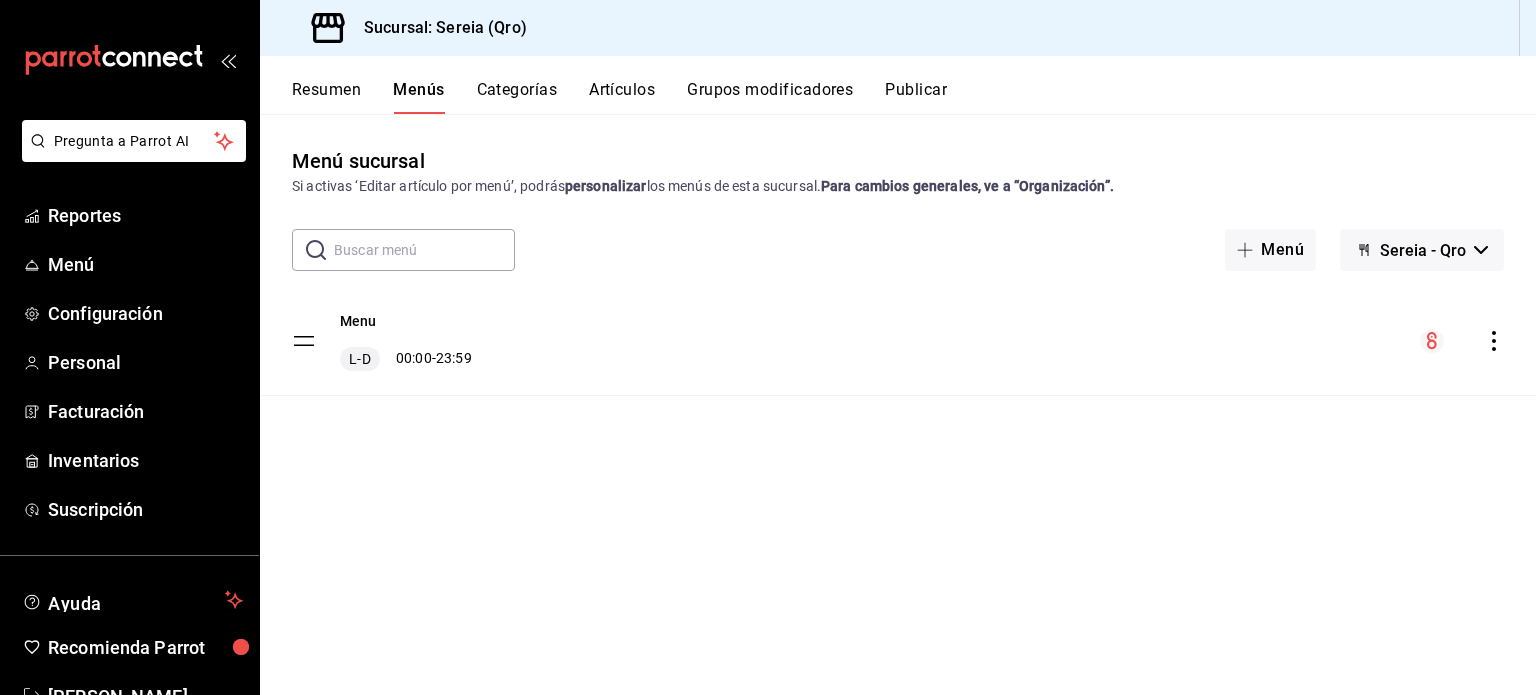 click 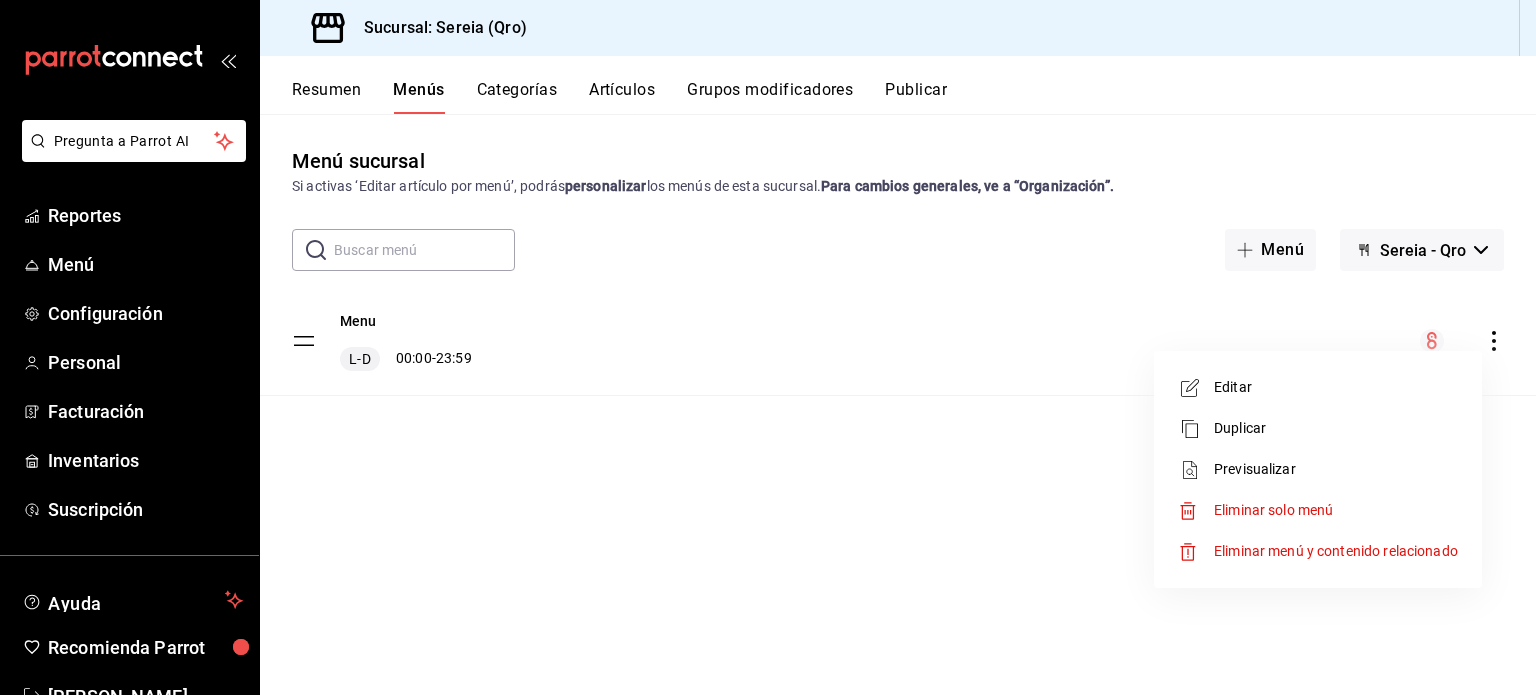 click on "Editar" at bounding box center (1336, 387) 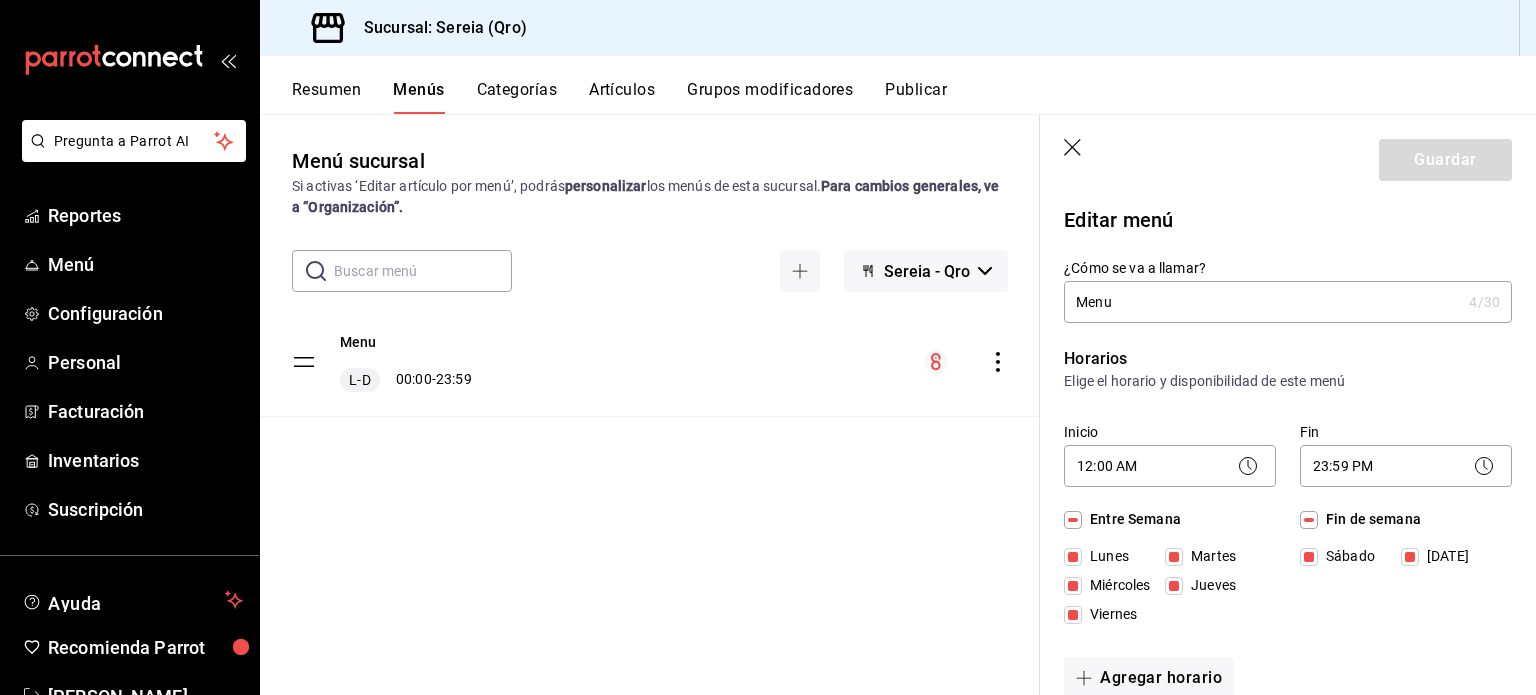 click on "Horarios Elige el horario y disponibilidad de este menú Inicio 12:00 AM 00:00 Fin 23:59 PM 23:59 Entre Semana [DATE] [DATE] [DATE] [DATE] [DATE] Fin de semana [DATE][PERSON_NAME][DATE] Agregar horario" at bounding box center [1276, 527] 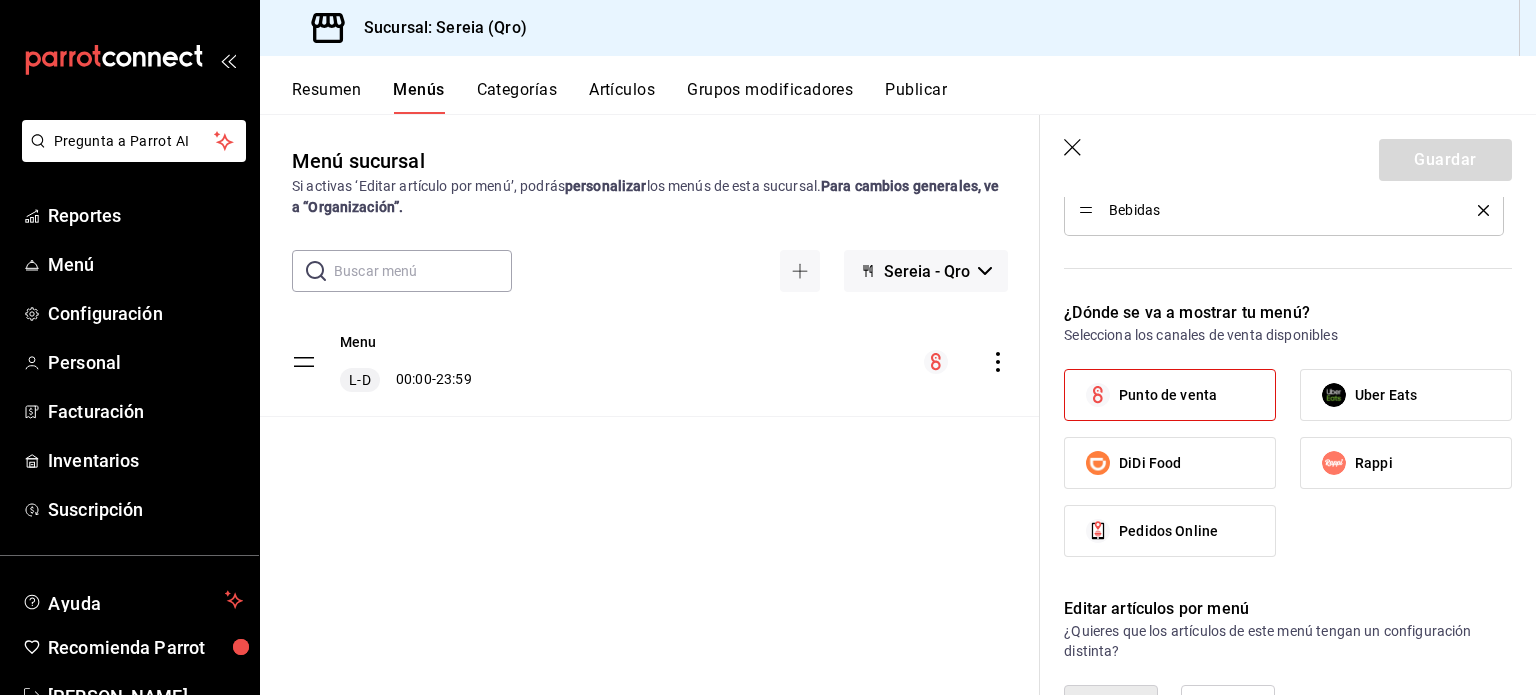 scroll, scrollTop: 1238, scrollLeft: 0, axis: vertical 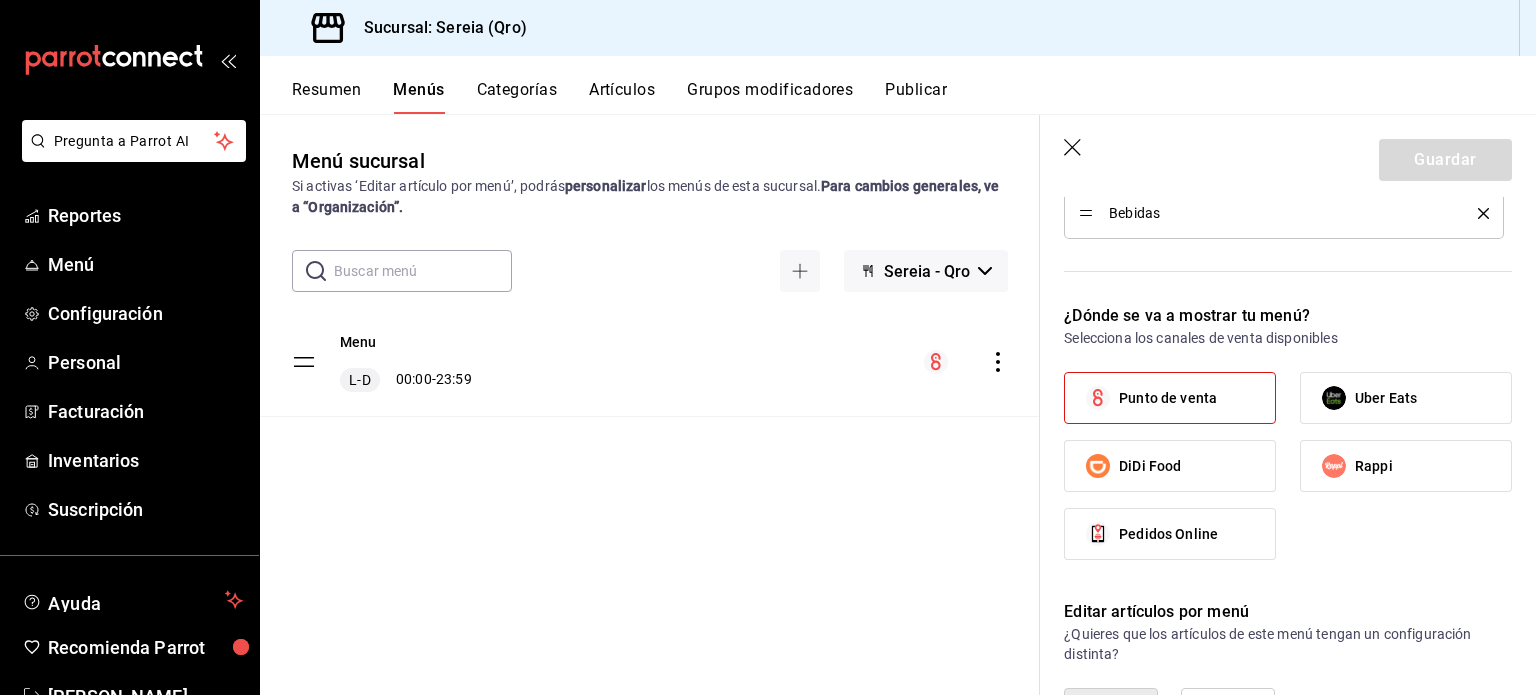 click on "Punto de venta" at bounding box center [1168, 398] 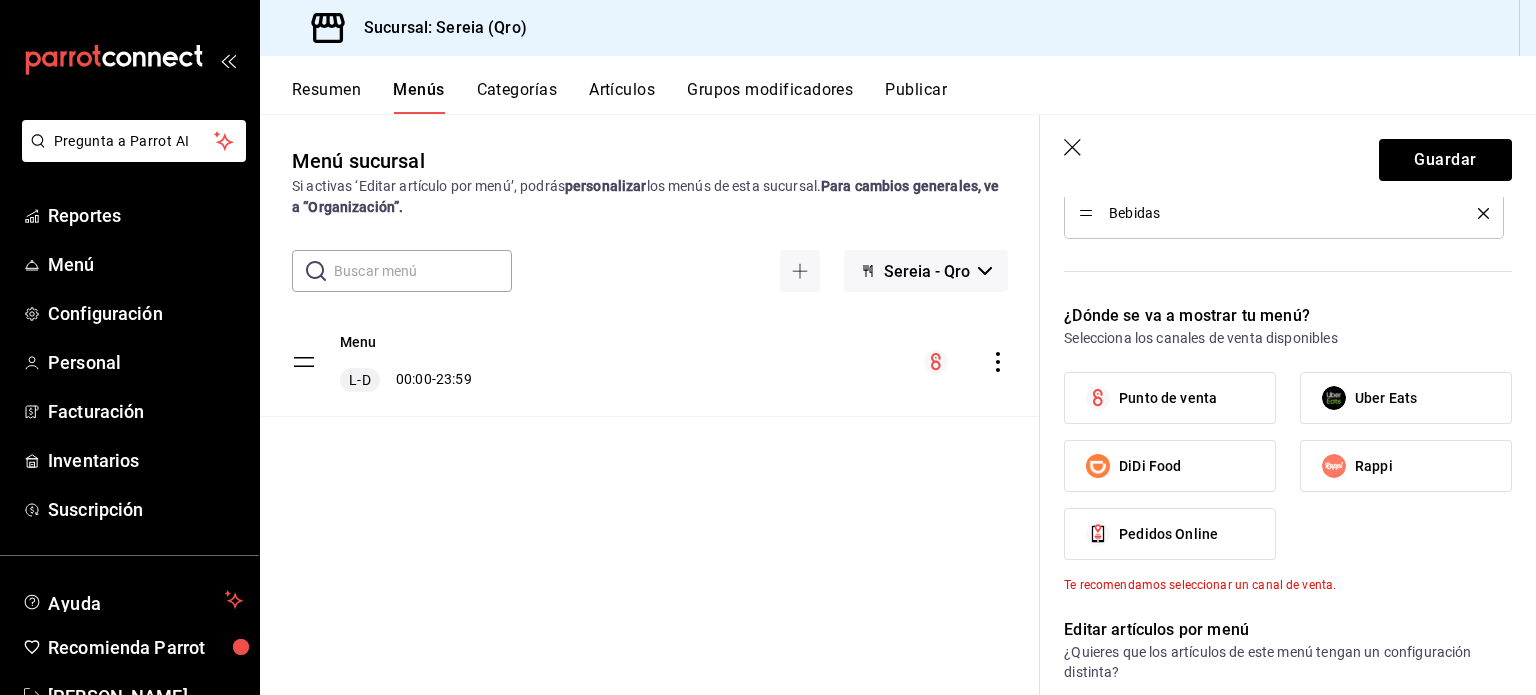 click on "Punto de venta" at bounding box center (1168, 398) 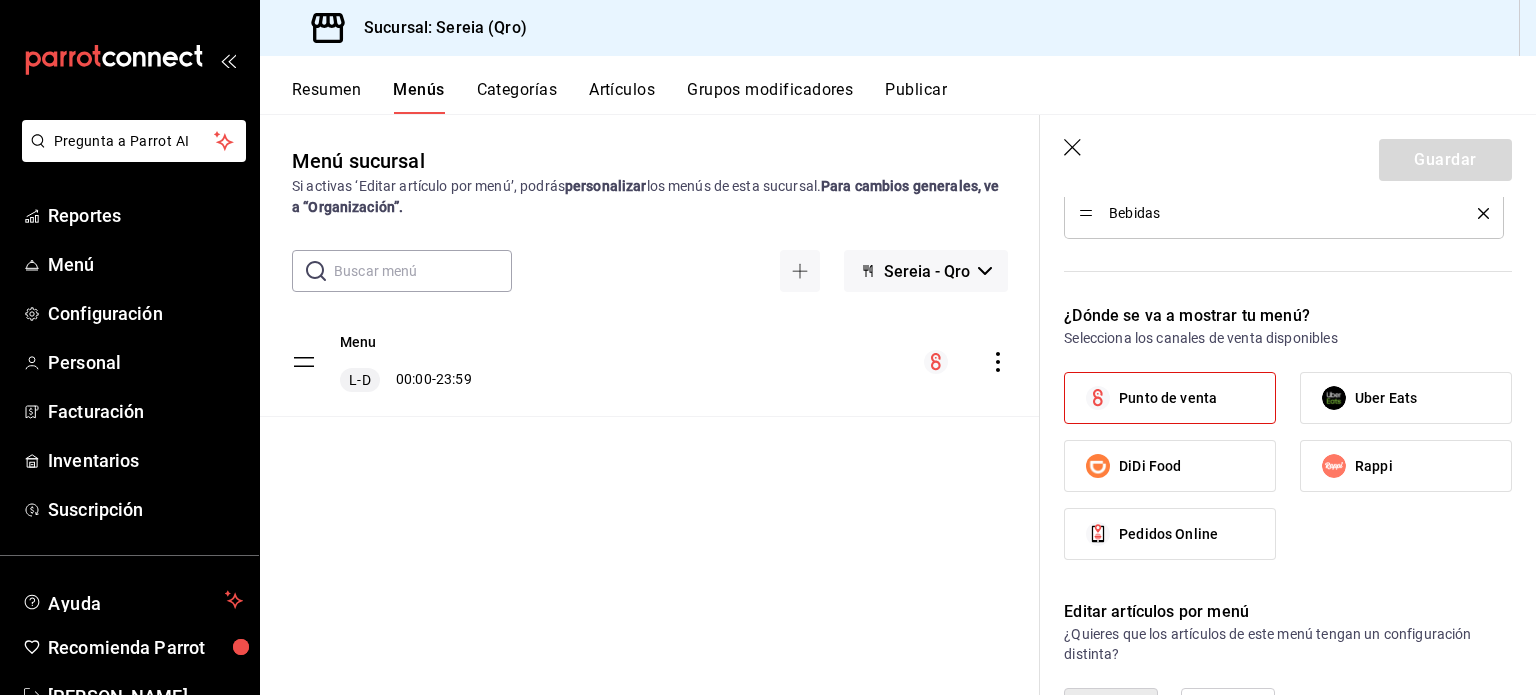 click on "Uber Eats" at bounding box center (1386, 398) 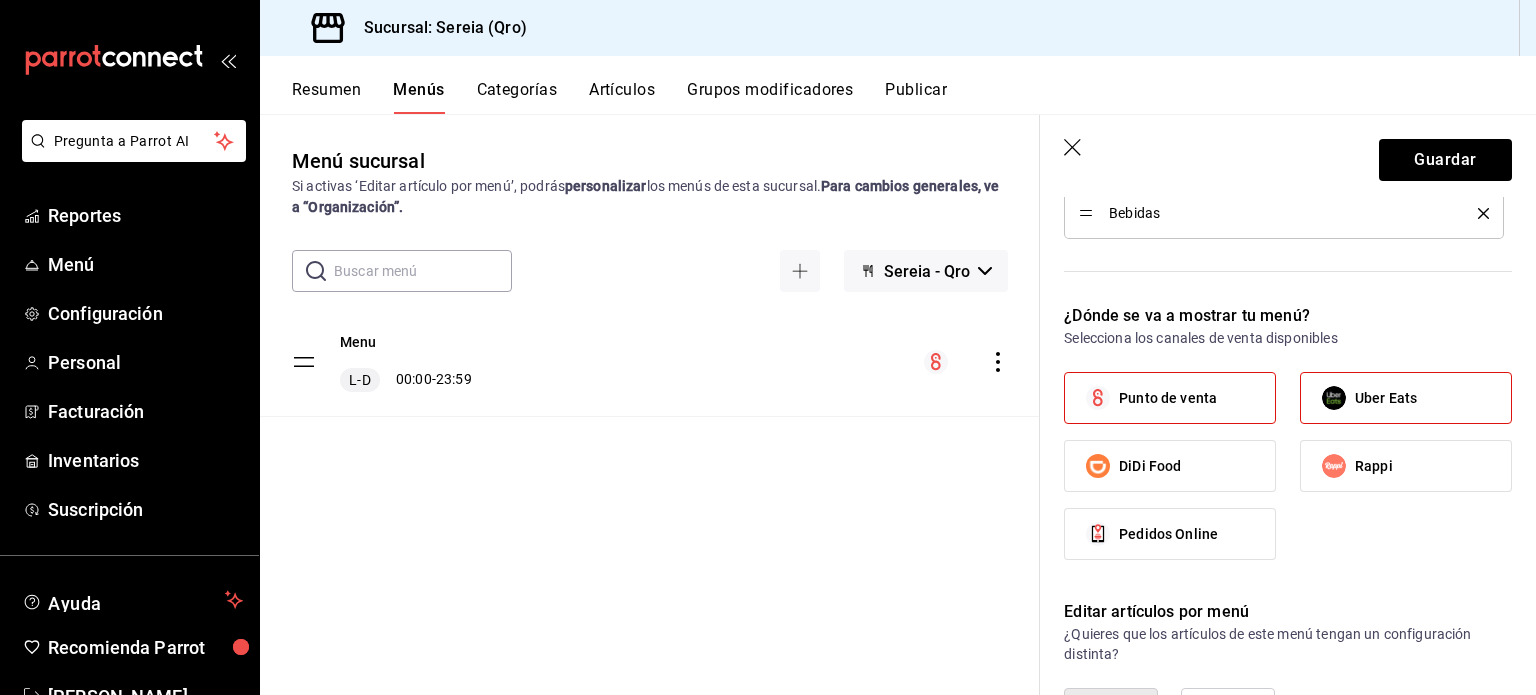 click on "DiDi Food" at bounding box center (1170, 466) 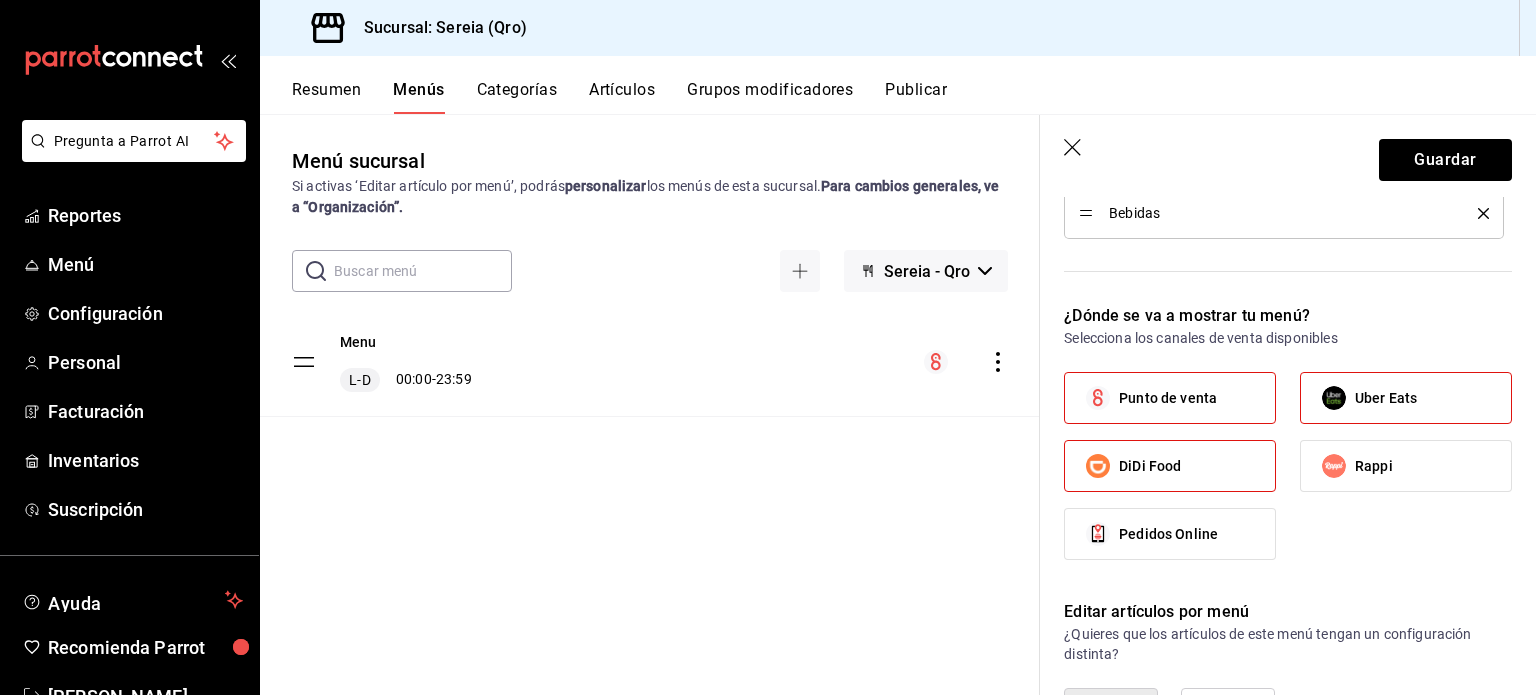 click on "Rappi" at bounding box center [1334, 466] 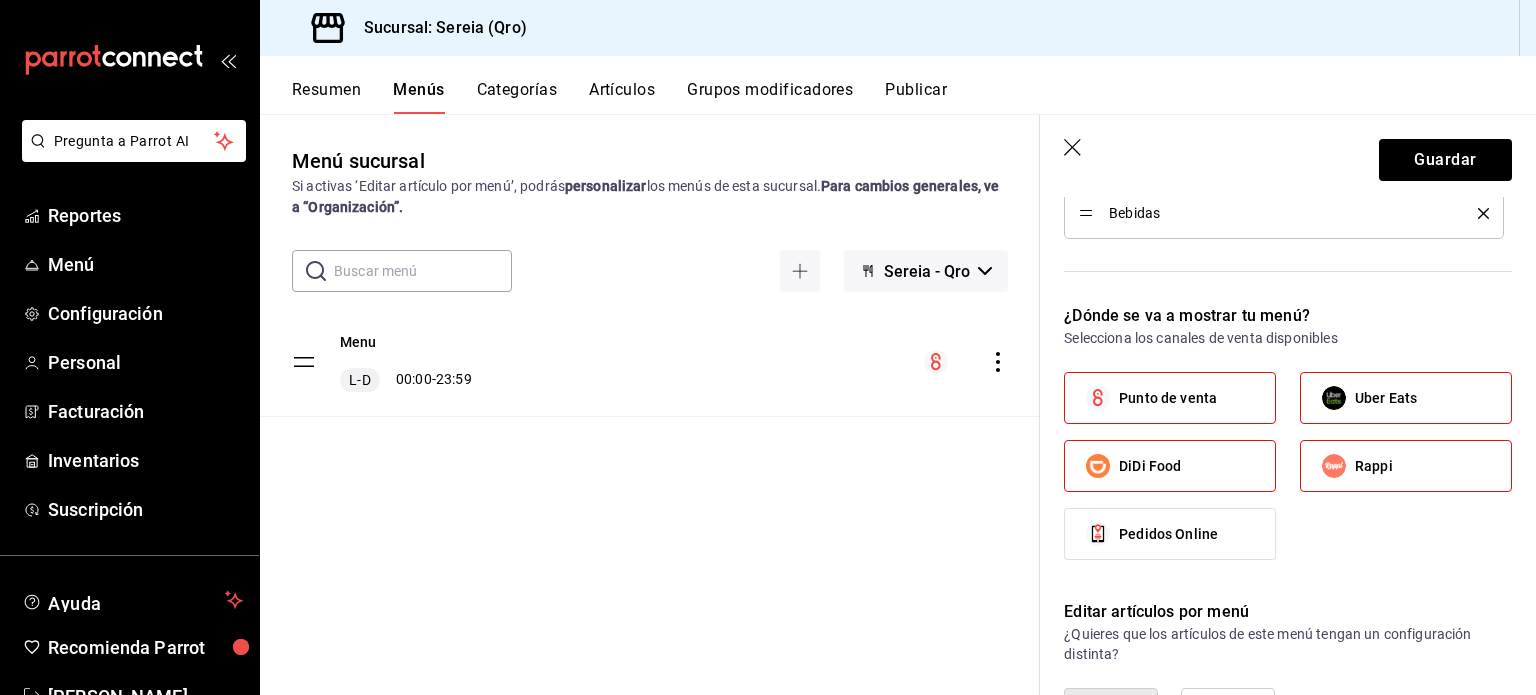 click on "Punto de venta" at bounding box center [1170, 398] 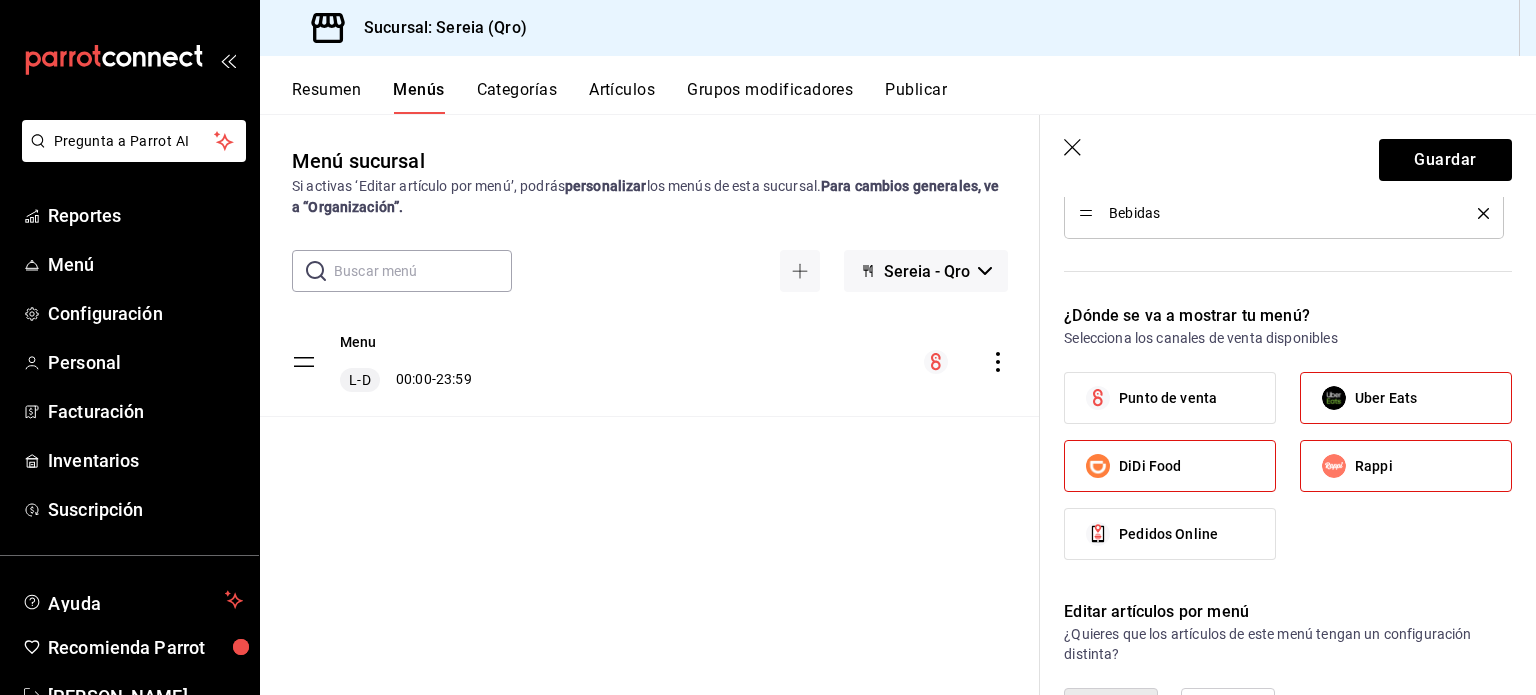 click on "Punto de venta" at bounding box center (1168, 398) 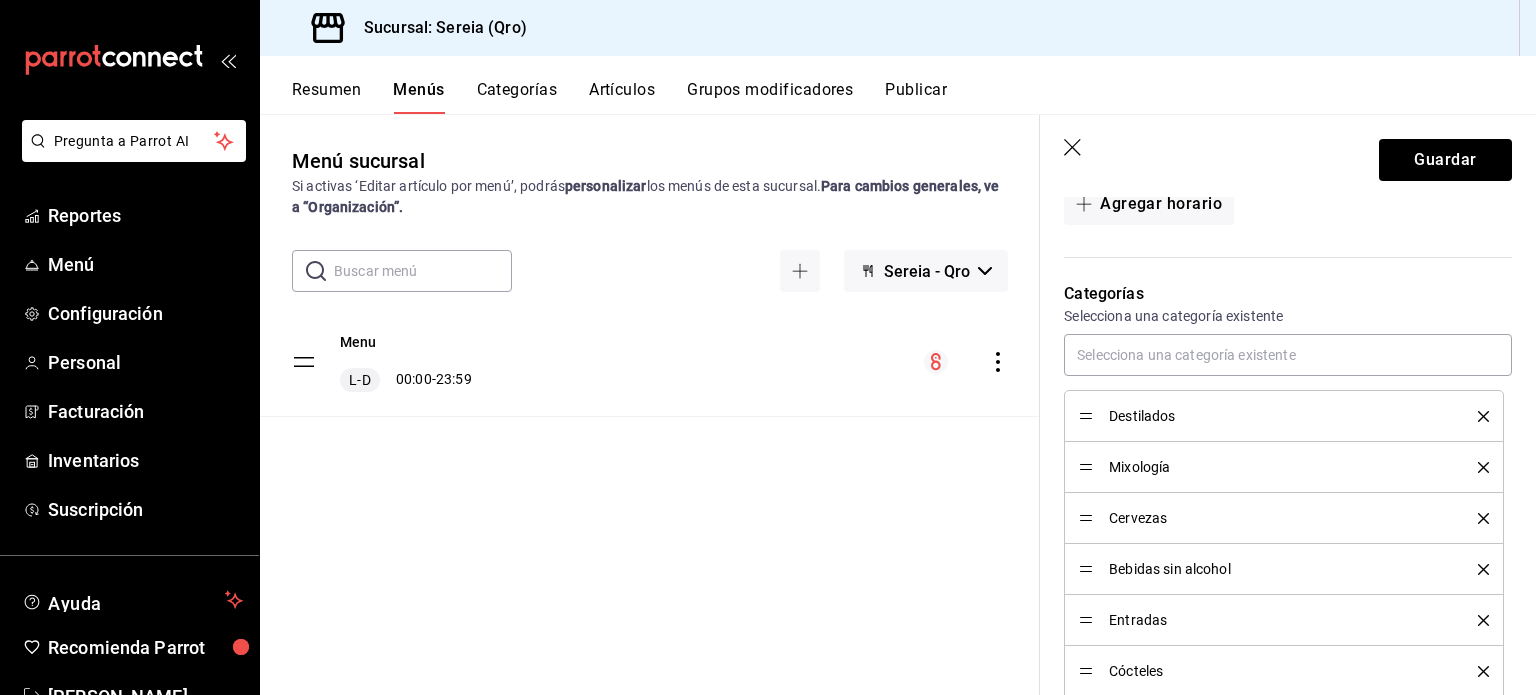scroll, scrollTop: 487, scrollLeft: 0, axis: vertical 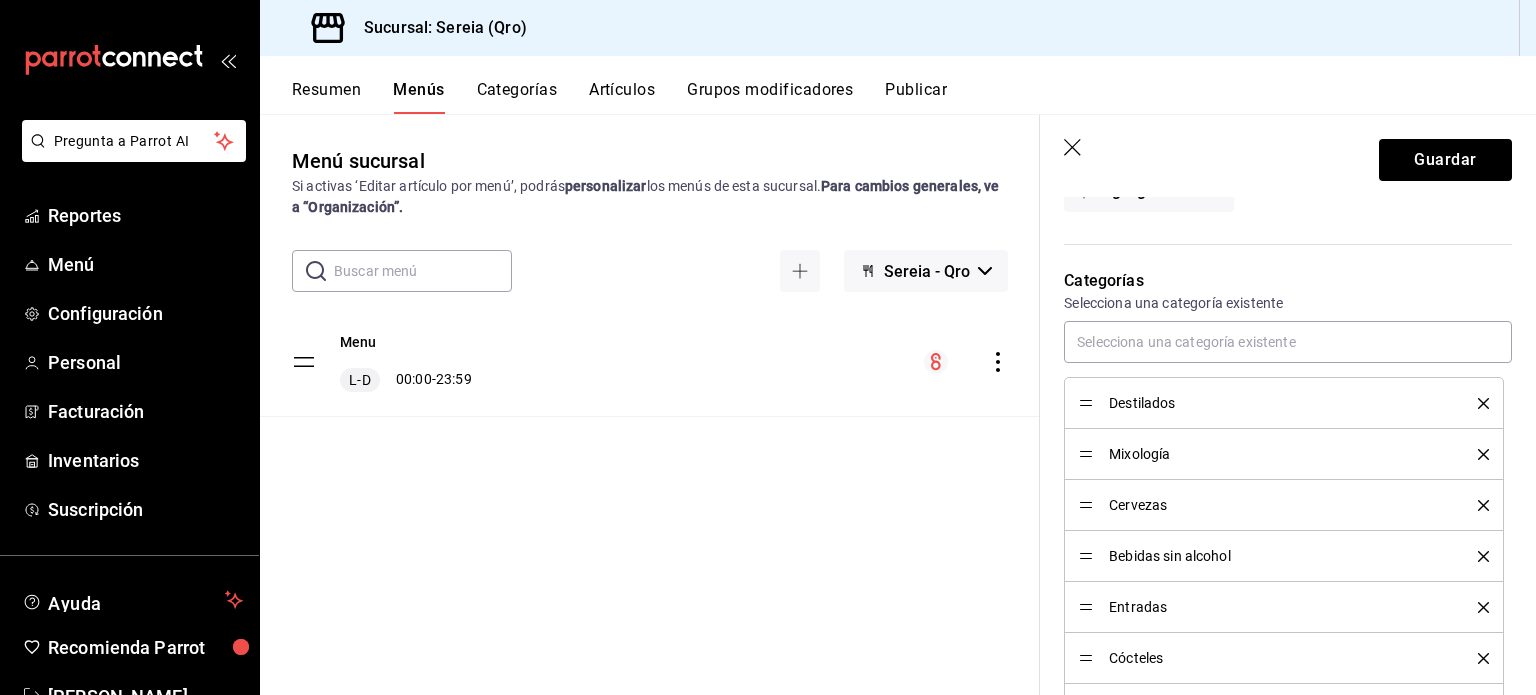 click on "Mixología" at bounding box center (1278, 454) 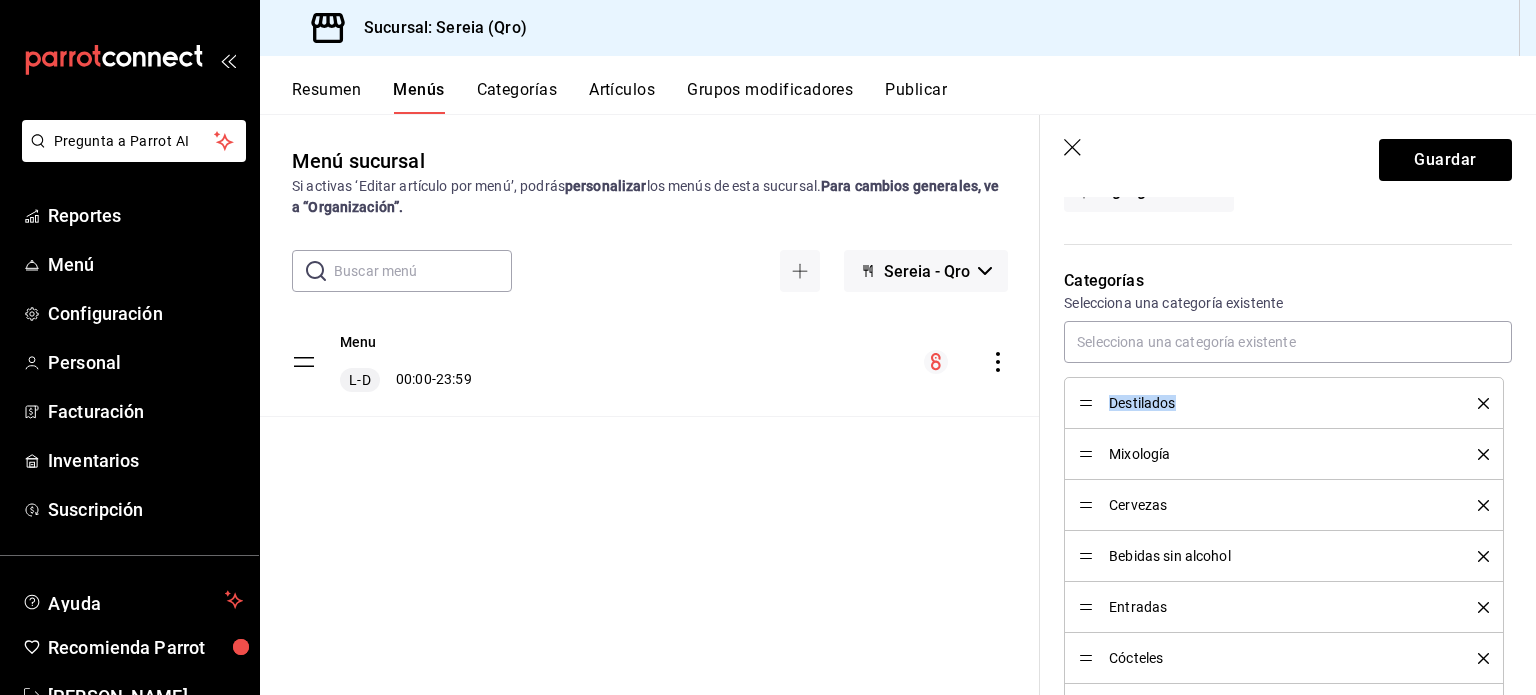 click on "Destilados" at bounding box center [1278, 403] 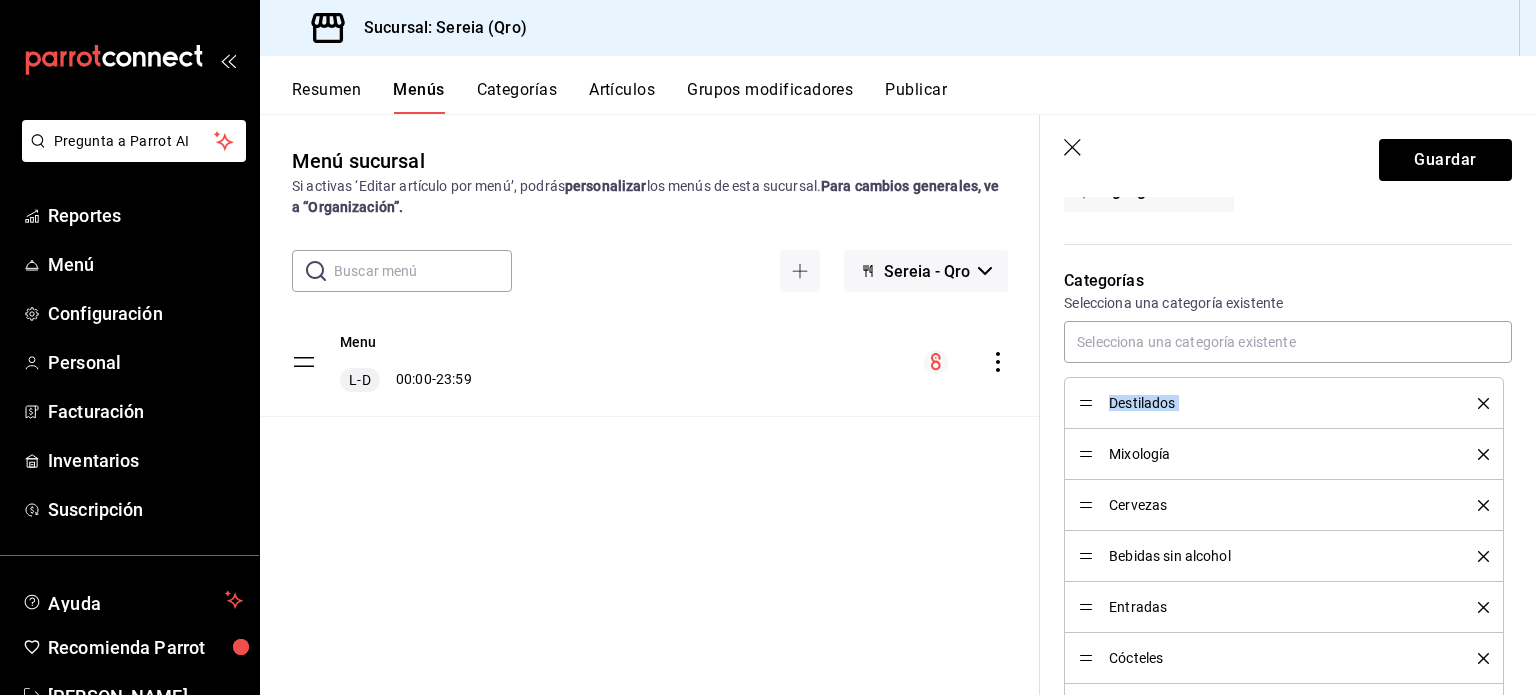 click on "Destilados" at bounding box center [1278, 403] 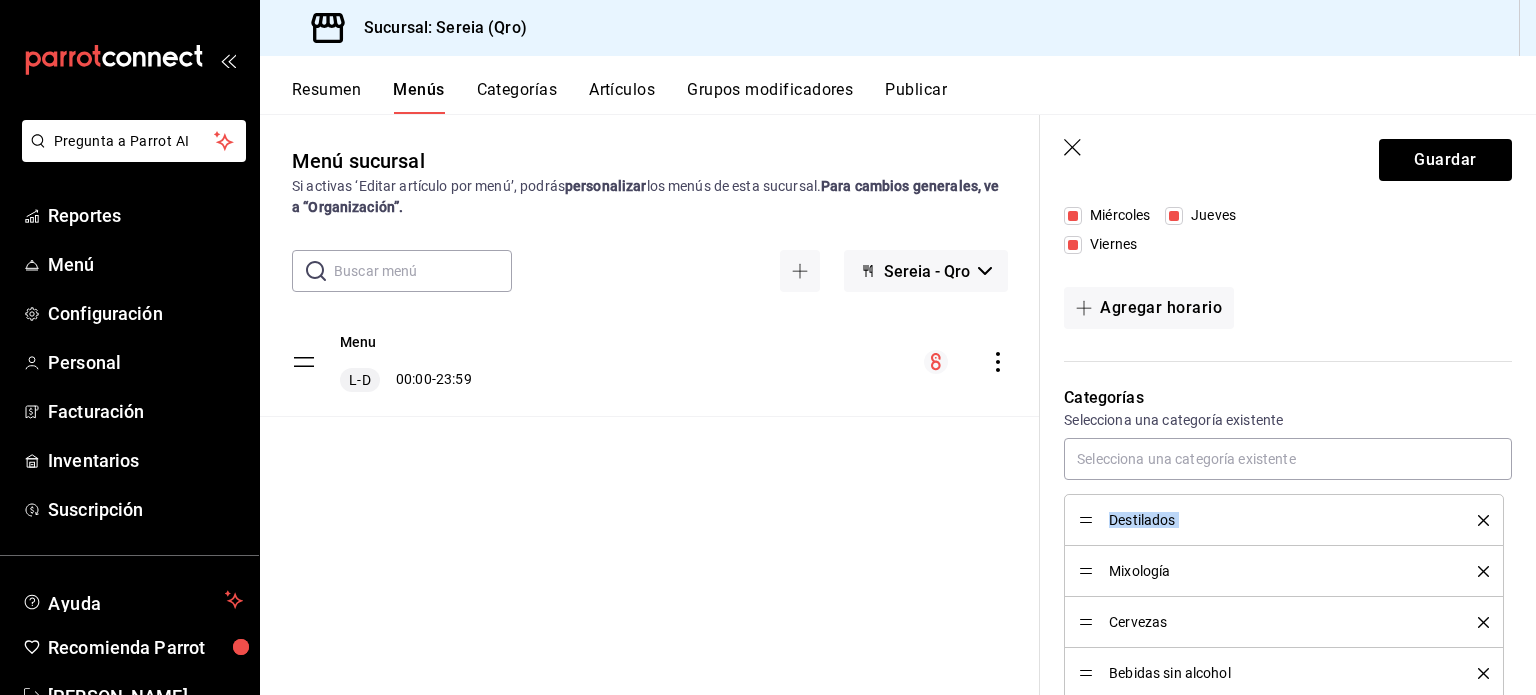 scroll, scrollTop: 425, scrollLeft: 0, axis: vertical 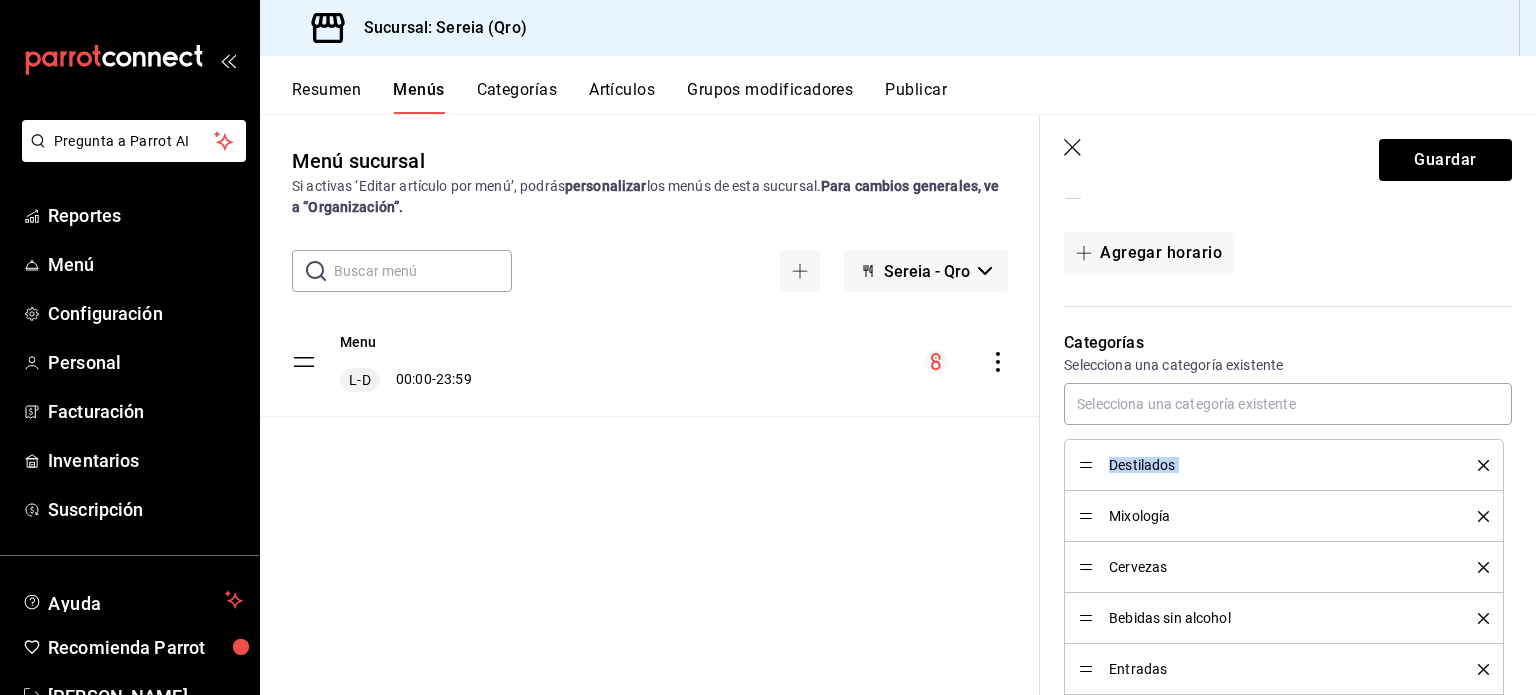 click on "Destilados" at bounding box center [1278, 465] 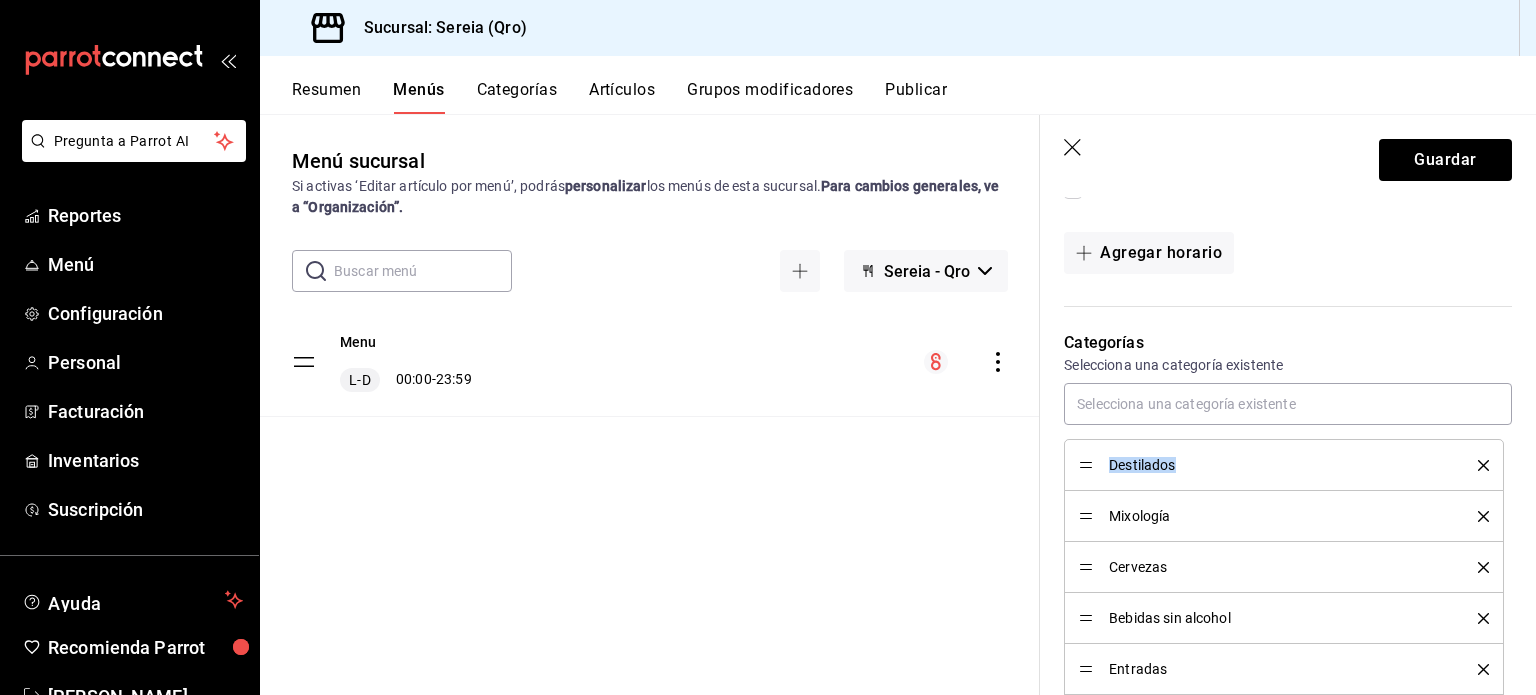 click on "Destilados" at bounding box center [1278, 465] 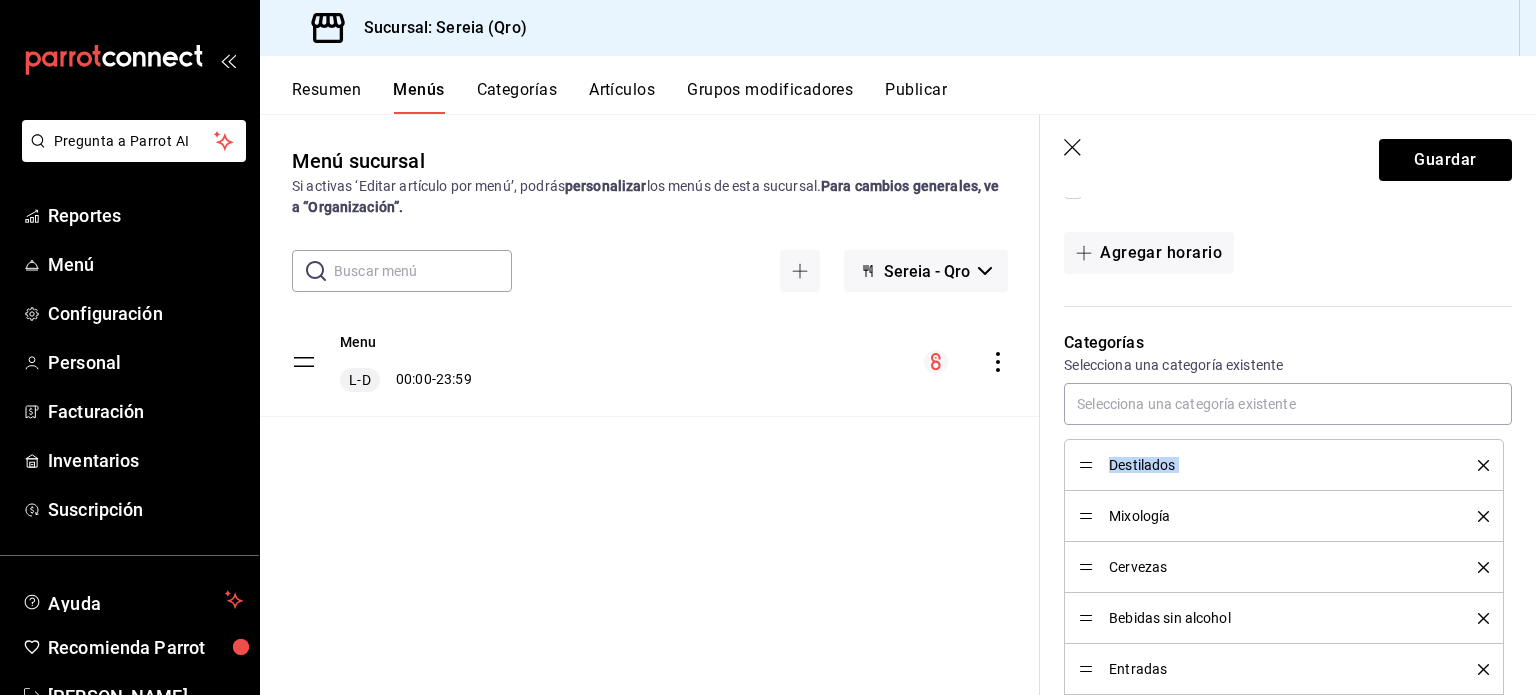 click on "Destilados" at bounding box center (1278, 465) 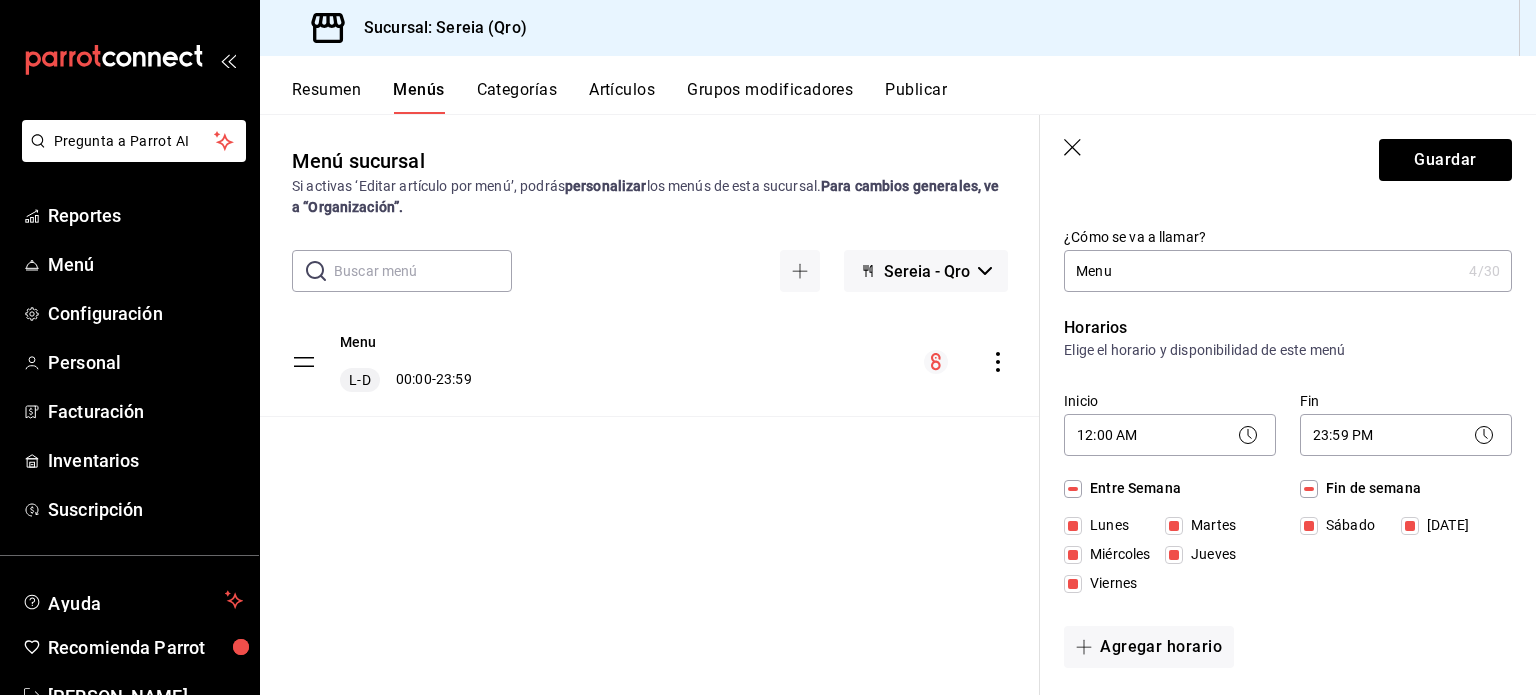scroll, scrollTop: 0, scrollLeft: 0, axis: both 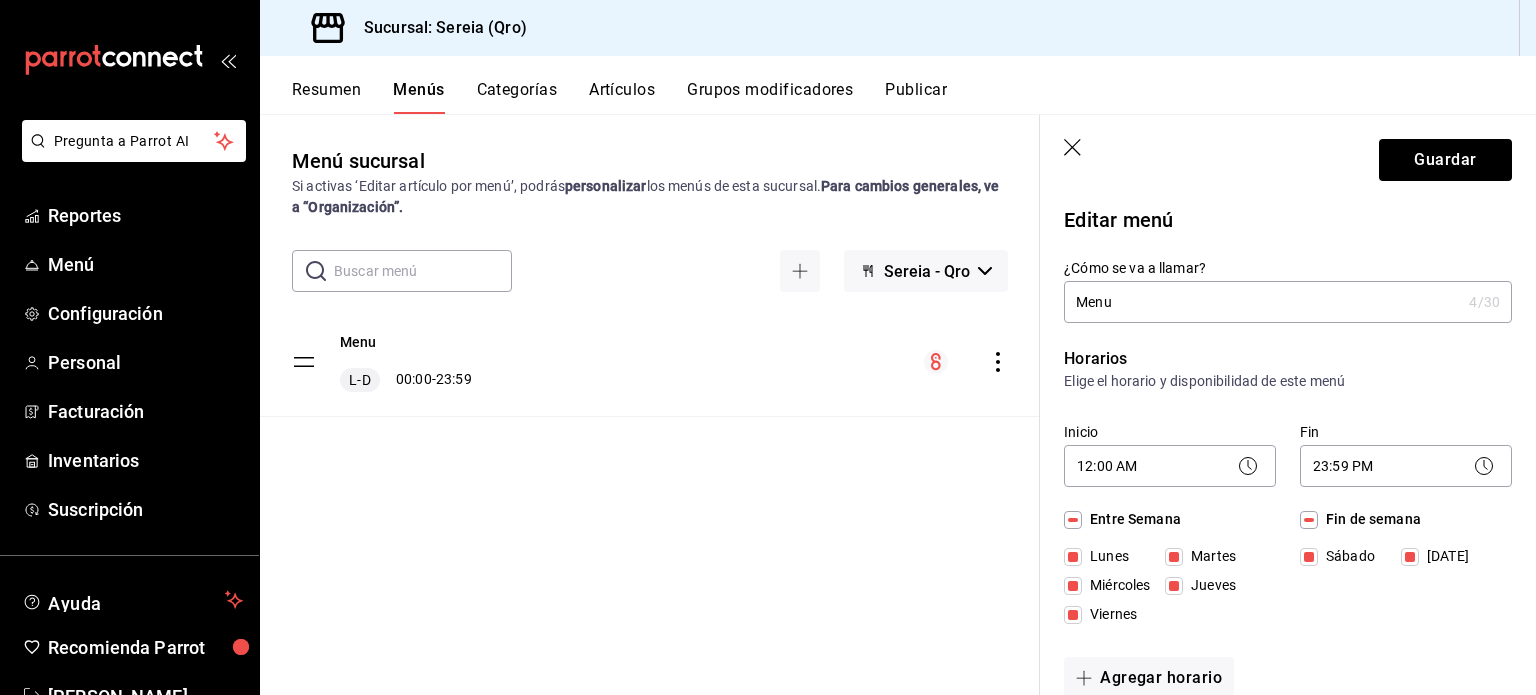click 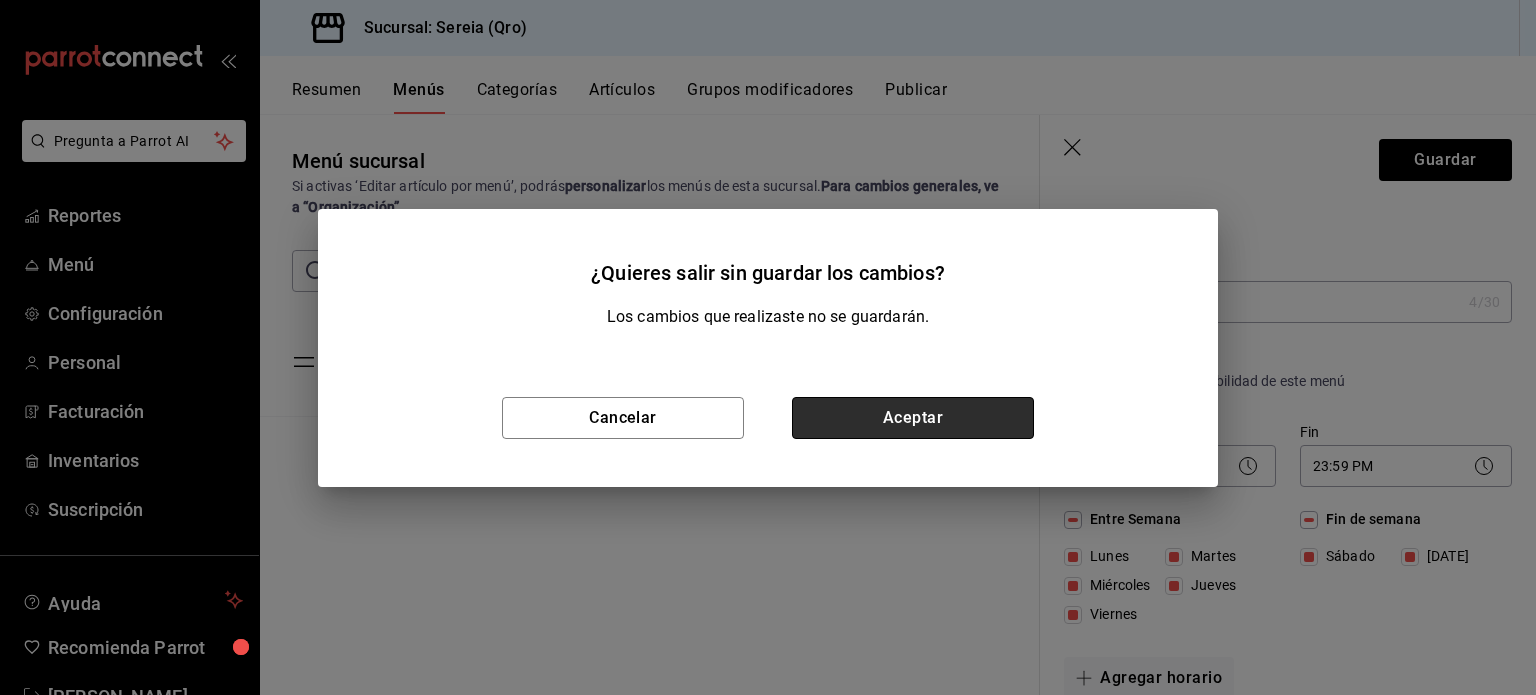 click on "Aceptar" at bounding box center (913, 418) 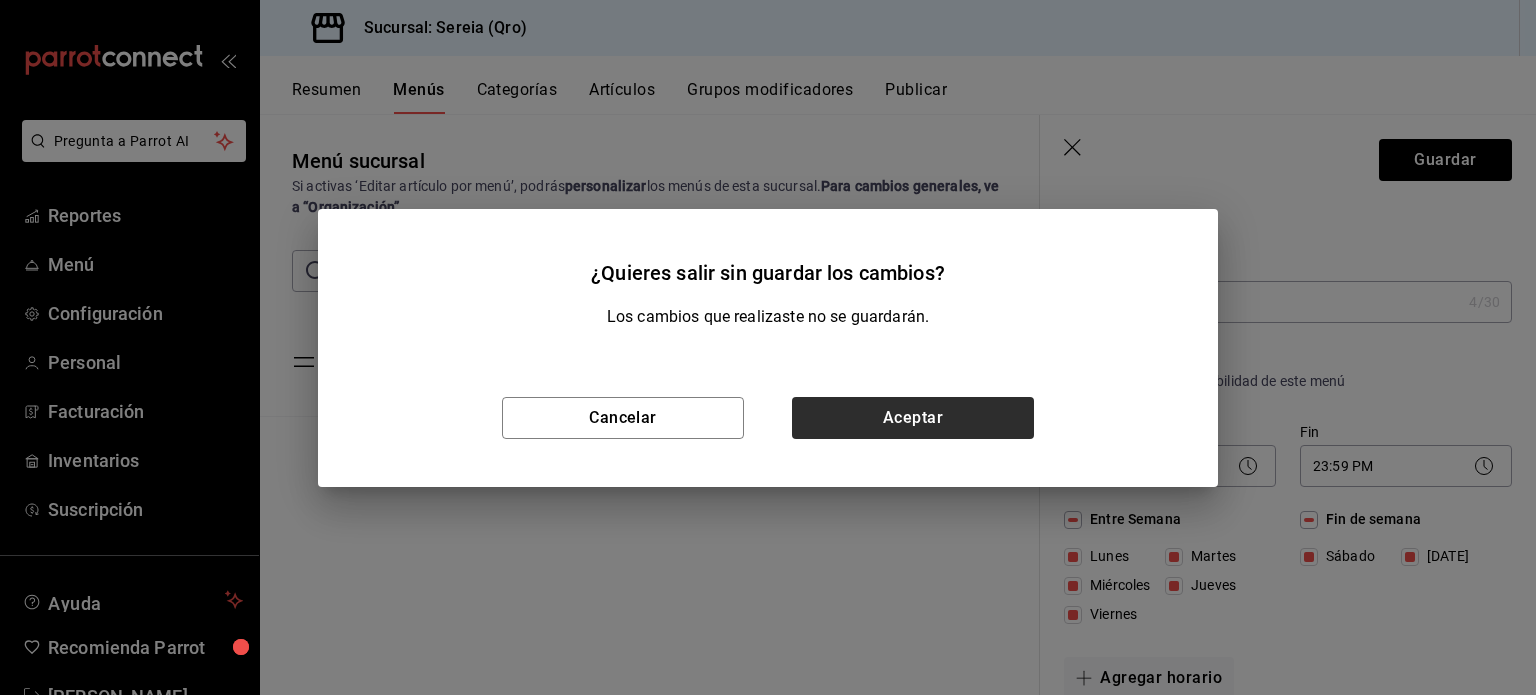 type 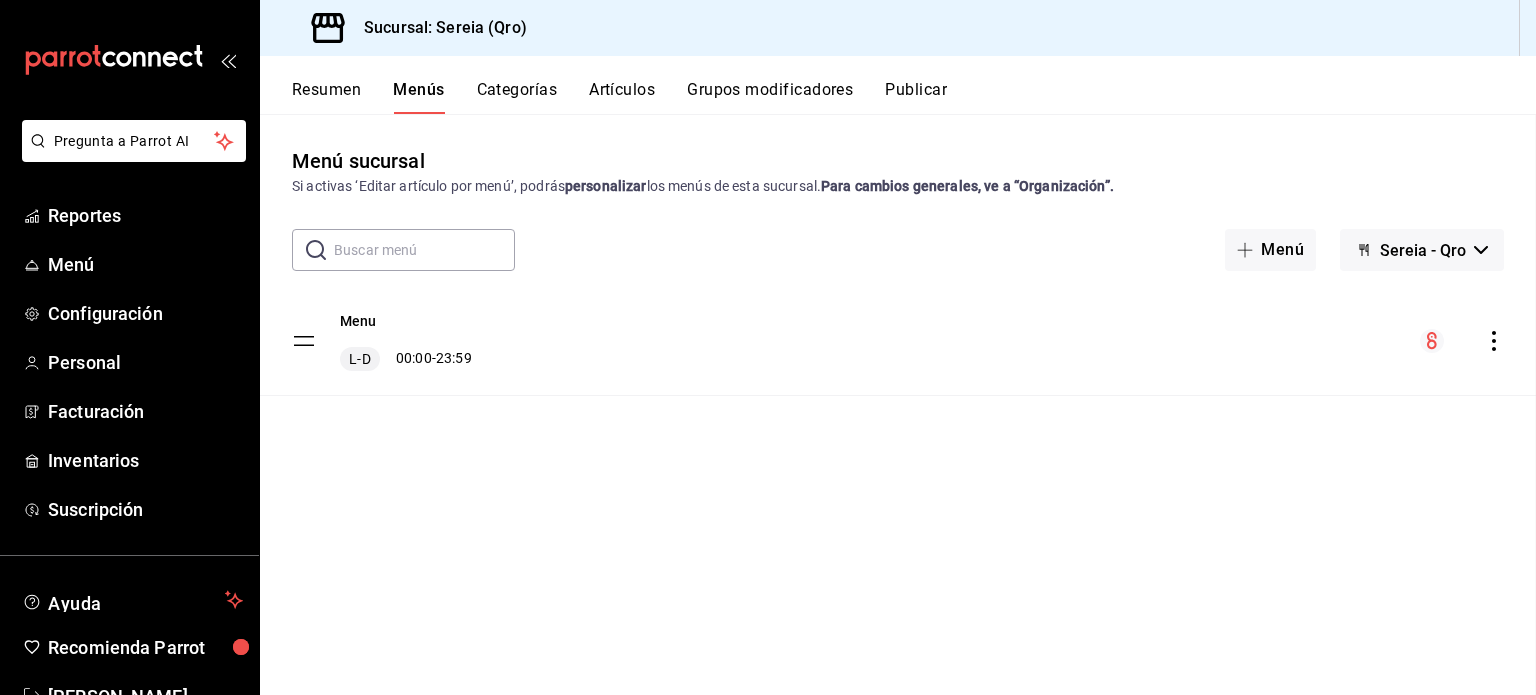 checkbox on "false" 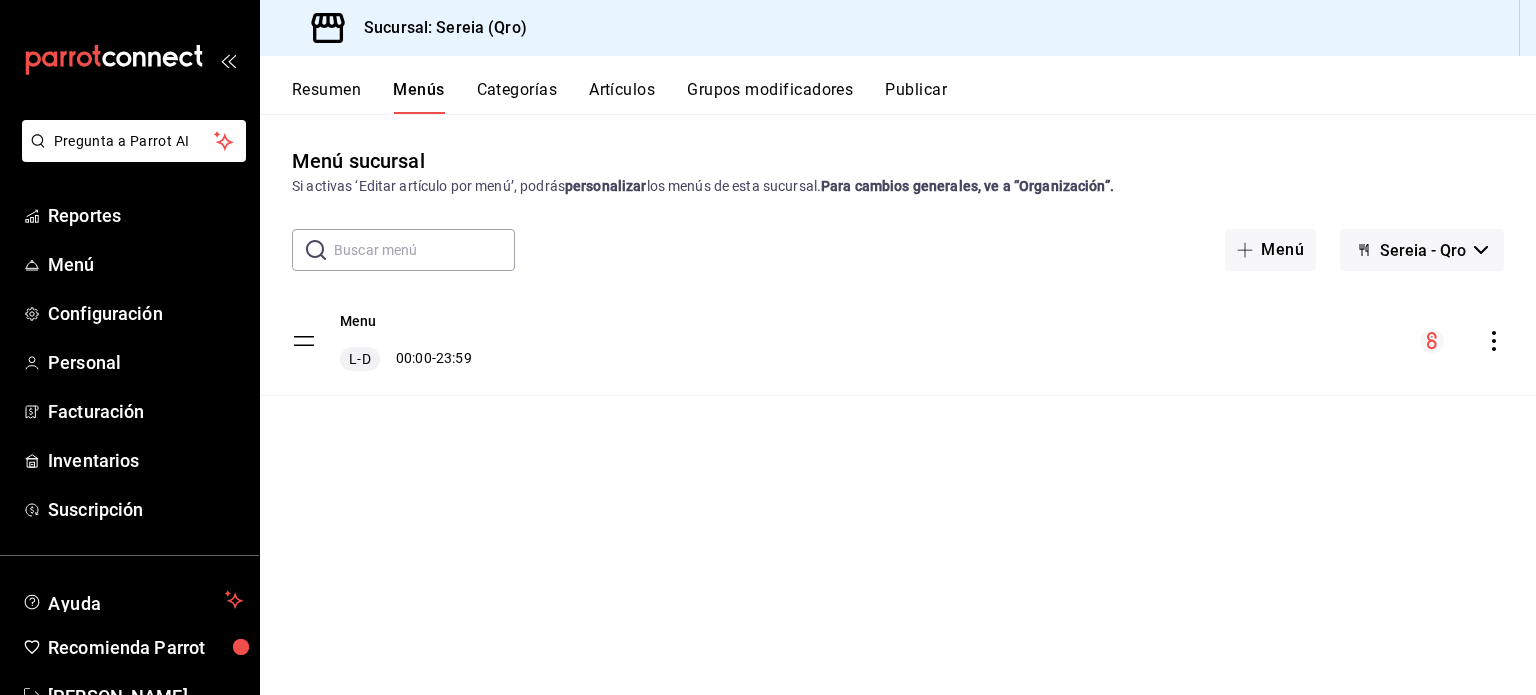 click on "Resumen" at bounding box center [326, 97] 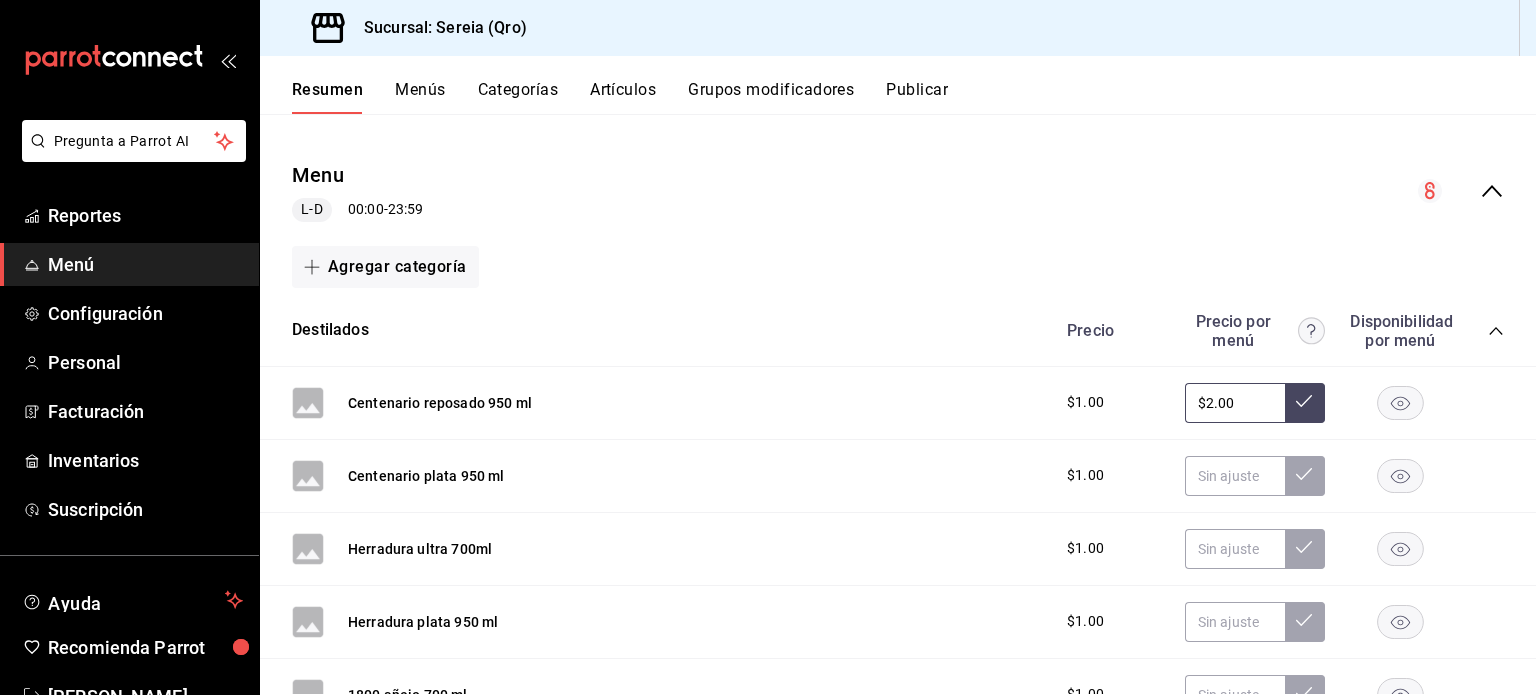 scroll, scrollTop: 0, scrollLeft: 0, axis: both 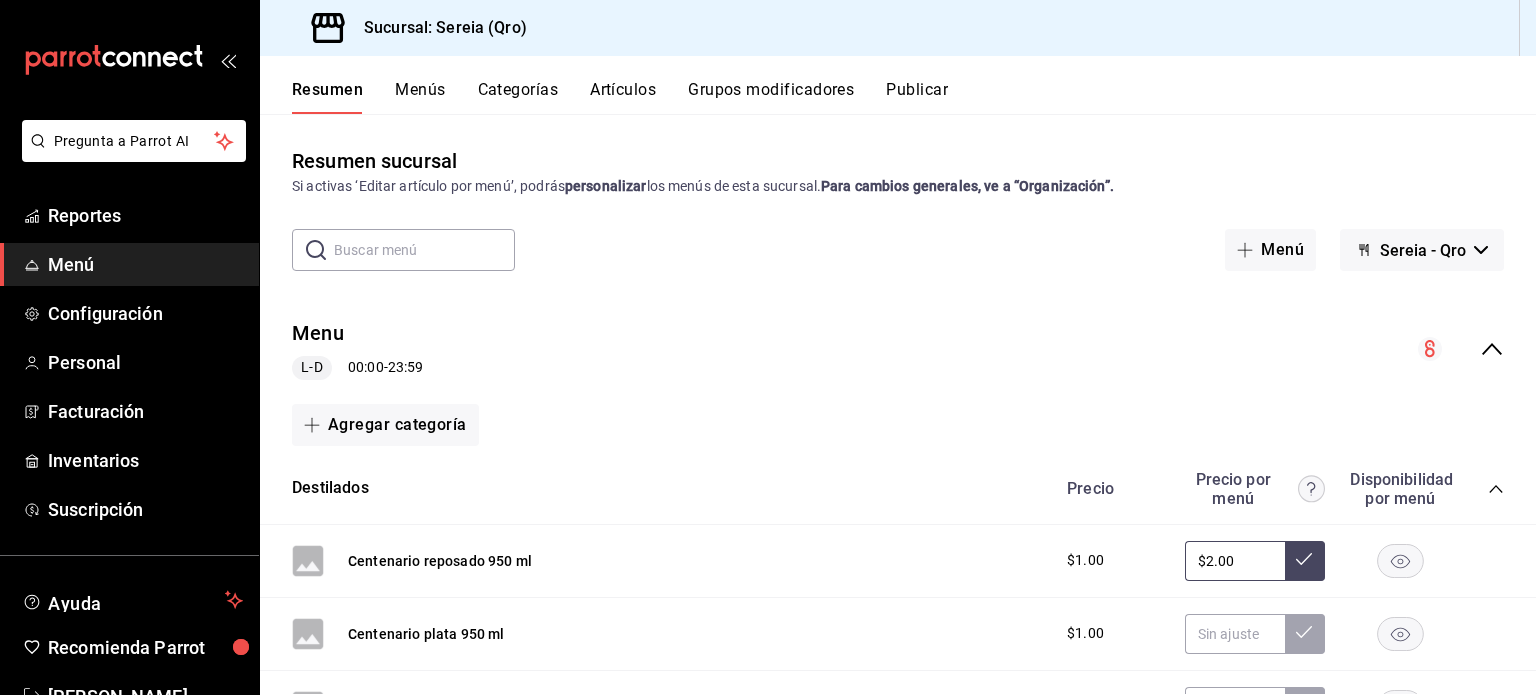 click 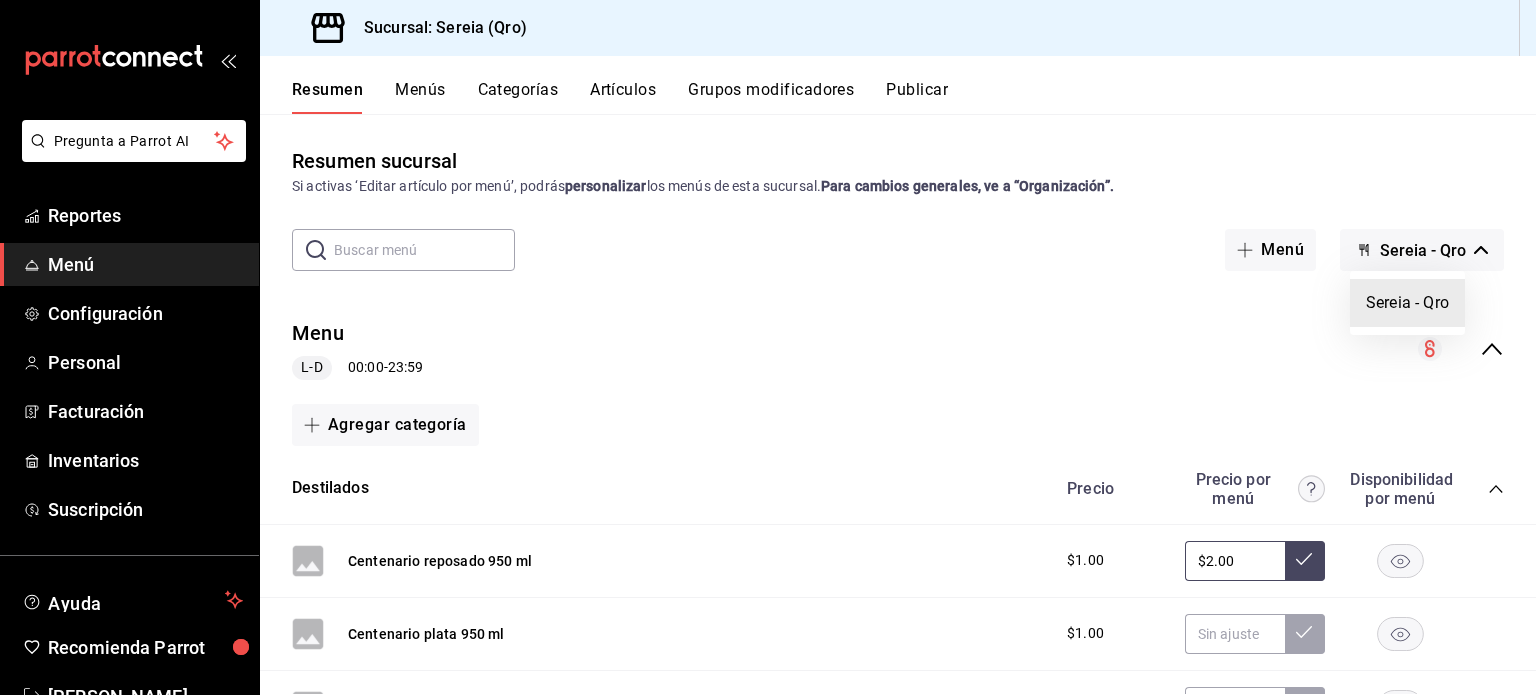 click at bounding box center (768, 347) 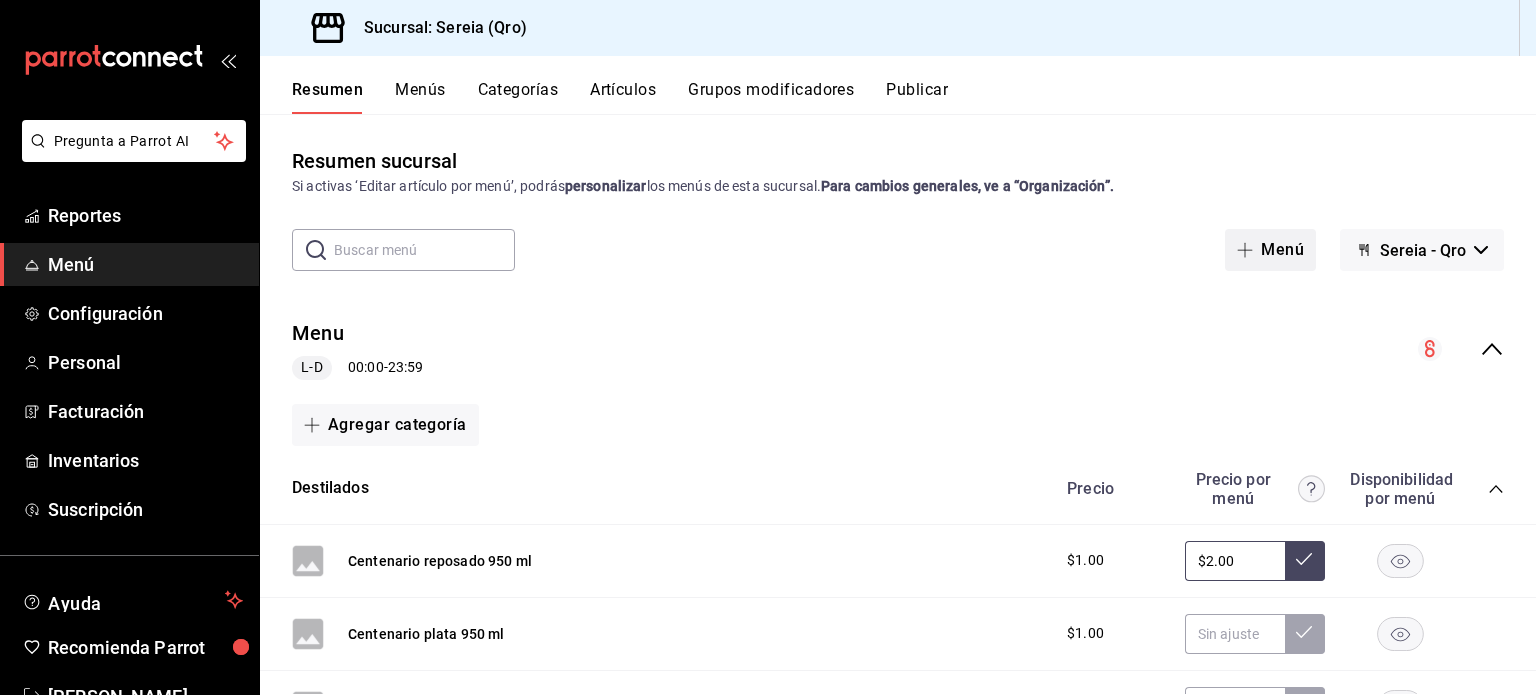 click 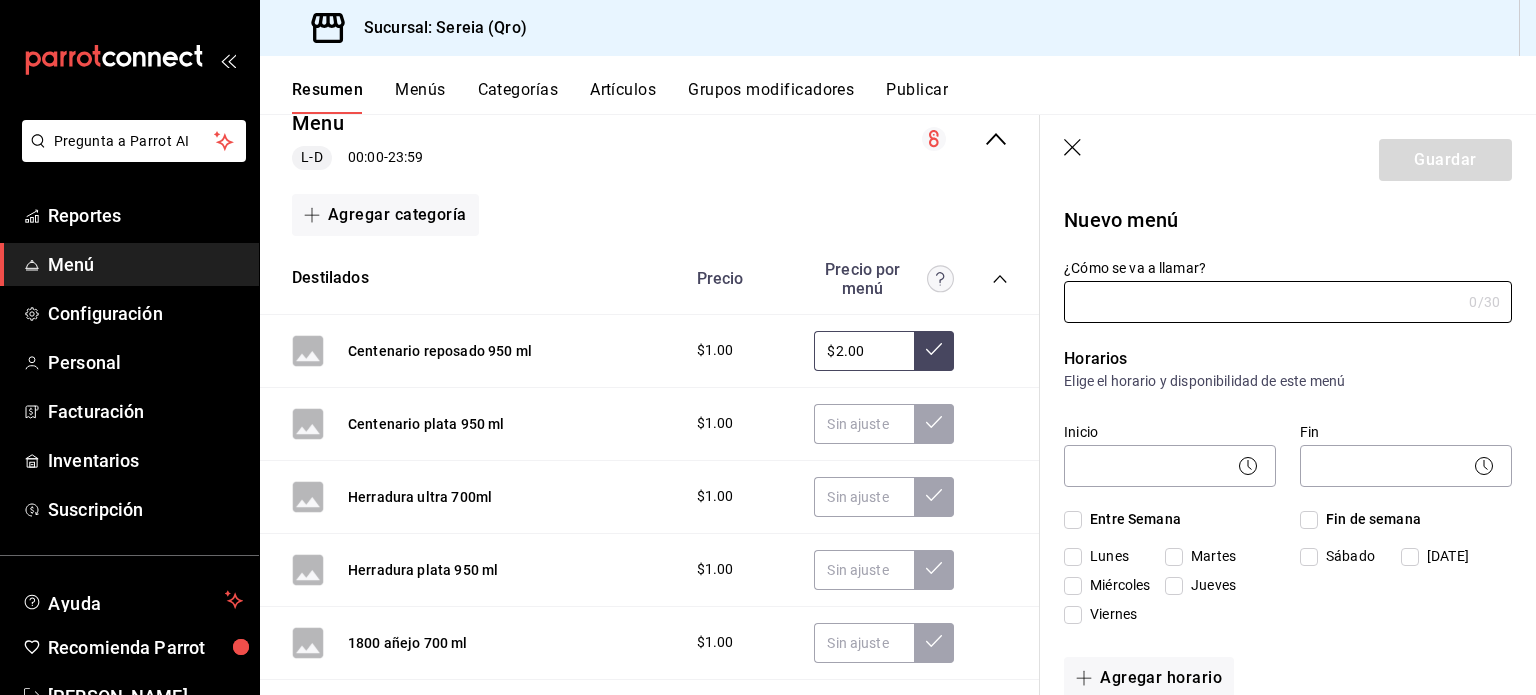 scroll, scrollTop: 148, scrollLeft: 0, axis: vertical 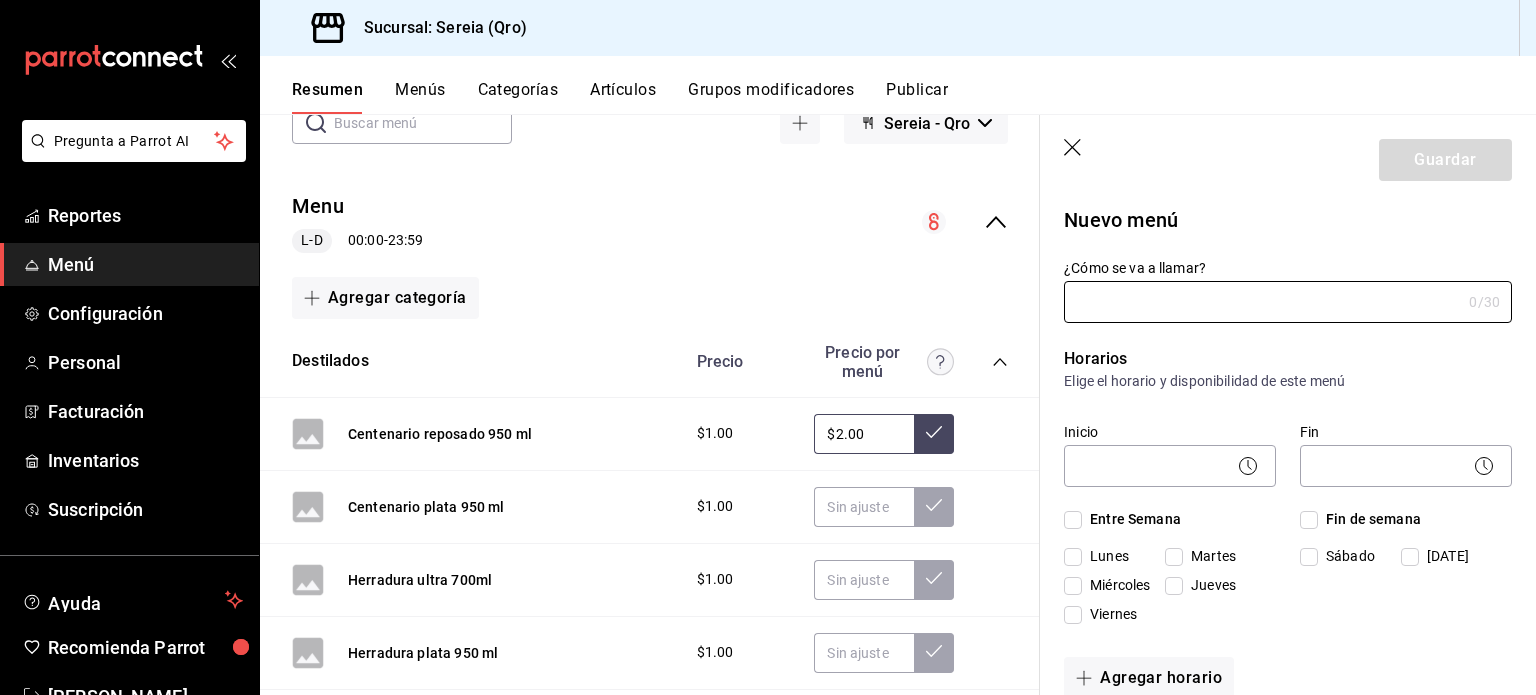 click on "$2.00" at bounding box center [864, 434] 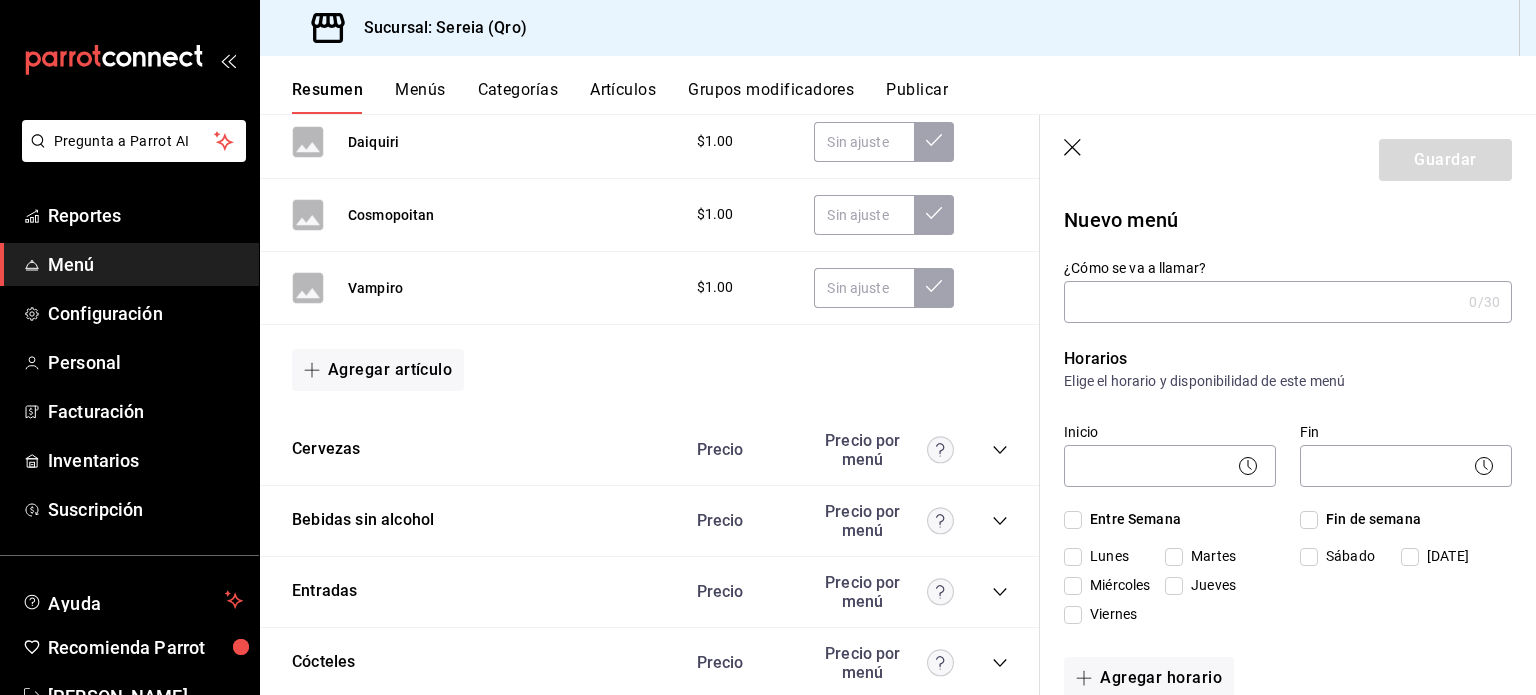 scroll, scrollTop: 4716, scrollLeft: 0, axis: vertical 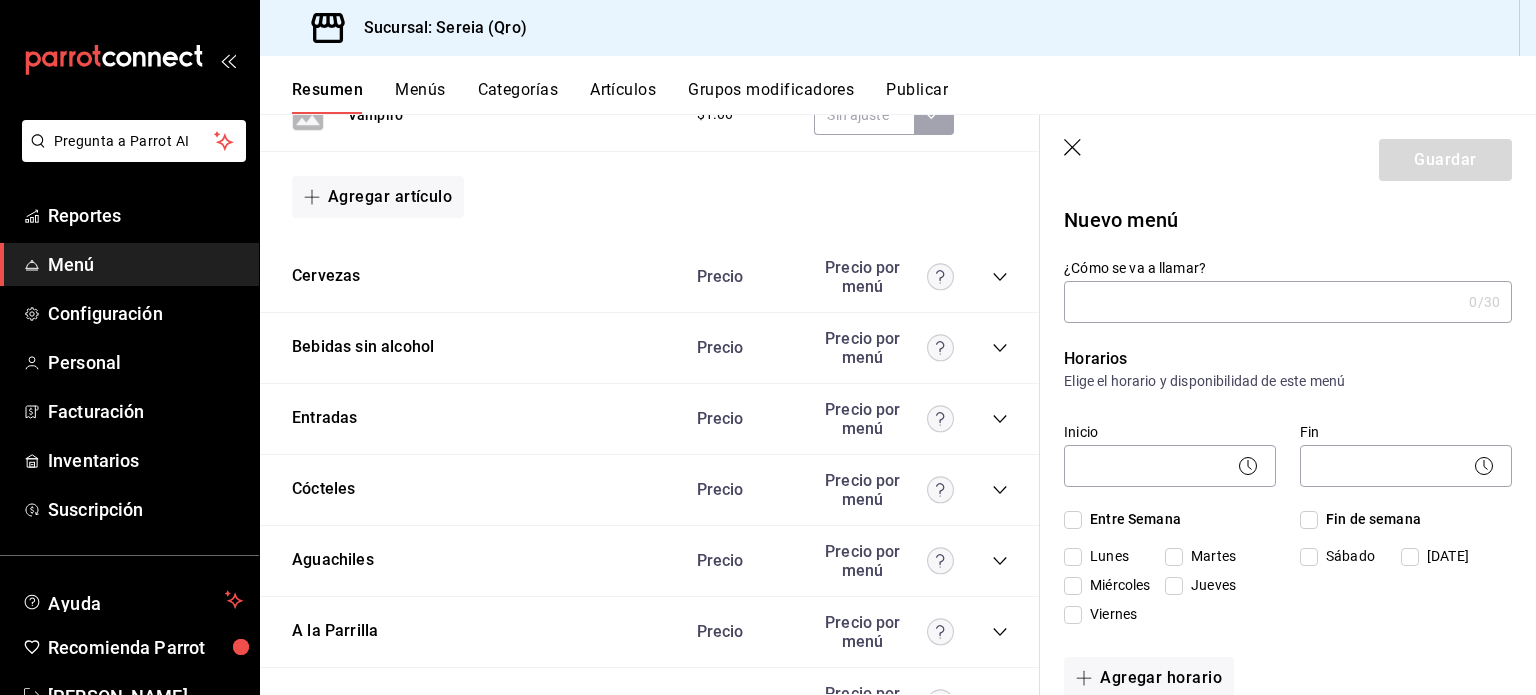 click on "Precio" at bounding box center (741, 276) 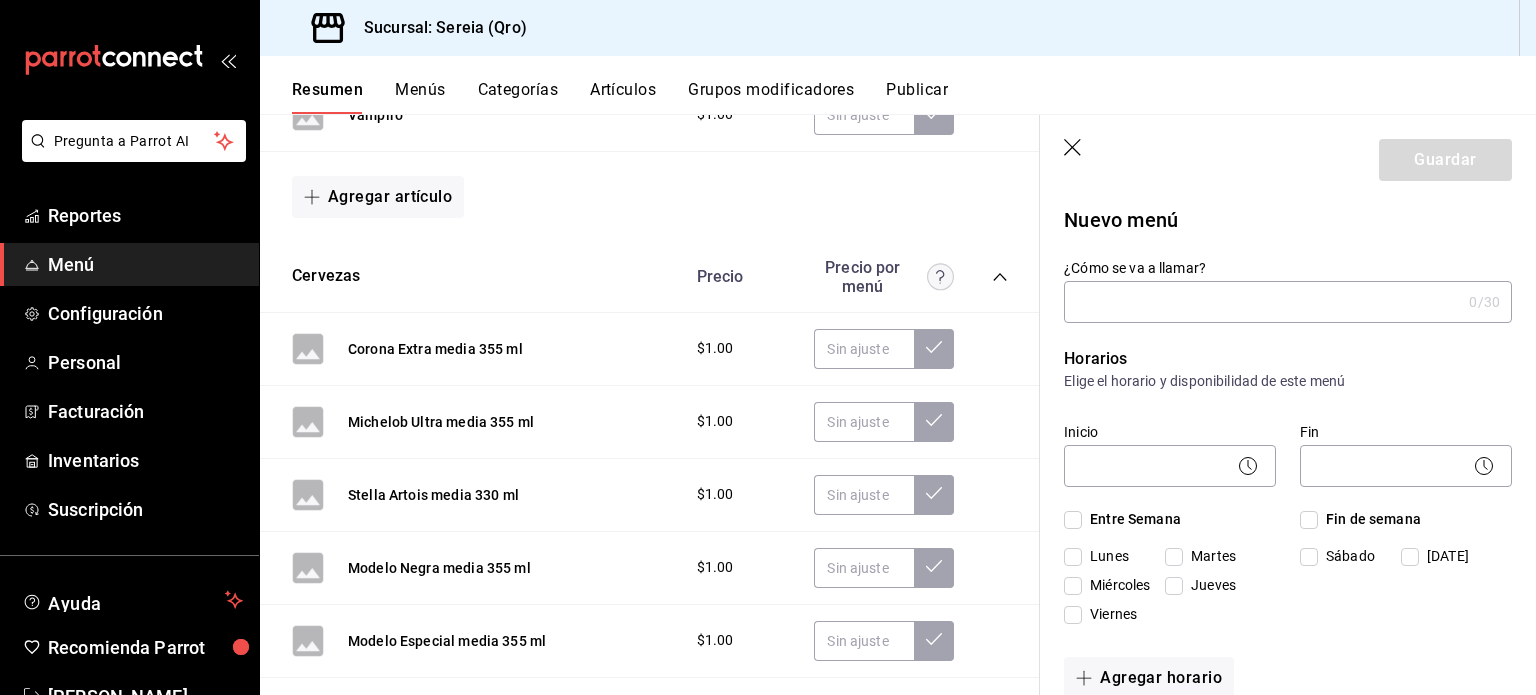 click 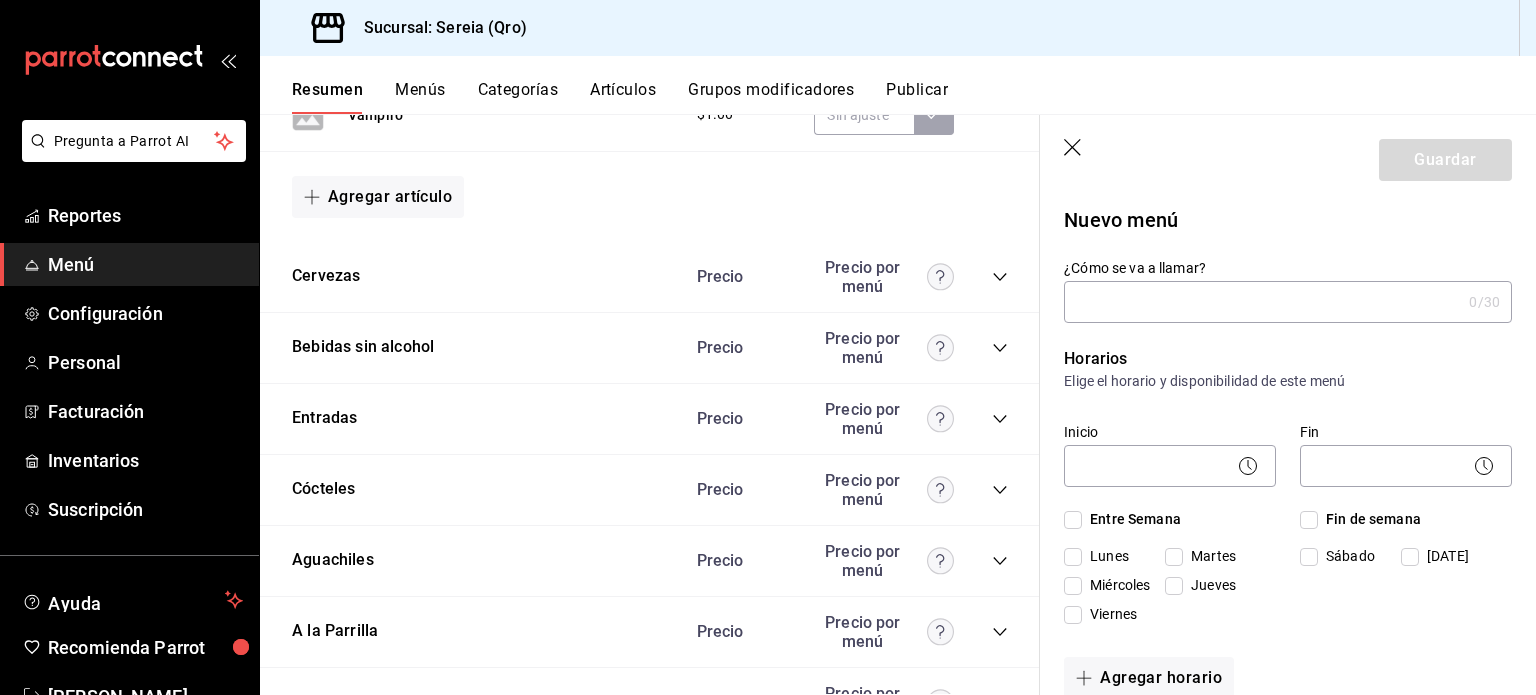 click 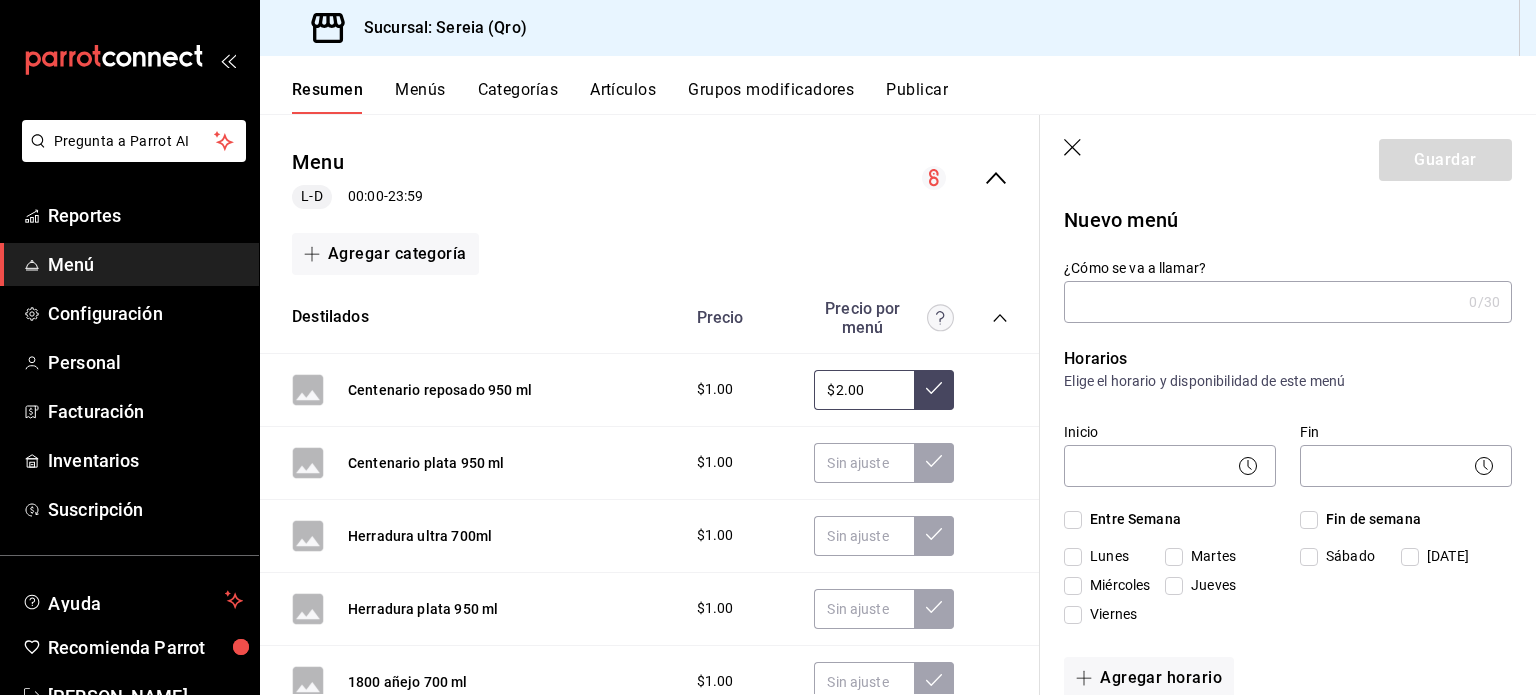 scroll, scrollTop: 209, scrollLeft: 0, axis: vertical 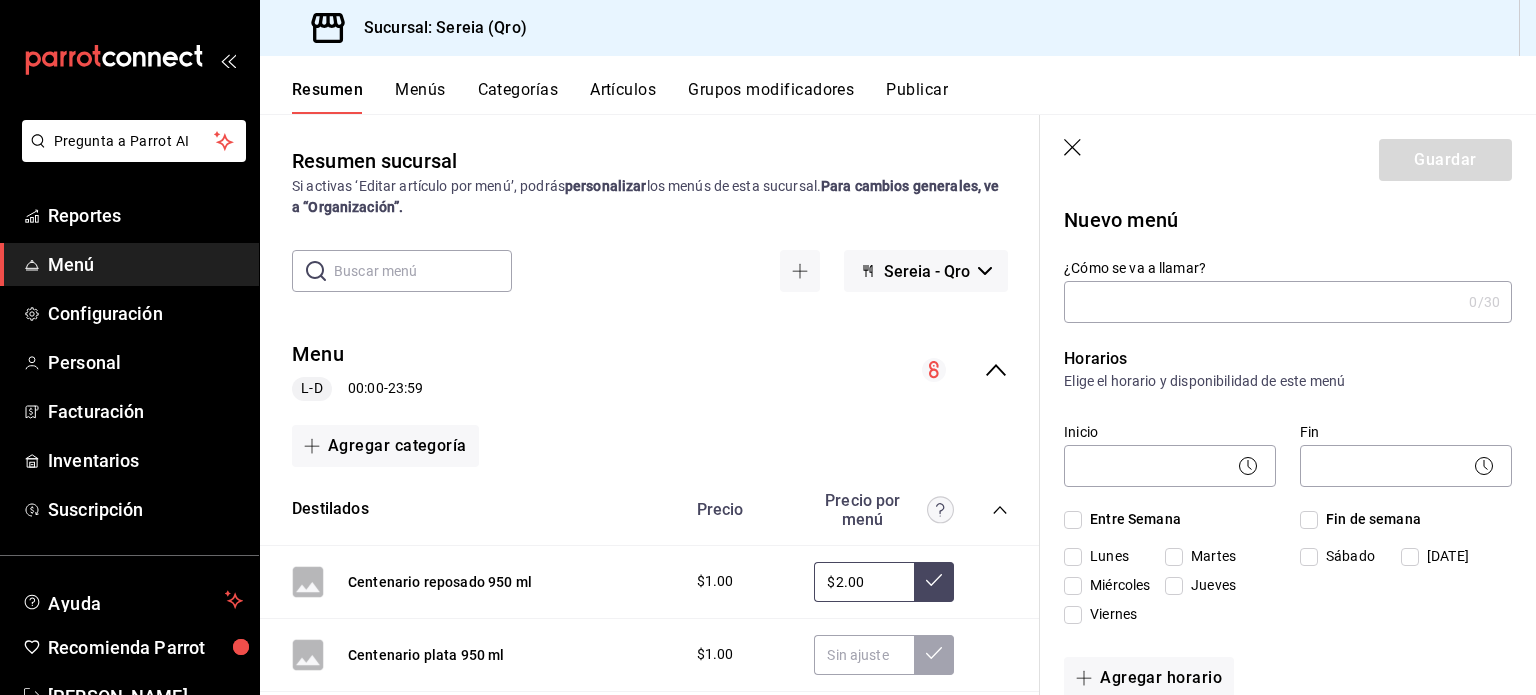 click 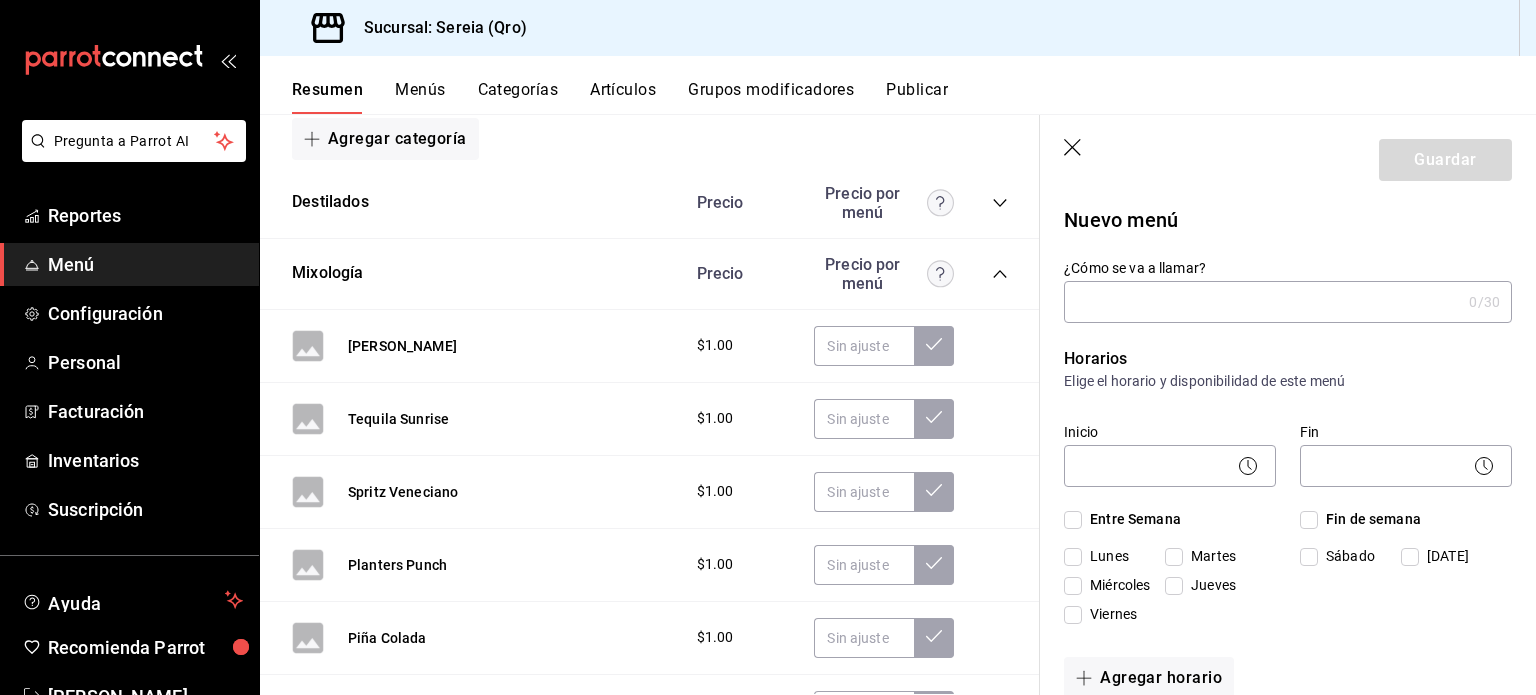 scroll, scrollTop: 298, scrollLeft: 0, axis: vertical 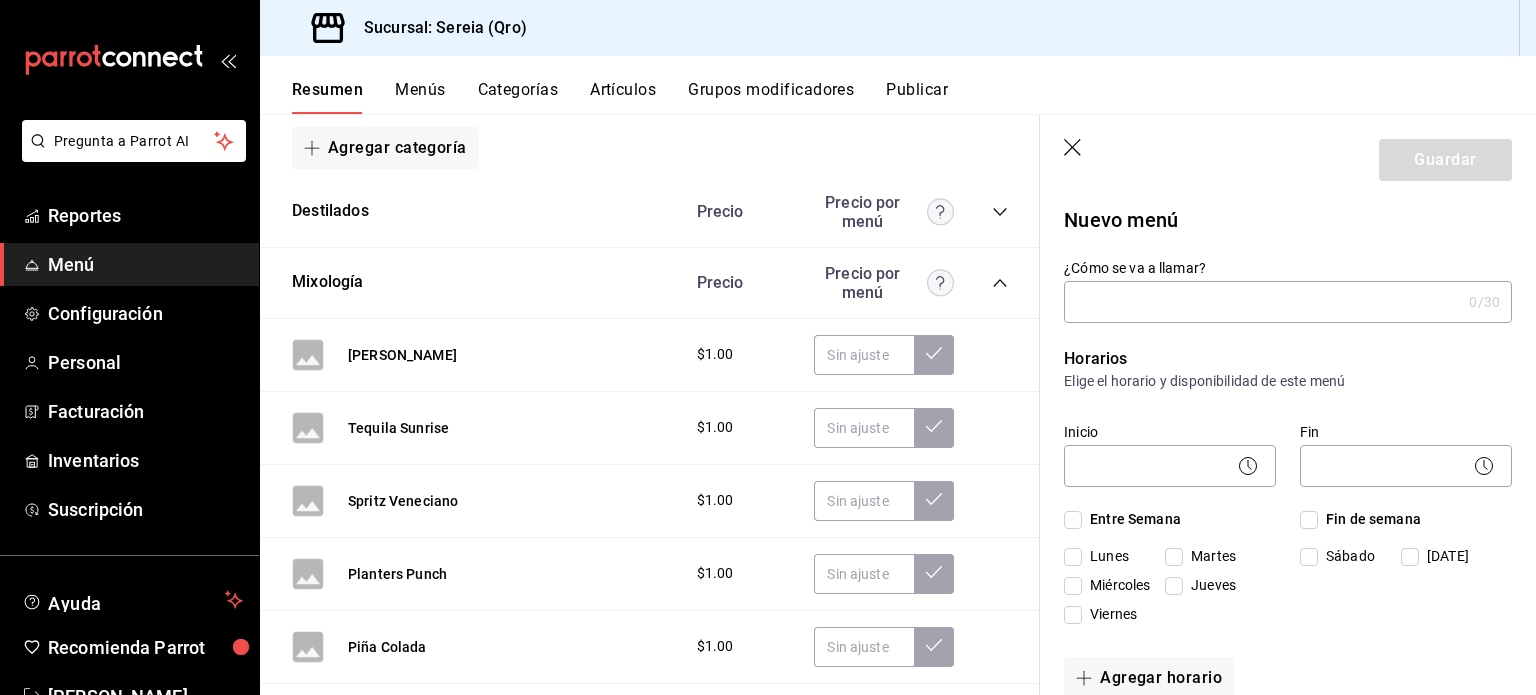 click 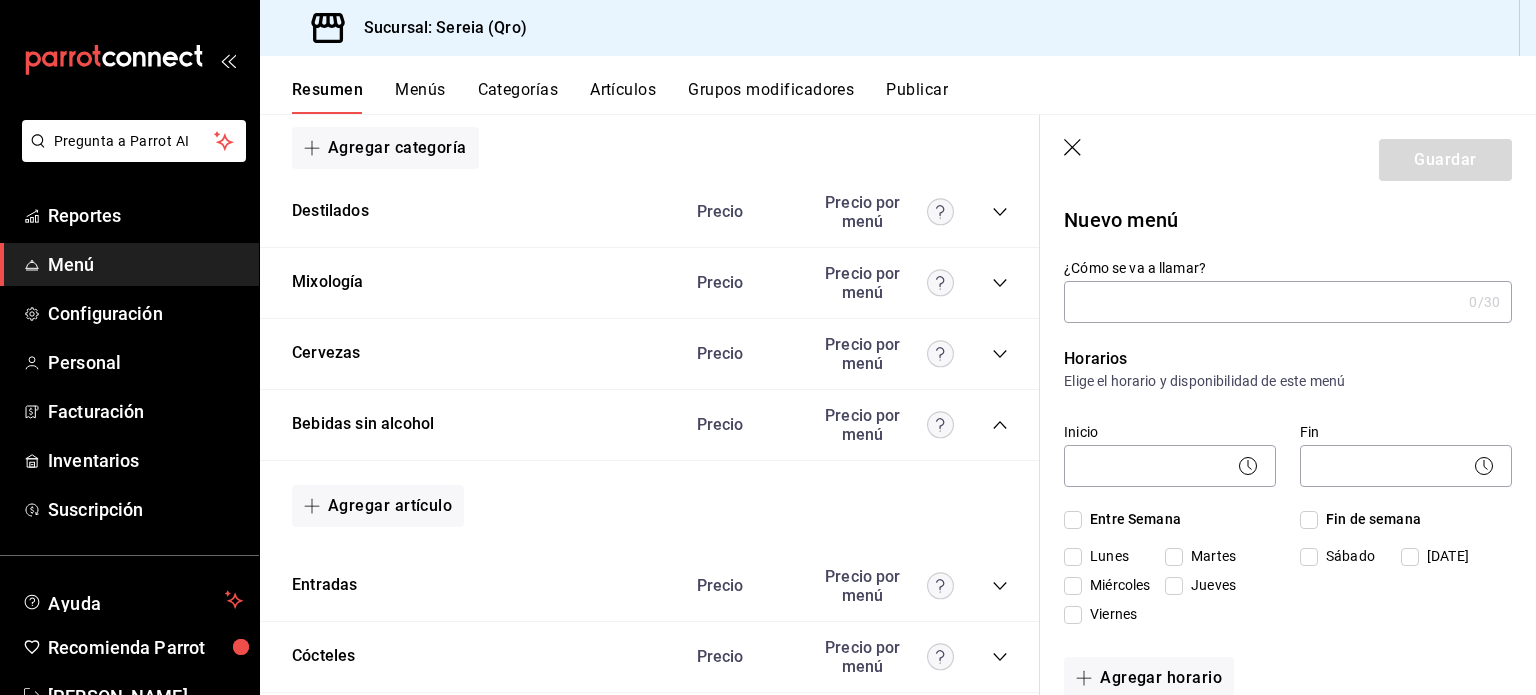 scroll, scrollTop: 451, scrollLeft: 0, axis: vertical 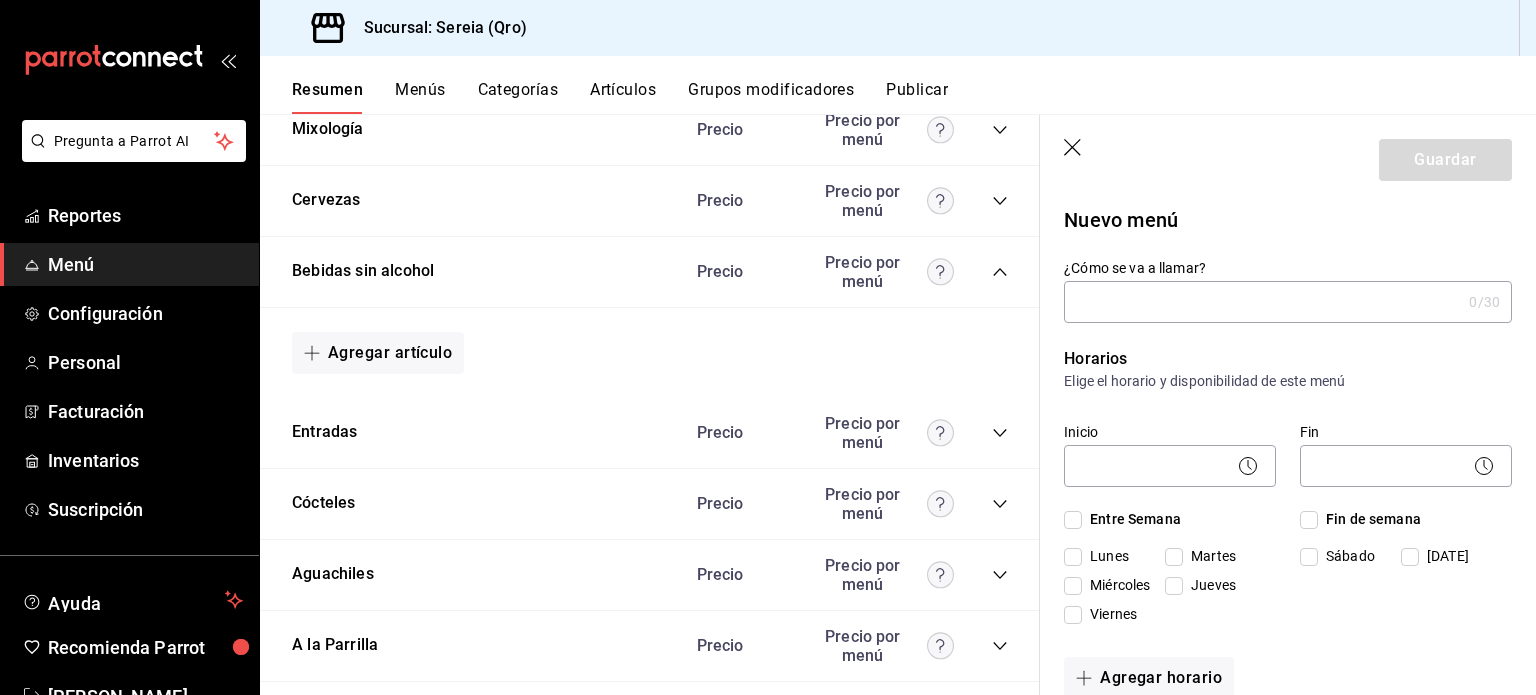 click 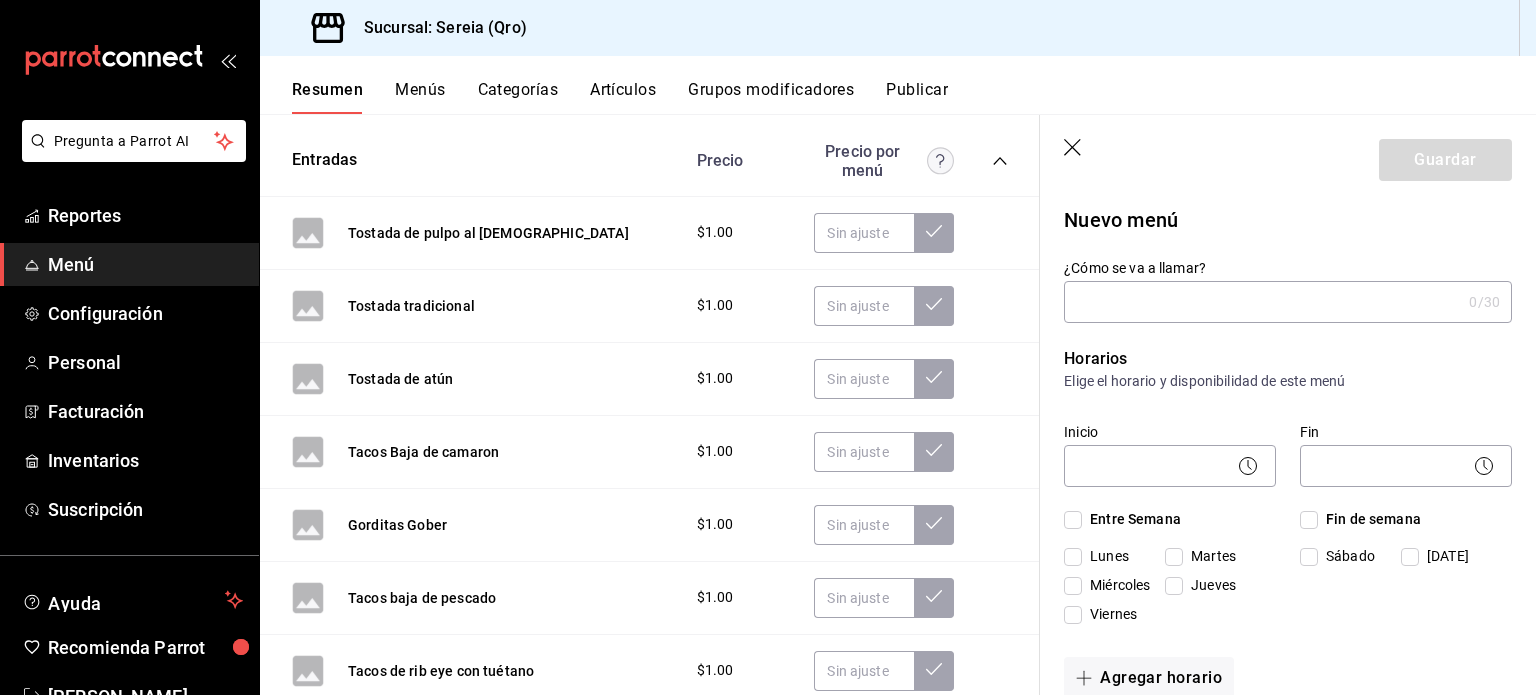 scroll, scrollTop: 749, scrollLeft: 0, axis: vertical 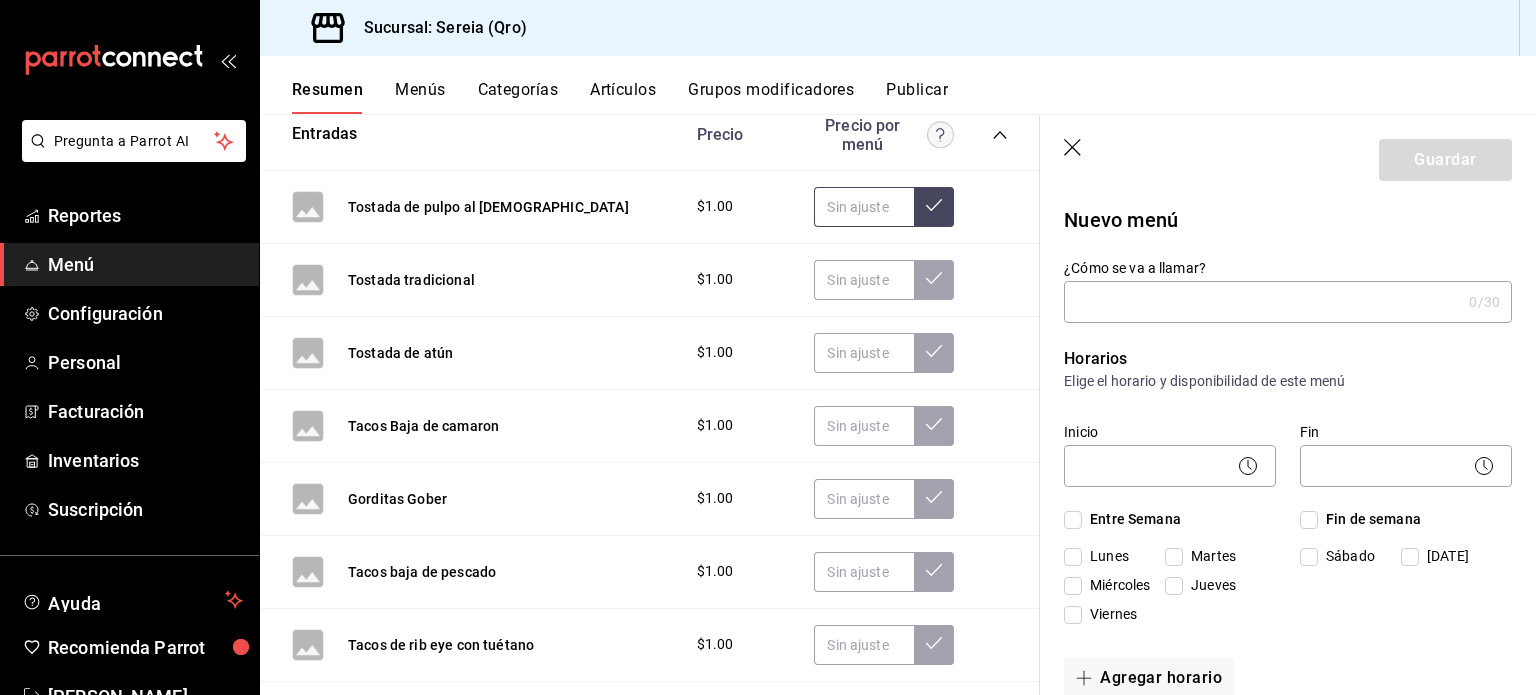 click at bounding box center (864, 207) 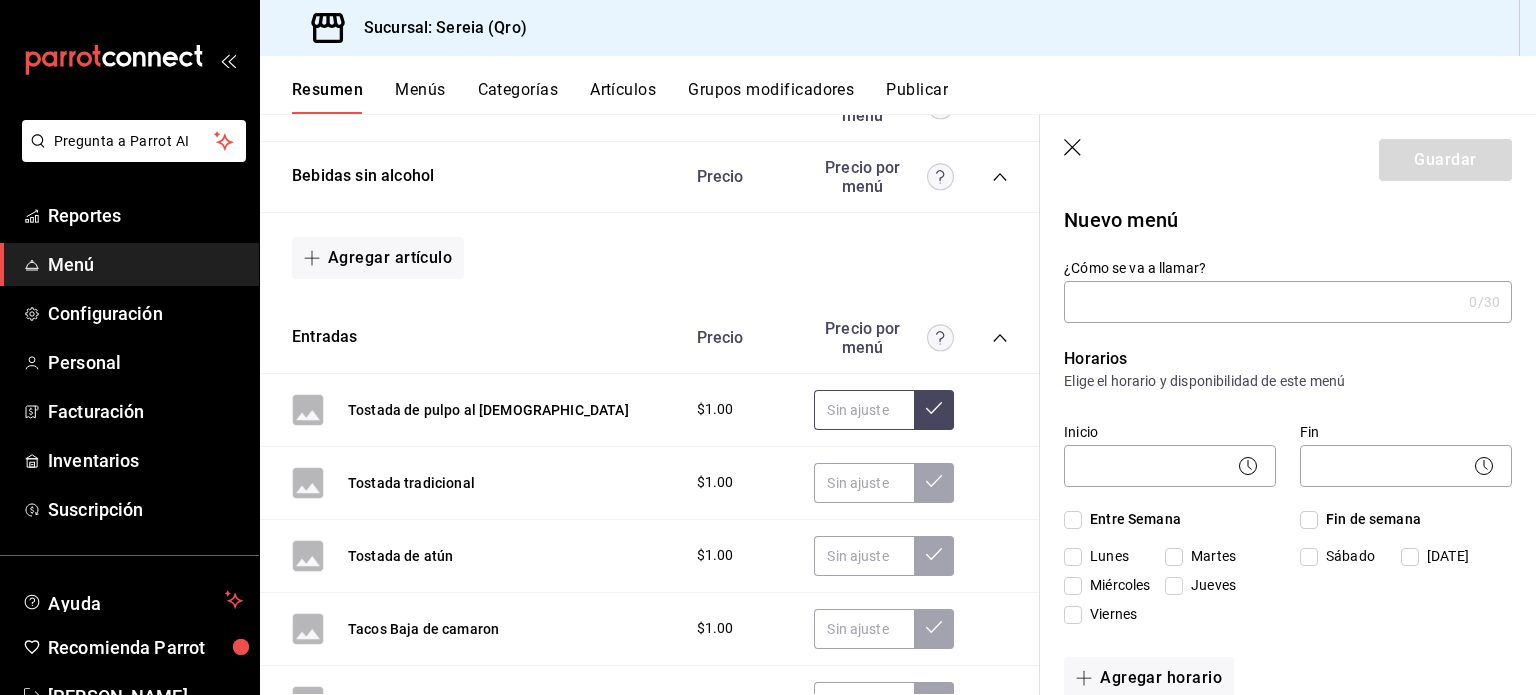 scroll, scrollTop: 524, scrollLeft: 0, axis: vertical 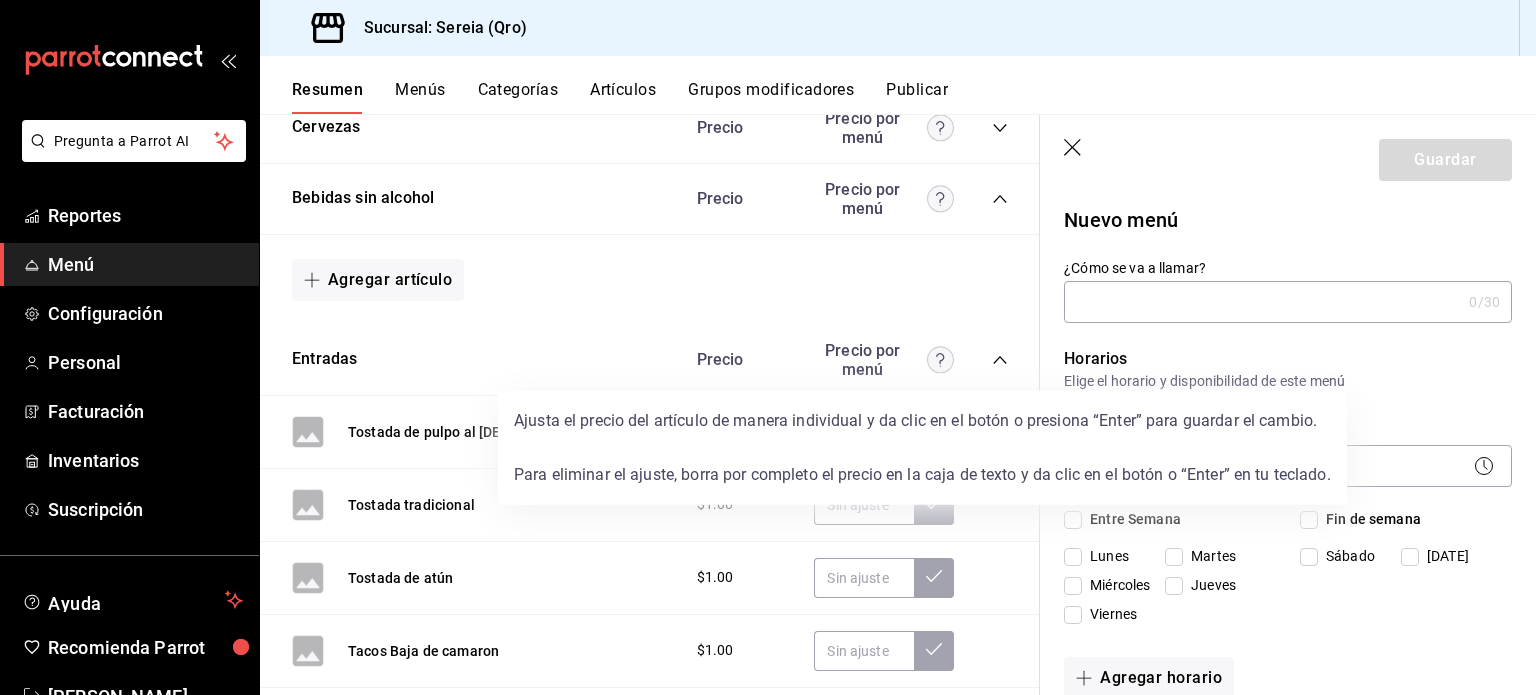click 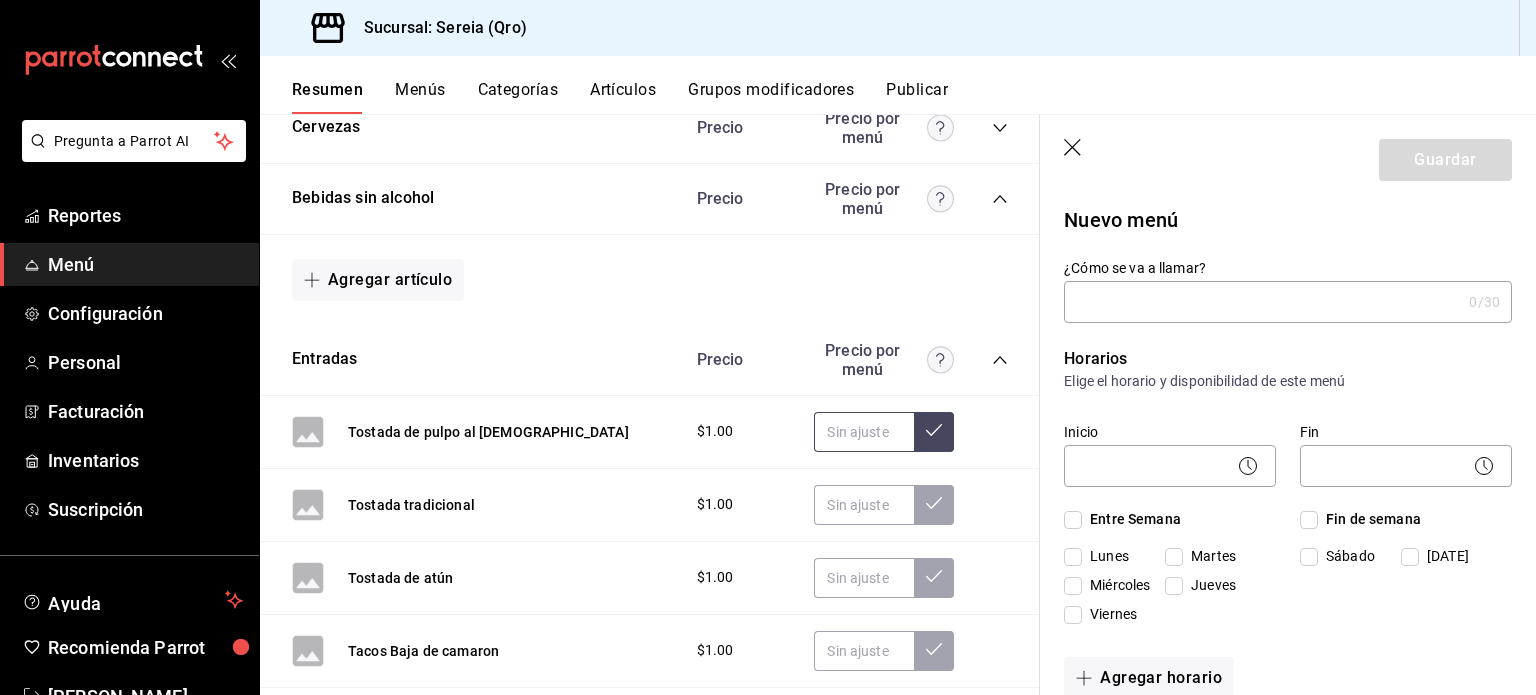 click at bounding box center (864, 432) 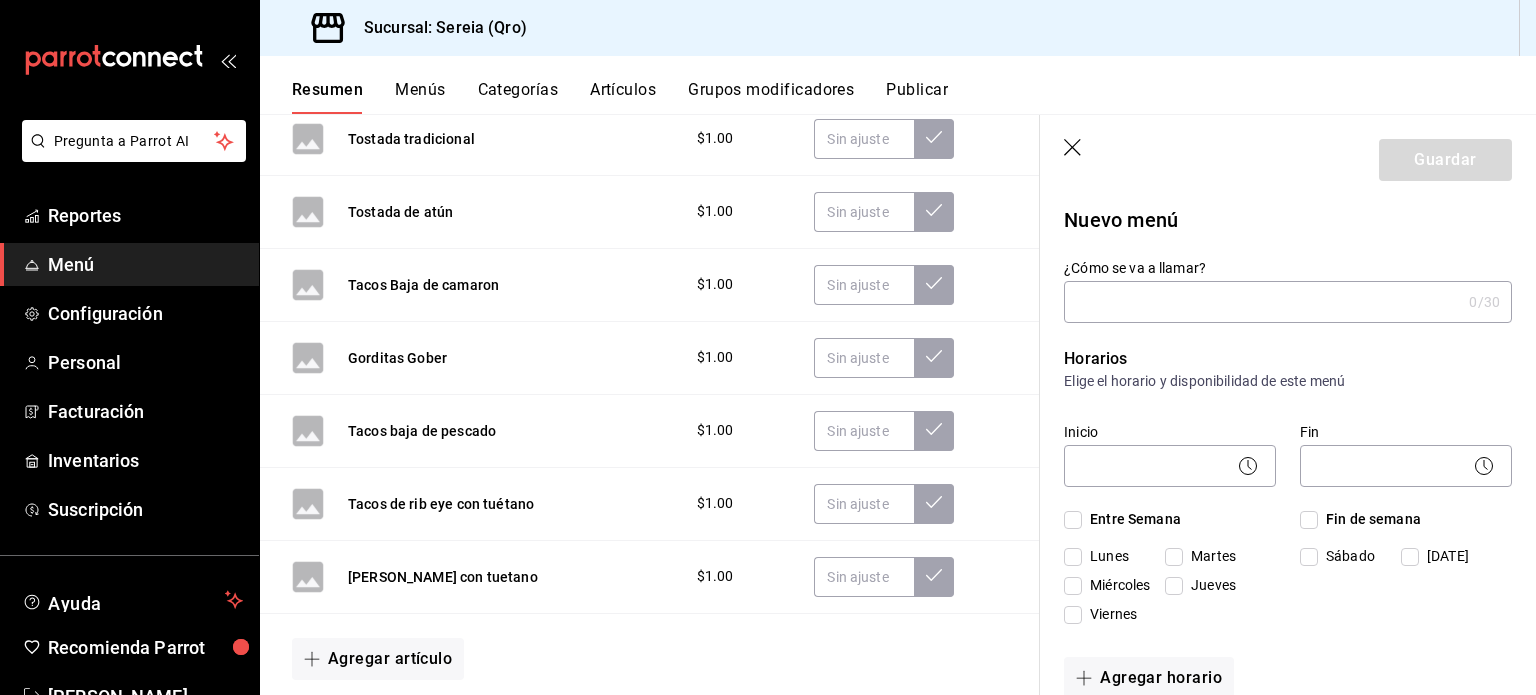 scroll, scrollTop: 884, scrollLeft: 0, axis: vertical 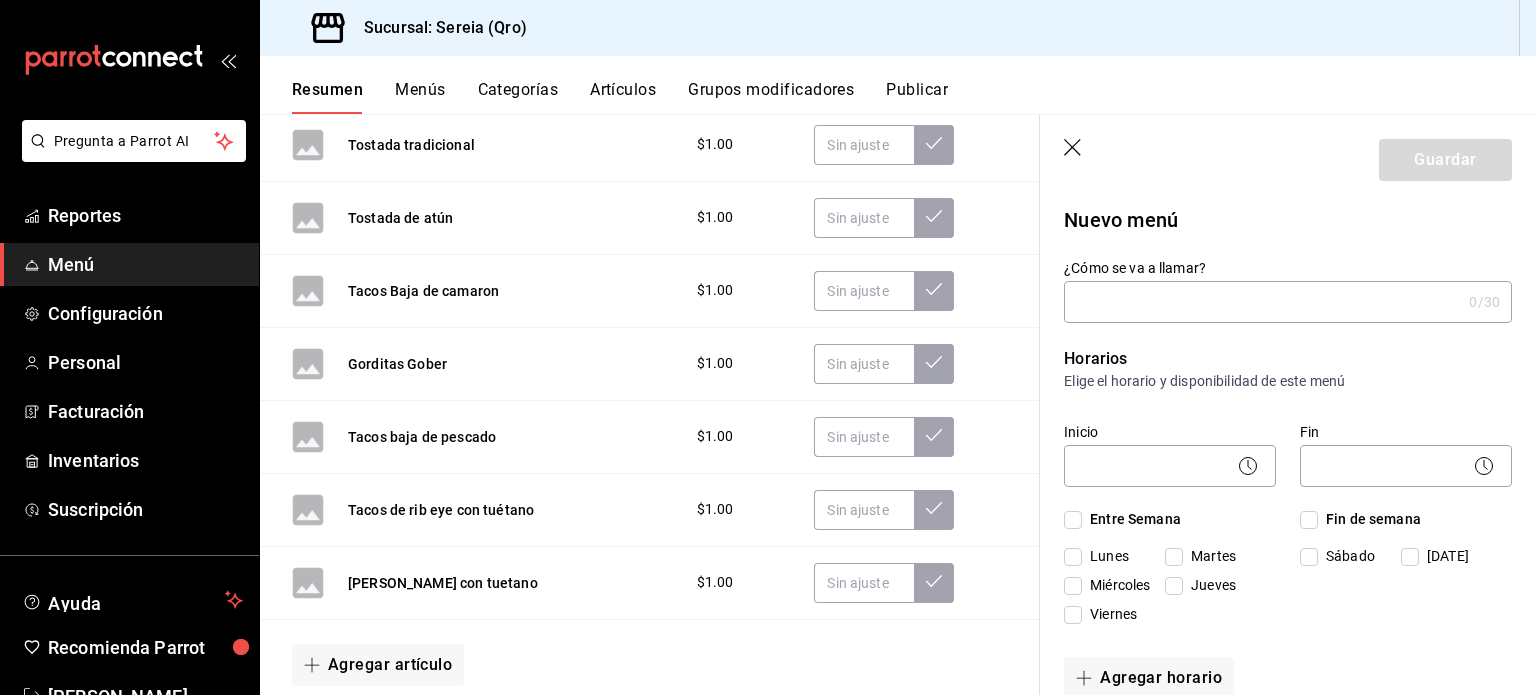 click 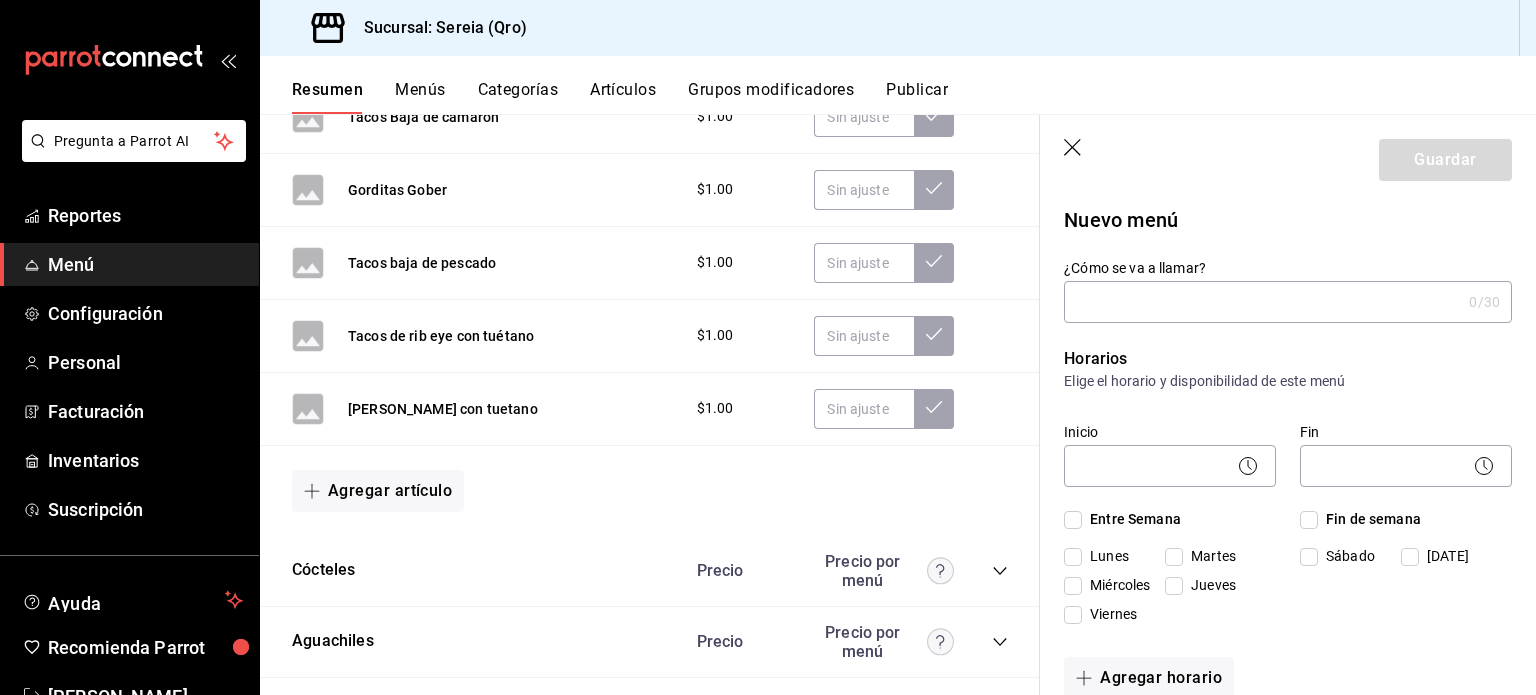 scroll, scrollTop: 1052, scrollLeft: 0, axis: vertical 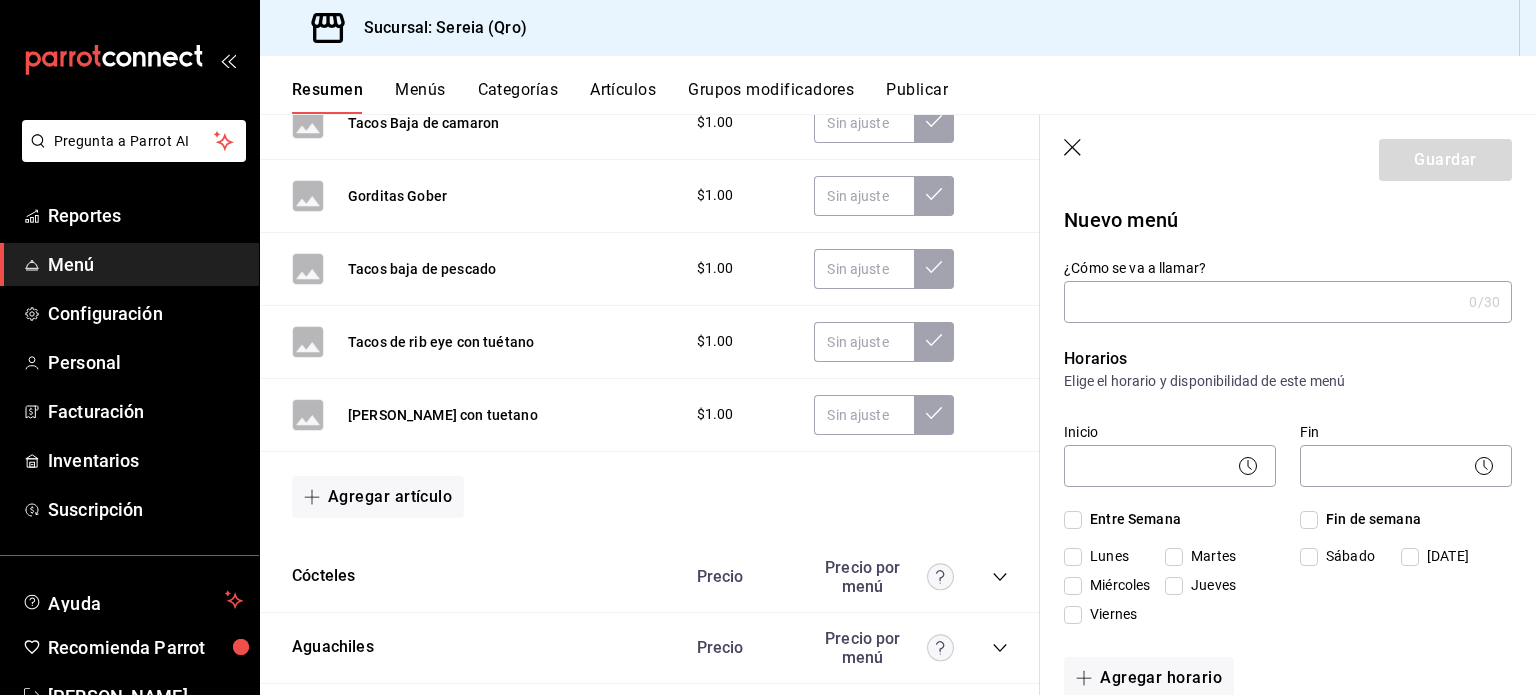 click on "[PERSON_NAME] con tuetano" at bounding box center [415, 415] 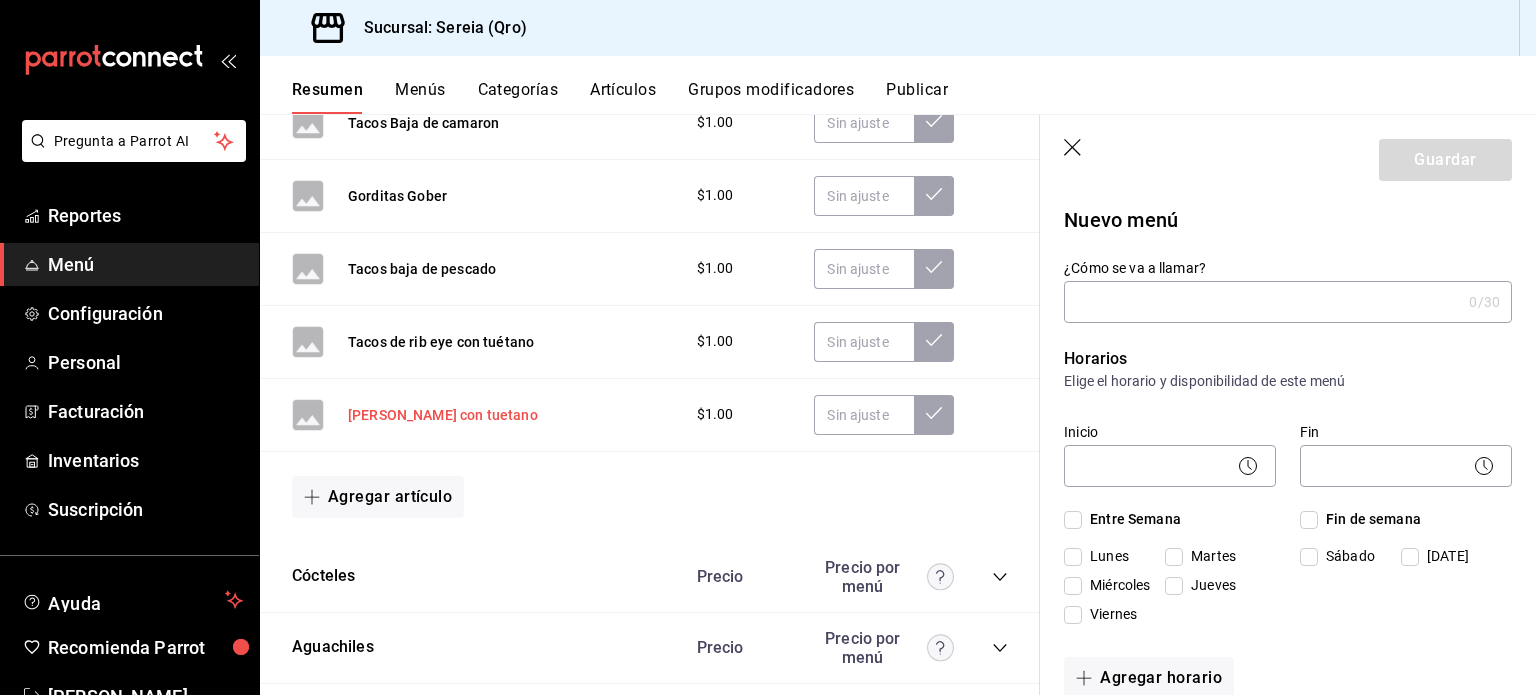 click on "[PERSON_NAME] con tuetano" at bounding box center (443, 415) 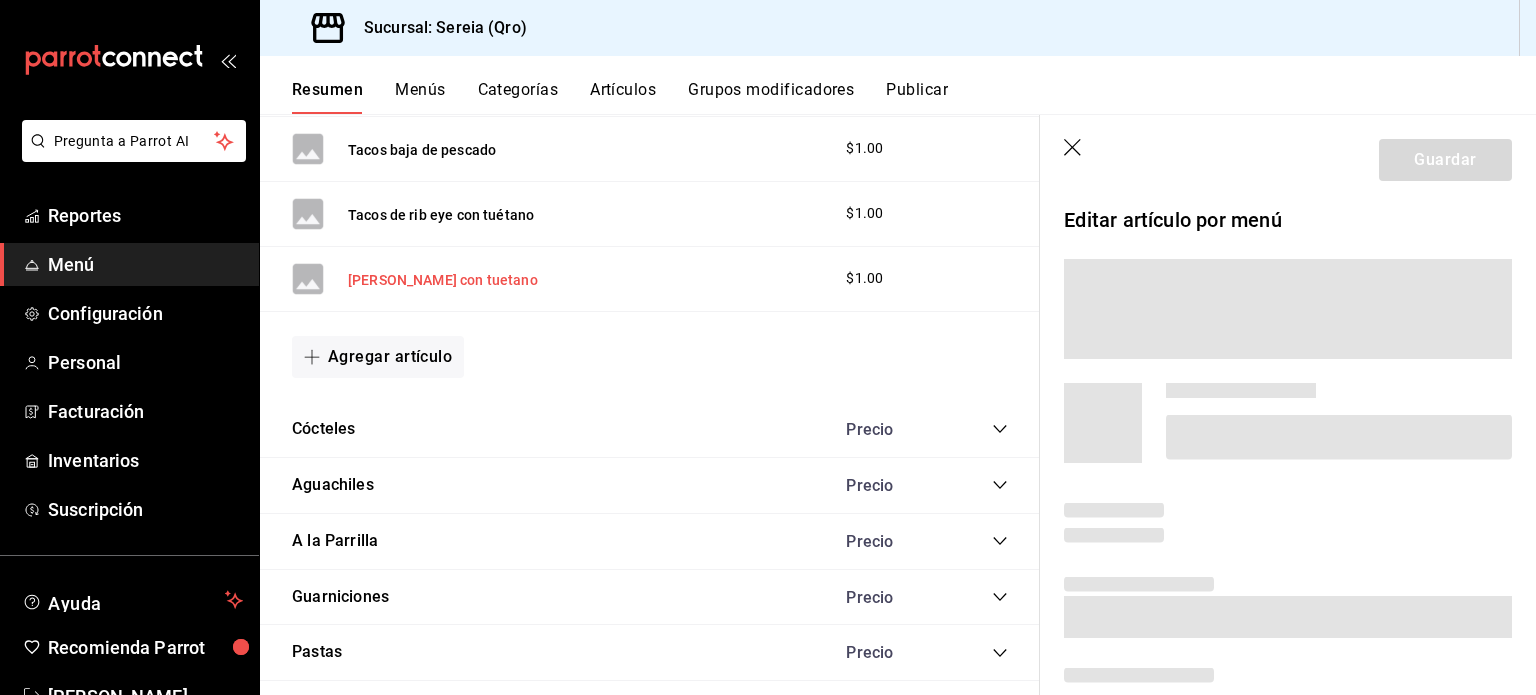 scroll, scrollTop: 946, scrollLeft: 0, axis: vertical 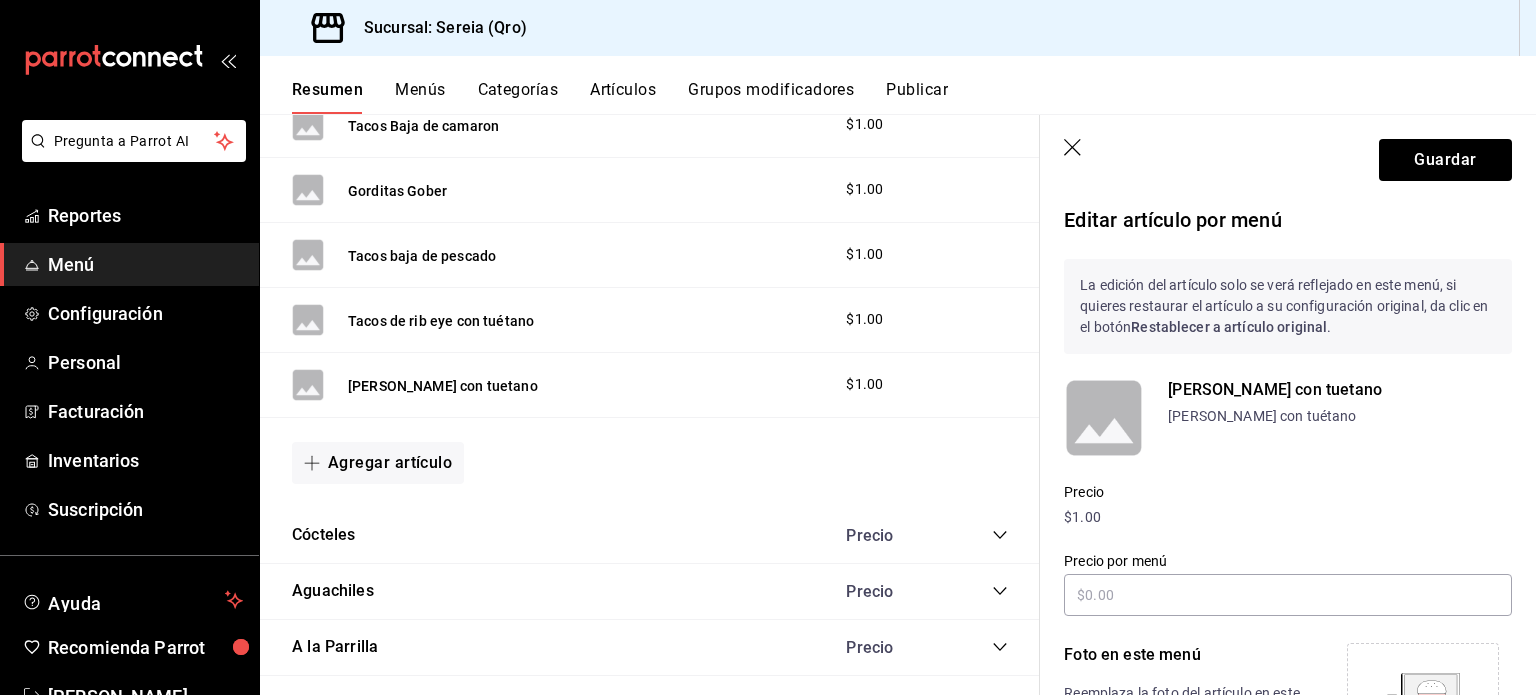 click on "Menús" at bounding box center [420, 97] 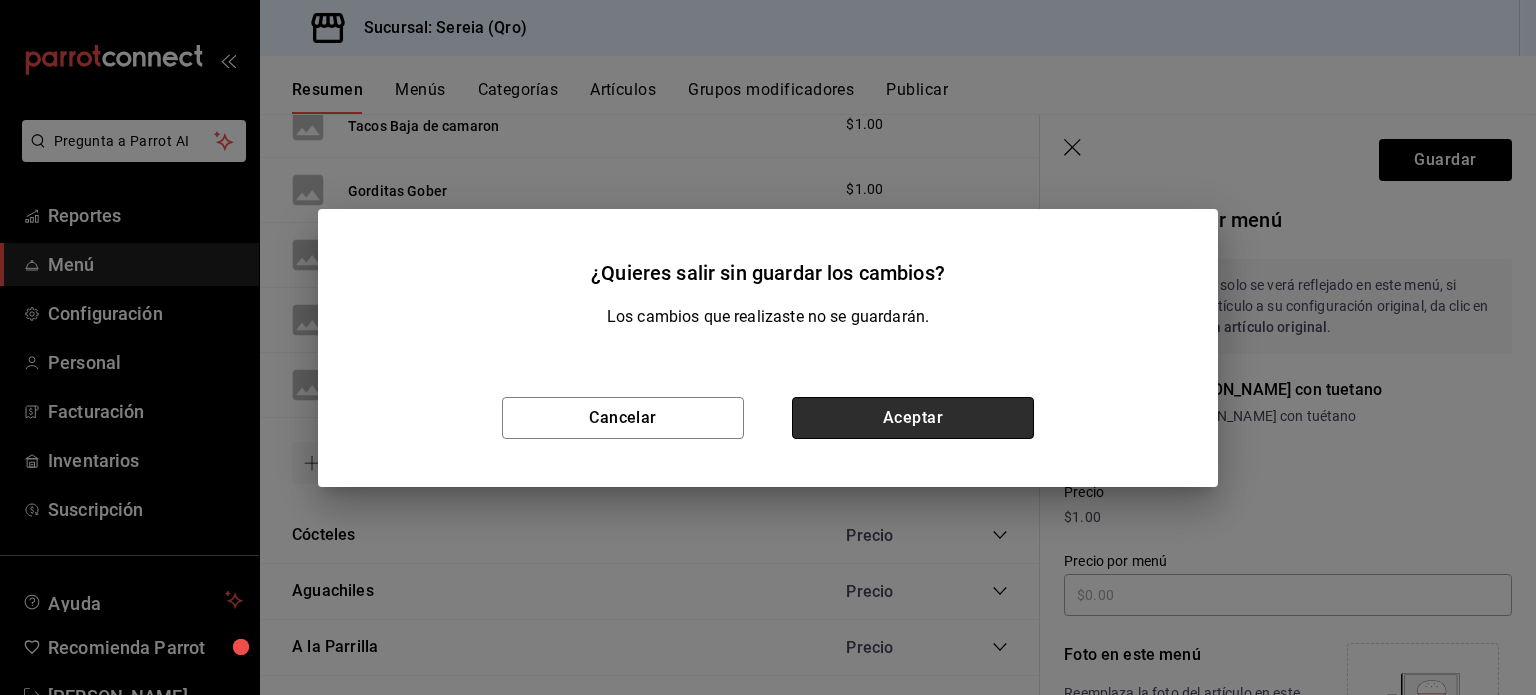 click on "Aceptar" at bounding box center (913, 418) 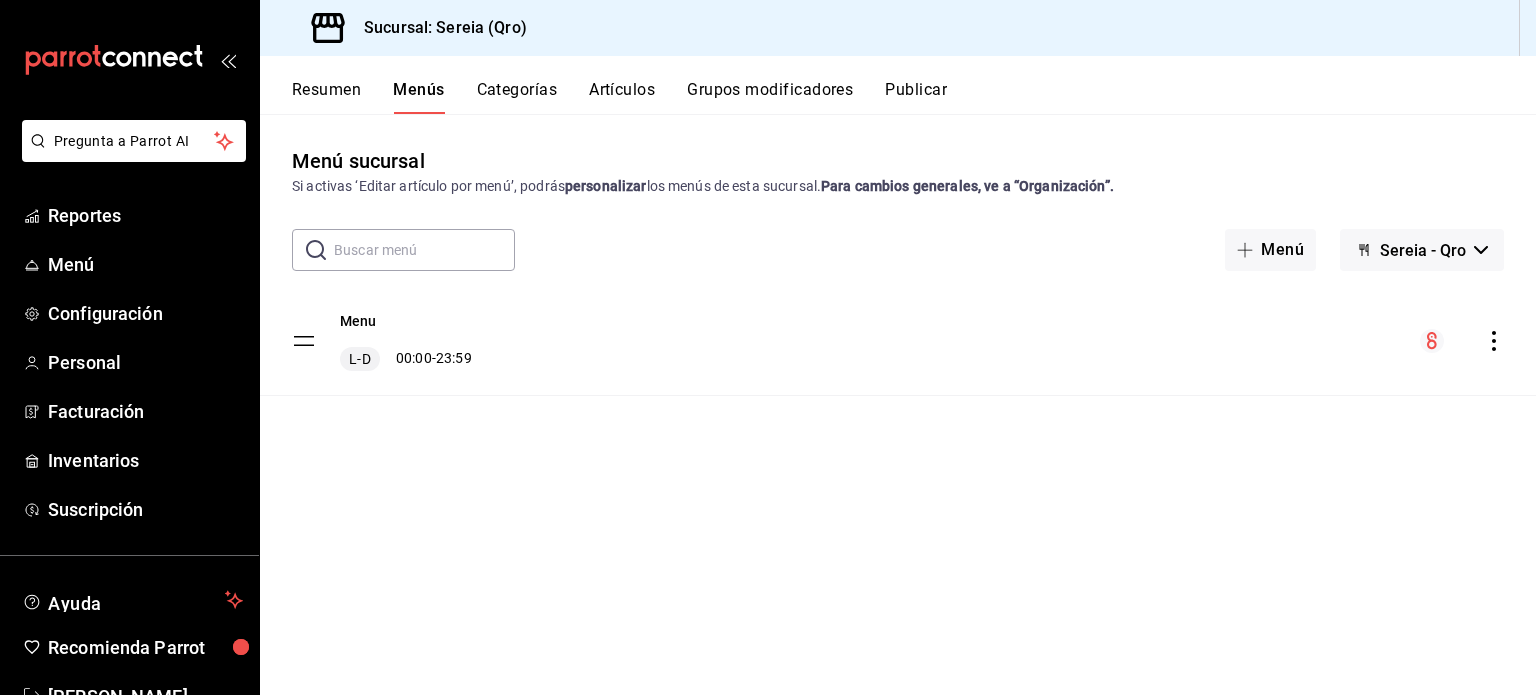click 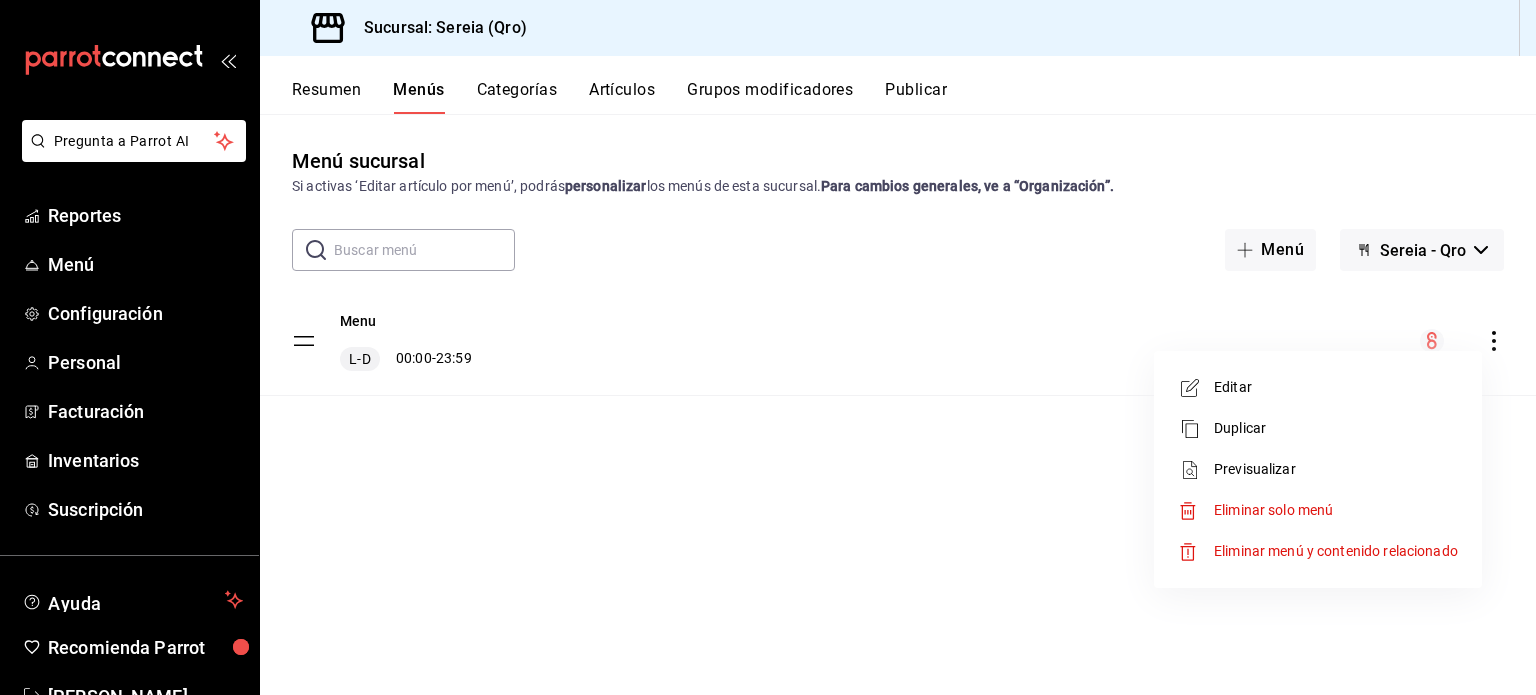 click at bounding box center [768, 347] 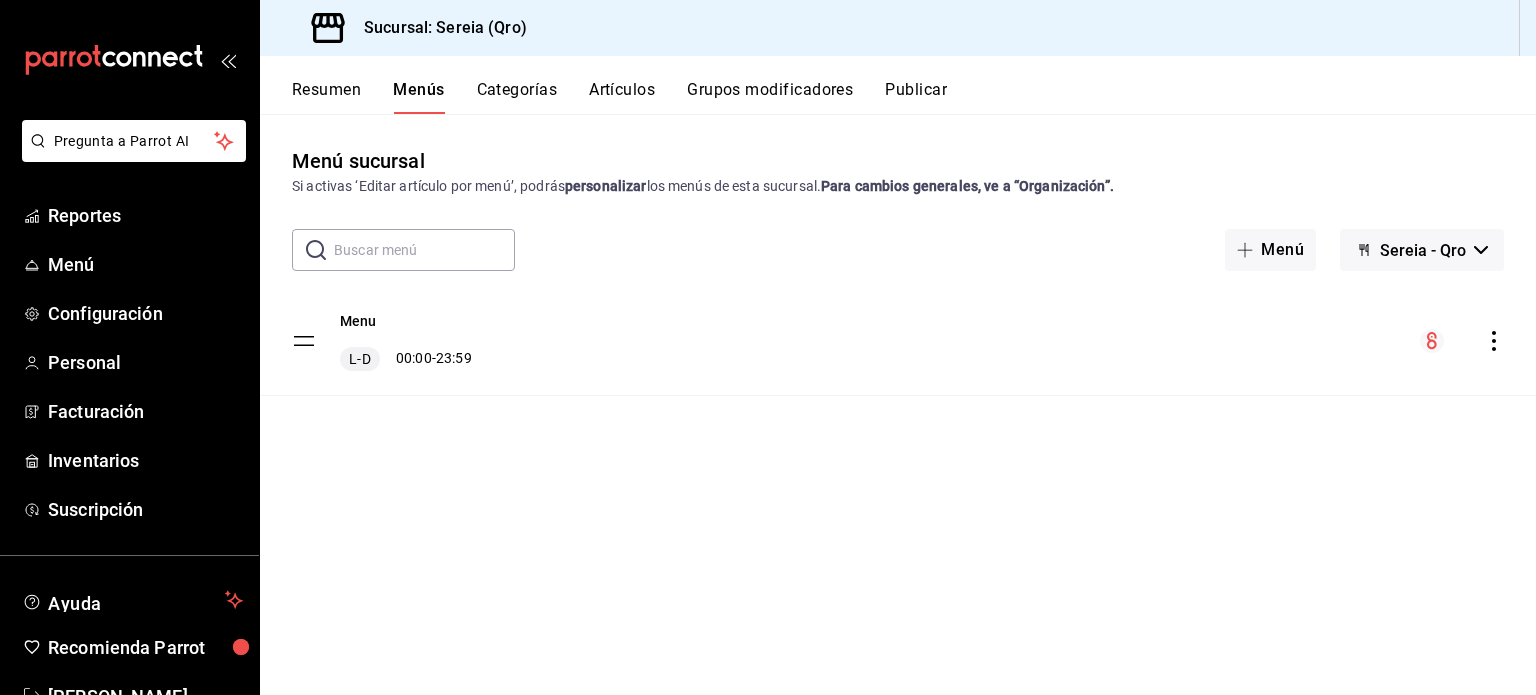 click on "Categorías" at bounding box center [517, 97] 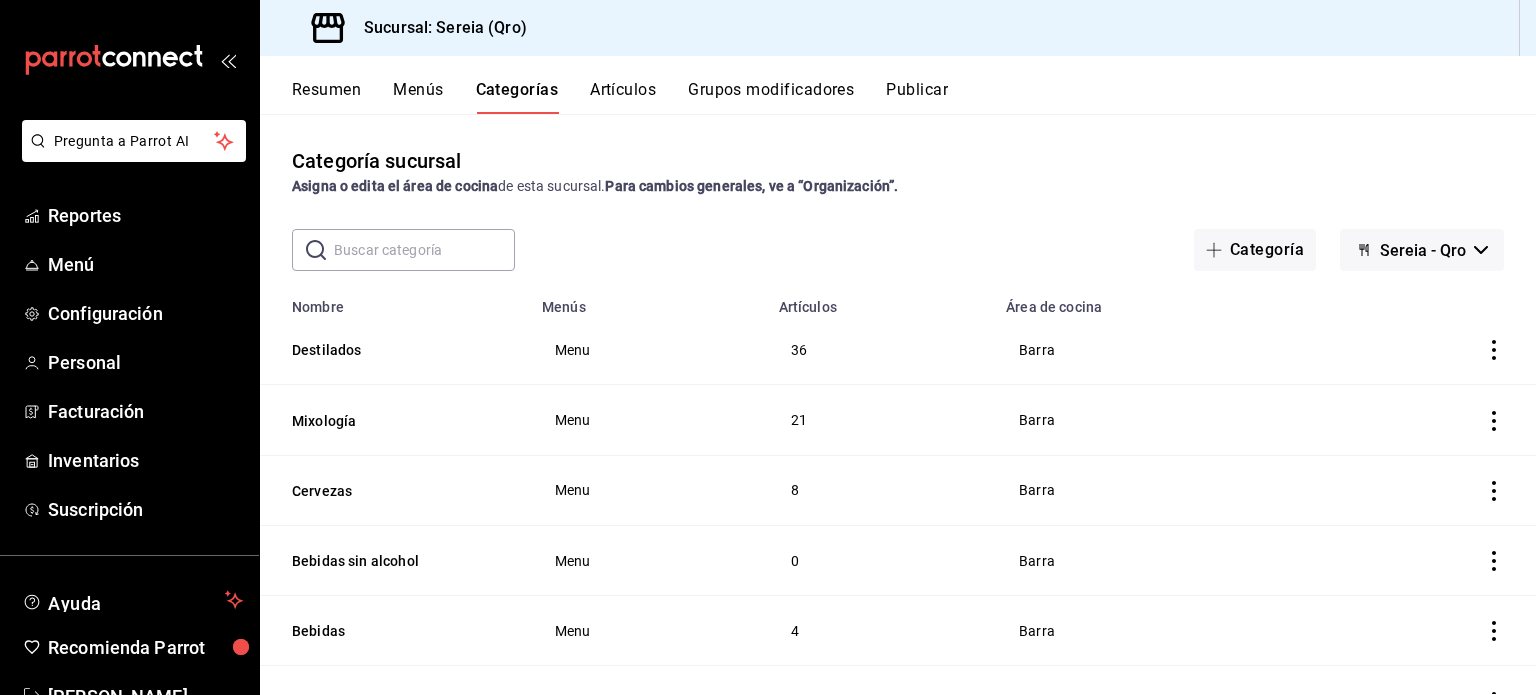 click on "Artículos" at bounding box center (623, 97) 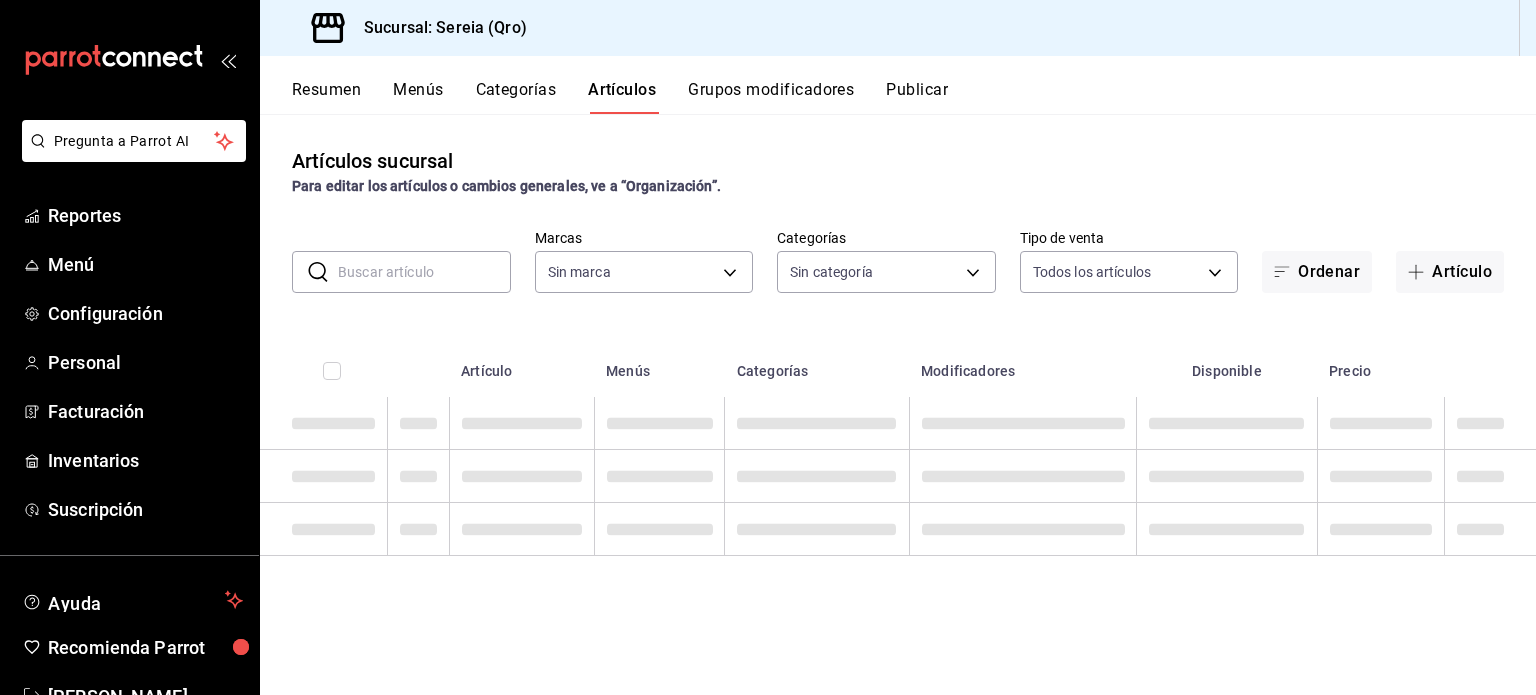 type on "e26cb55a-85e0-41b2-9155-b47575076aeb" 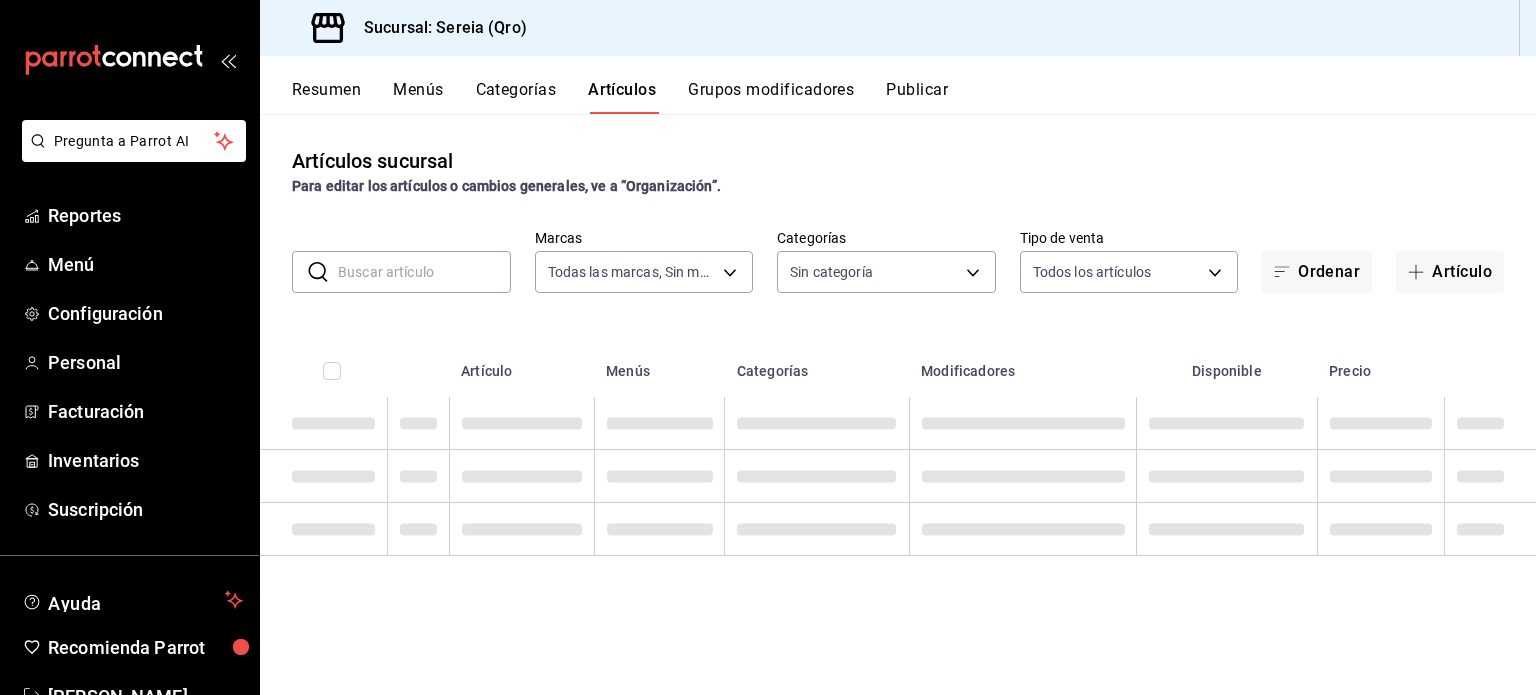 type on "a945c407-d13a-43ab-9a35-bf0a69bf5281,19870abb-1f24-46e9-a0cd-c1cce6c0f394,5c2c2814-e561-4e85-816f-49cba6446653,2fd90c4c-72b1-4671-be9a-bc4a7d5db80a,bbf21f76-c51f-4784-b778-d41383a56794,d487cd2e-4f1b-47e3-a382-70eeddcb83bd,84d72f1c-f9e6-4678-9fc9-72332a20a42b,c6b5df88-6734-4057-b751-f459c05702aa,151bf4a9-cba9-4ac1-bc53-7176c82ff8aa,231c68a5-c995-4f28-a1aa-9aef8e03ed2e,e368dd04-1f8e-44d7-858a-eee8610acf54,777f646b-9310-4cff-ae99-aad933f87b34" 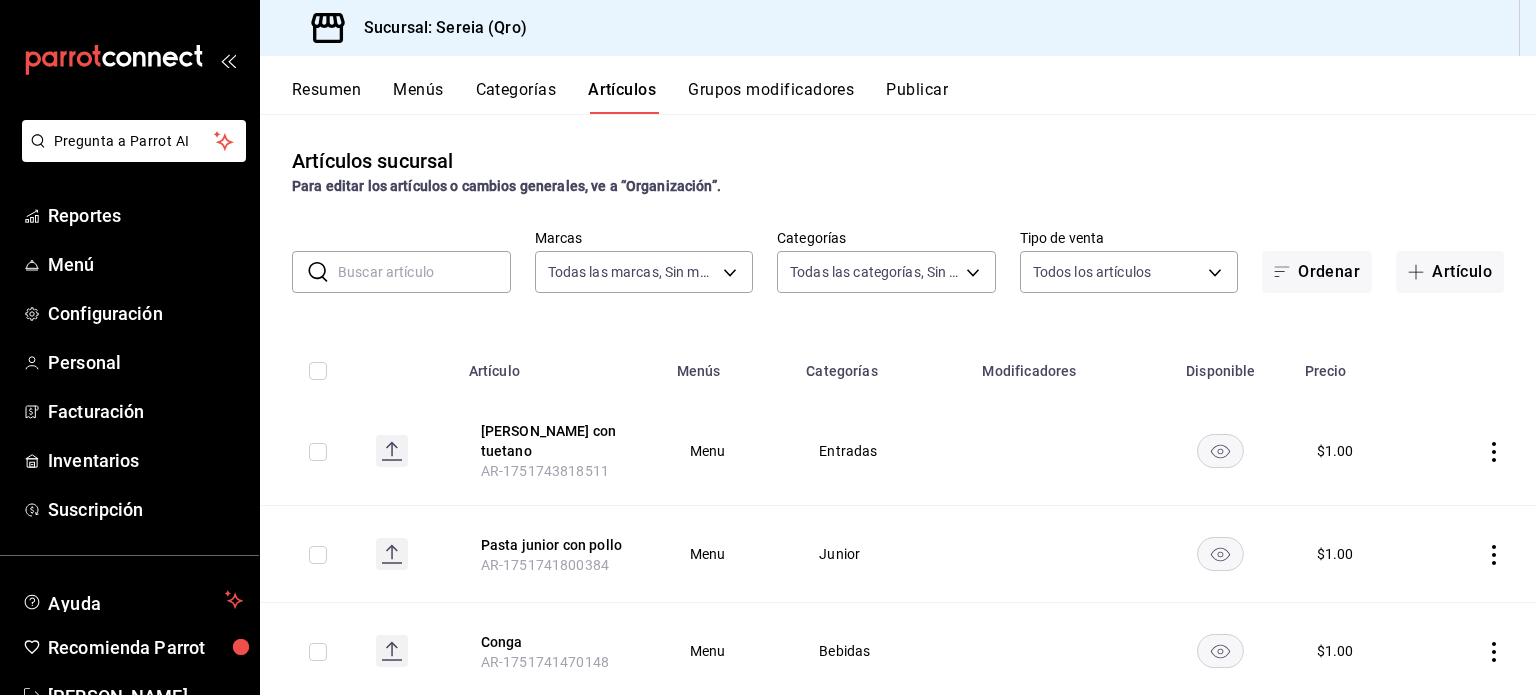 click 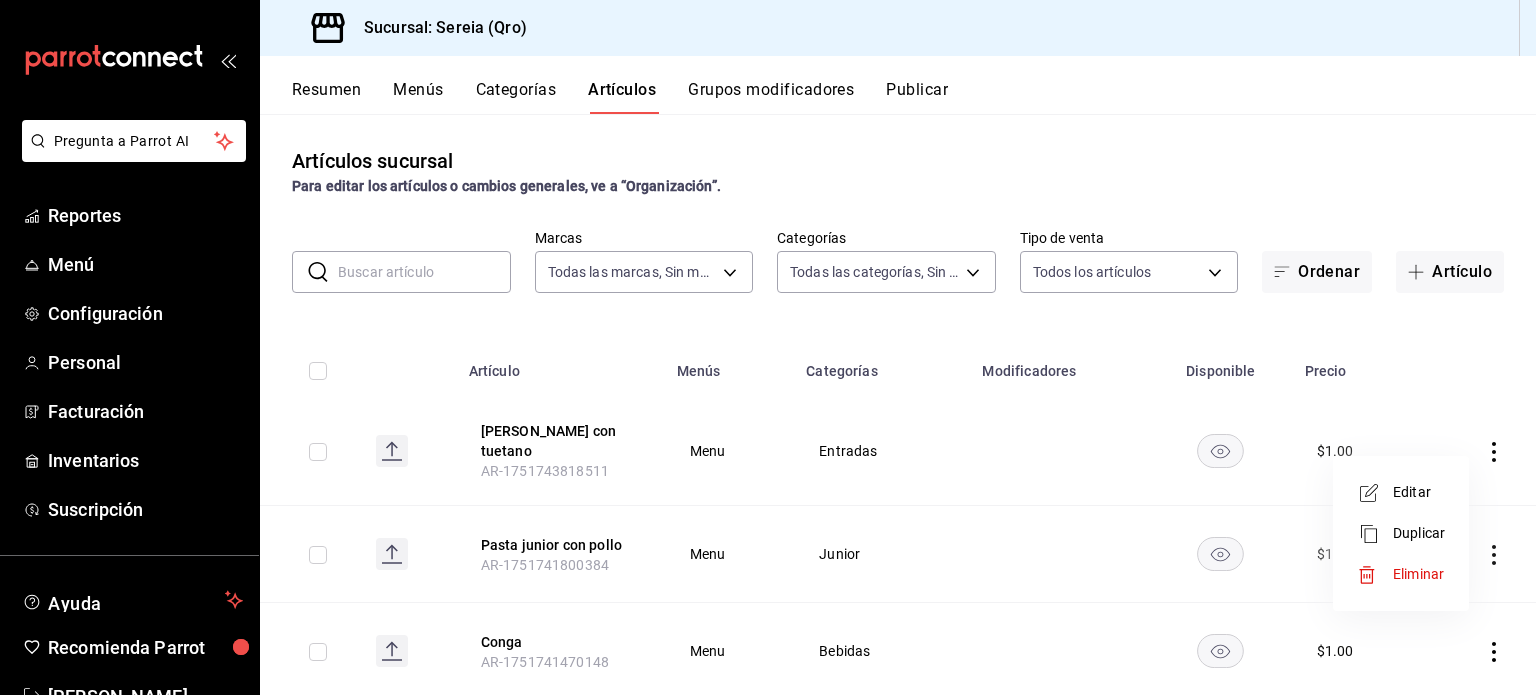 click at bounding box center [768, 347] 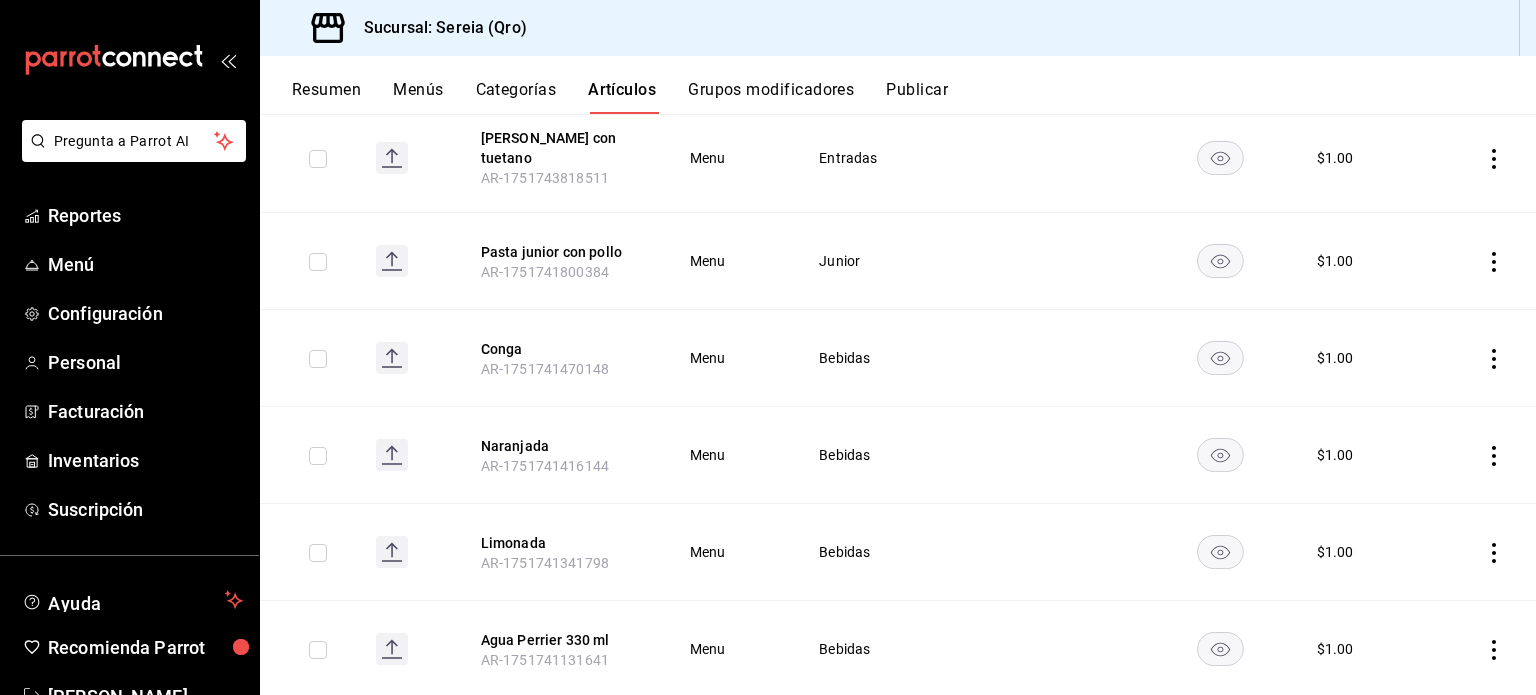 scroll, scrollTop: 0, scrollLeft: 0, axis: both 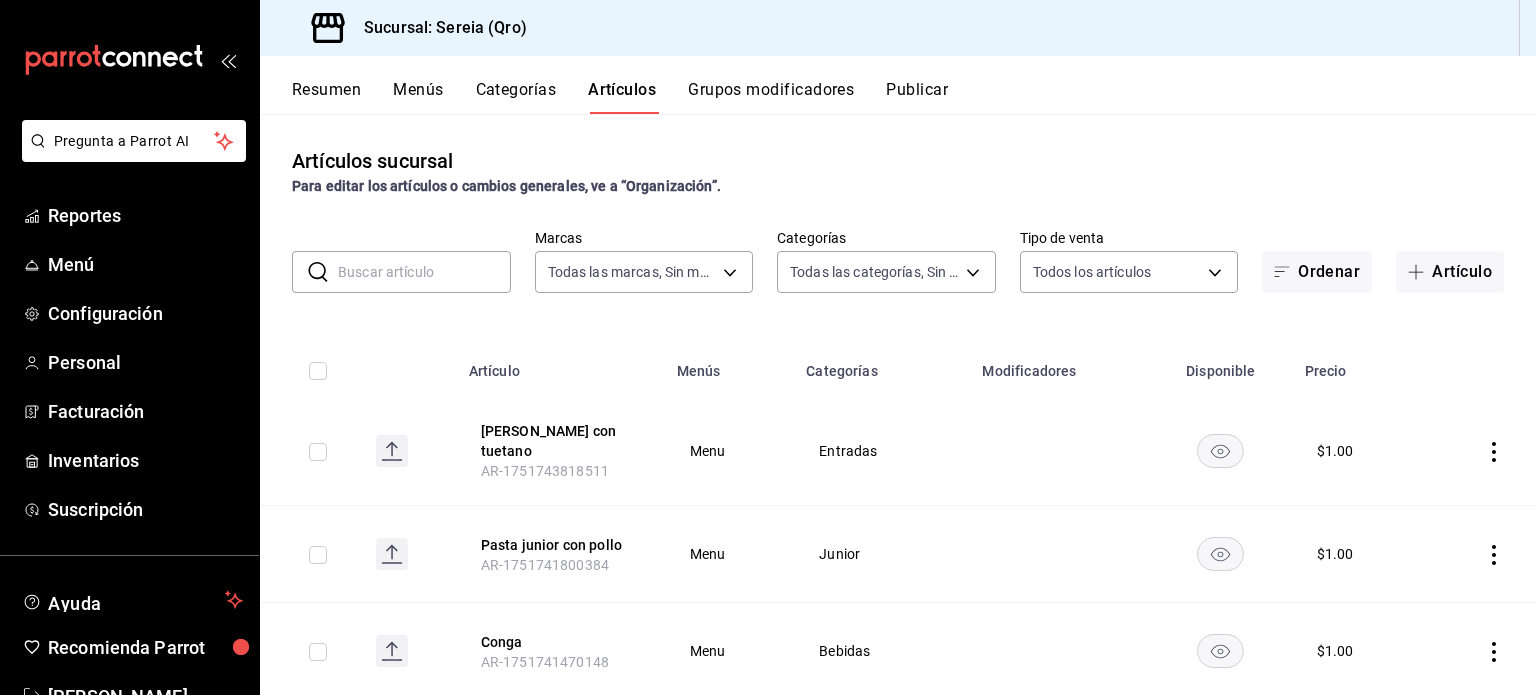 click on "Grupos modificadores" at bounding box center [771, 97] 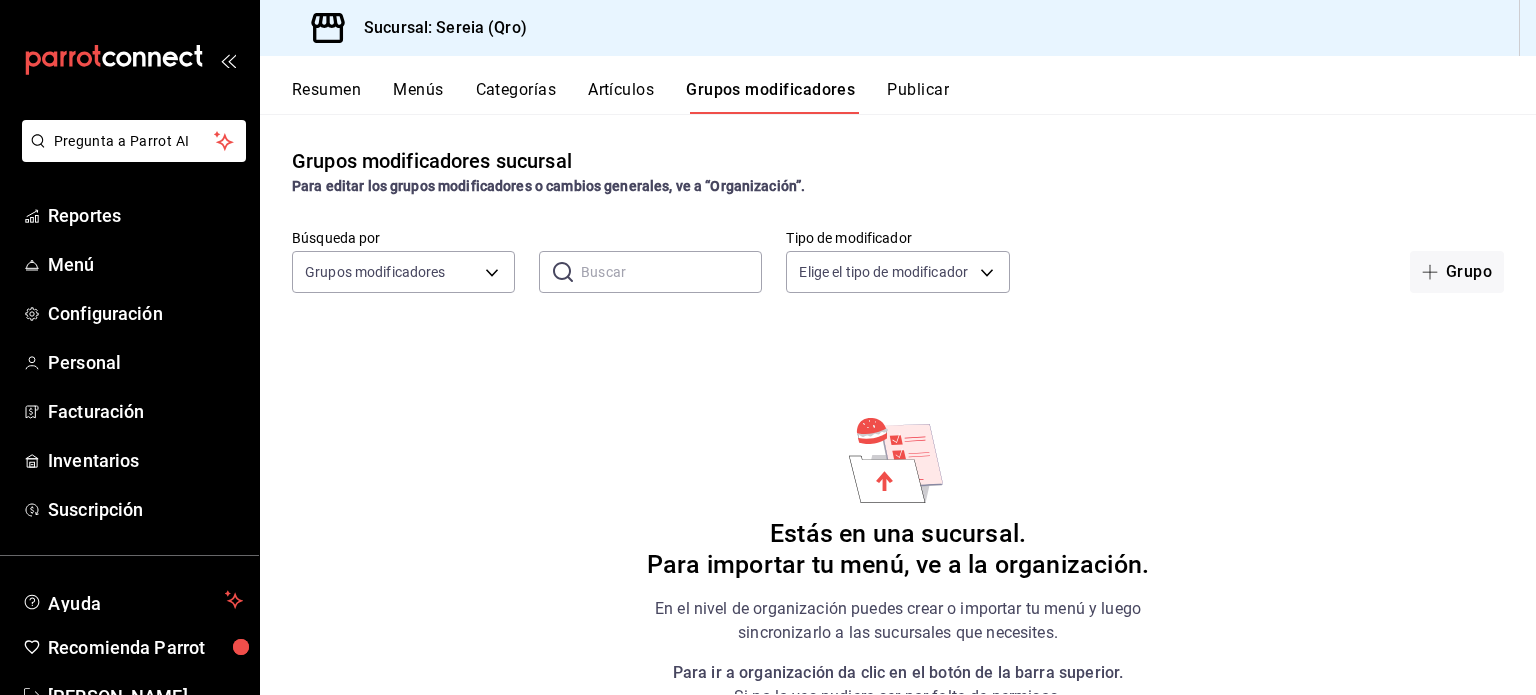 click on "Publicar" at bounding box center (918, 97) 